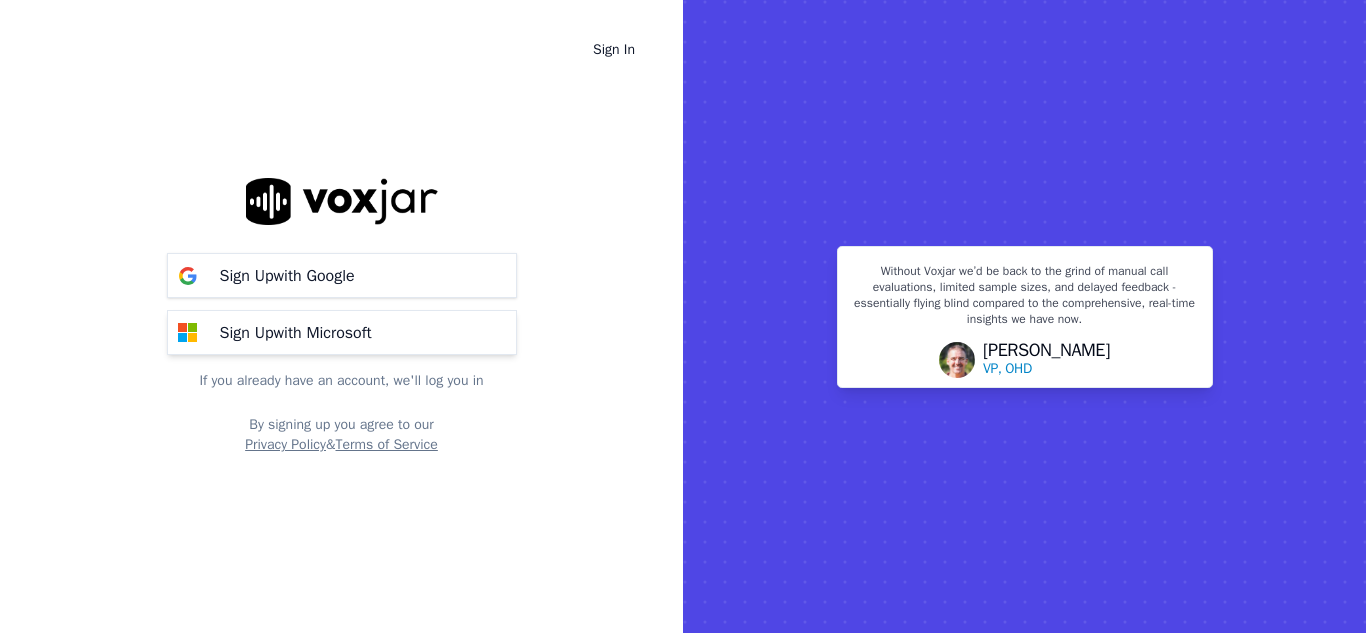 scroll, scrollTop: 0, scrollLeft: 0, axis: both 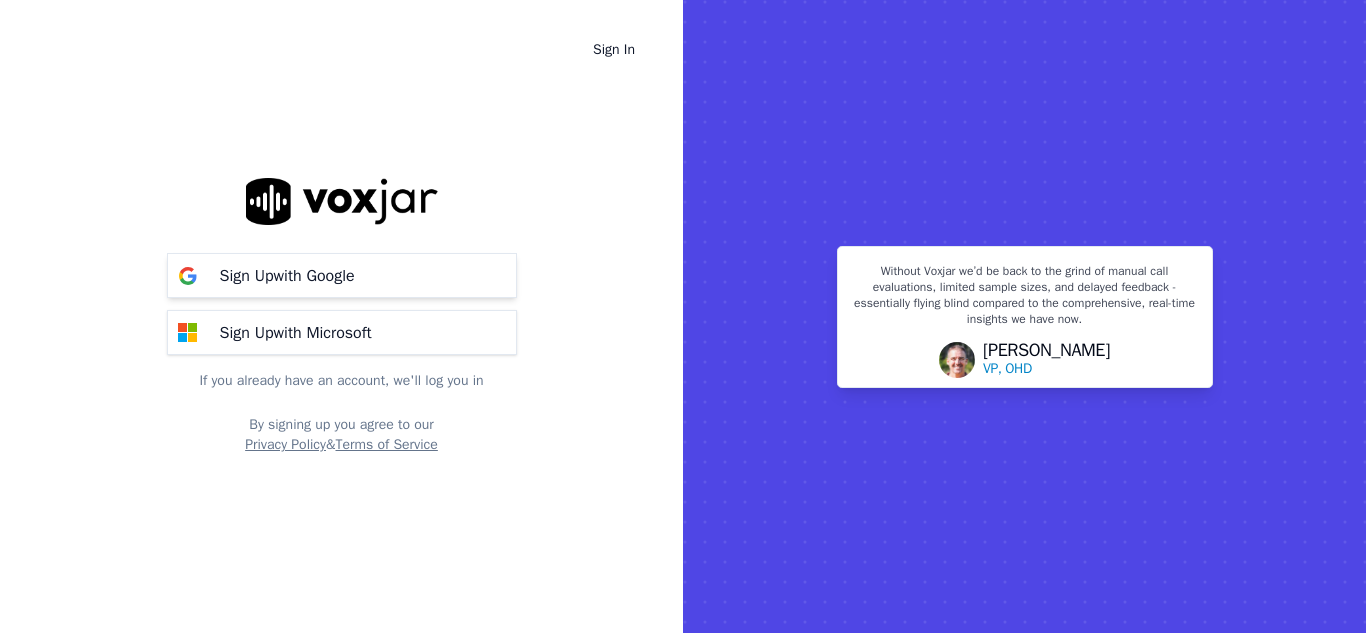 click on "Sign Up  with Google" at bounding box center (287, 276) 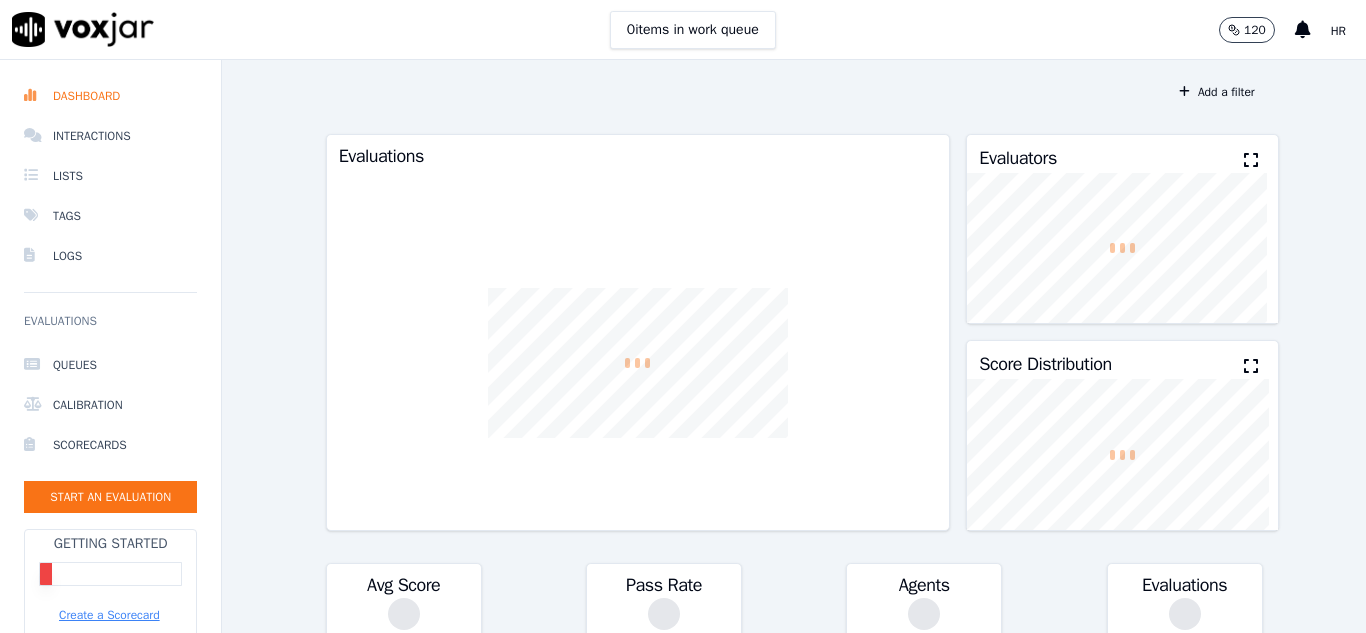 scroll, scrollTop: 0, scrollLeft: 0, axis: both 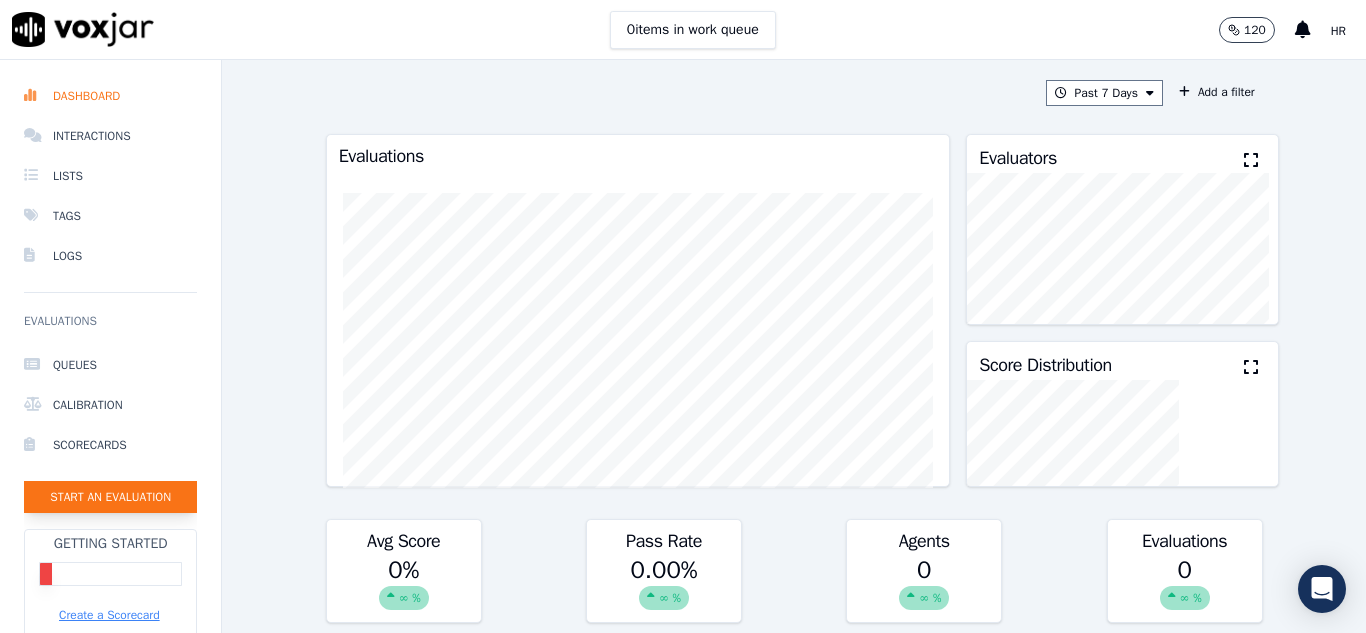 click on "Start an Evaluation" 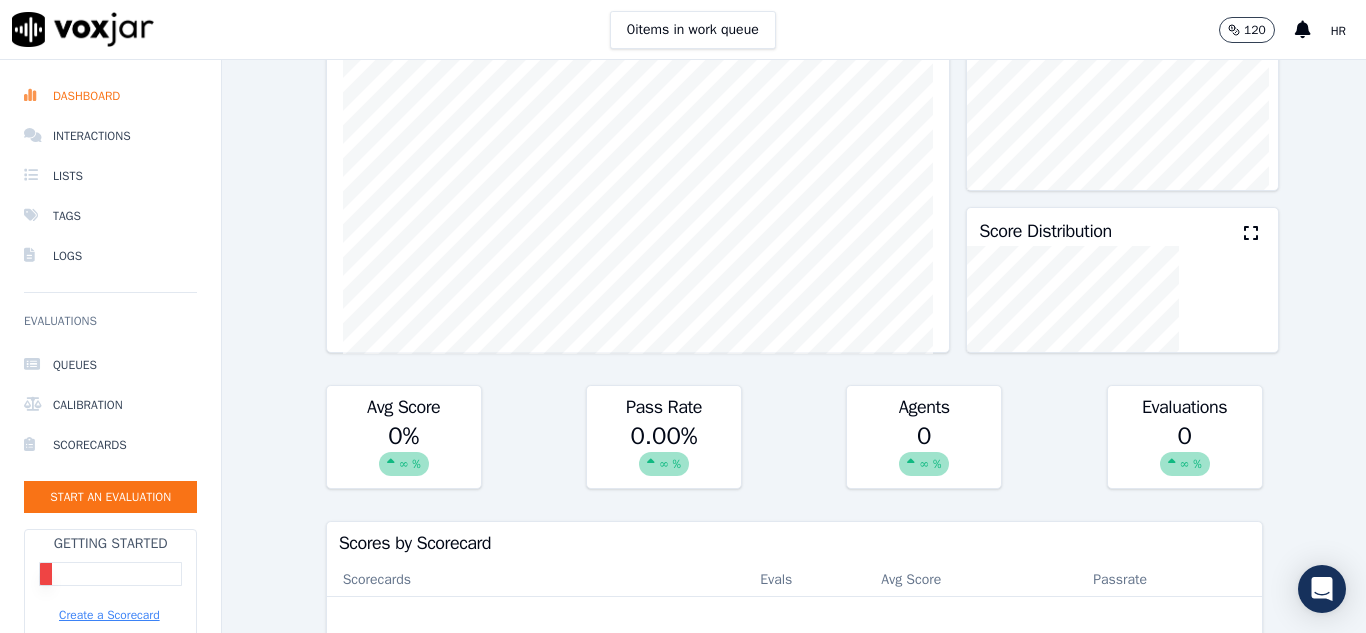 scroll, scrollTop: 0, scrollLeft: 0, axis: both 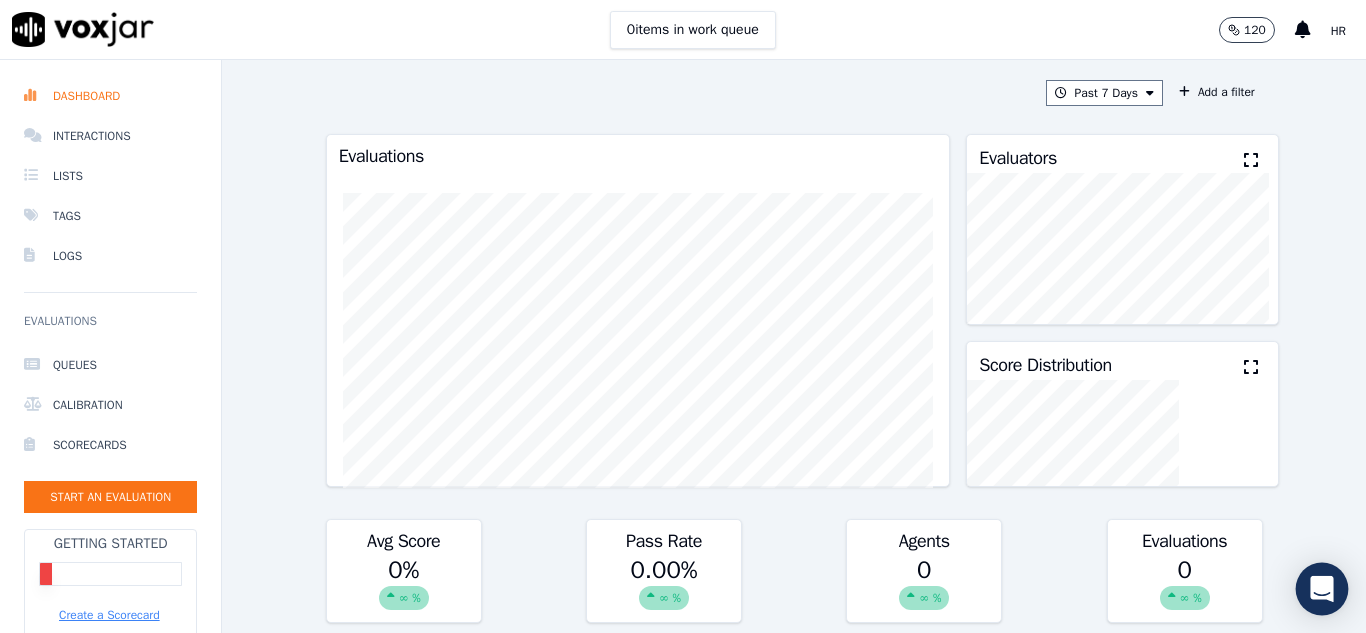 click at bounding box center (1322, 589) 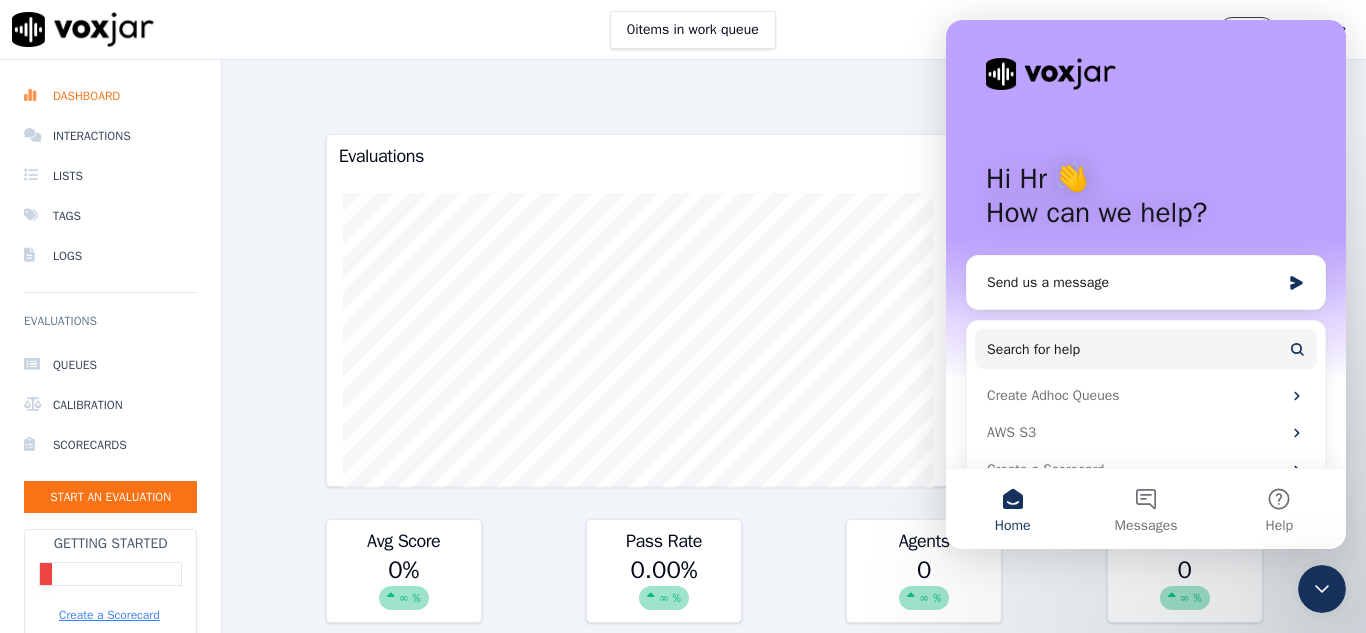 scroll, scrollTop: 0, scrollLeft: 0, axis: both 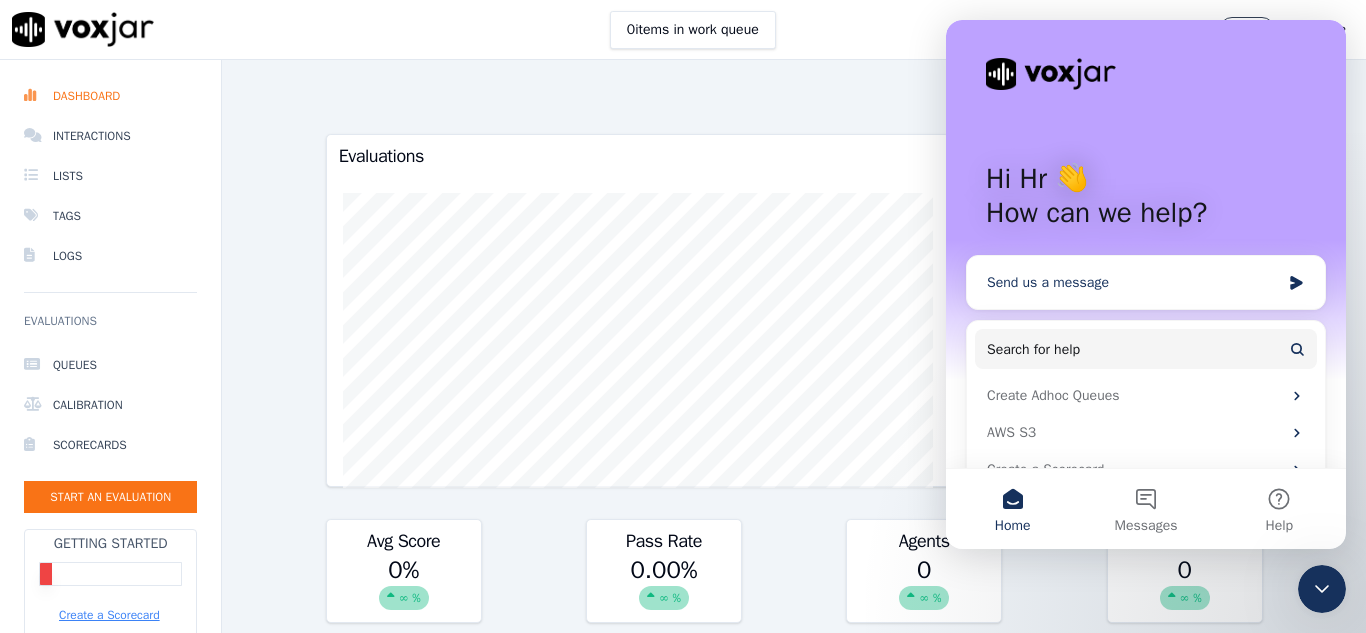 click on "Send us a message" at bounding box center [1133, 282] 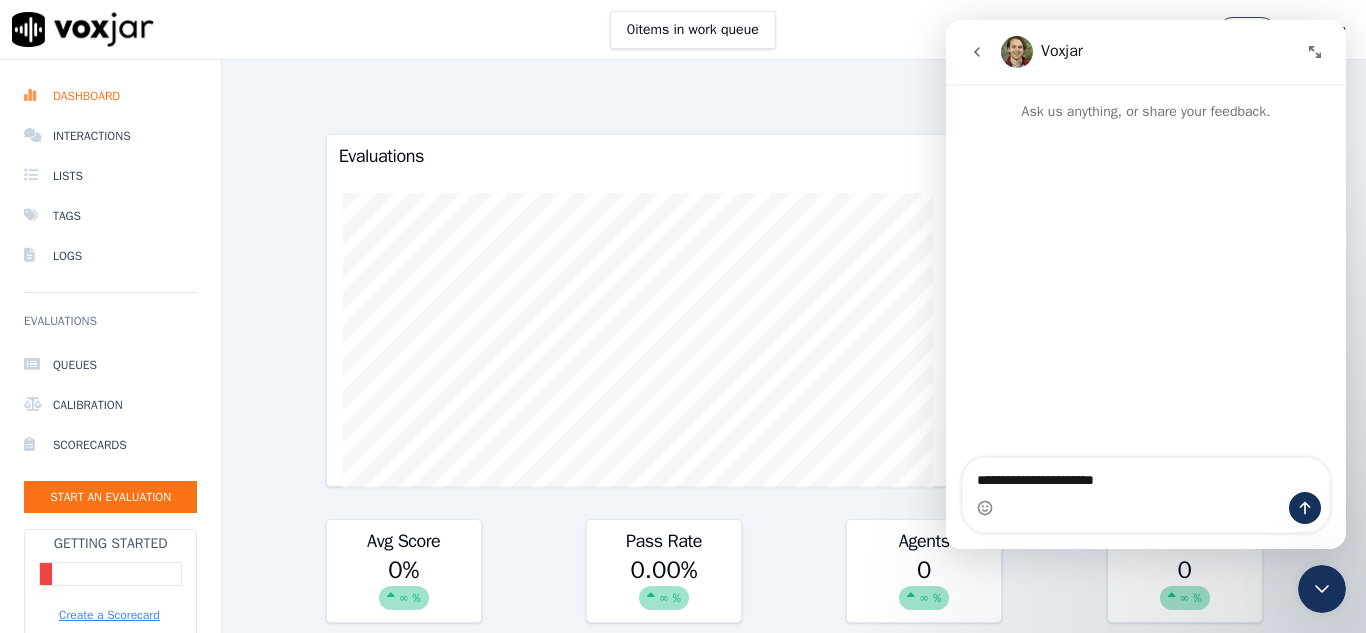 type on "**********" 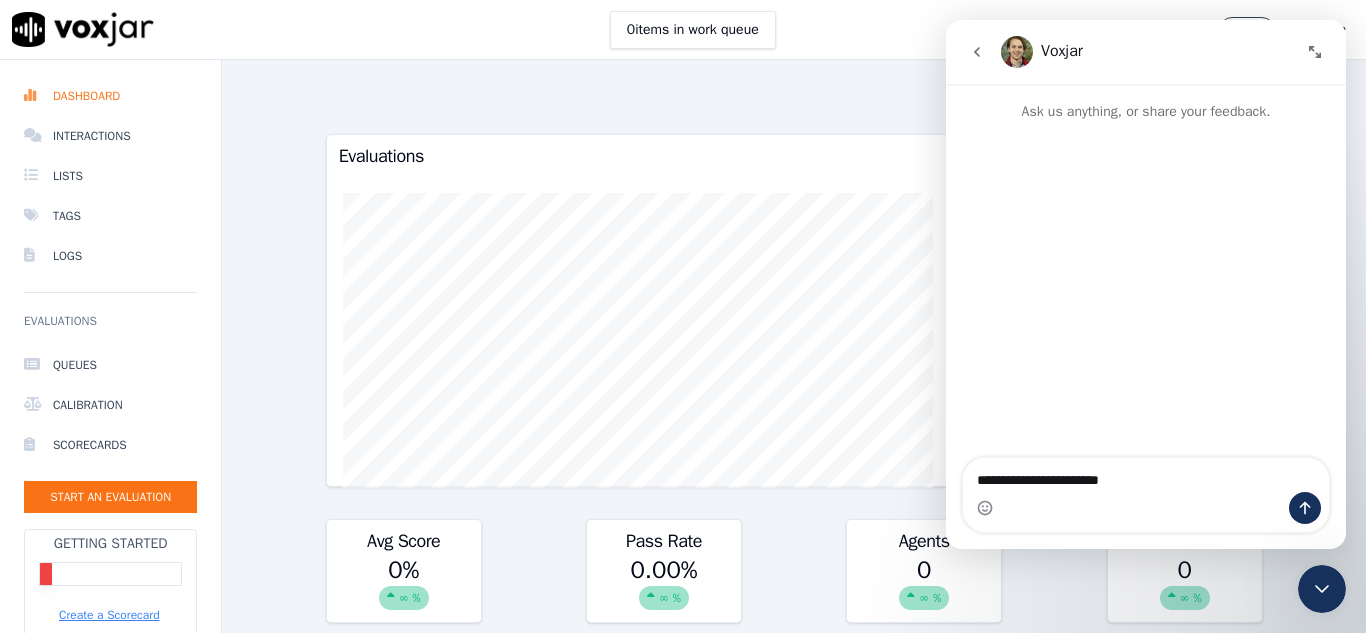 type 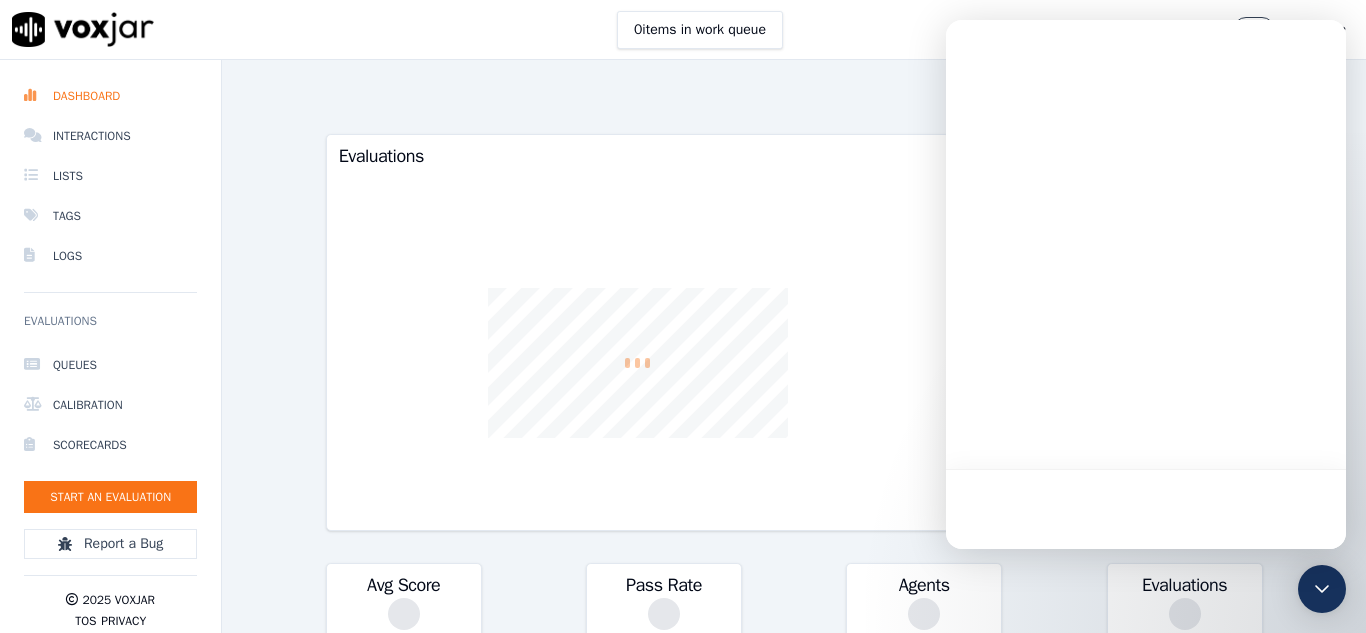 scroll, scrollTop: 0, scrollLeft: 0, axis: both 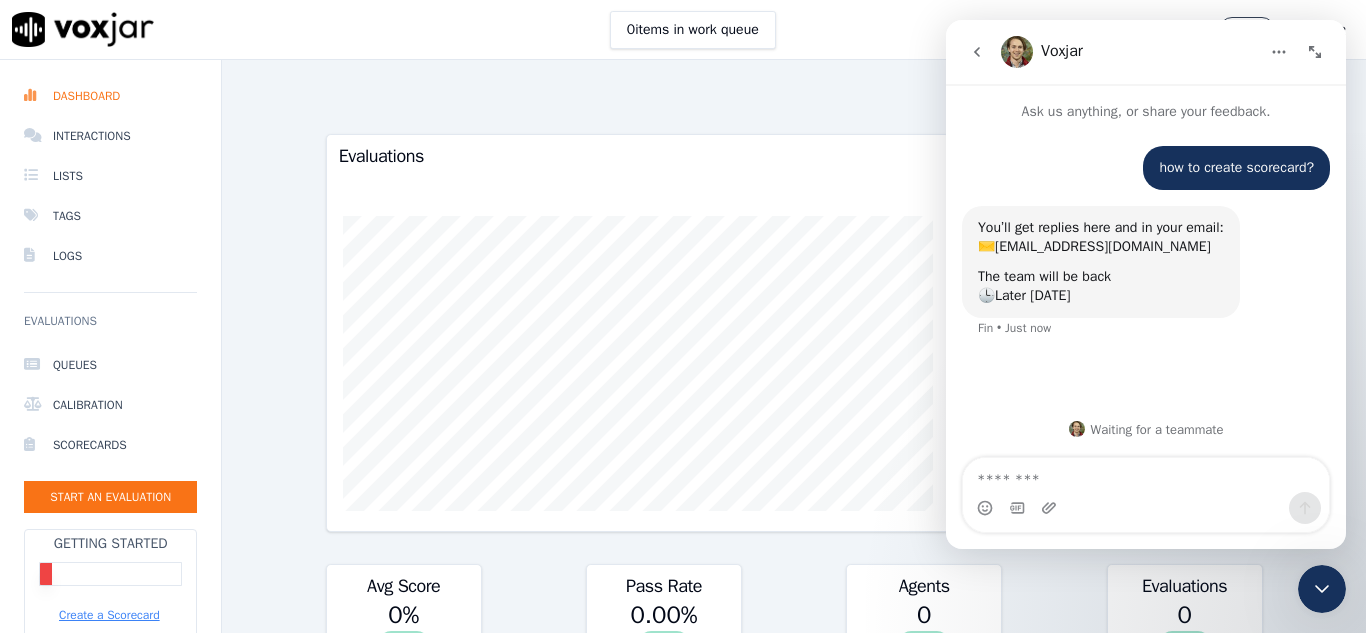 click at bounding box center [977, 52] 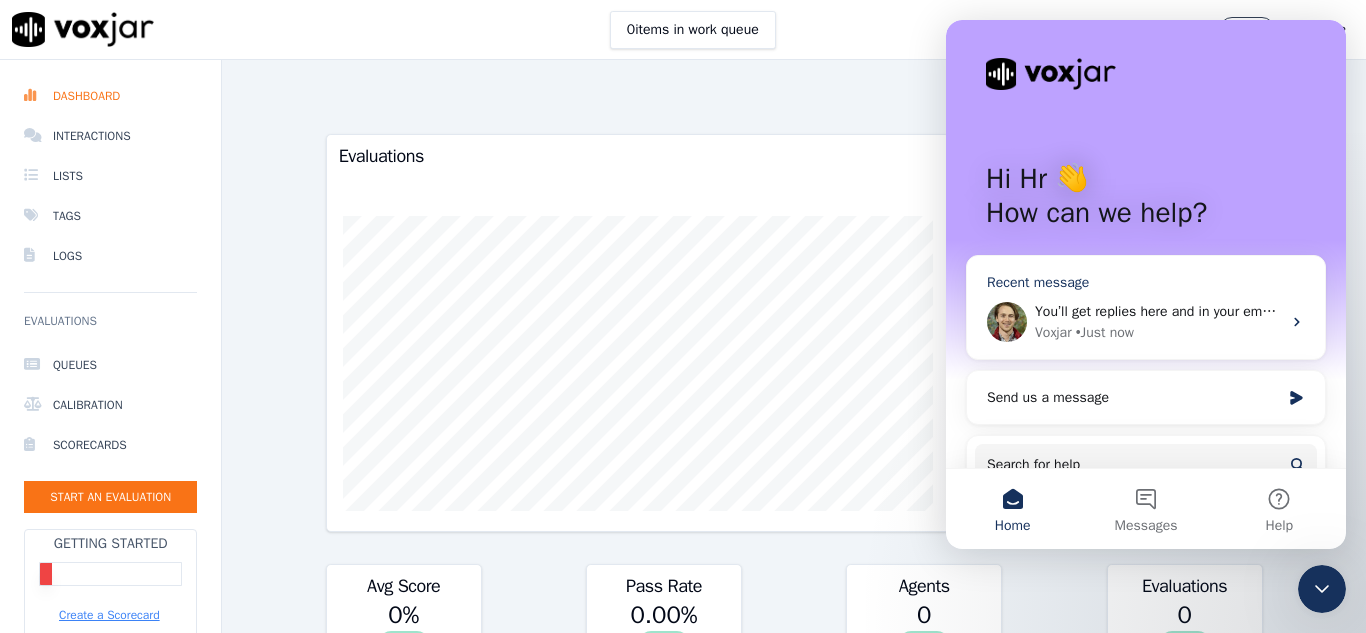 scroll, scrollTop: 191, scrollLeft: 0, axis: vertical 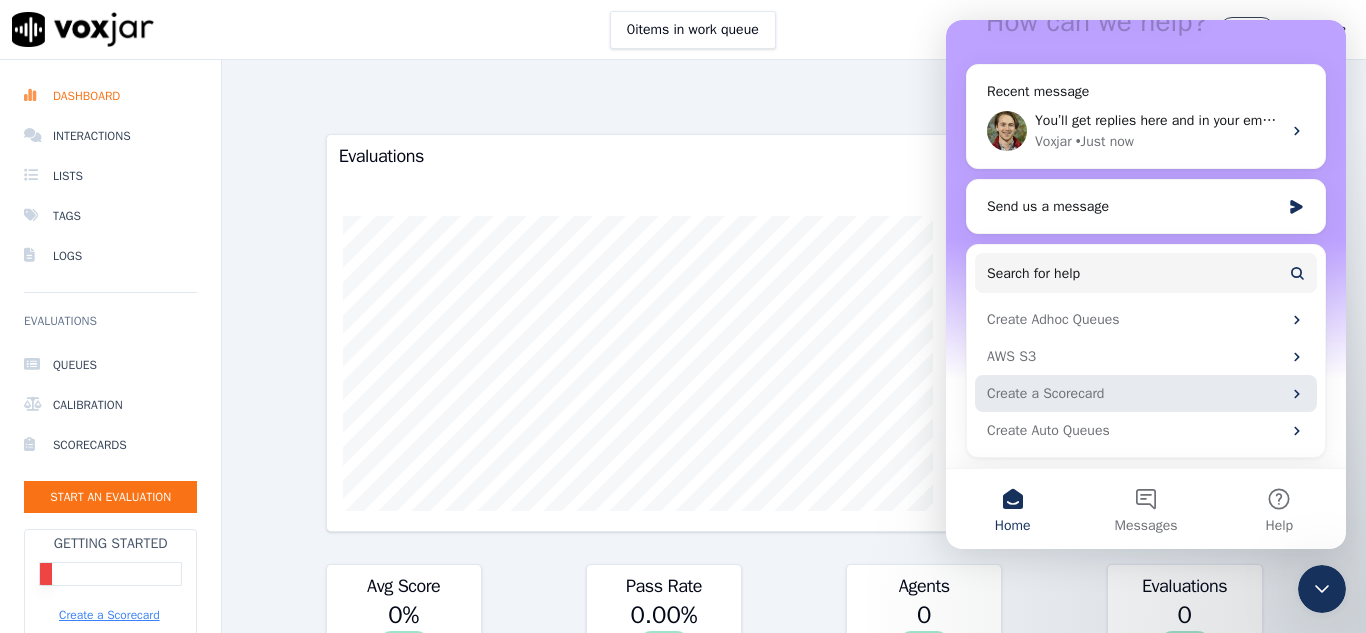 click on "Create a Scorecard" at bounding box center (1134, 393) 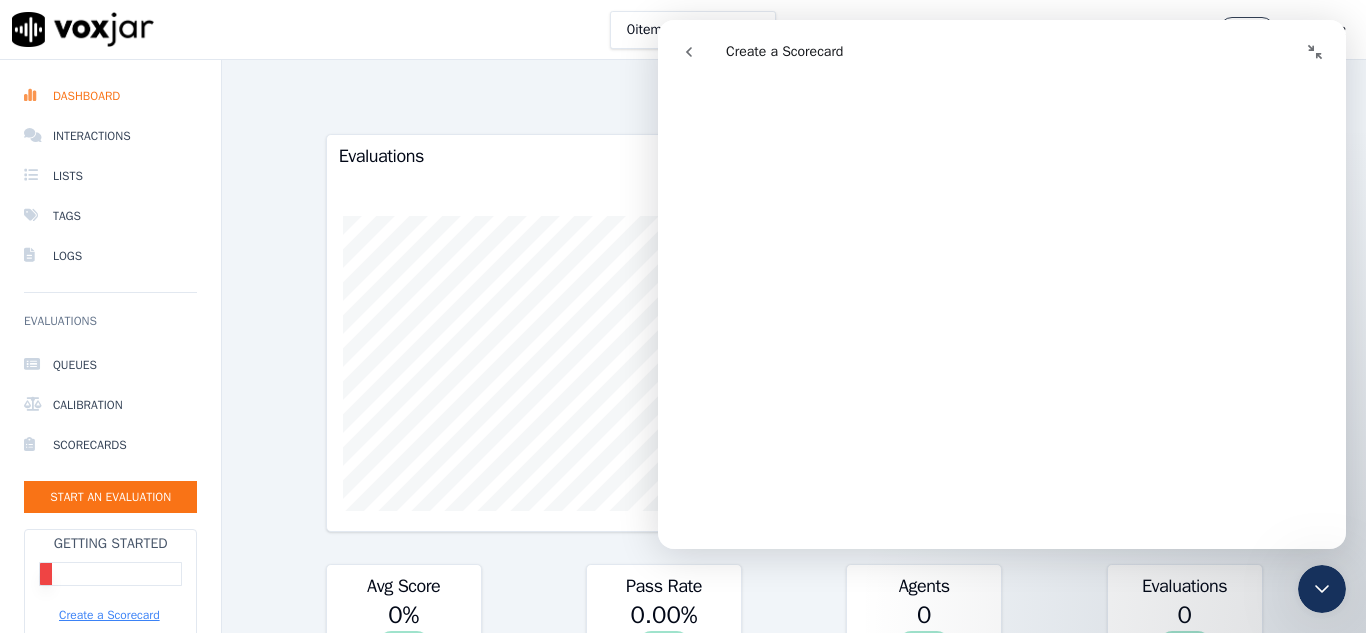 scroll, scrollTop: 400, scrollLeft: 0, axis: vertical 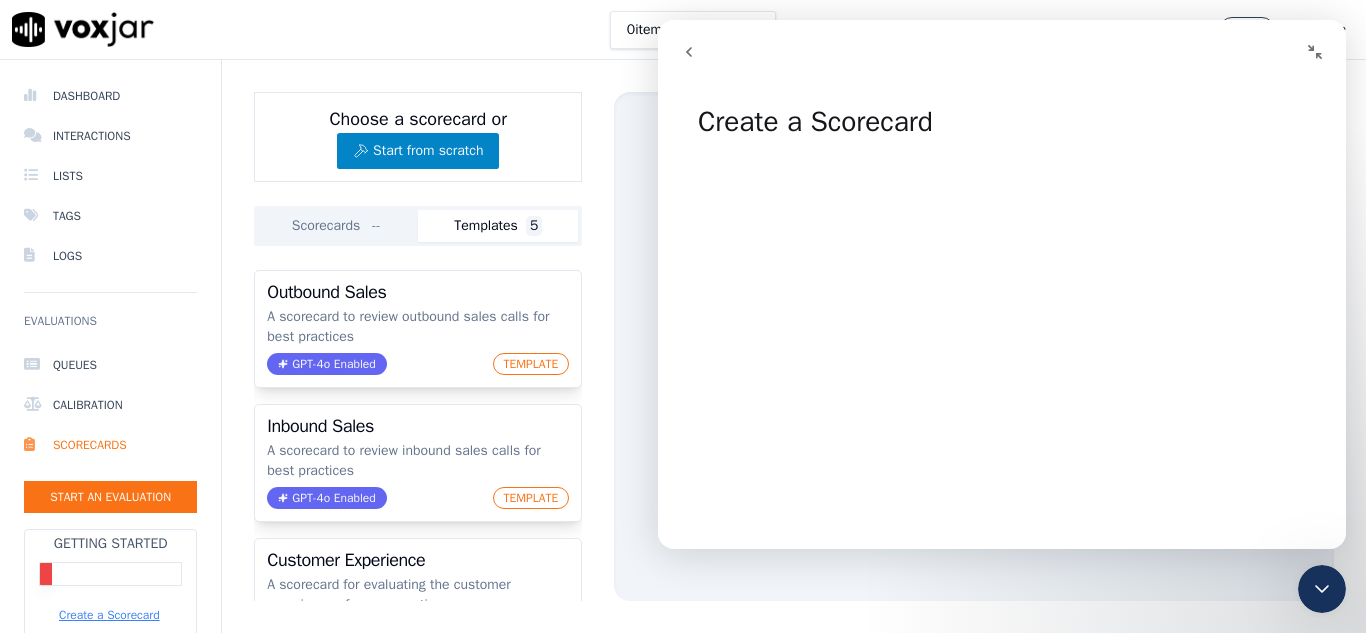 click 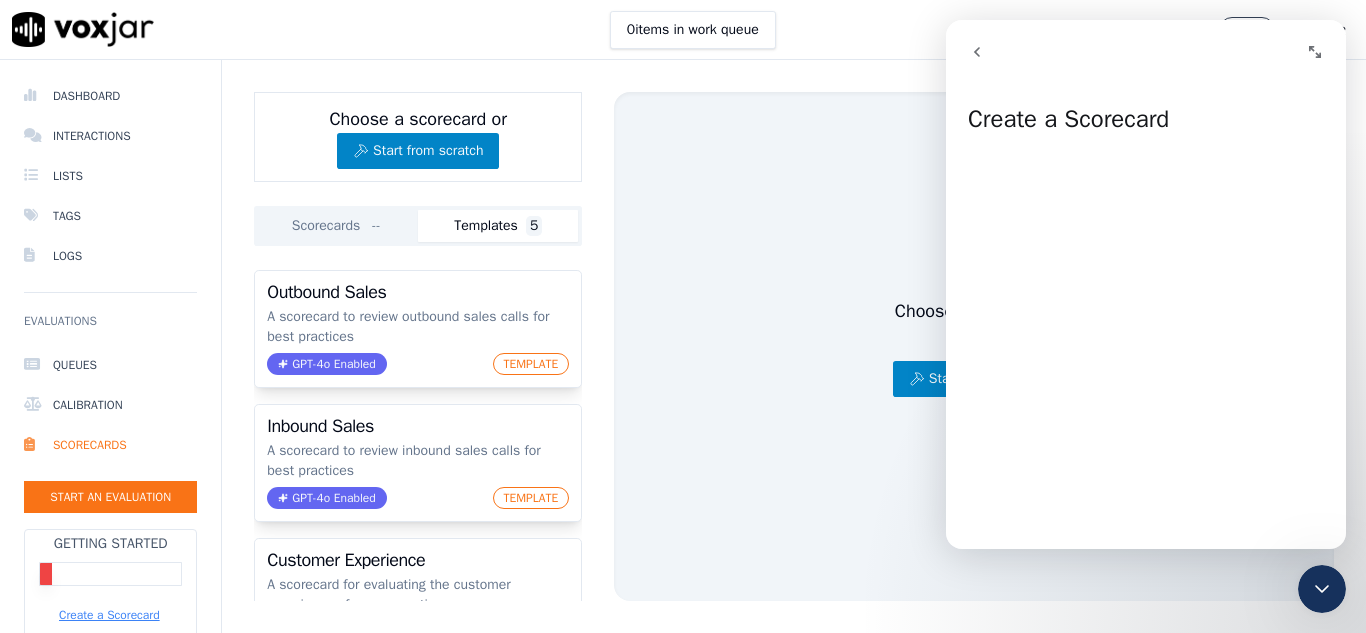 click on "Choose a Scorecard  or
Start from scratch" at bounding box center (974, 346) 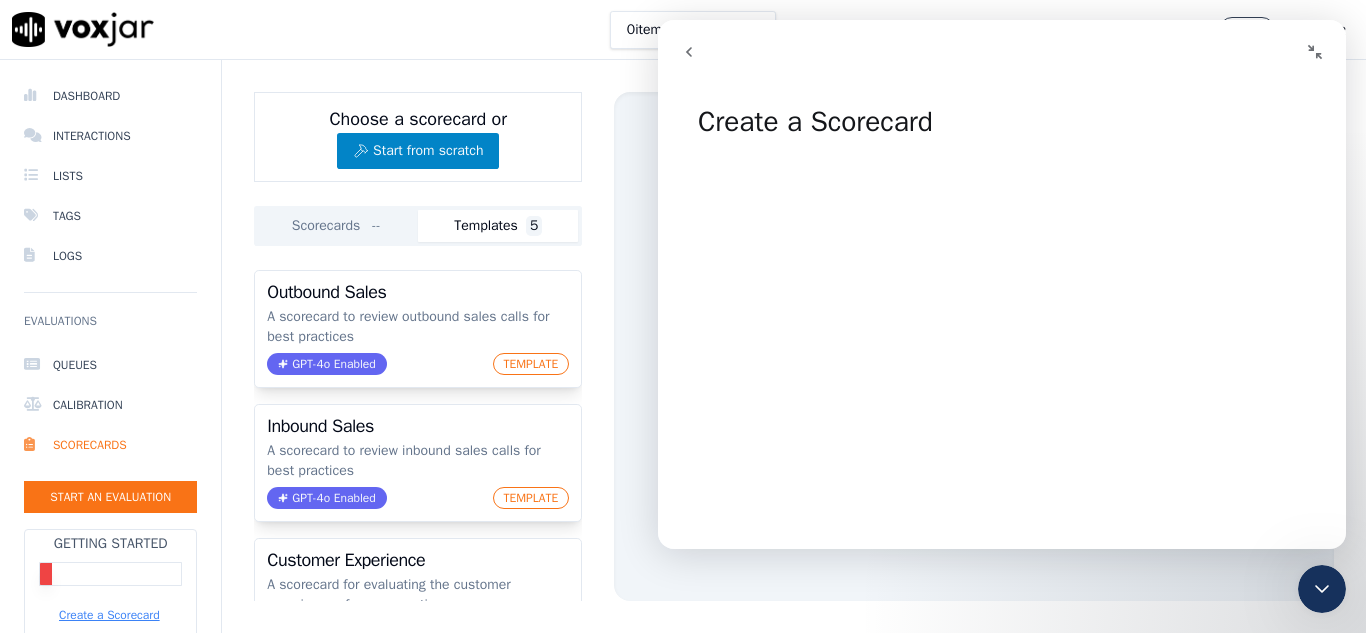 click 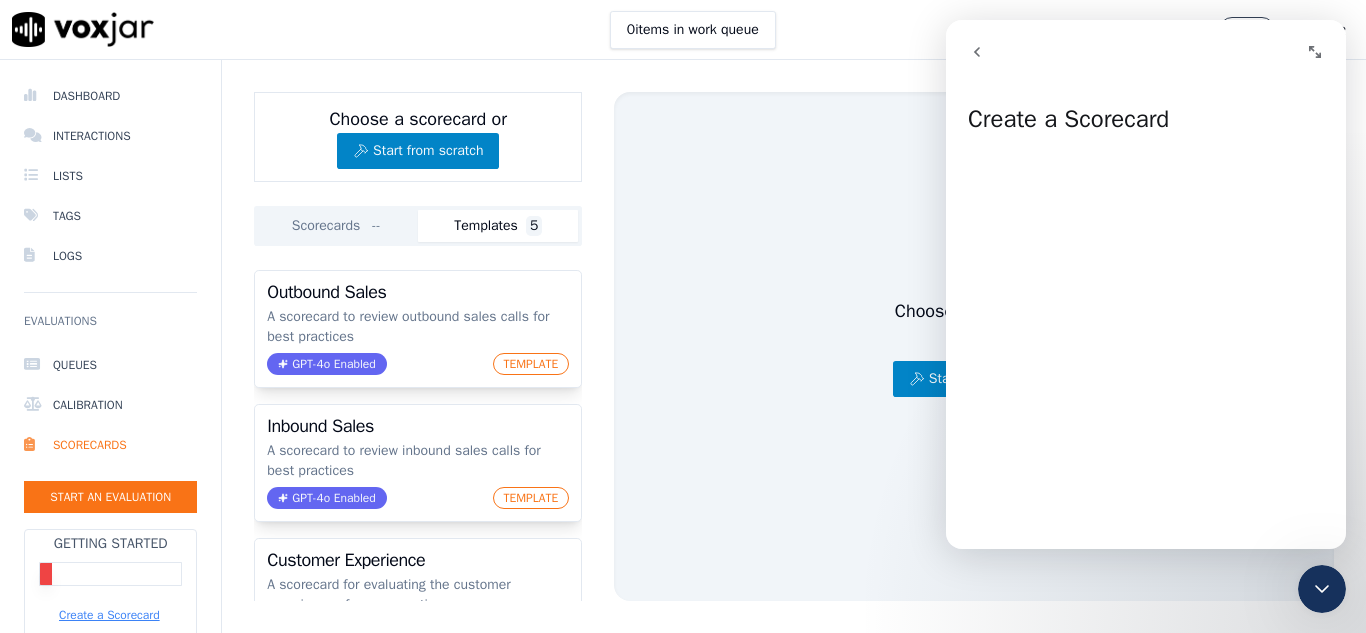 click on "Choose a Scorecard  or
Start from scratch" at bounding box center (974, 346) 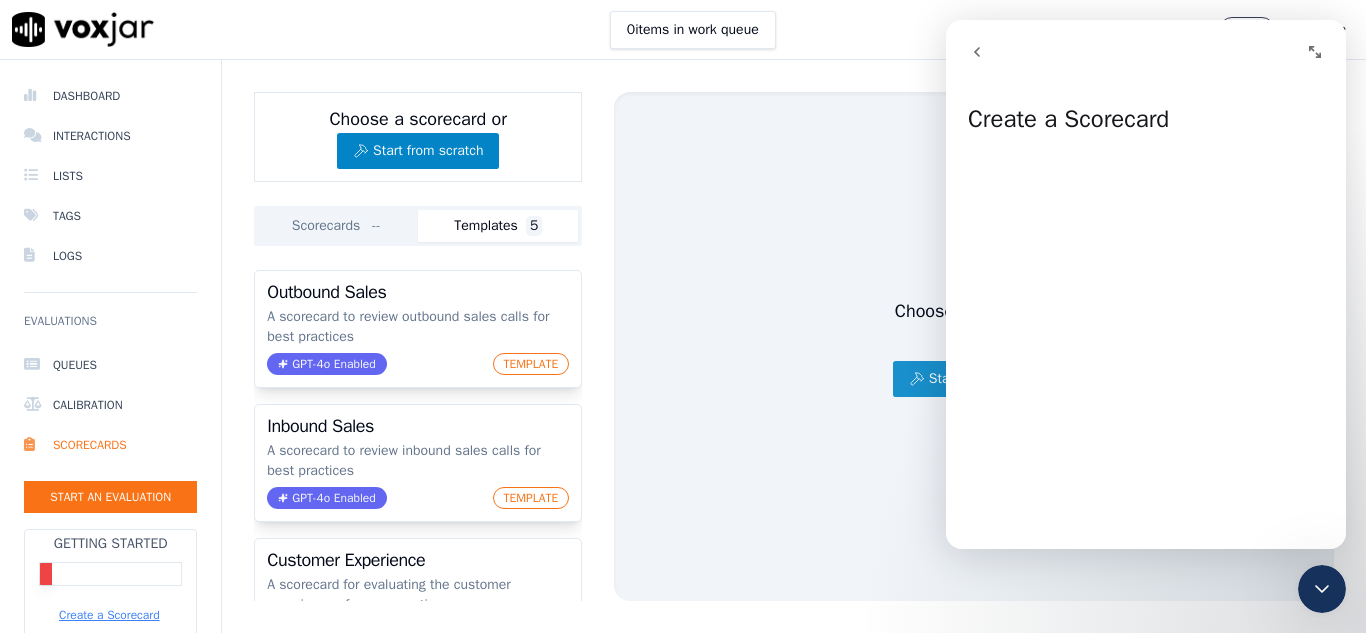 click on "Start from scratch" at bounding box center [974, 379] 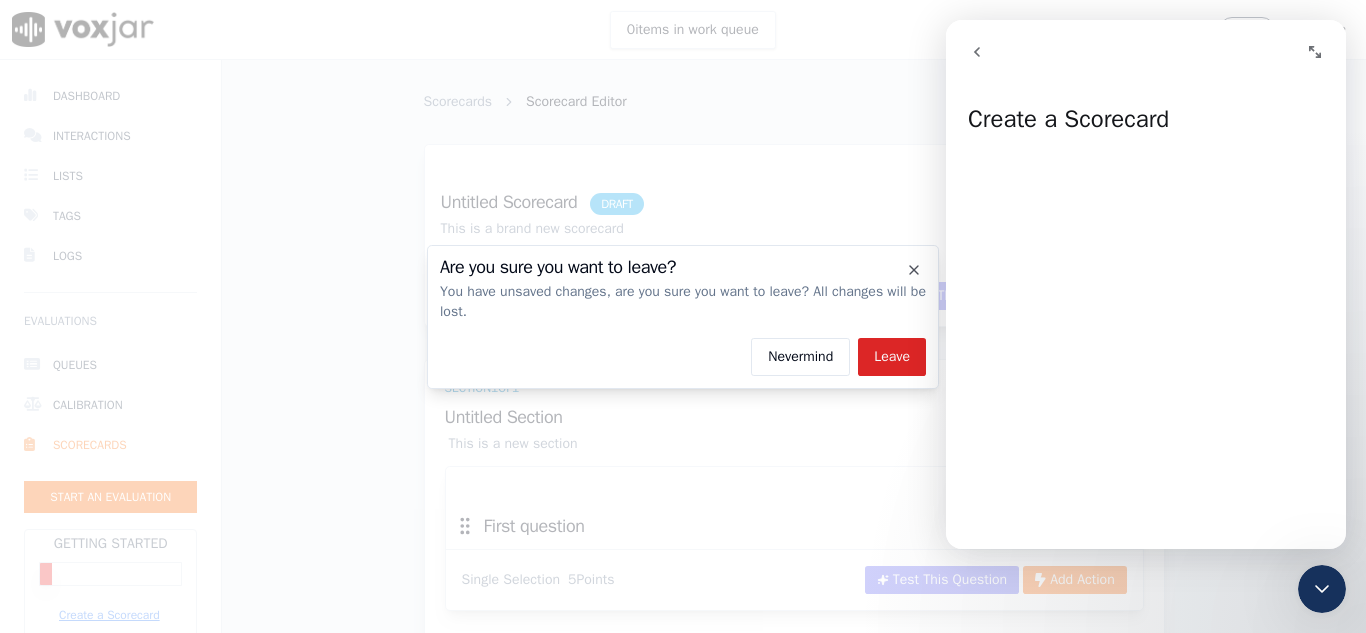 click 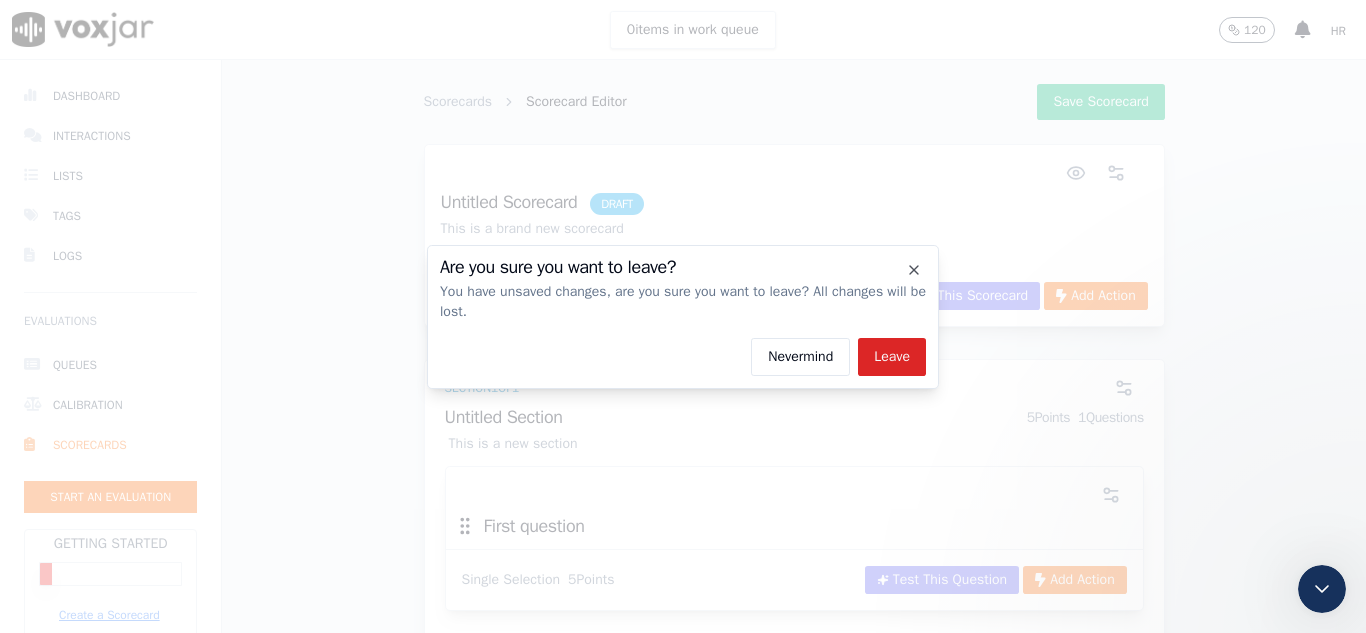 scroll, scrollTop: 0, scrollLeft: 0, axis: both 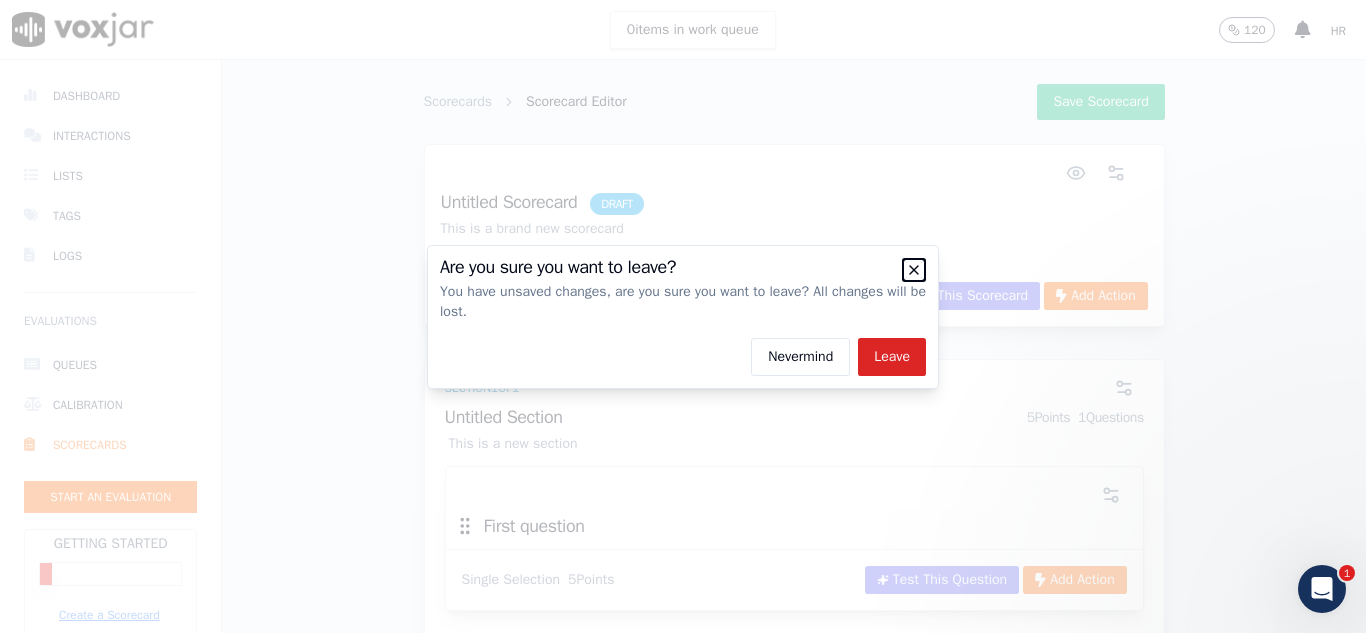 click 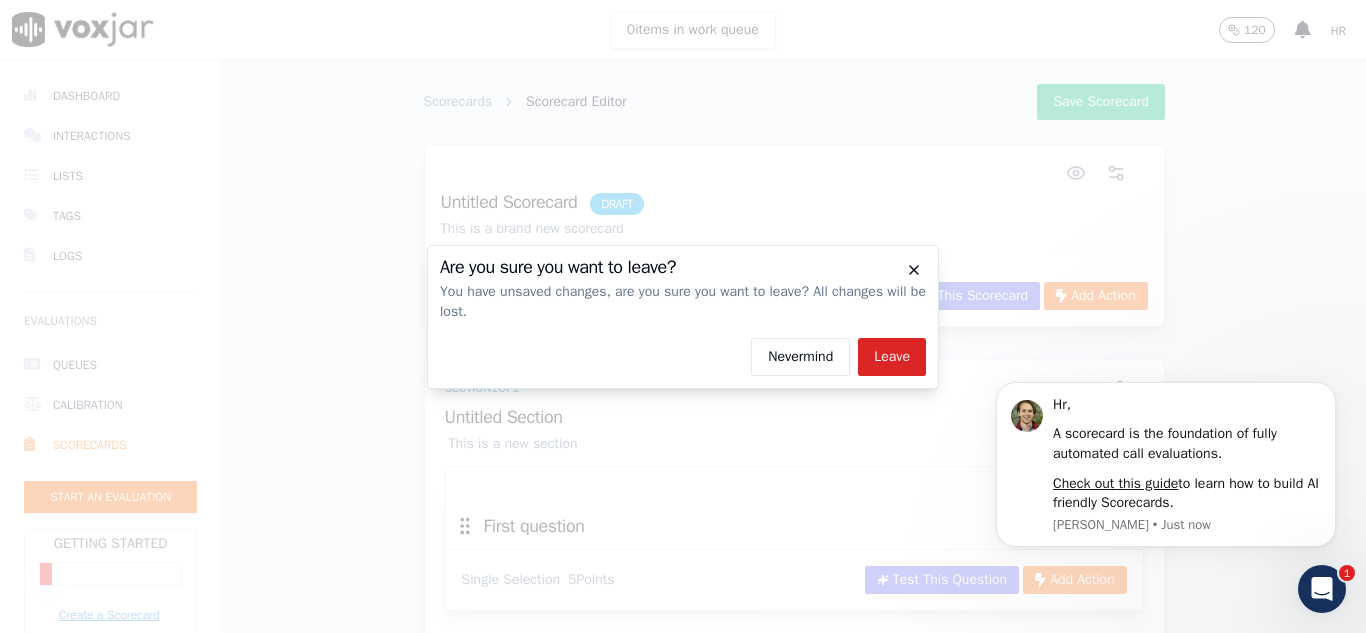 scroll, scrollTop: 0, scrollLeft: 0, axis: both 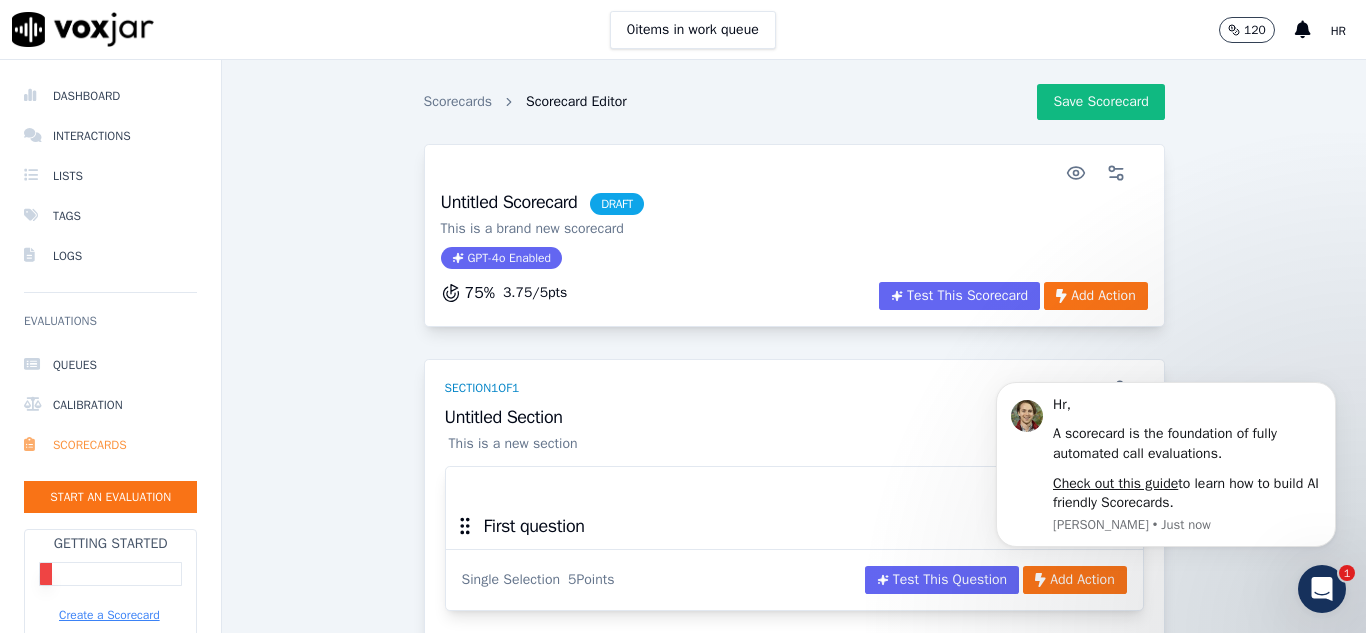click on "Scorecards" at bounding box center (110, 445) 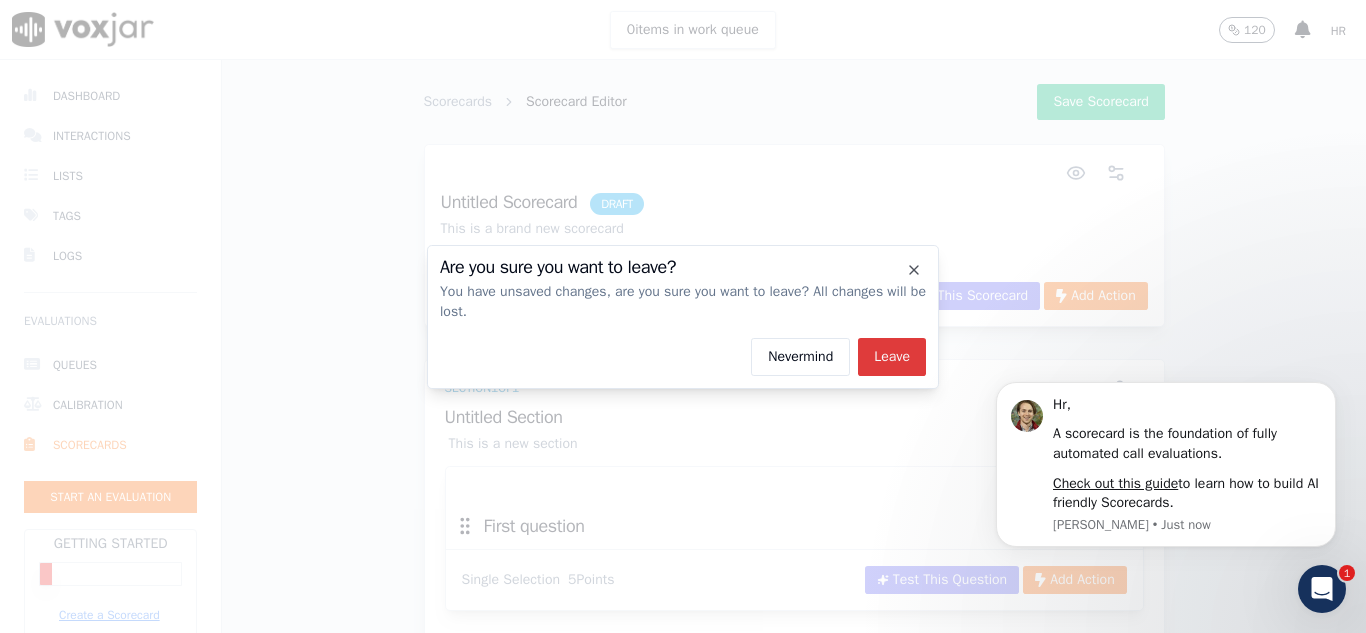 click on "Leave" 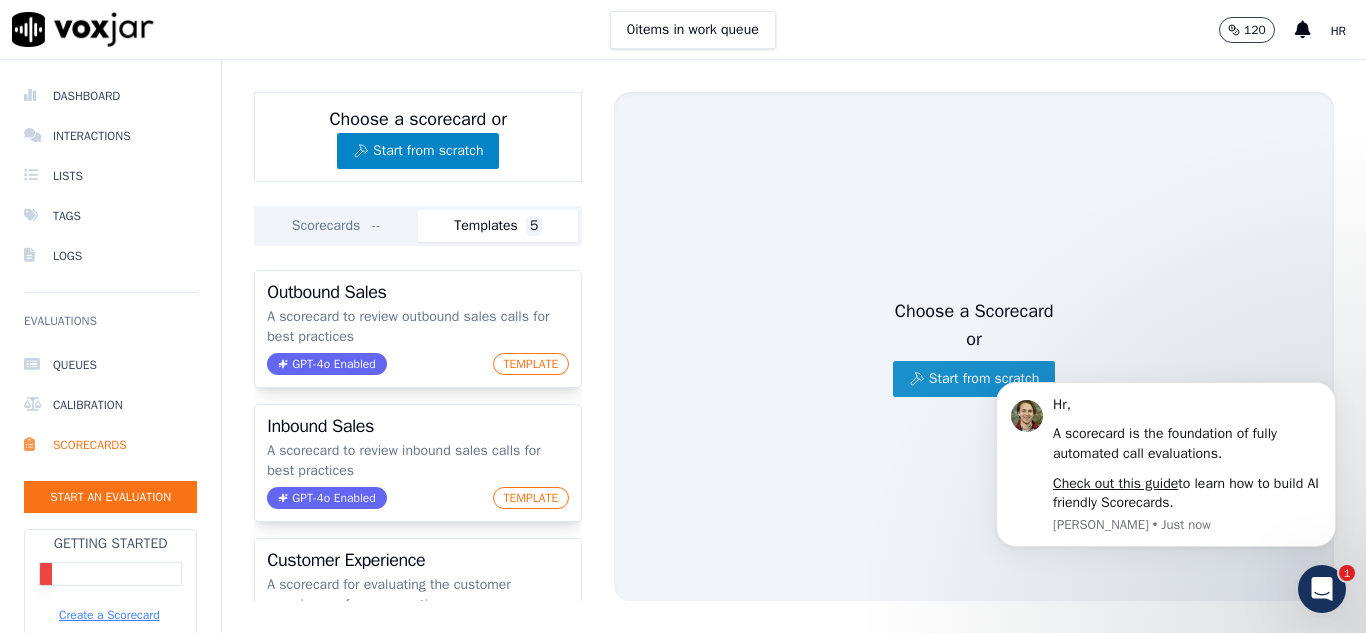 click on "Start from scratch" at bounding box center [974, 379] 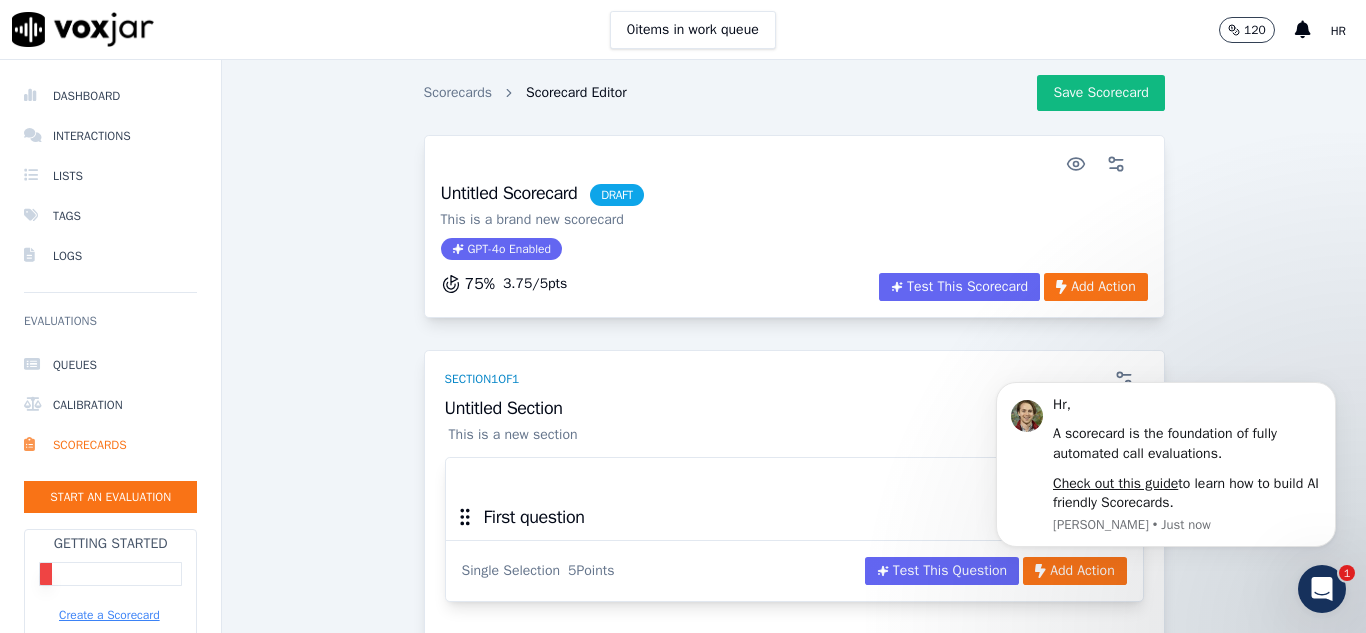 scroll, scrollTop: 0, scrollLeft: 0, axis: both 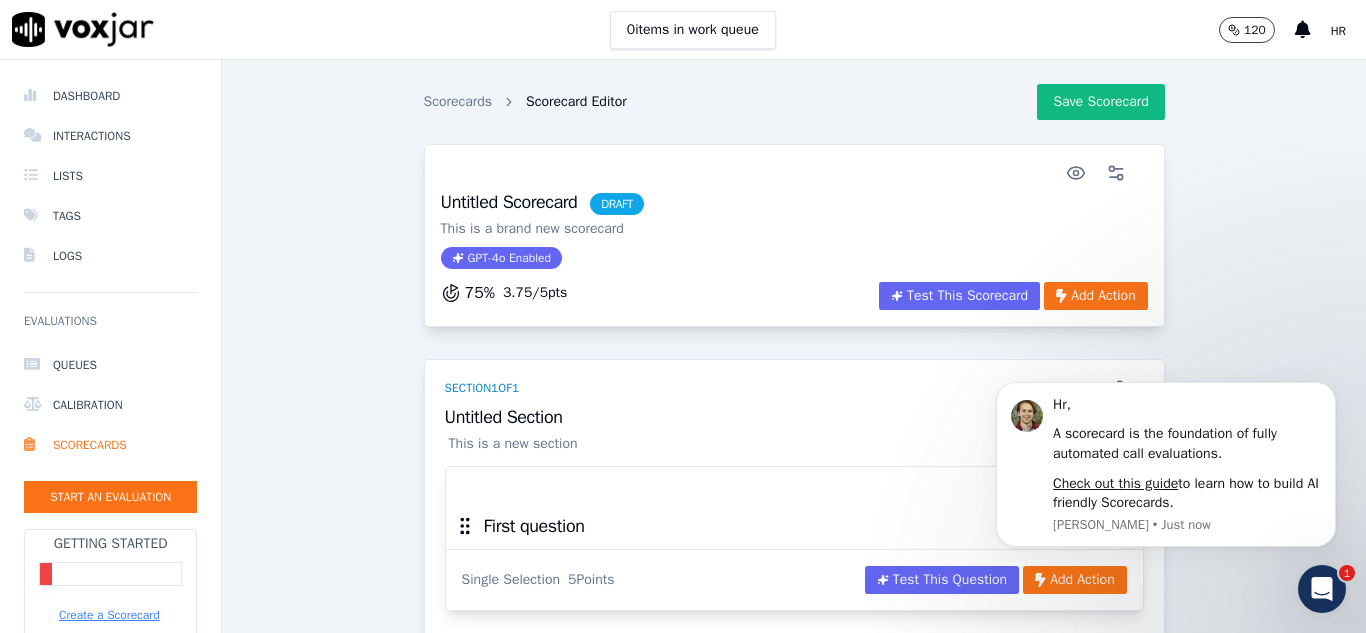 click on "Untitled Scorecard   DRAFT   This is a brand new scorecard     GPT-4o Enabled" at bounding box center [542, 231] 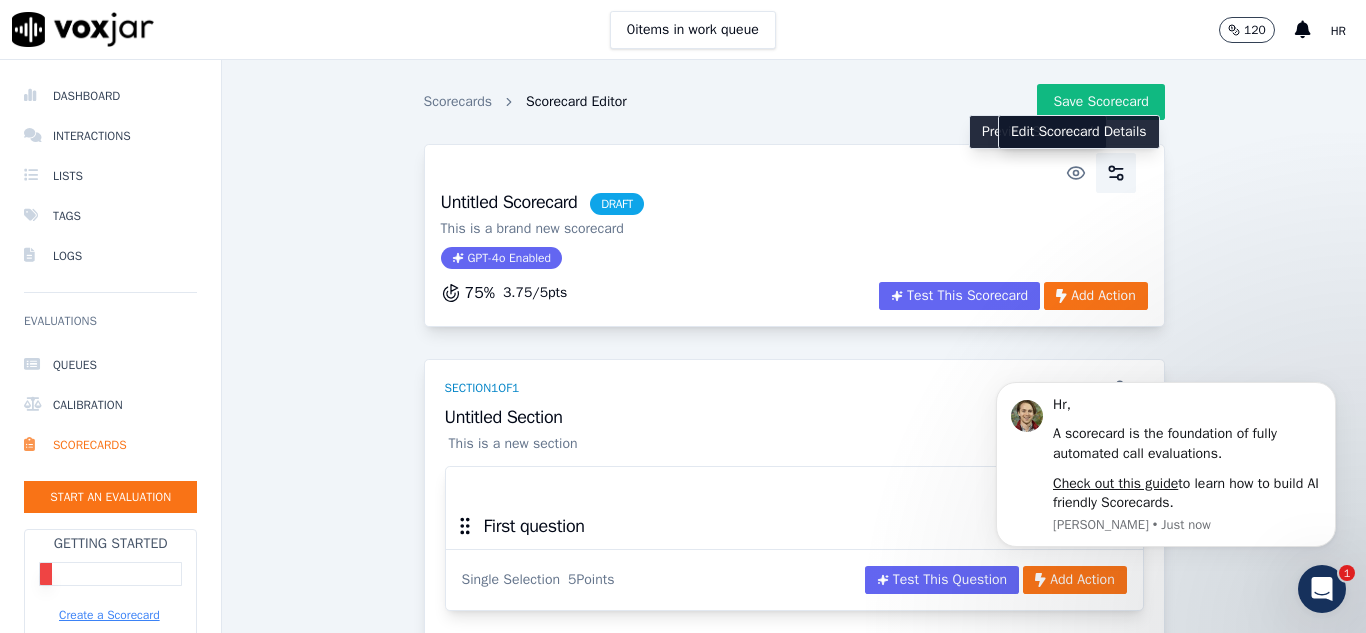 click 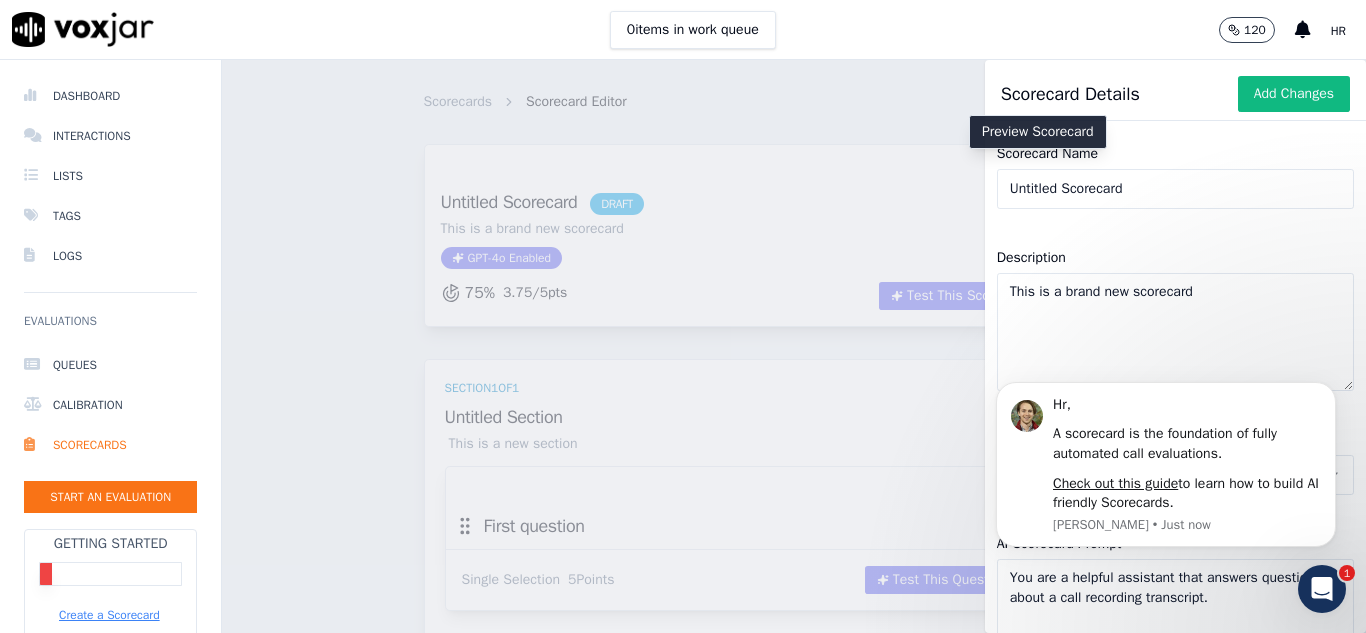 click on "Untitled Scorecard" 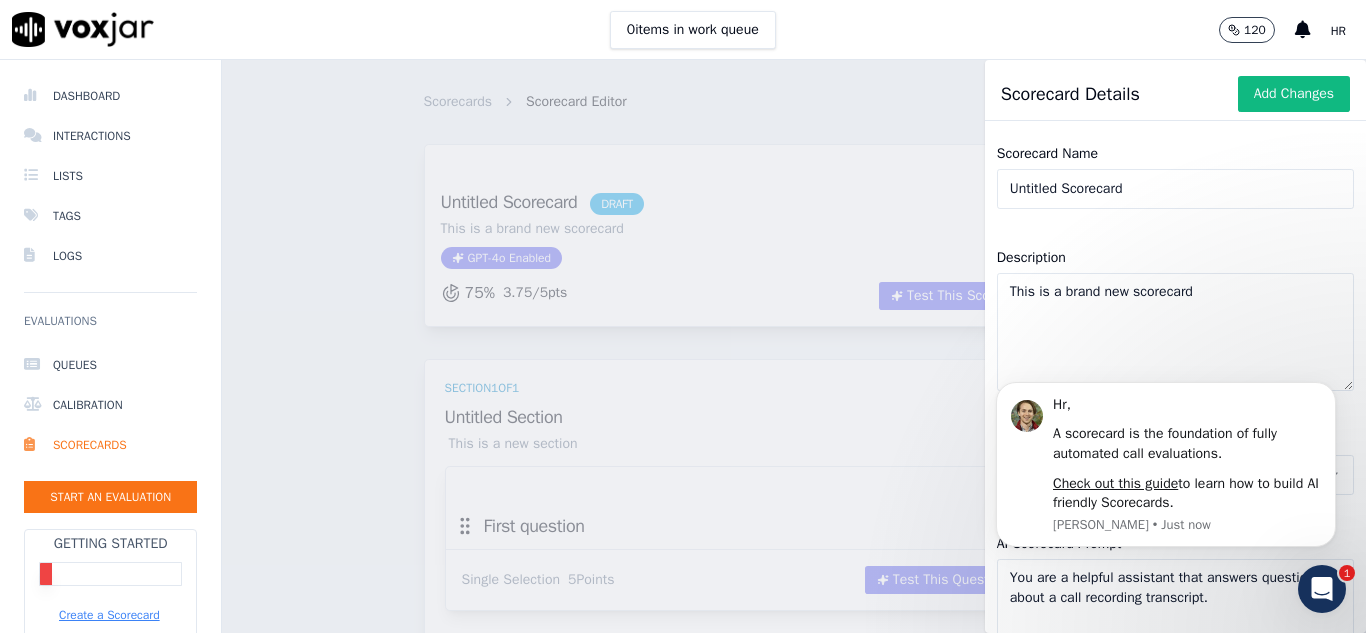 drag, startPoint x: 1136, startPoint y: 188, endPoint x: 968, endPoint y: 190, distance: 168.0119 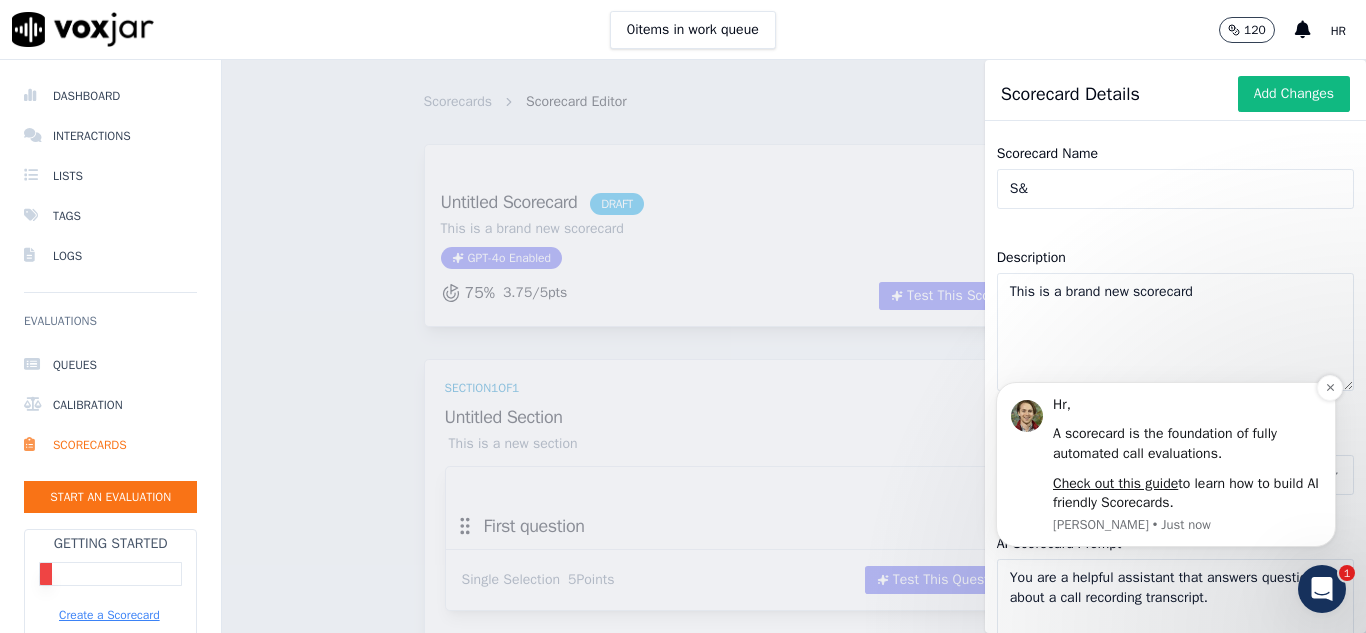 type on "S" 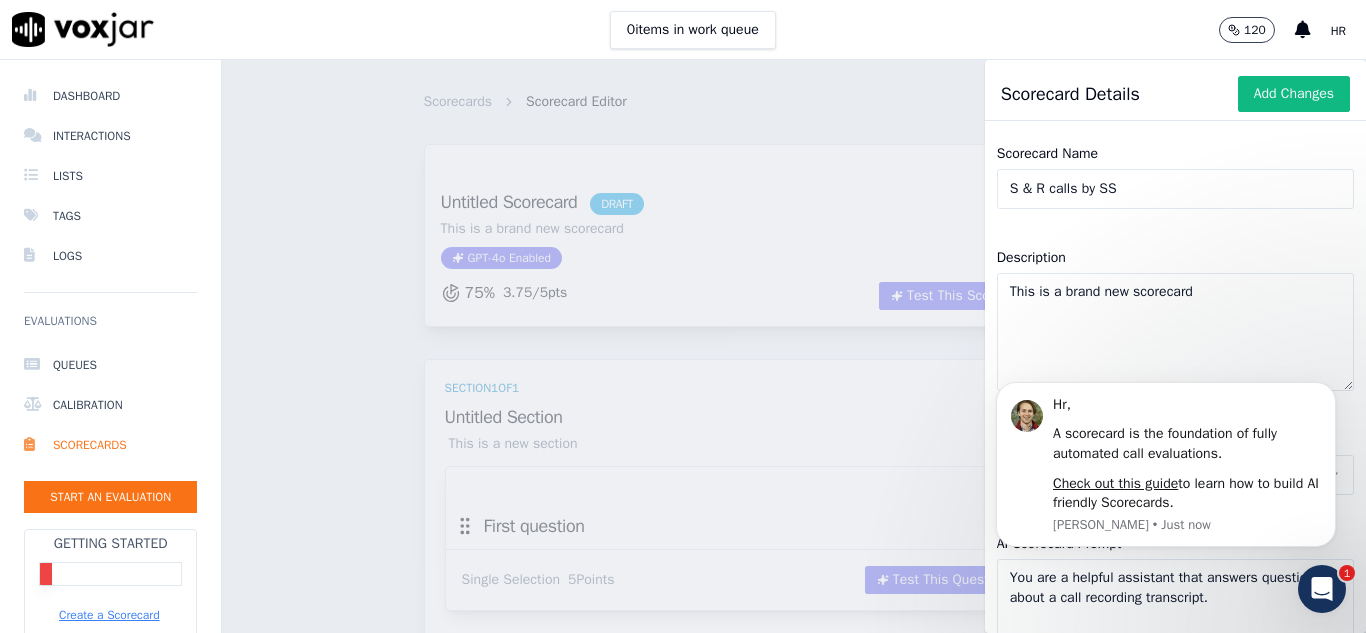 type on "S & R calls by SS" 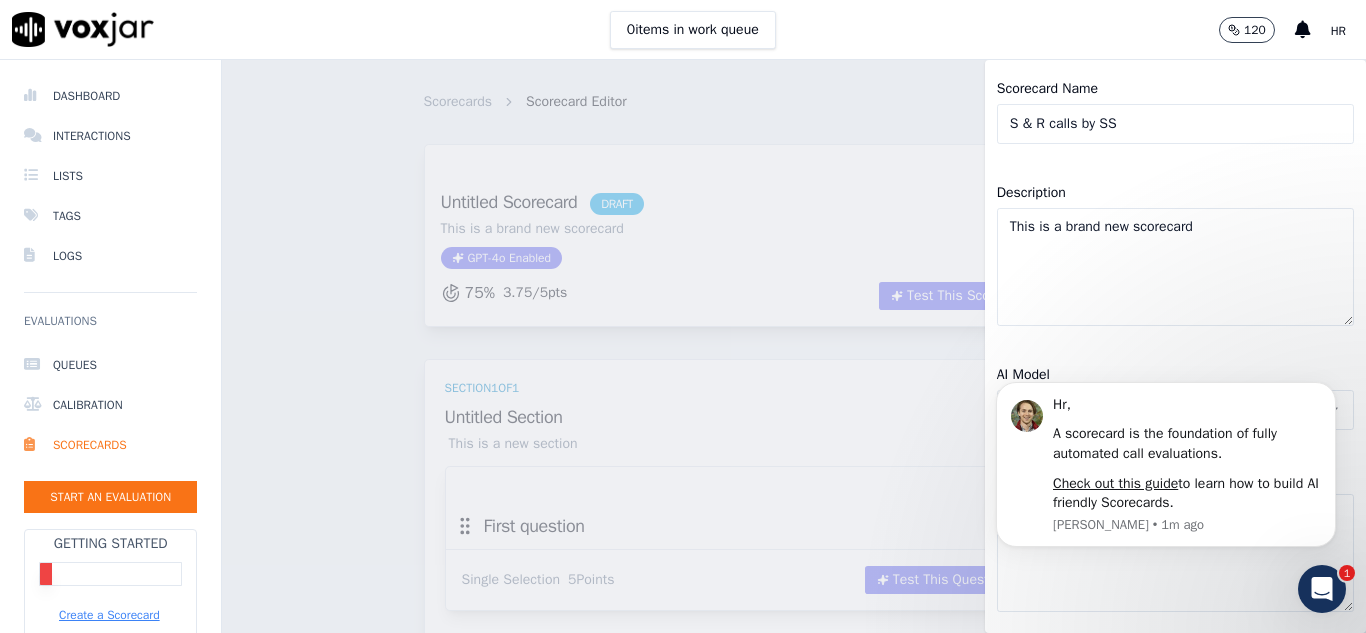 scroll, scrollTop: 100, scrollLeft: 0, axis: vertical 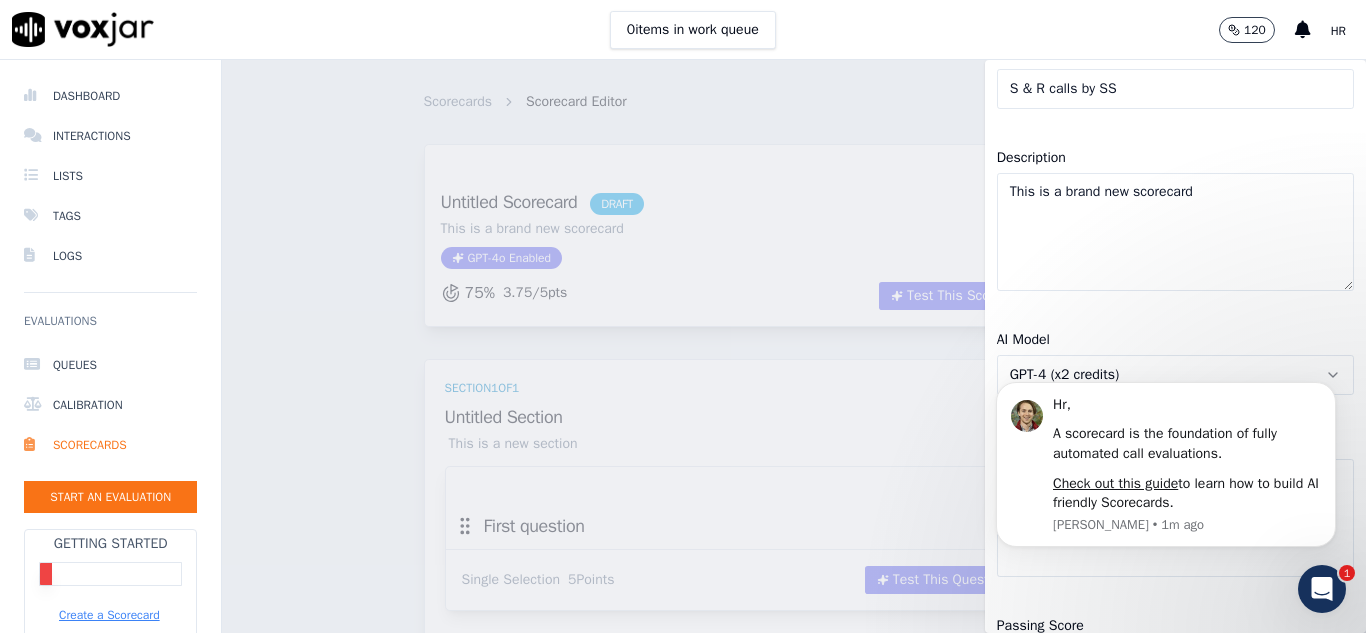 drag, startPoint x: 1188, startPoint y: 193, endPoint x: 961, endPoint y: 205, distance: 227.31696 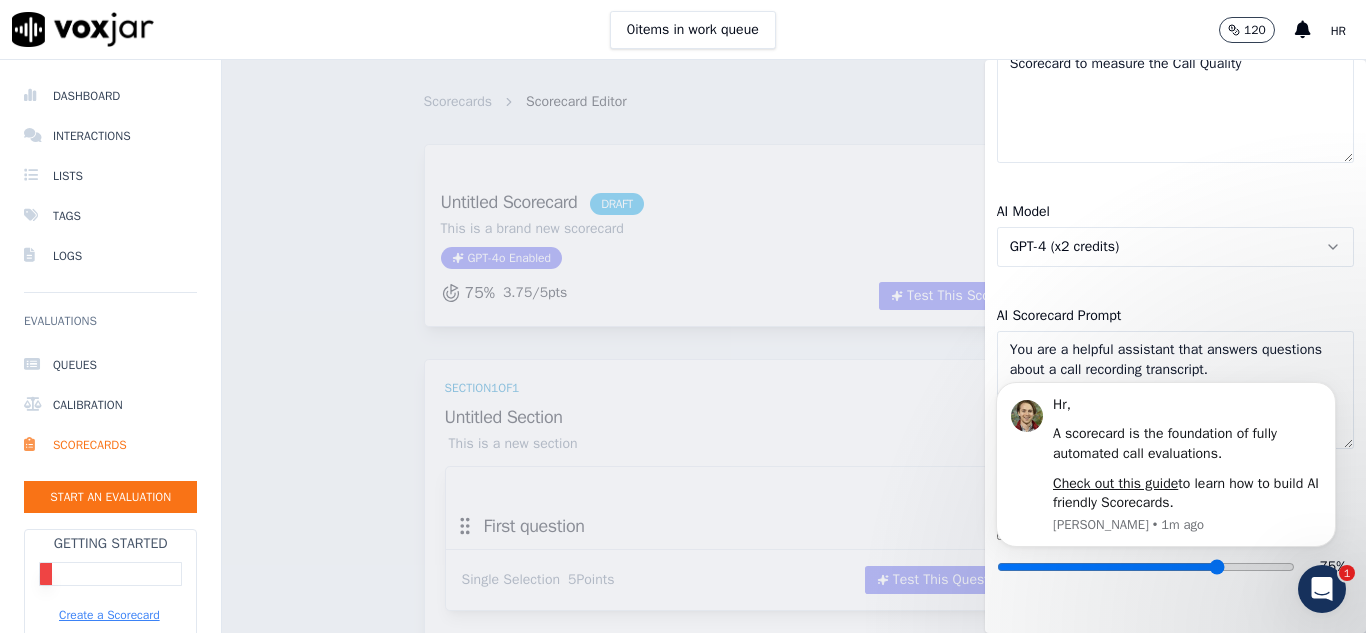 scroll, scrollTop: 273, scrollLeft: 0, axis: vertical 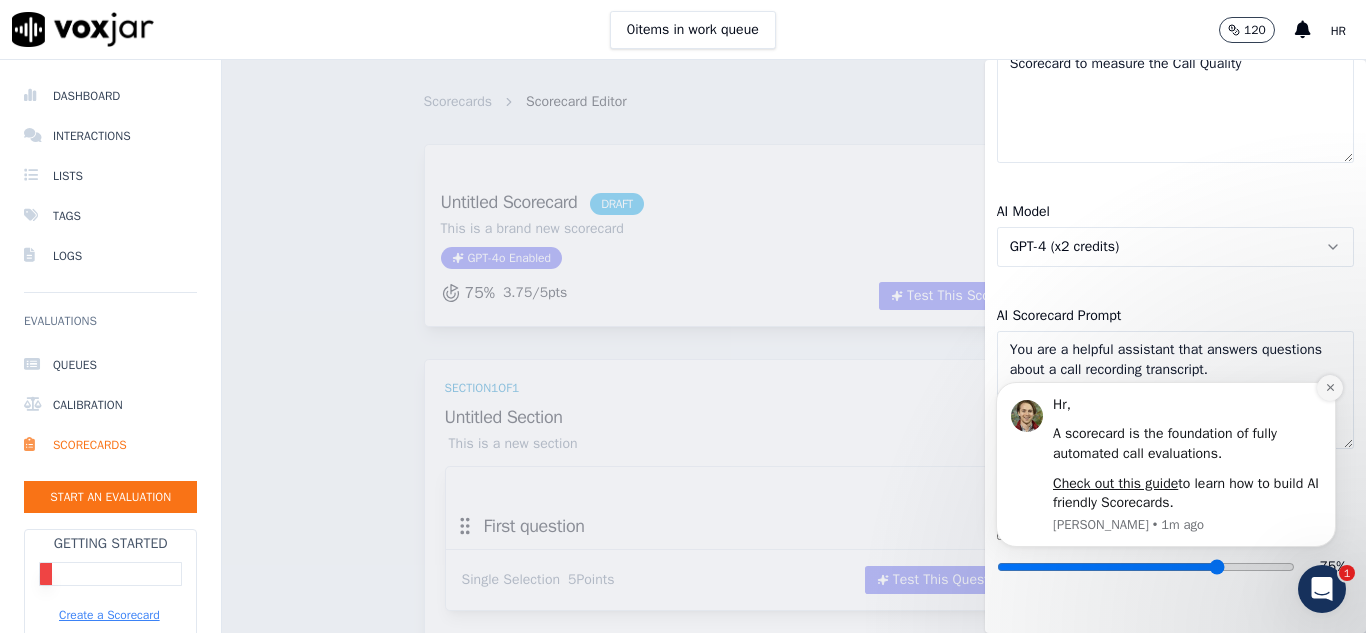 type on "Scorecard to measure the Call Quality" 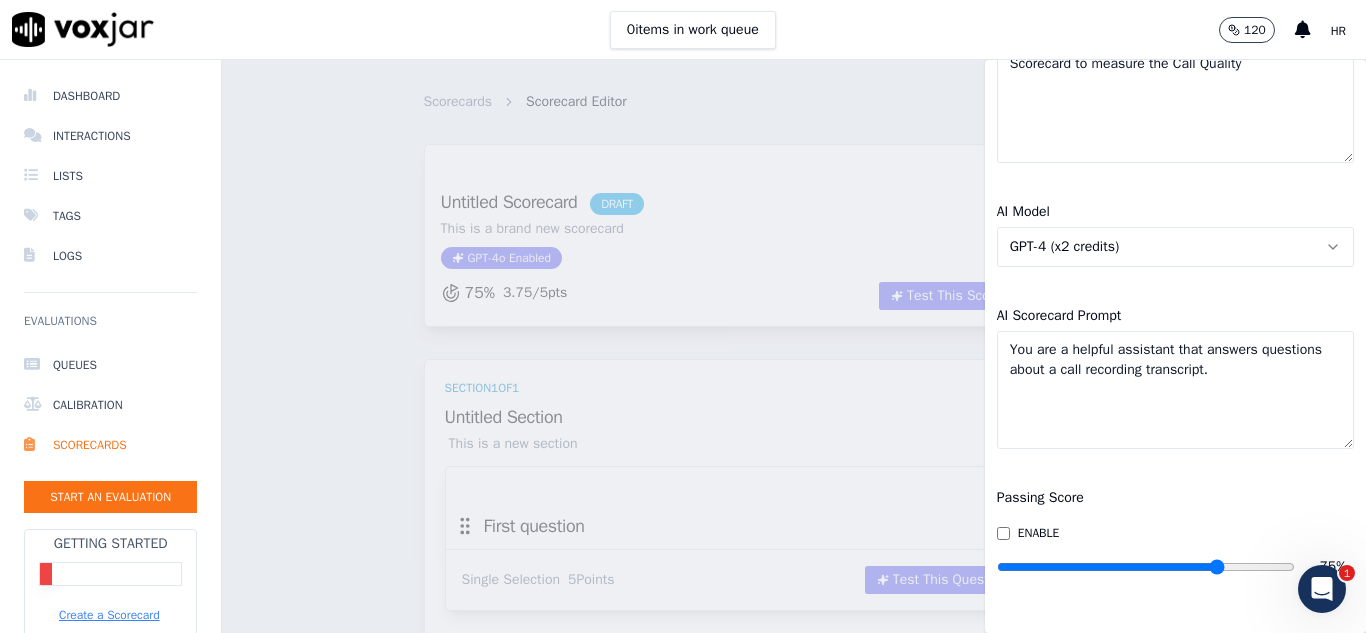 click on "You are a helpful assistant that answers questions about a call recording transcript." 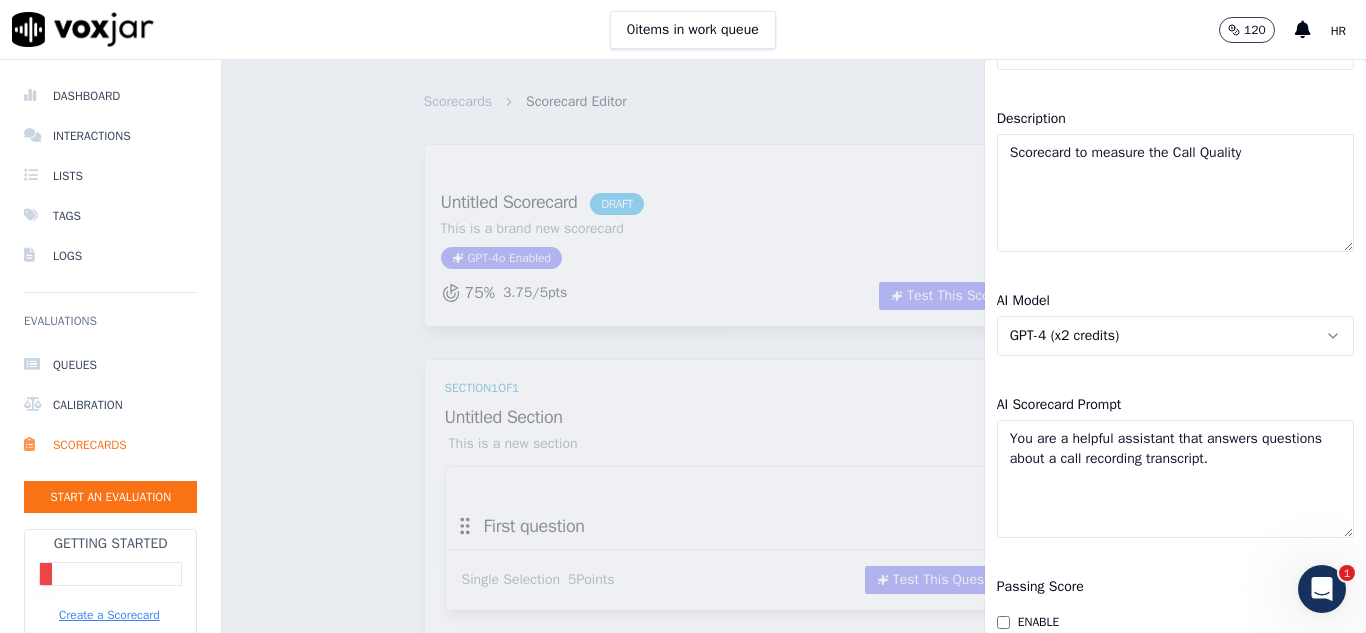 scroll, scrollTop: 0, scrollLeft: 0, axis: both 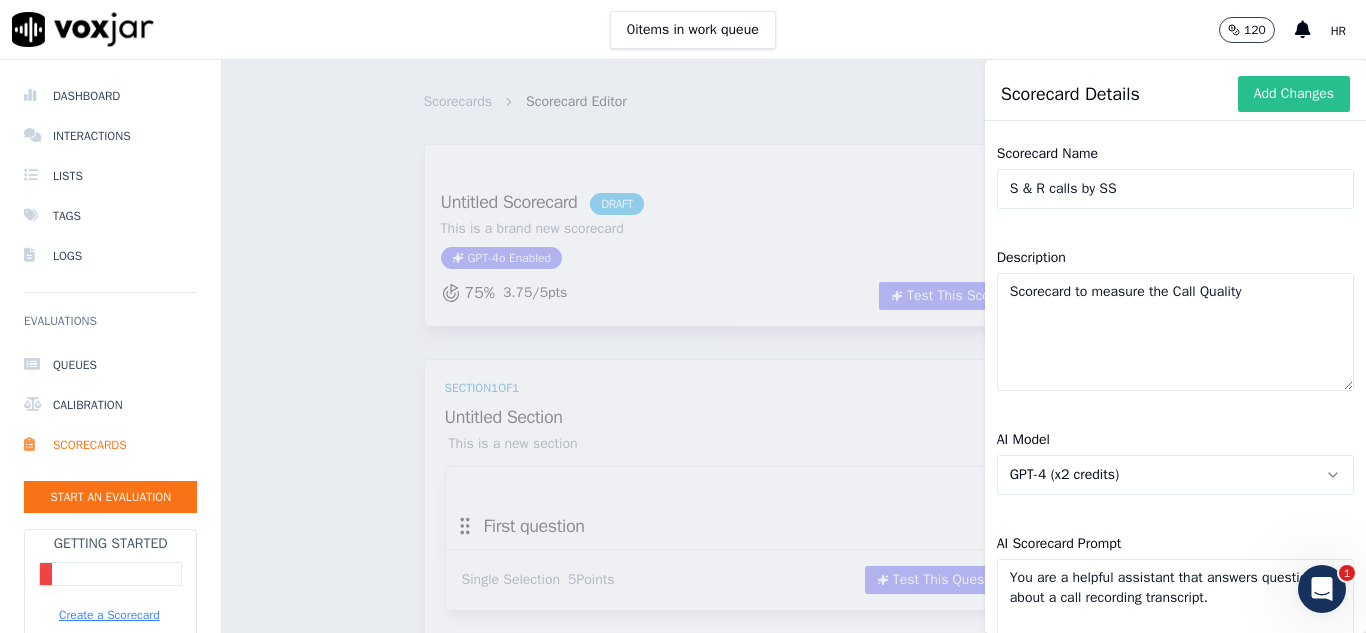 click on "Add Changes" at bounding box center [1294, 94] 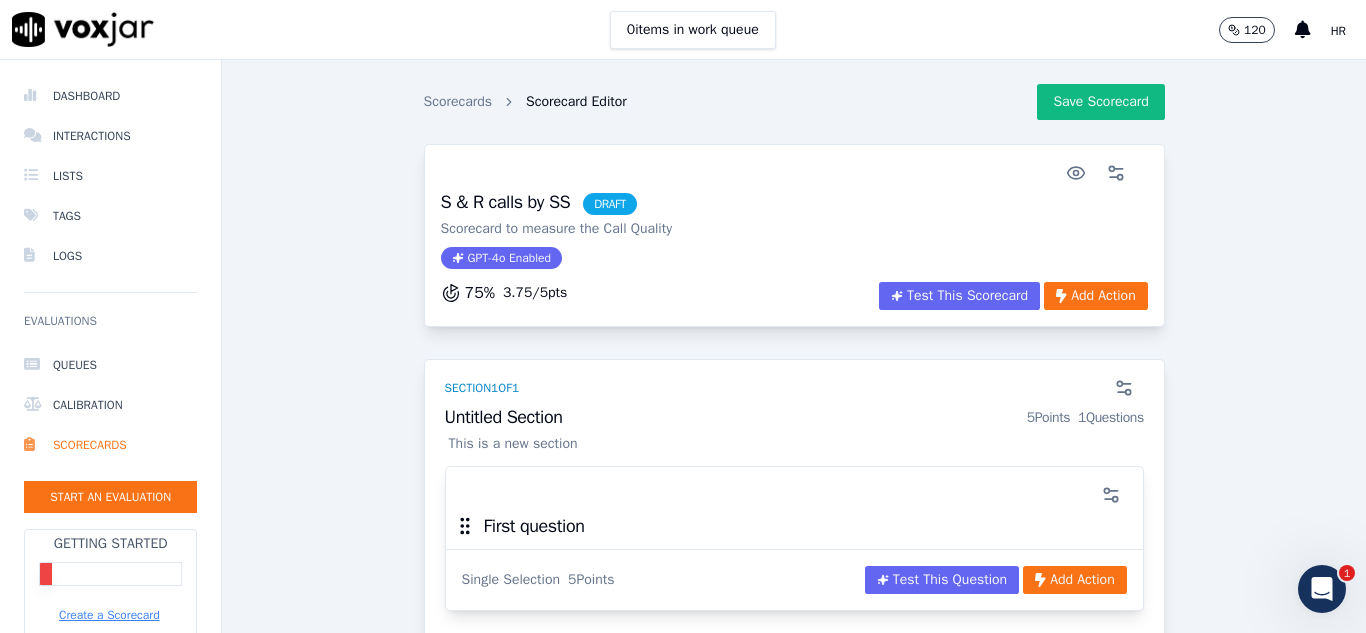 scroll, scrollTop: 100, scrollLeft: 0, axis: vertical 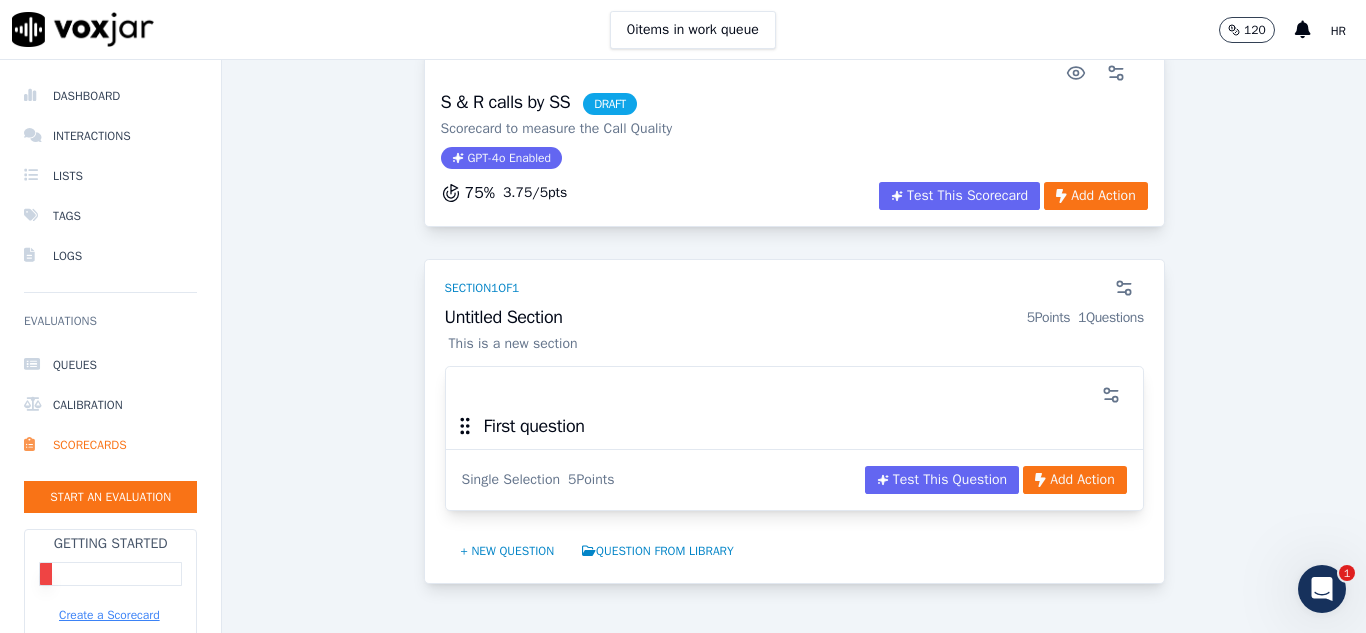 click on "This is a new section" 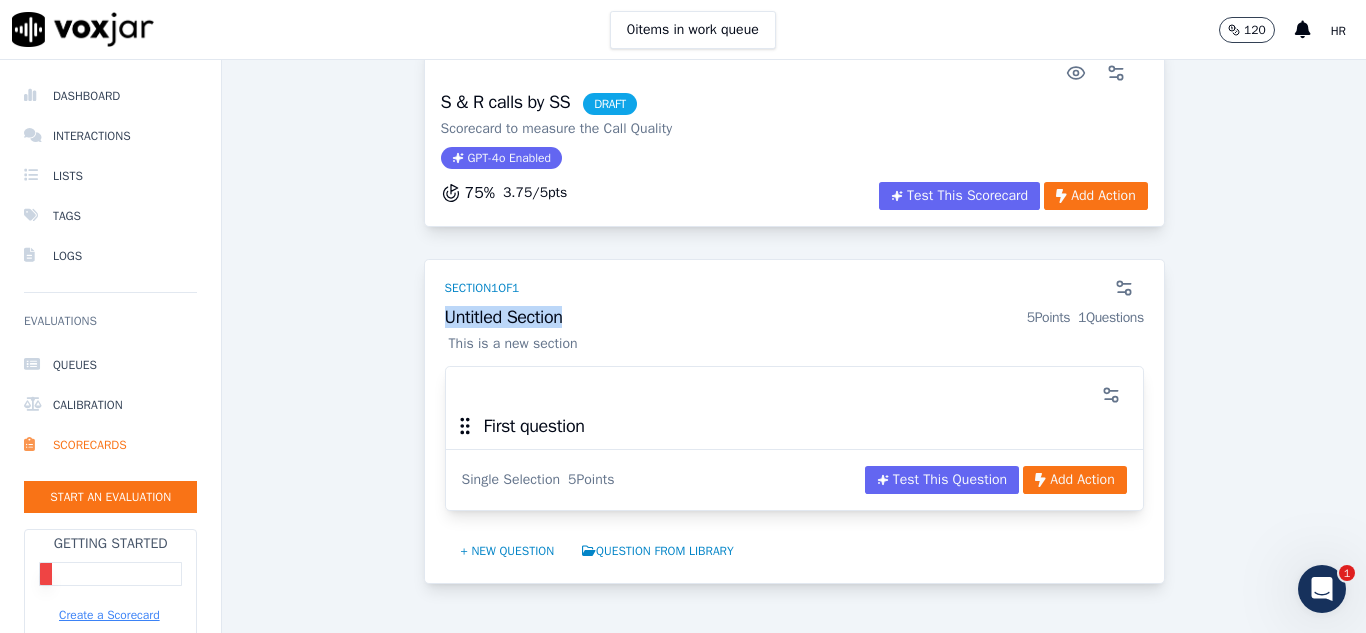 drag, startPoint x: 557, startPoint y: 317, endPoint x: 435, endPoint y: 317, distance: 122 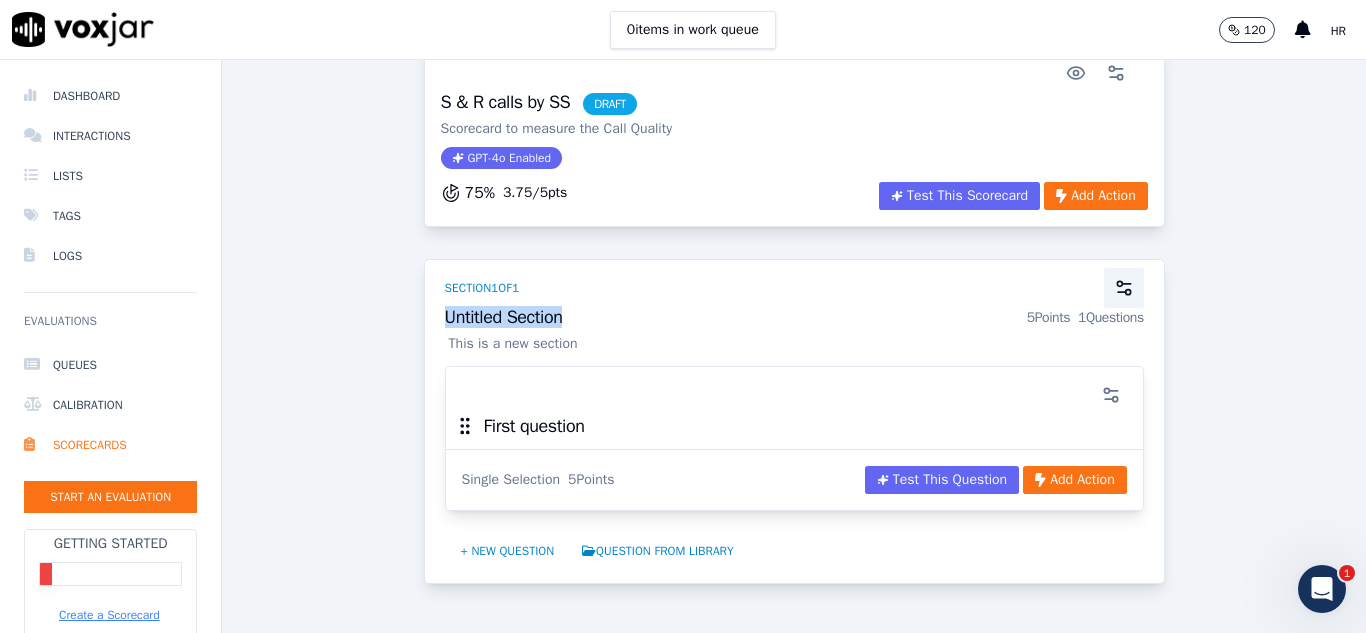 click 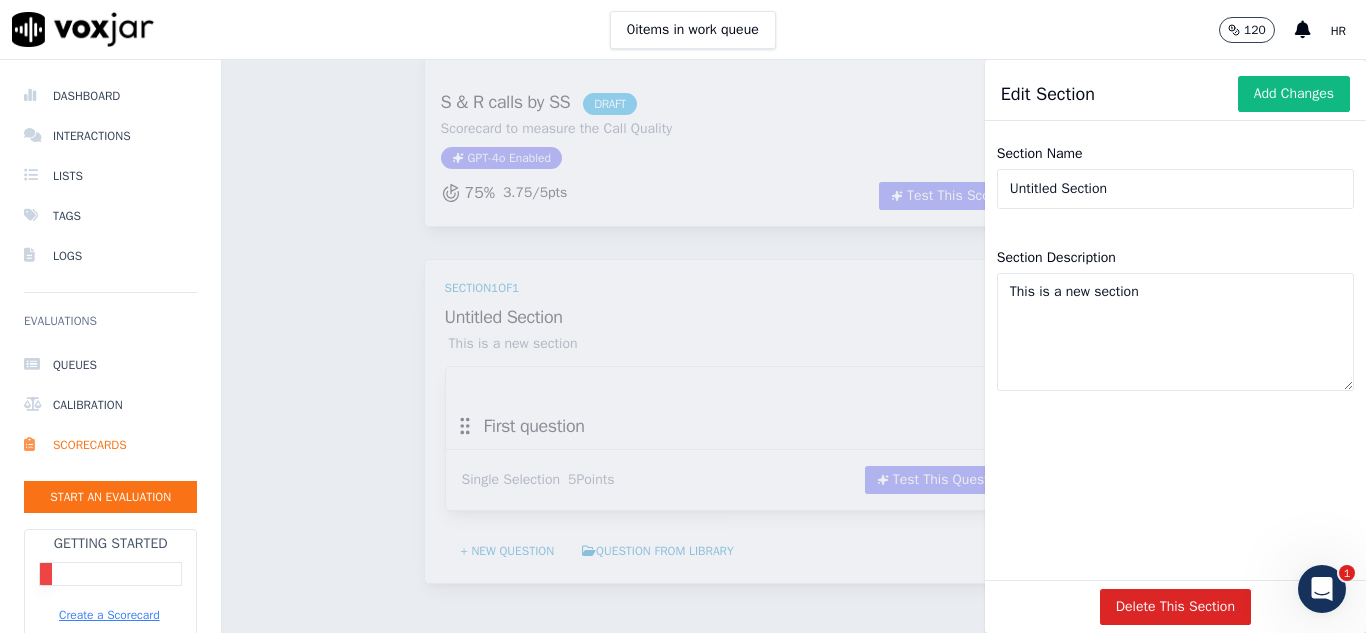 drag, startPoint x: 1130, startPoint y: 180, endPoint x: 885, endPoint y: 215, distance: 247.48738 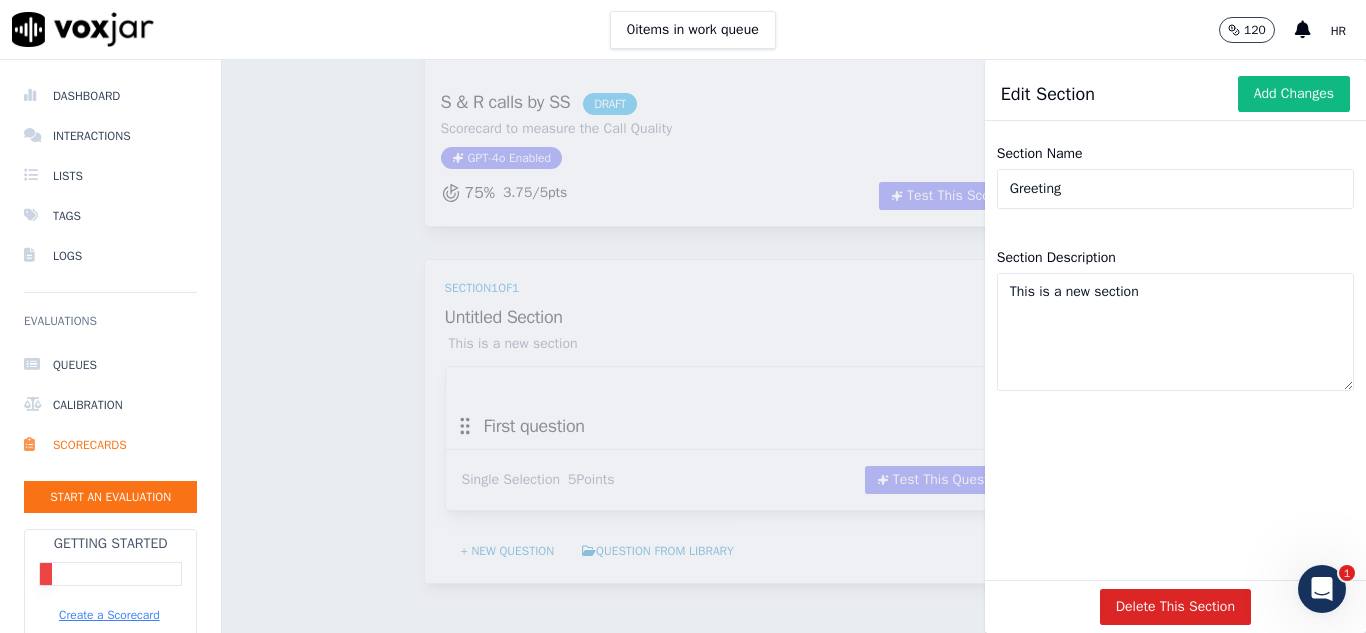 type on "Greeting" 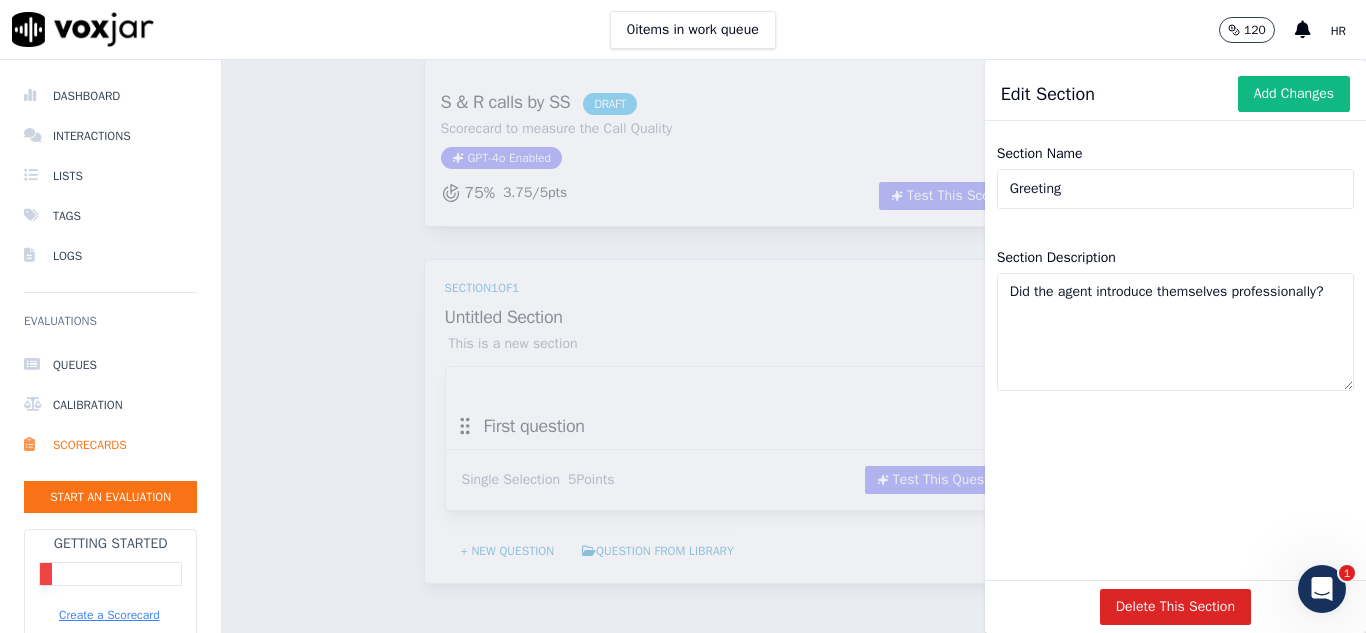 type on "Did the agent introduce themselves professionally?" 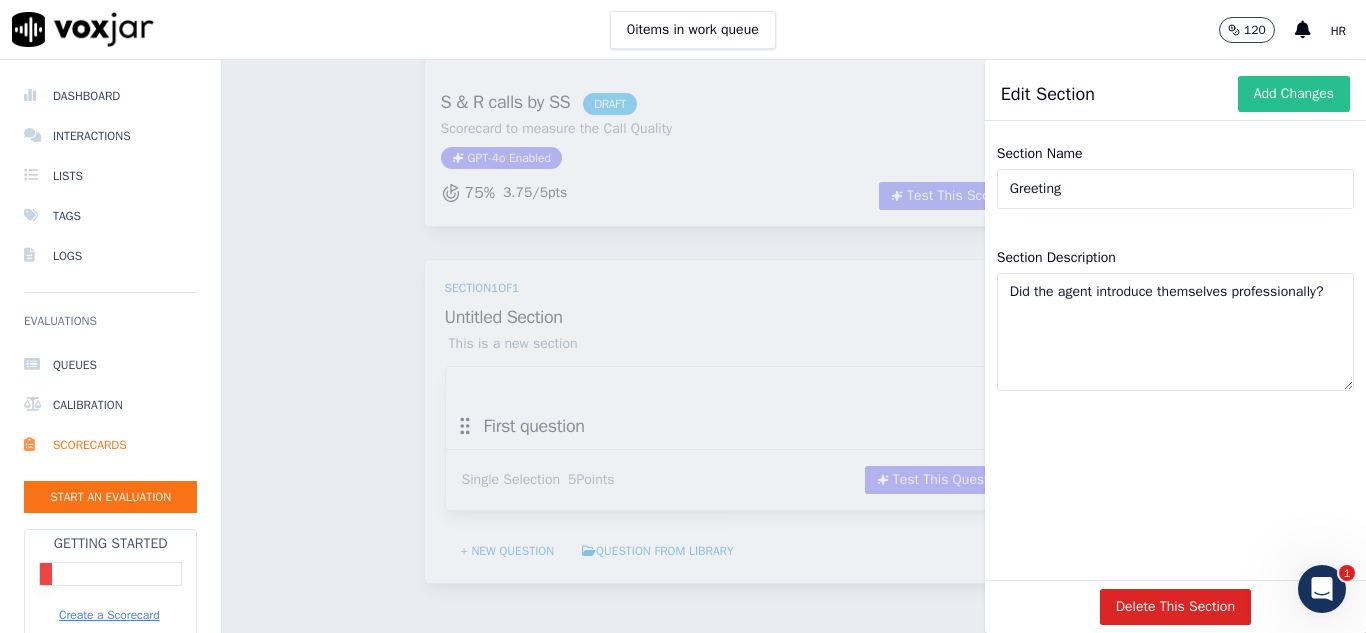 click on "Add Changes" at bounding box center (1294, 94) 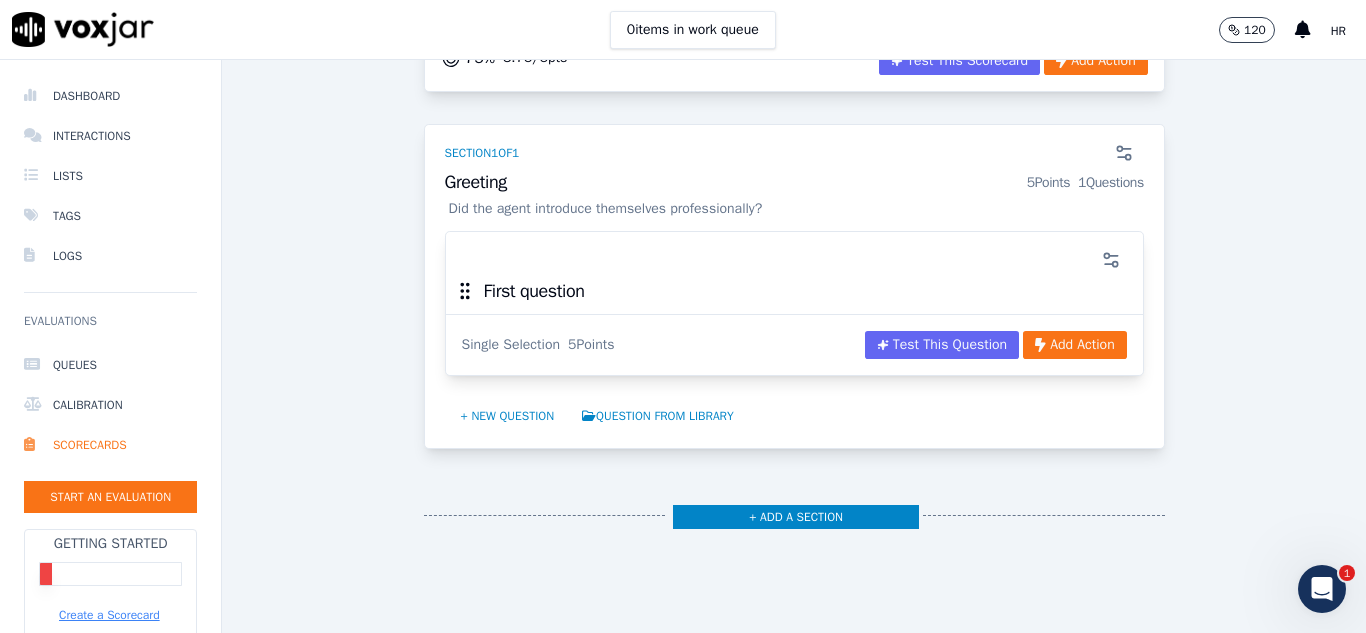scroll, scrollTop: 200, scrollLeft: 0, axis: vertical 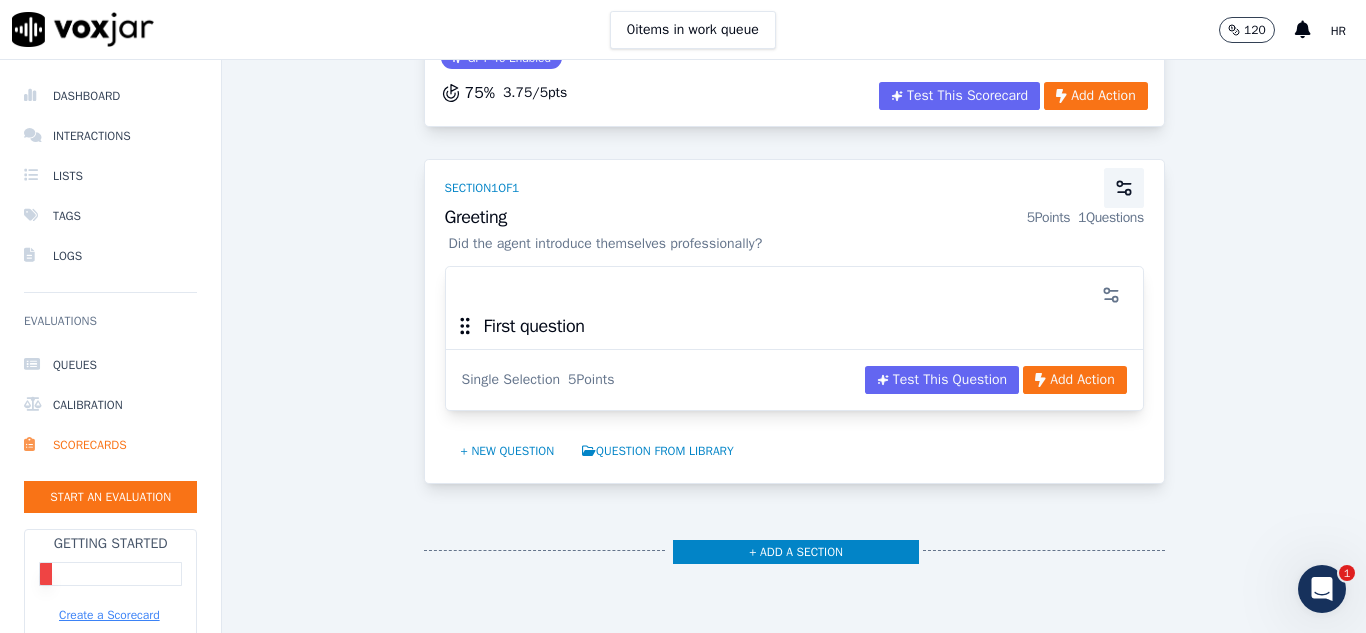 click 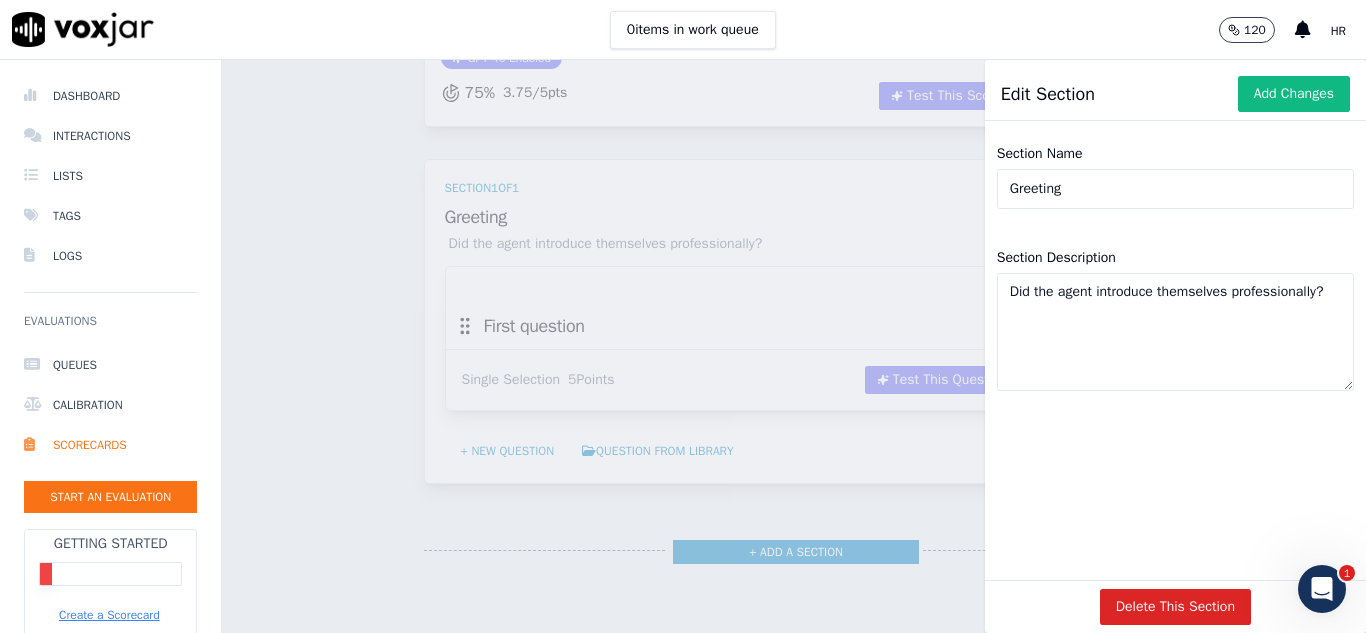 click on "Section Name   Greeting   Section Description   Did the agent introduce themselves professionally?" at bounding box center (1175, 354) 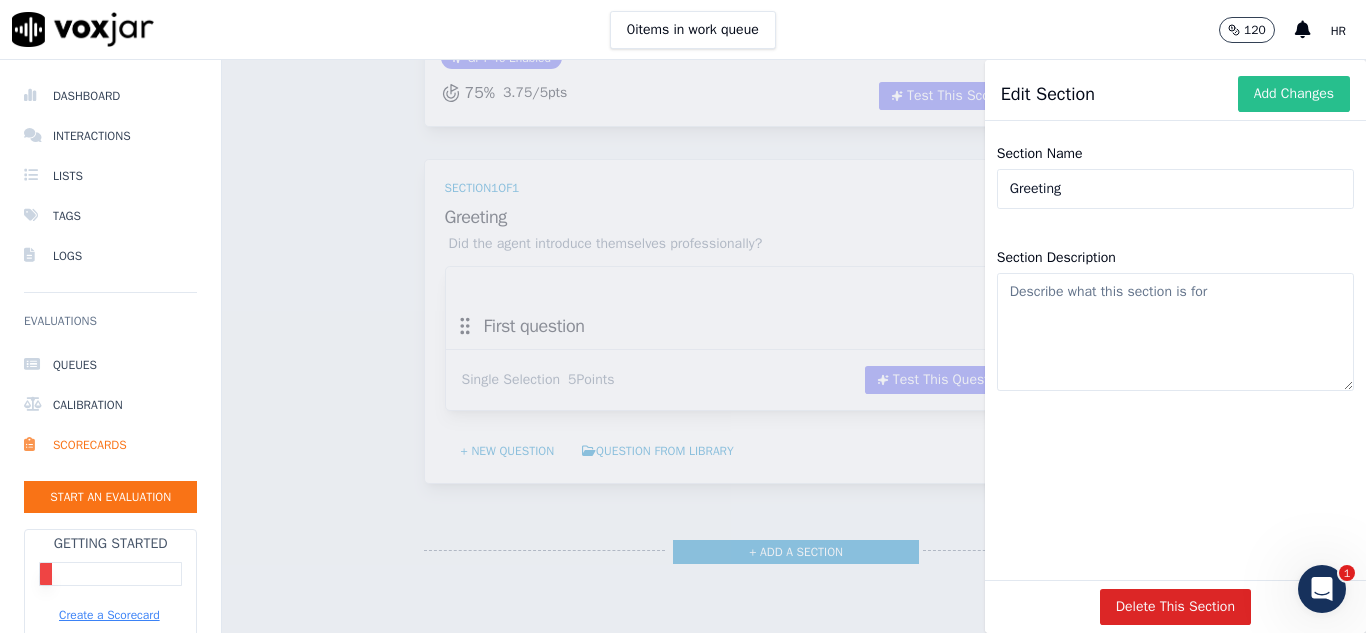 type 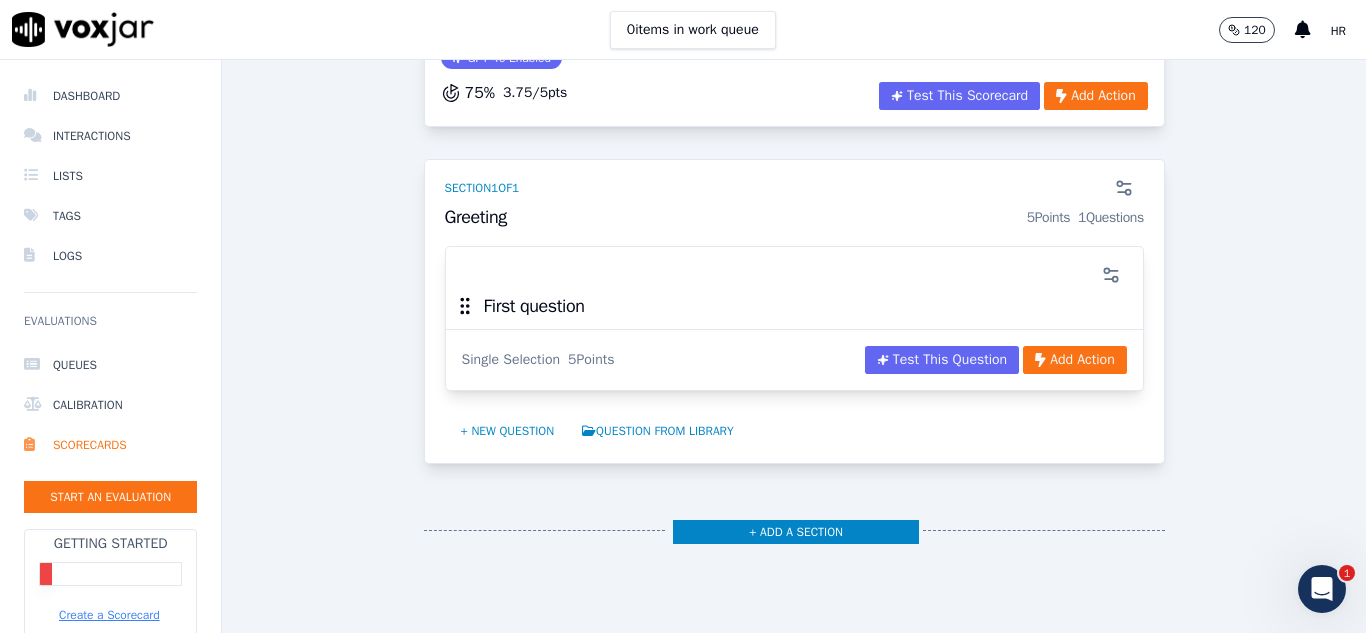 click on "First question" at bounding box center (794, 312) 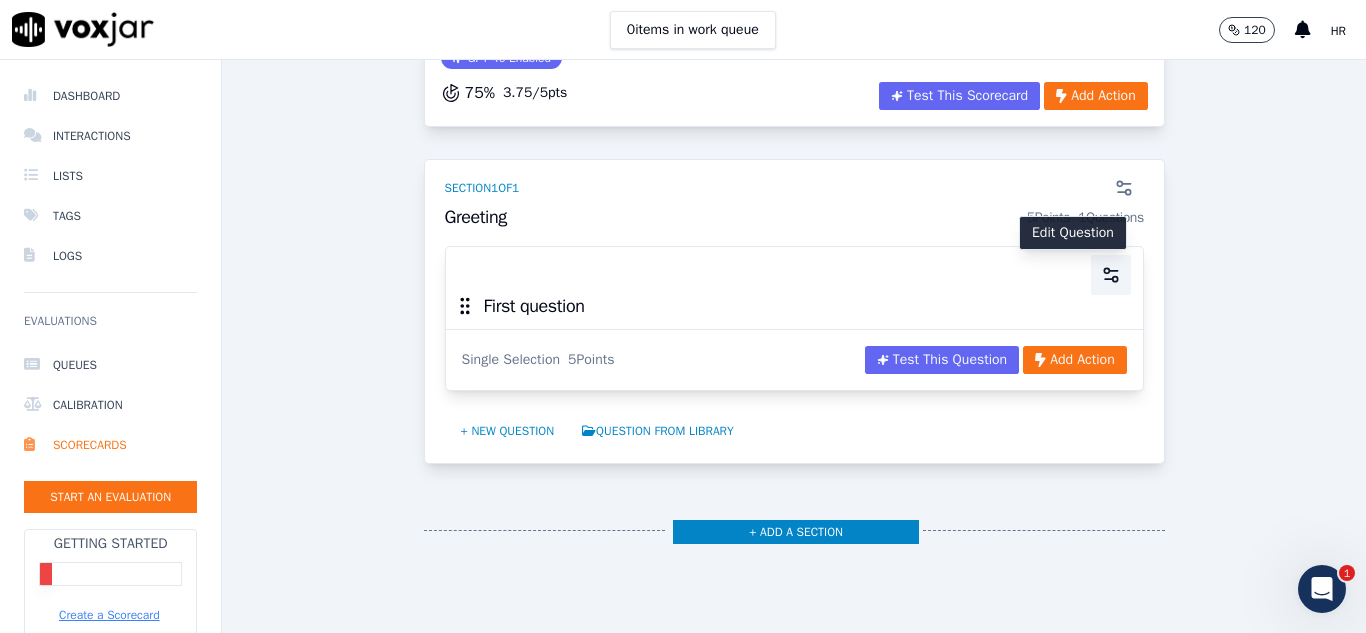 click 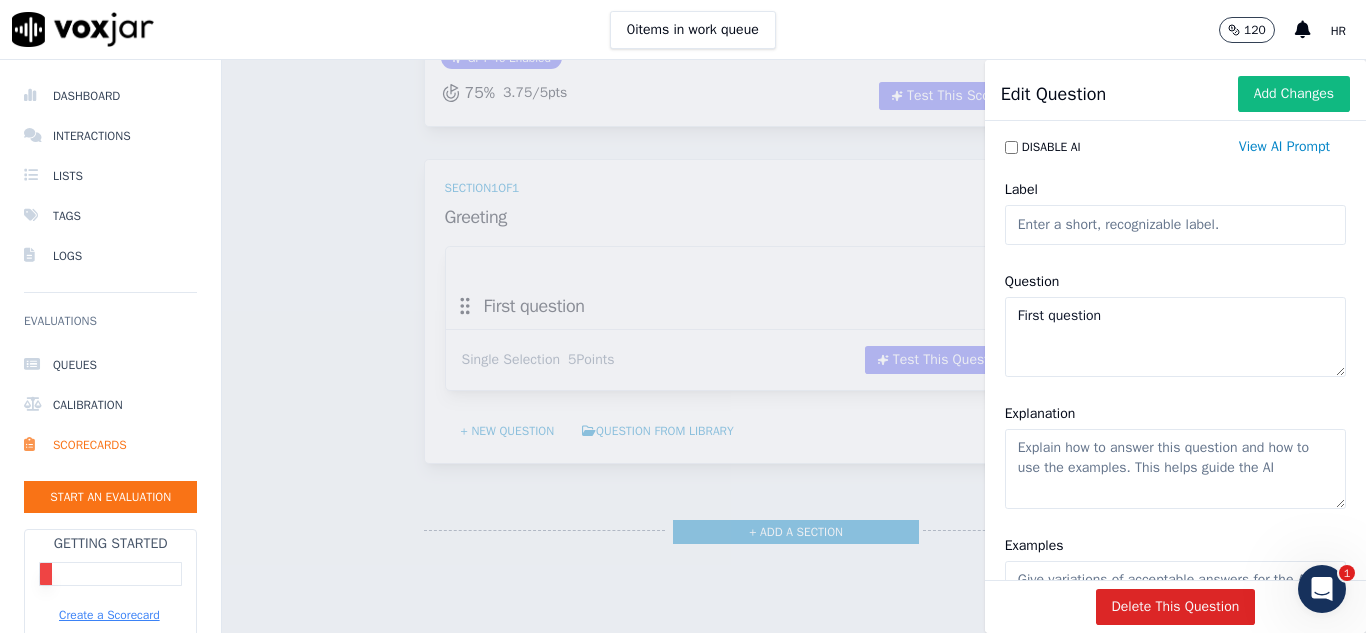 click on "First question" 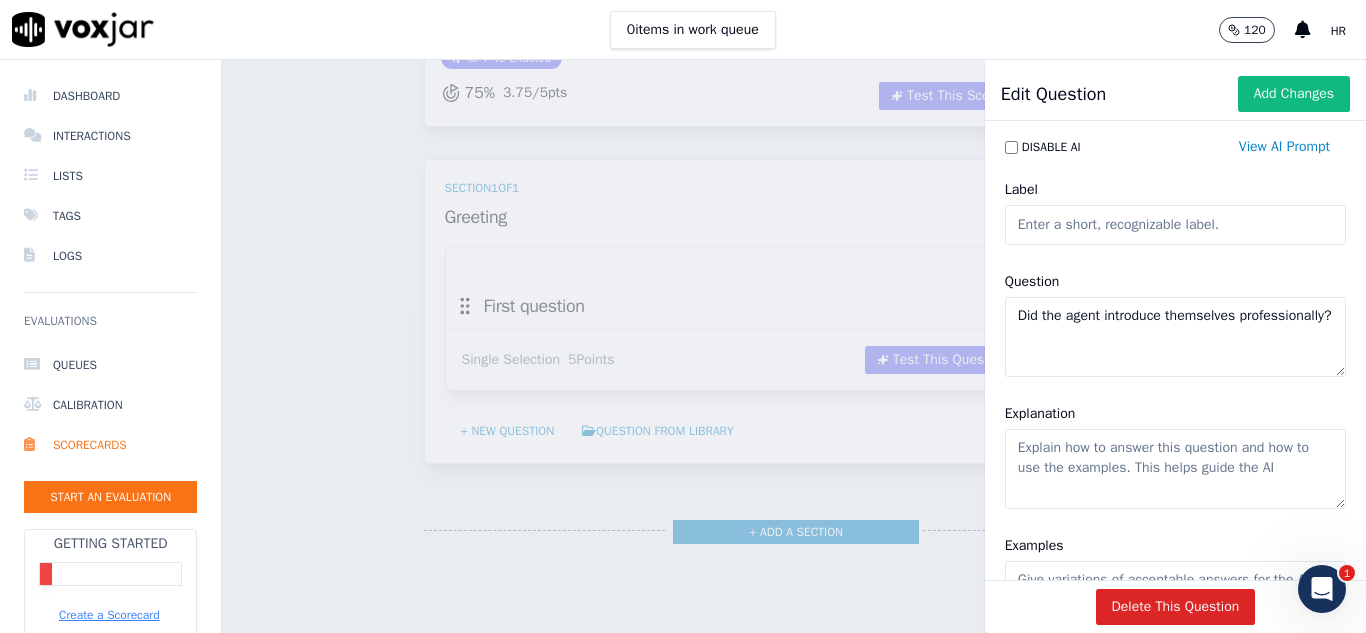 scroll, scrollTop: 100, scrollLeft: 0, axis: vertical 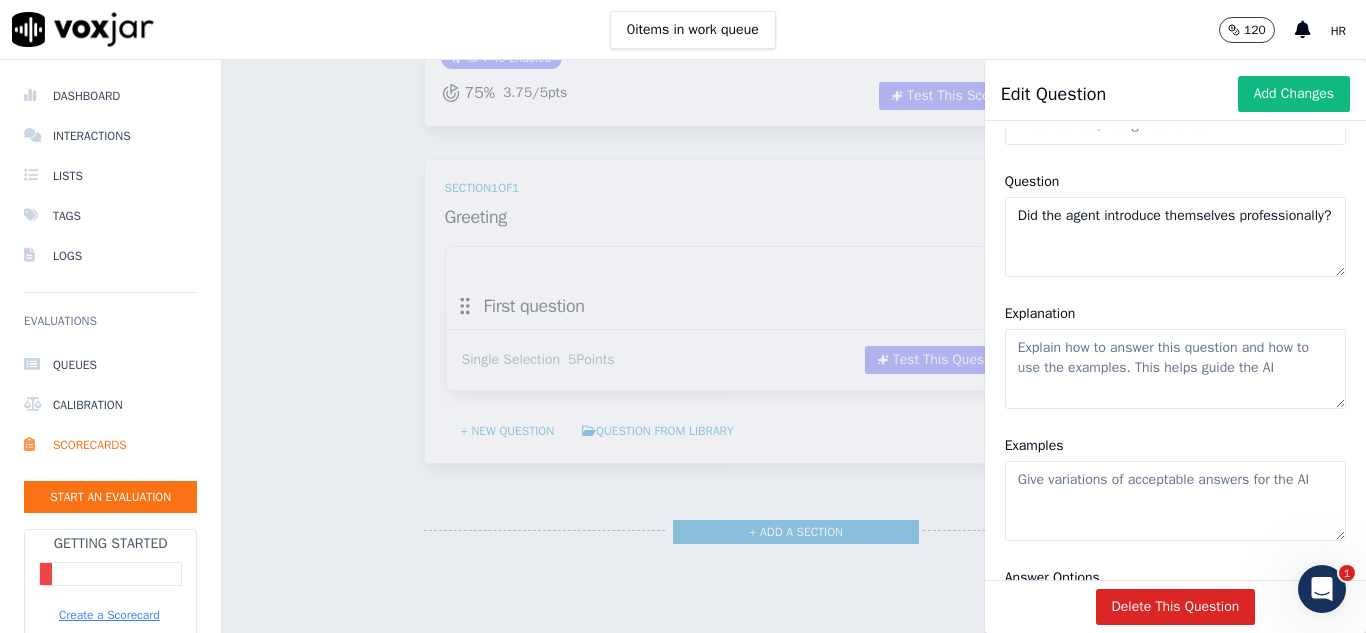 type on "Did the agent introduce themselves professionally?" 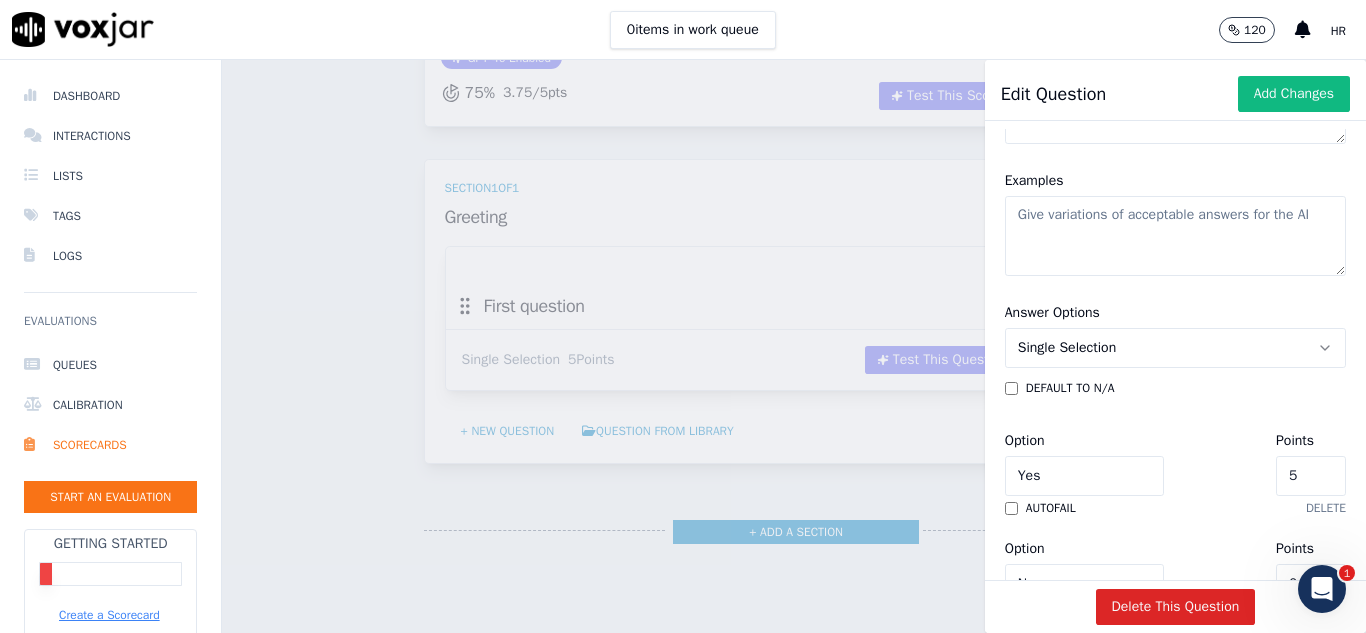 scroll, scrollTop: 400, scrollLeft: 0, axis: vertical 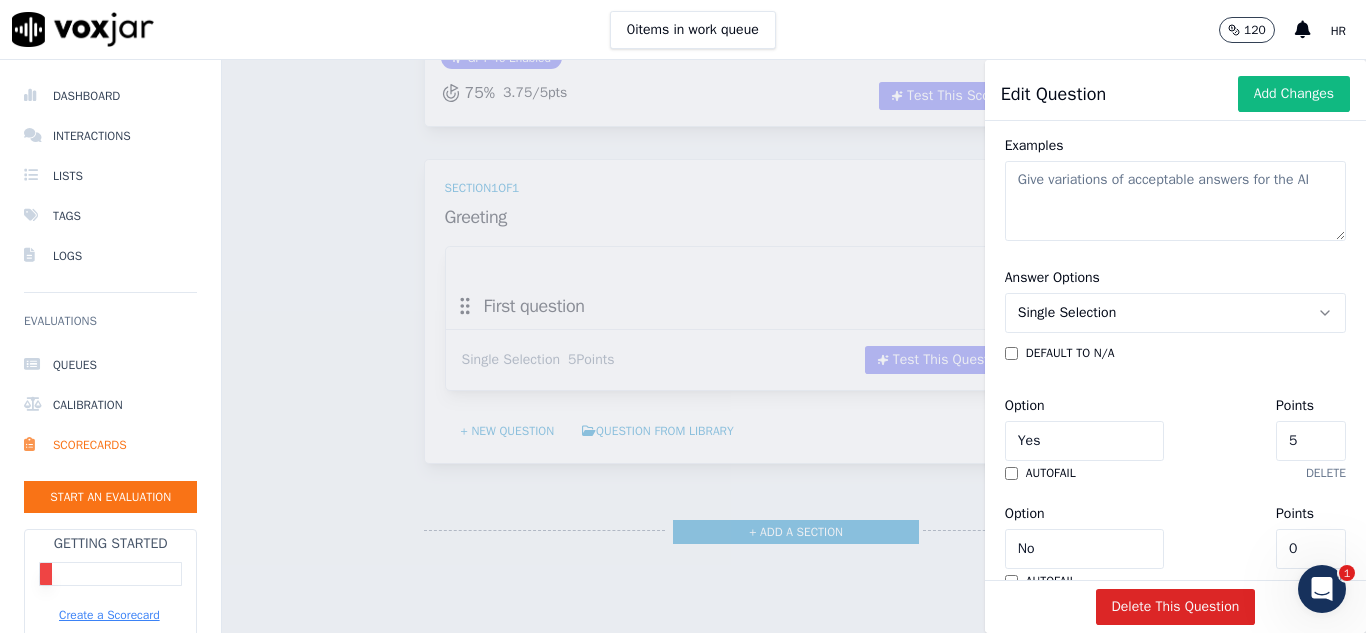 click on "Single Selection" 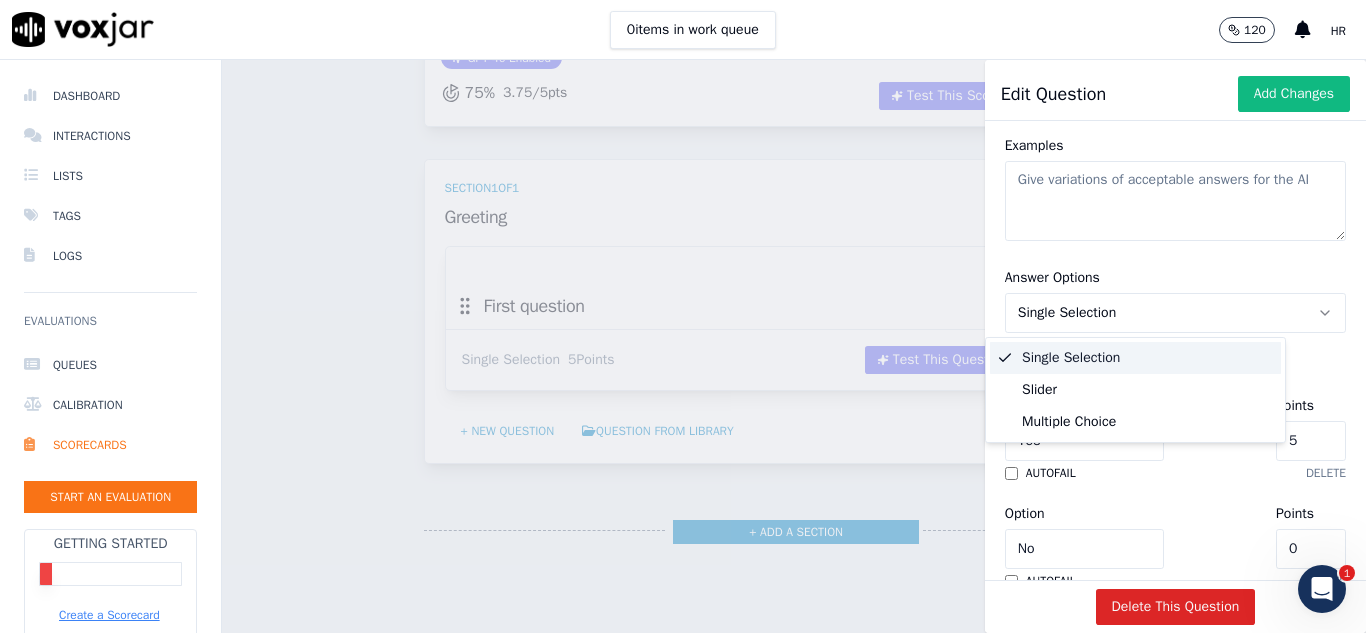 click on "Single Selection" 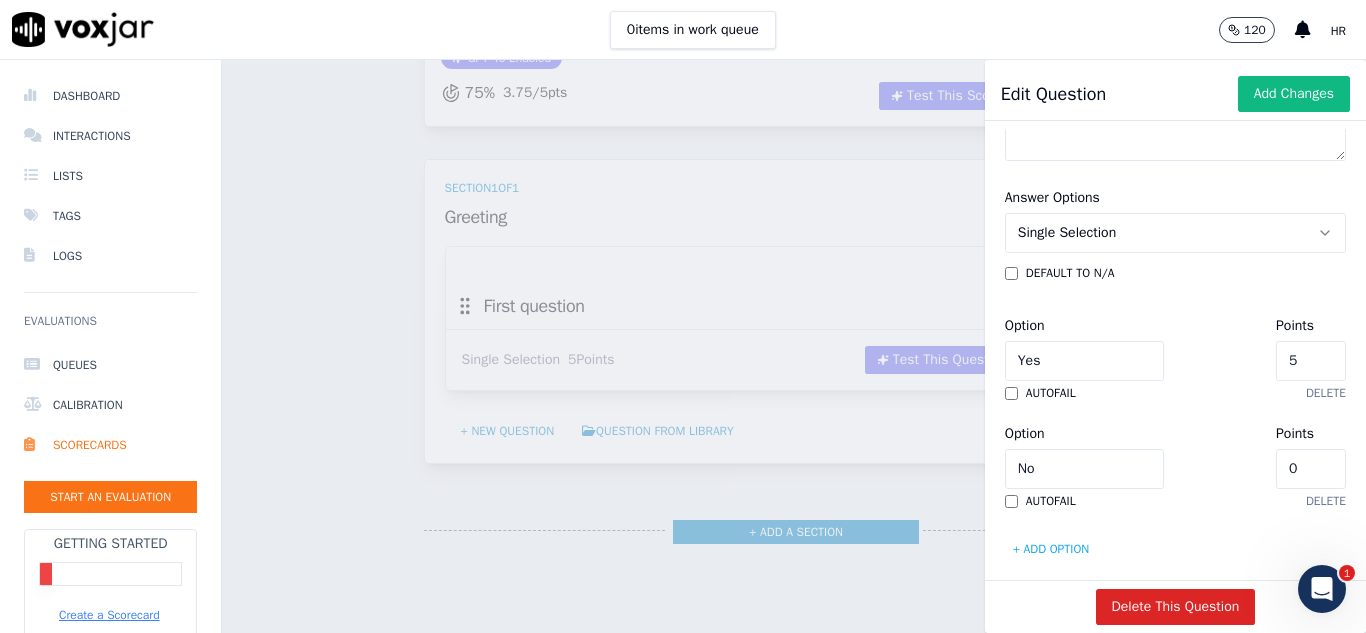 scroll, scrollTop: 500, scrollLeft: 0, axis: vertical 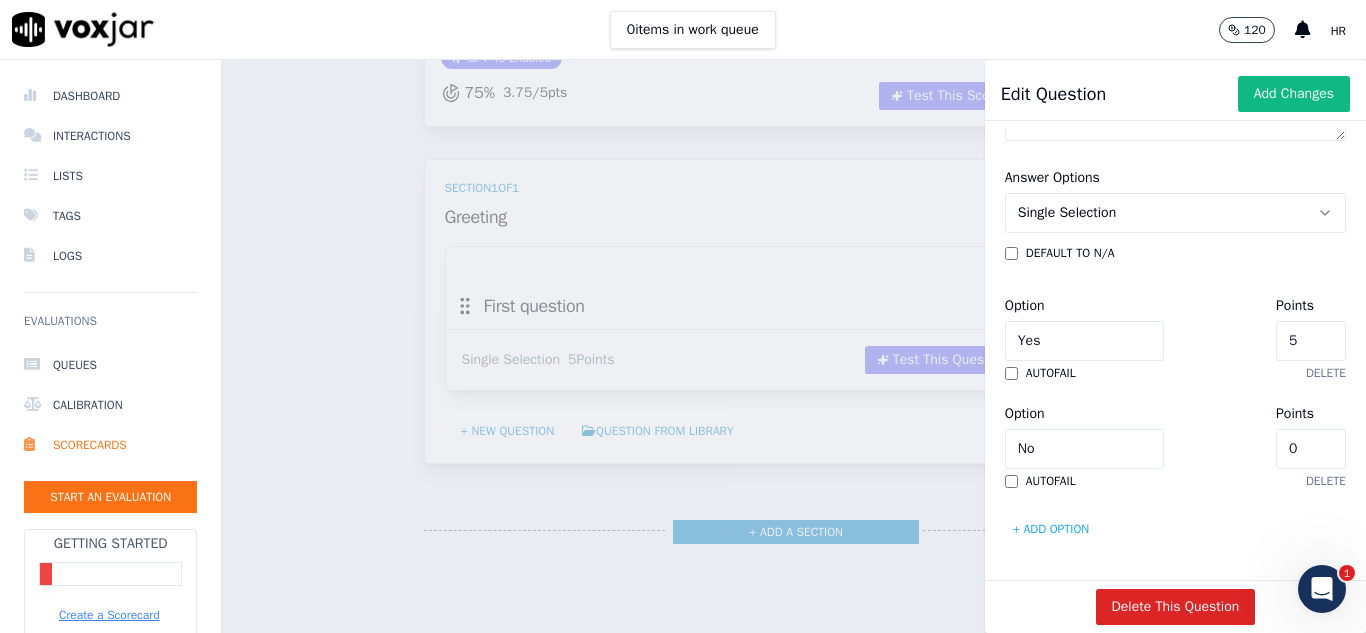 type 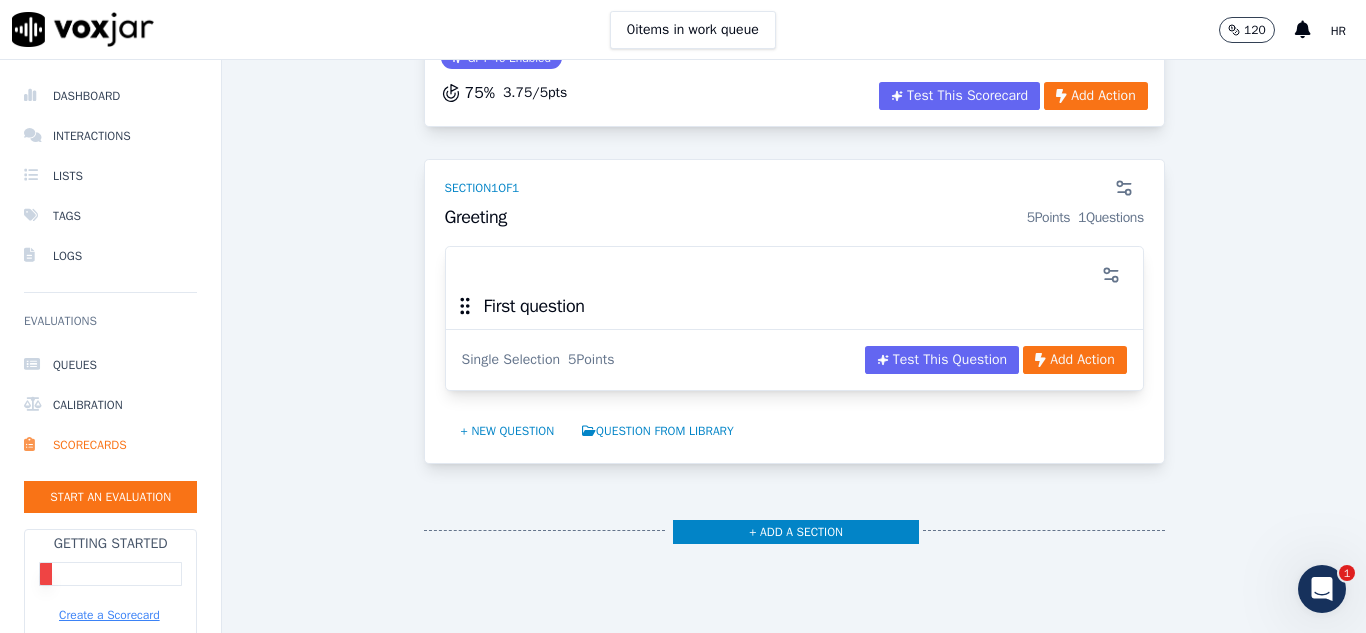click on "Scorecards     Scorecard Editor   Save Scorecard             S & R calls by SS   DRAFT   Scorecard to measure the Call Quality     GPT-4o Enabled     75 %
3.75 / 5  pts
Test This Scorecard
Add Action     Section  1  of  1       Greeting   5  Points   1  Questions             First question       Single Selection   5  Points
Test This Question
Add Action       + New question    Question from Library     + Add a section           Edit Question   Add Changes
Disable AI     View AI Prompt   Label     Question   Did the agent introduce themselves professionally?   Explanation     Examples     Answer Options   Single Selection         default to N/A   Option   Yes   Points   5     autofail   delete   Option   No   Points   0     autofail   delete     + Add option   Delete This Question" at bounding box center (794, 346) 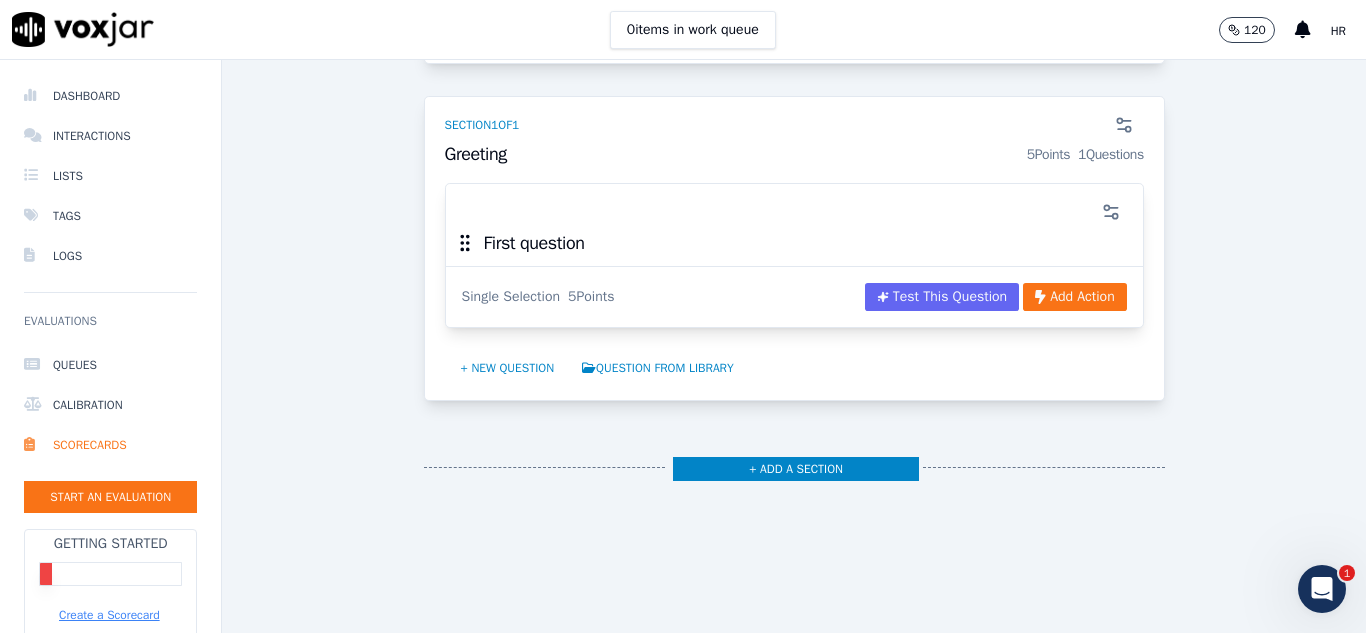 scroll, scrollTop: 300, scrollLeft: 0, axis: vertical 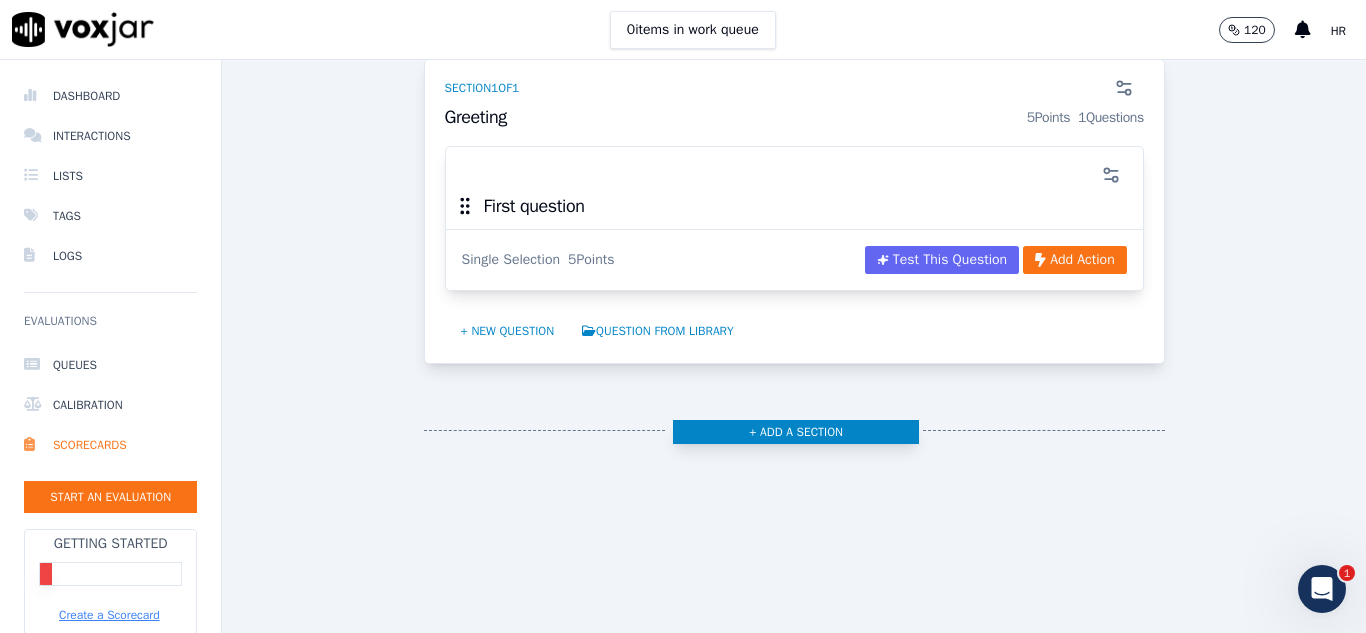 click on "+ Add a section" at bounding box center [796, 432] 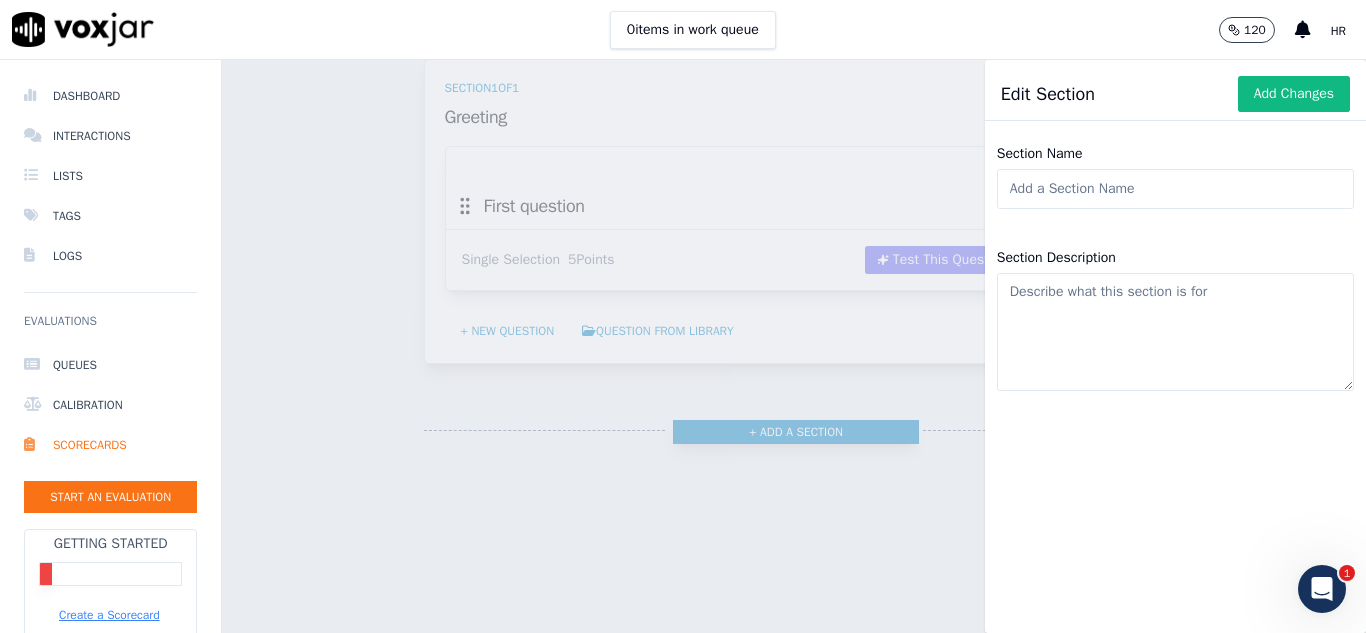 type 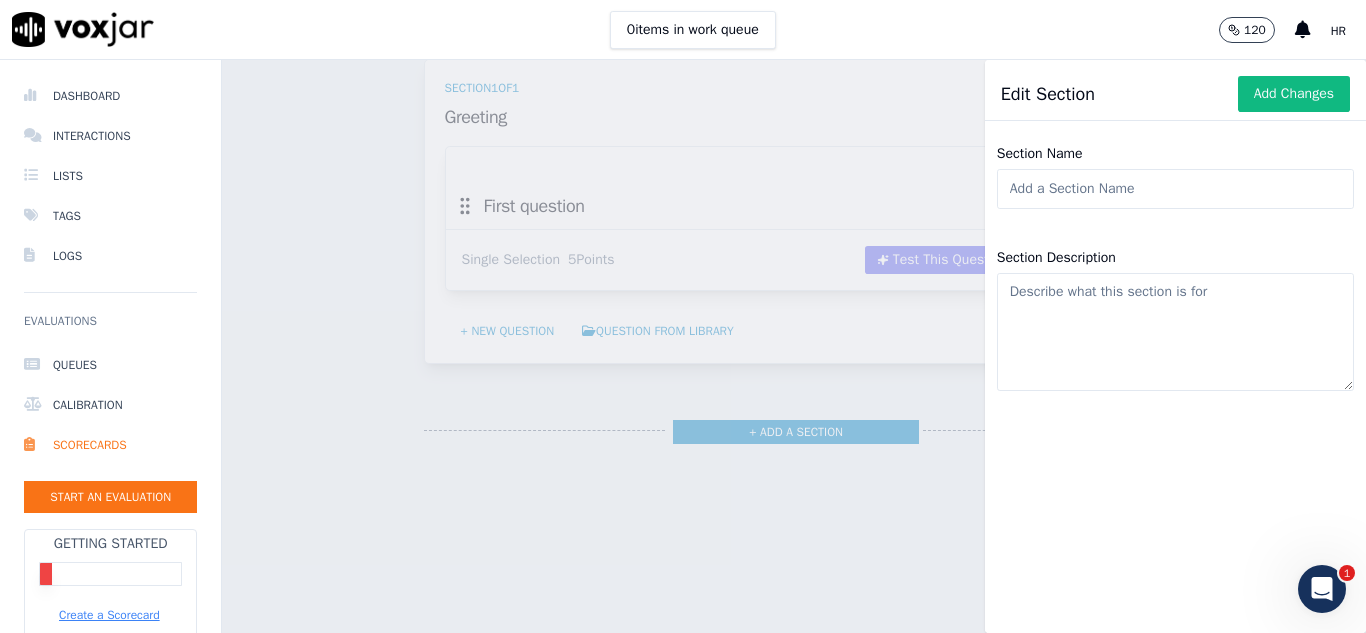 click on "Section Name" 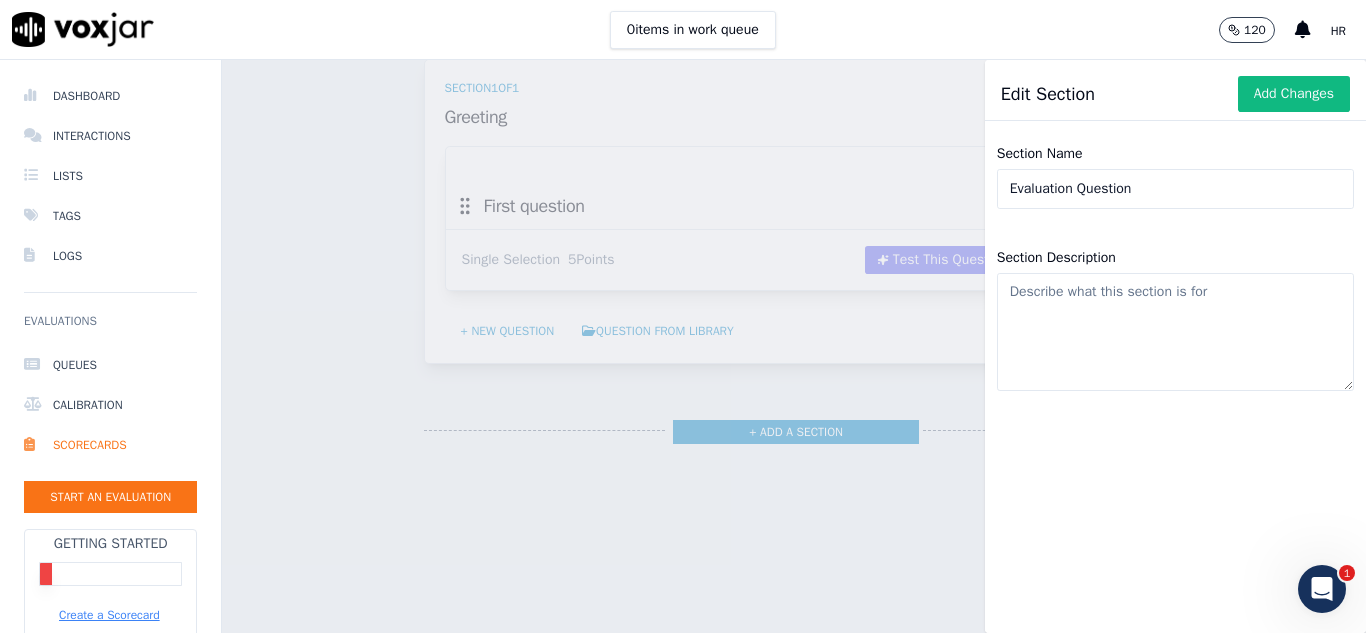 type on "Evaluation Question" 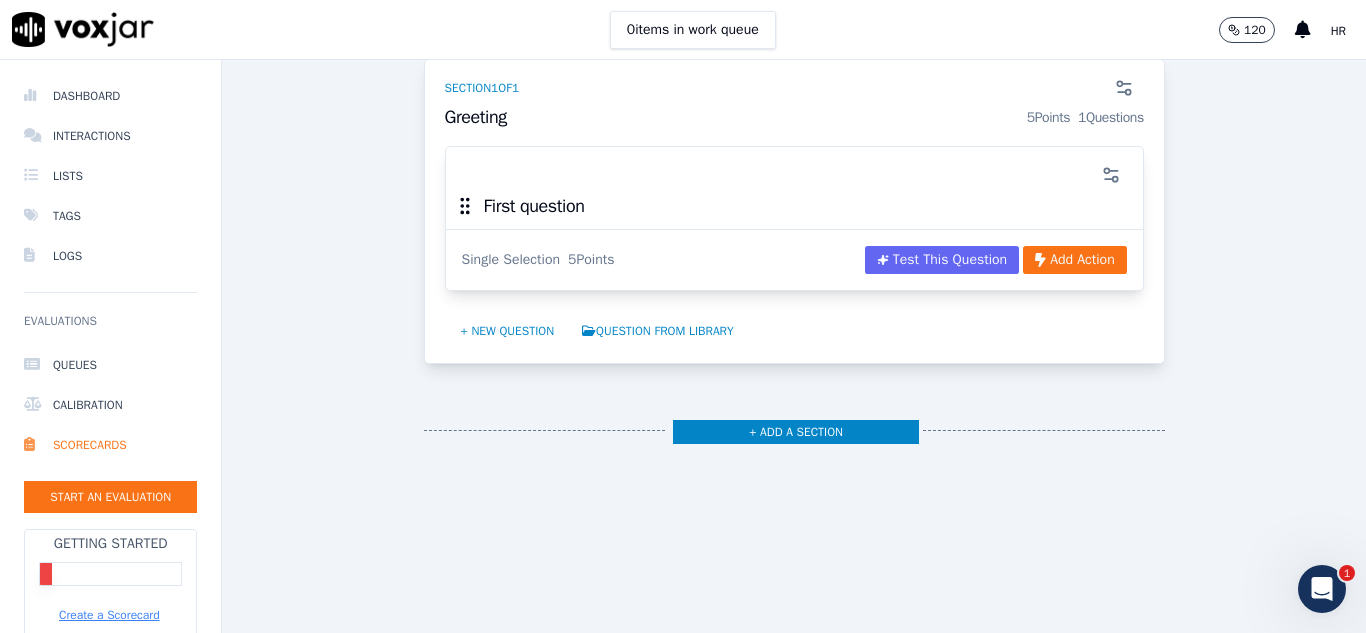 click on "Scorecards     Scorecard Editor   Save Scorecard             S & R calls by SS   DRAFT   Scorecard to measure the Call Quality     GPT-4o Enabled     75 %
3.75 / 5  pts
Test This Scorecard
Add Action     Section  1  of  1       Greeting   5  Points   1  Questions             First question       Single Selection   5  Points
Test This Question
Add Action       + New question    Question from Library     + Add a section         Edit Section   Add Changes     Section Name   Evaluation Question   Section Description" at bounding box center [794, 346] 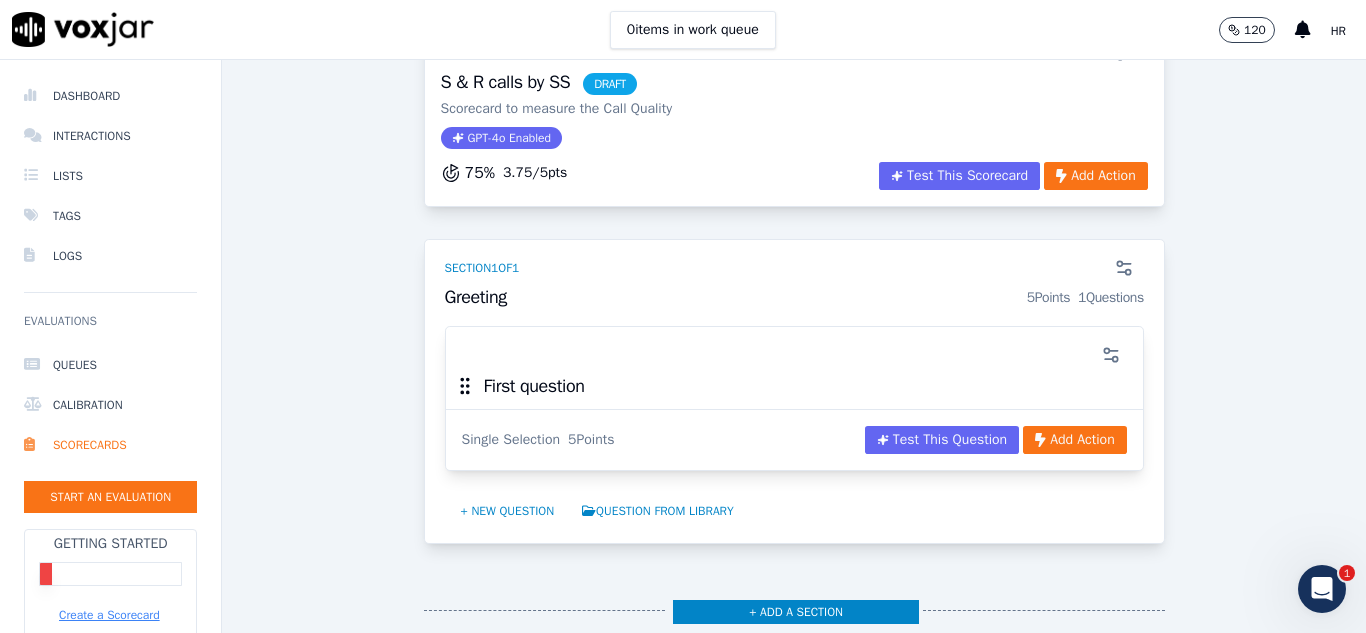scroll, scrollTop: 100, scrollLeft: 0, axis: vertical 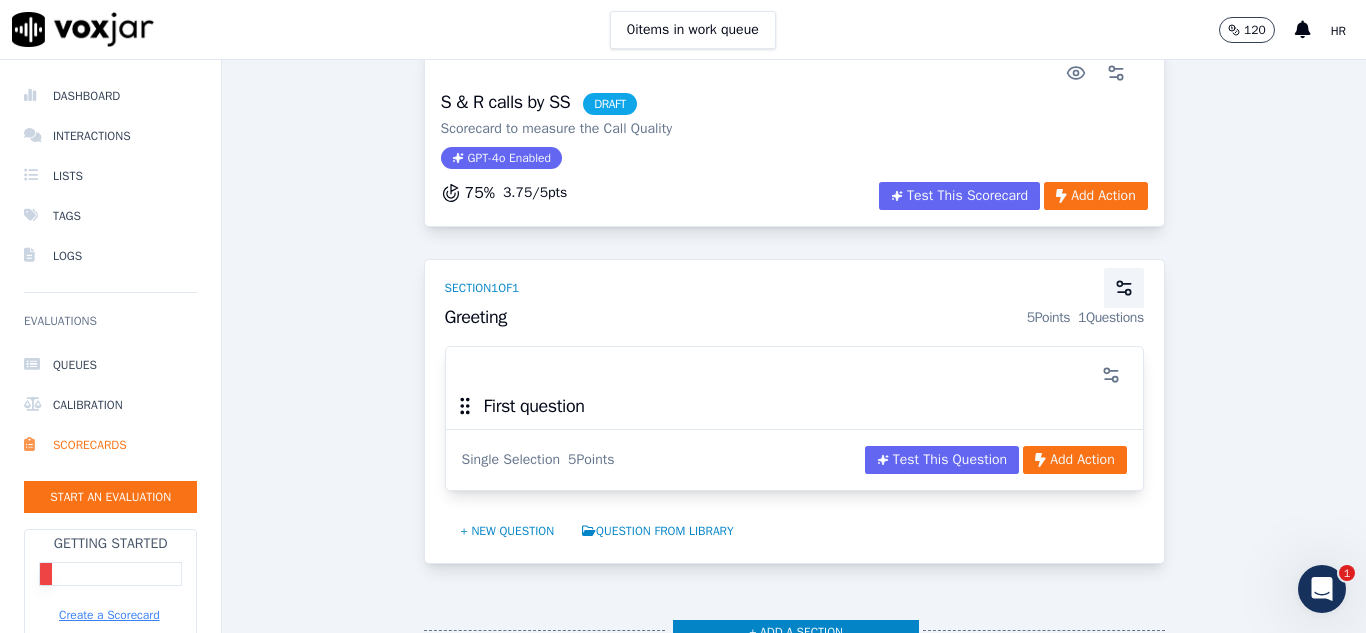 click at bounding box center [1124, 288] 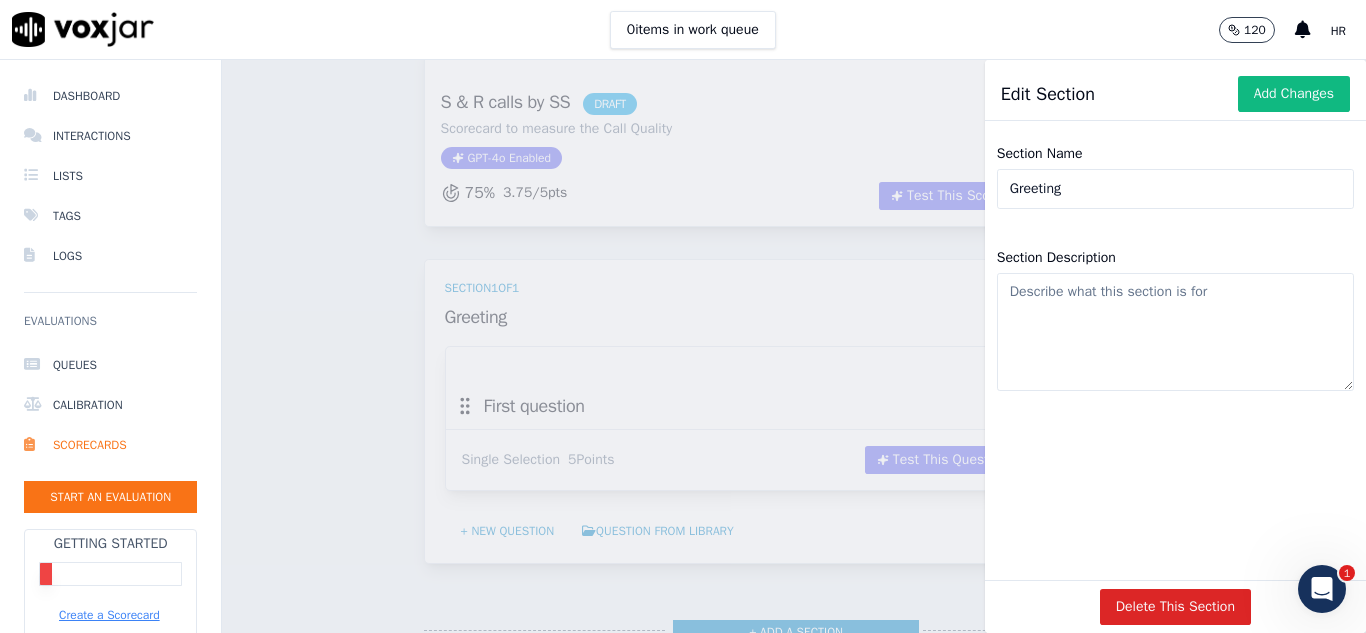 type 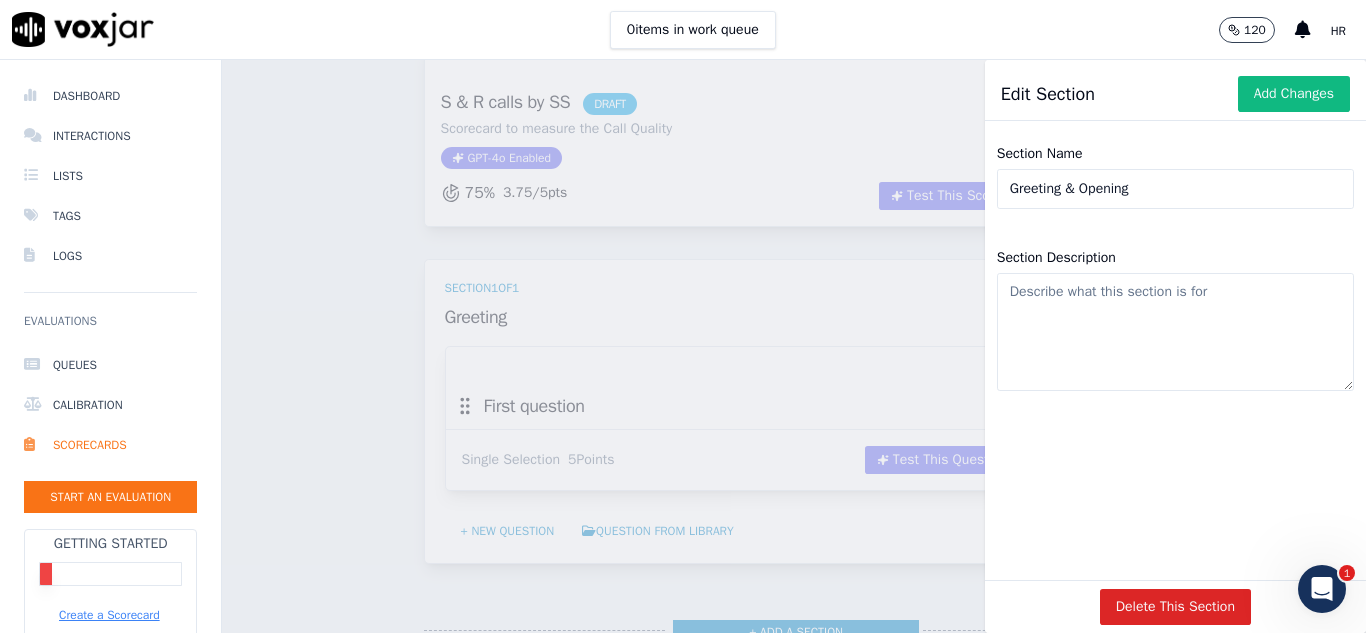type on "Greeting & Opening" 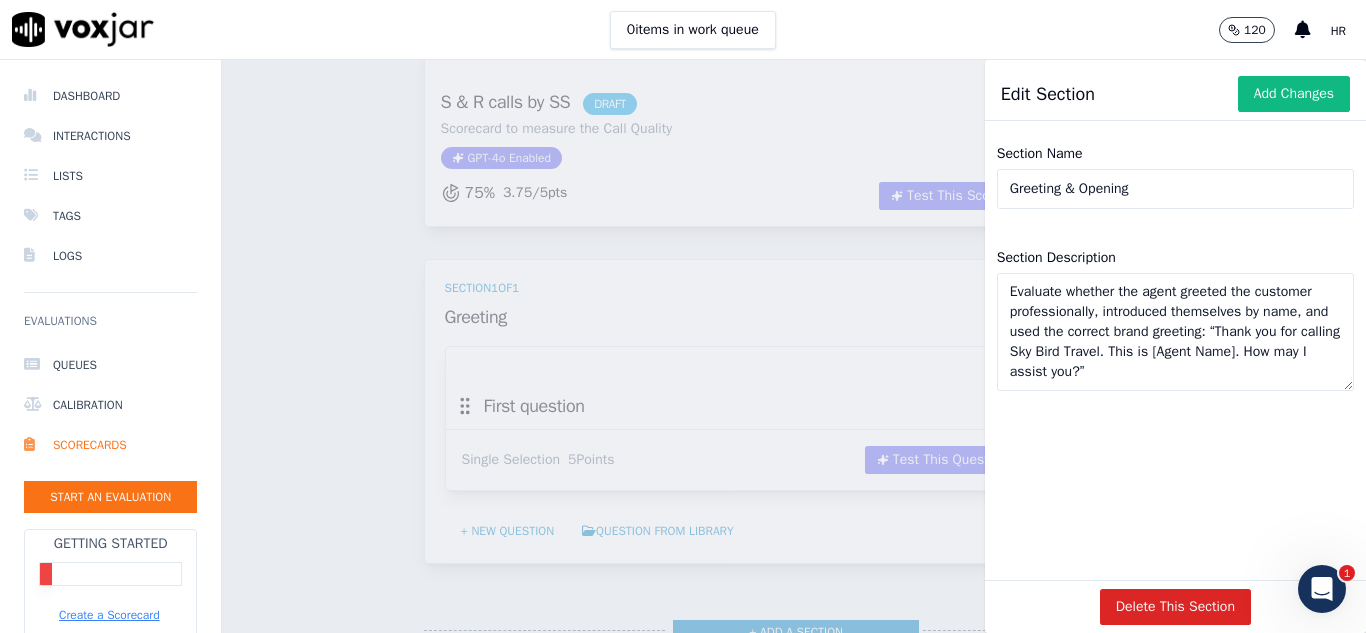 scroll, scrollTop: 11, scrollLeft: 0, axis: vertical 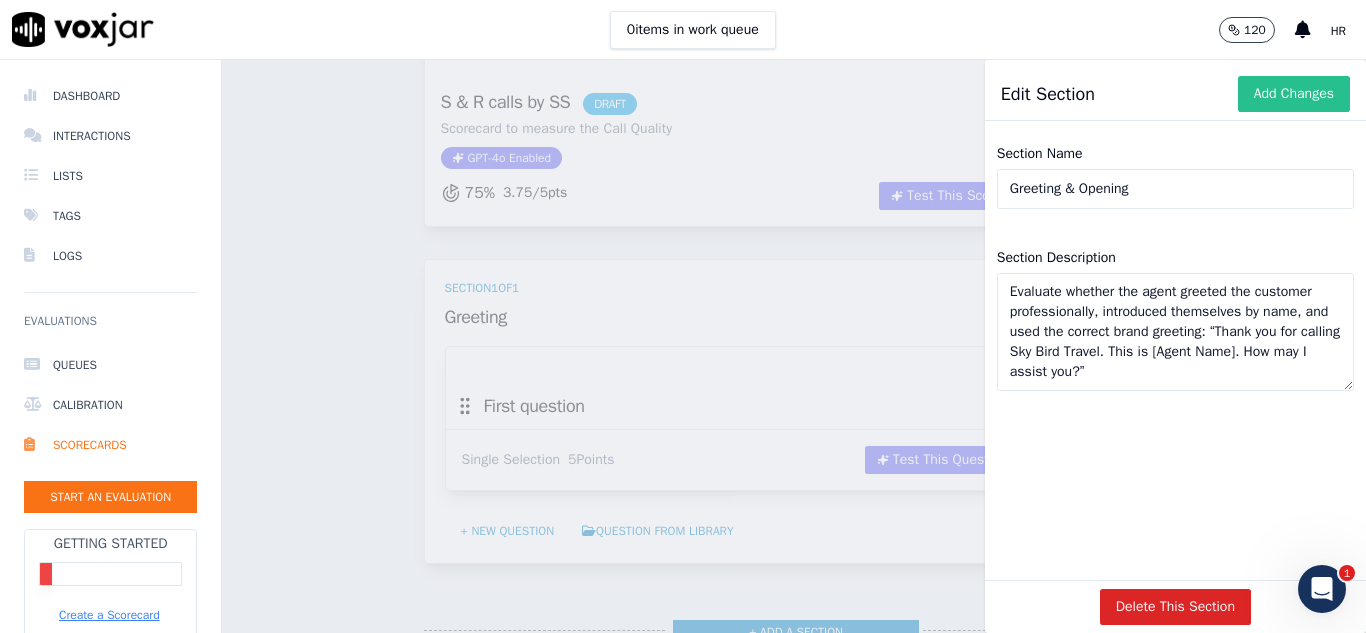 type on "Evaluate whether the agent greeted the customer professionally, introduced themselves by name, and used the correct brand greeting: “Thank you for calling Sky Bird Travel. This is [Agent Name]. How may I assist you?”" 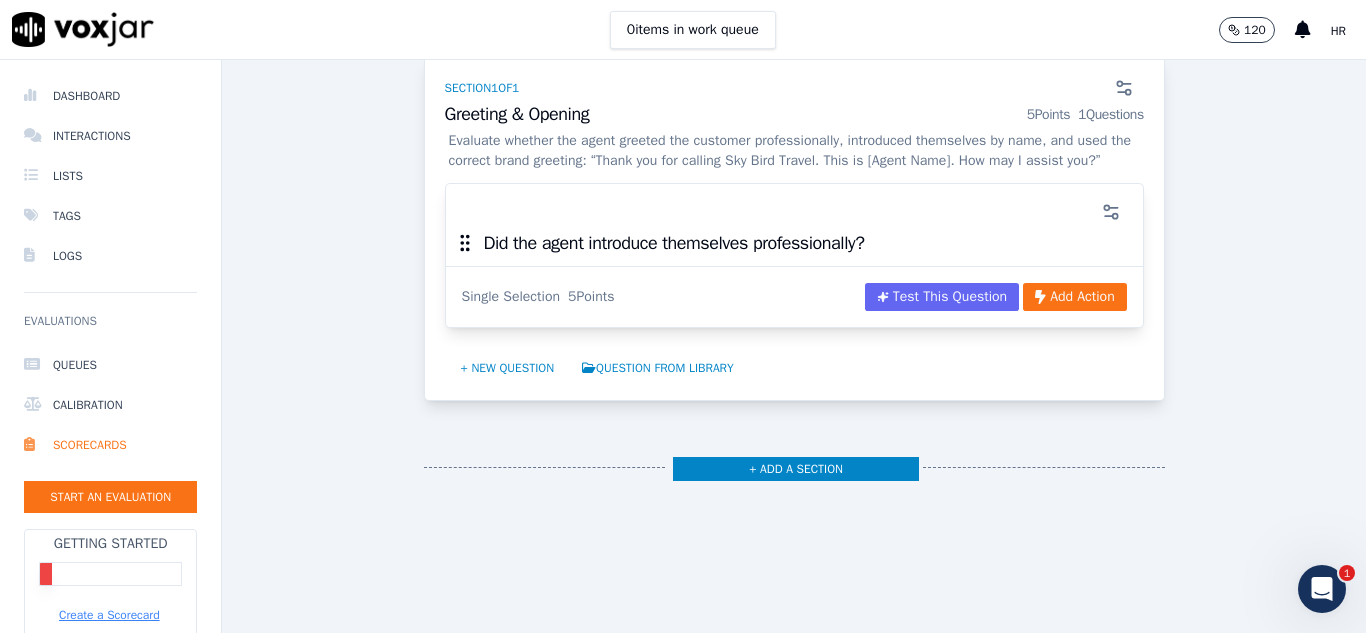 scroll, scrollTop: 433, scrollLeft: 0, axis: vertical 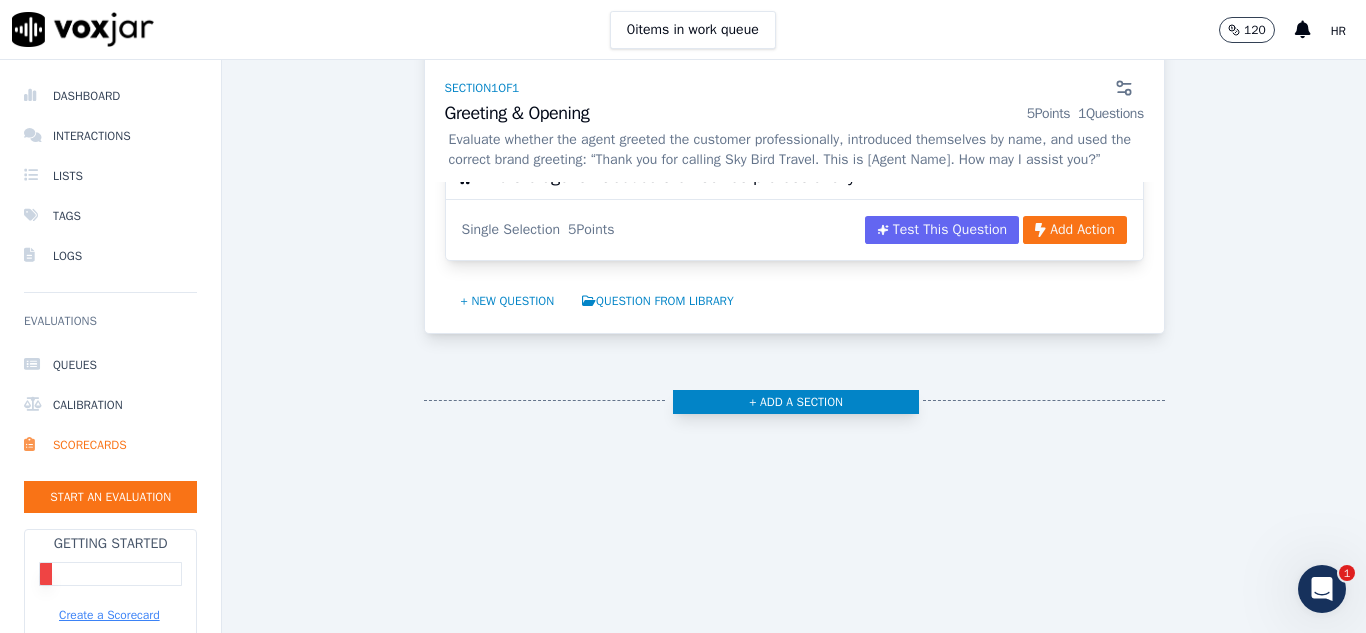 click on "+ Add a section" at bounding box center [796, 402] 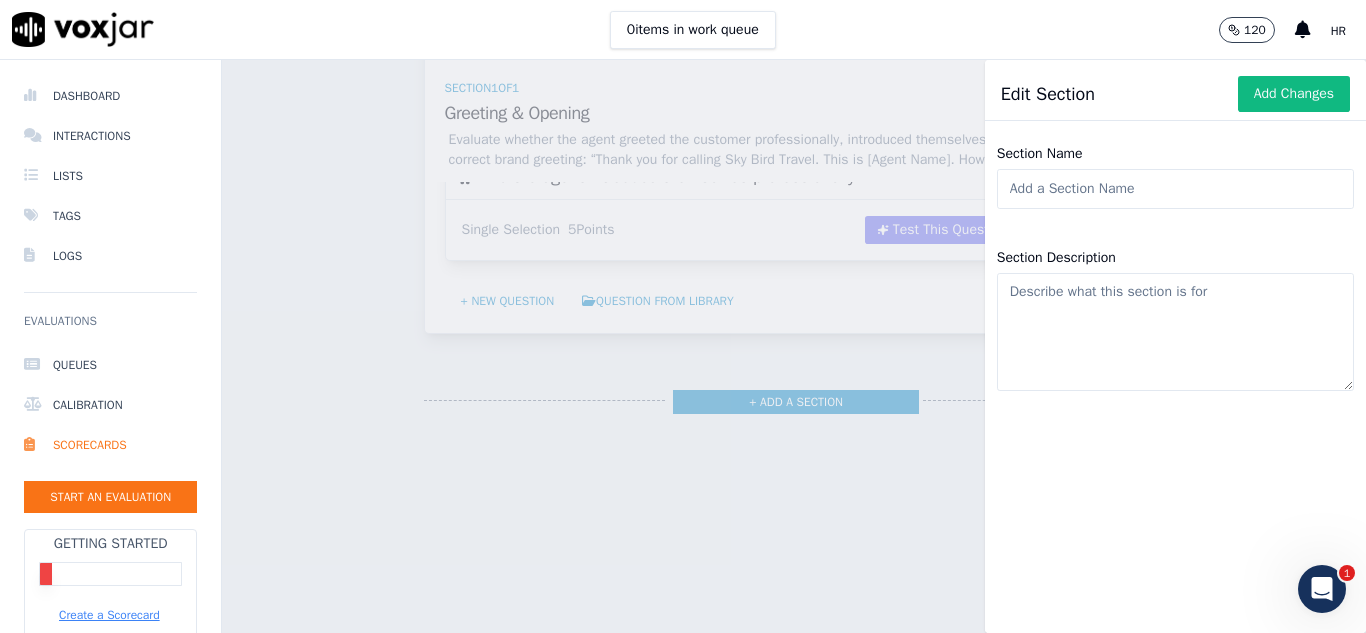 click on "Section Name" 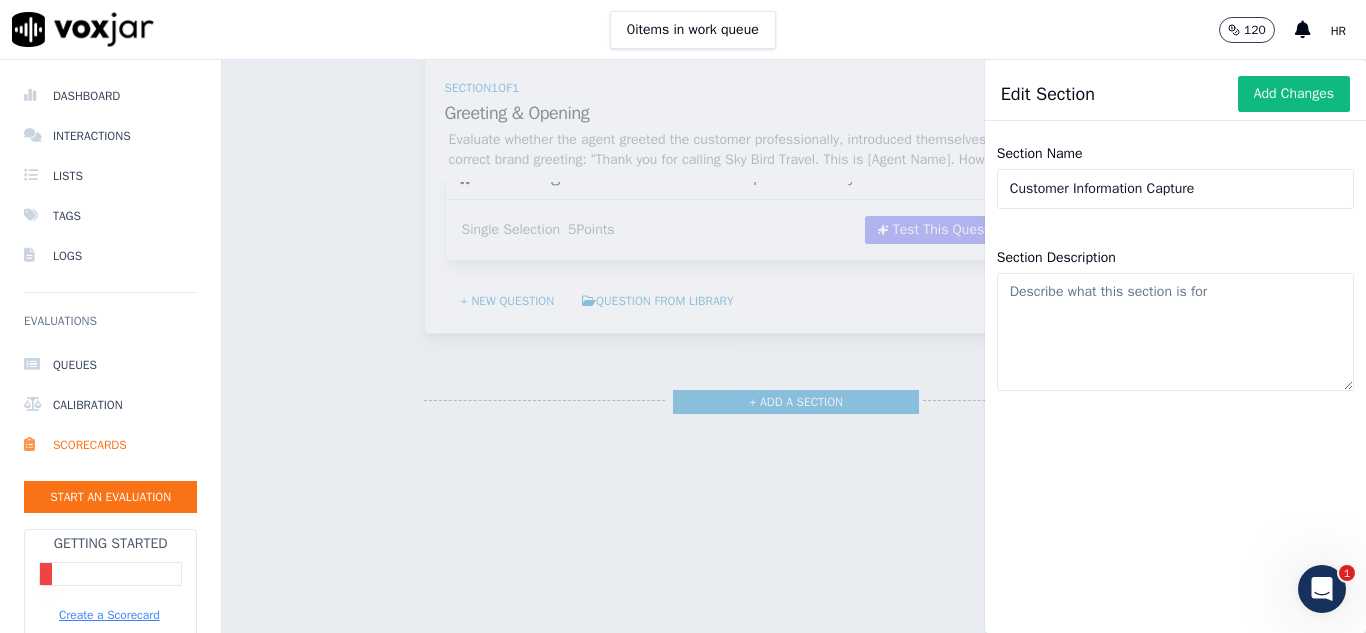 click on "Customer Information Capture" 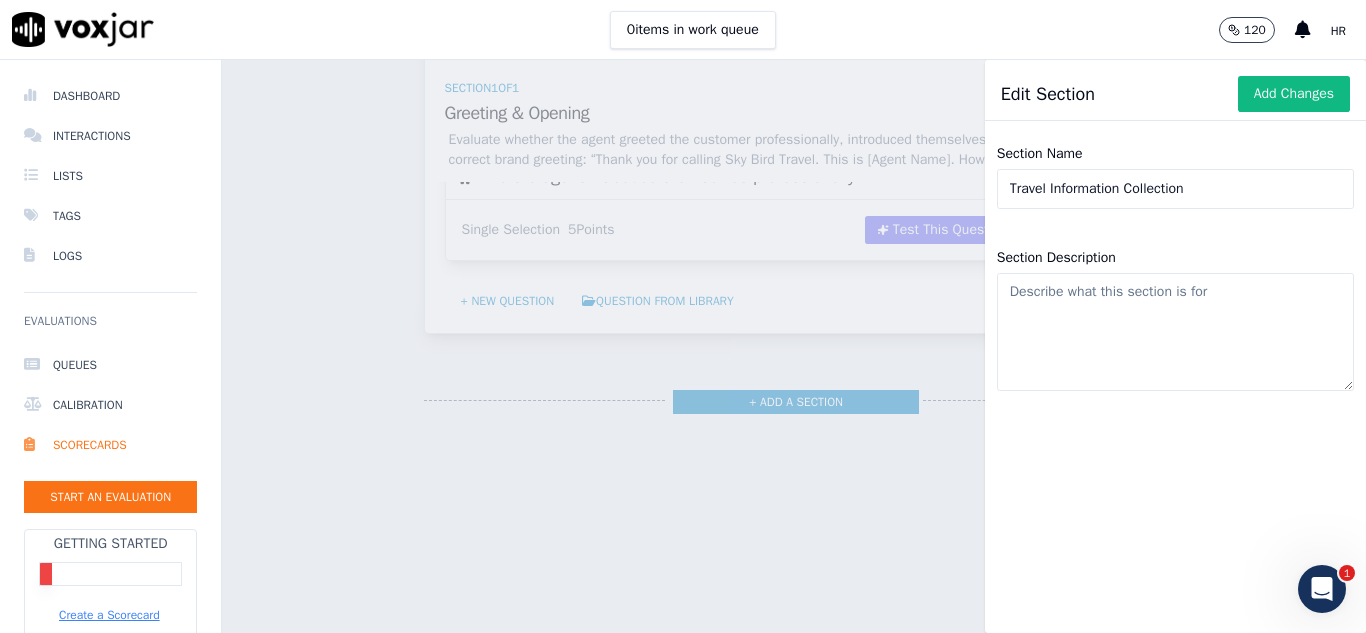 type on "Travel Information Collection" 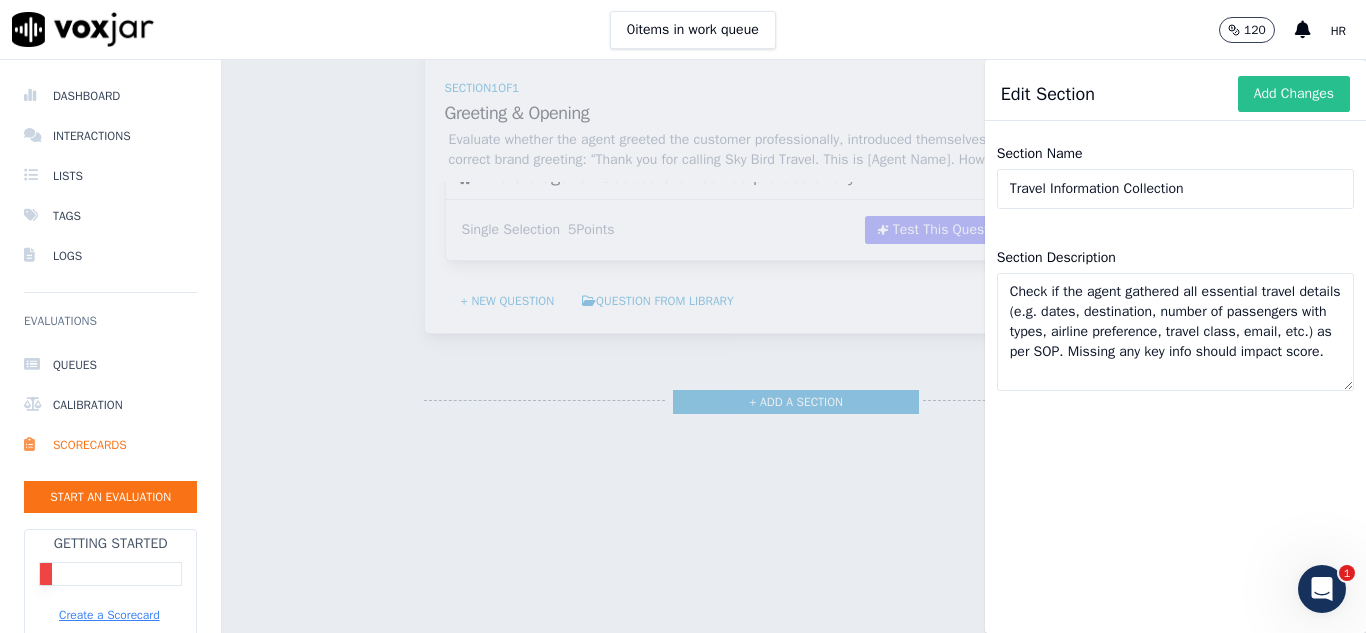 type on "Check if the agent gathered all essential travel details (e.g. dates, destination, number of passengers with types, airline preference, travel class, email, etc.) as per SOP. Missing any key info should impact score." 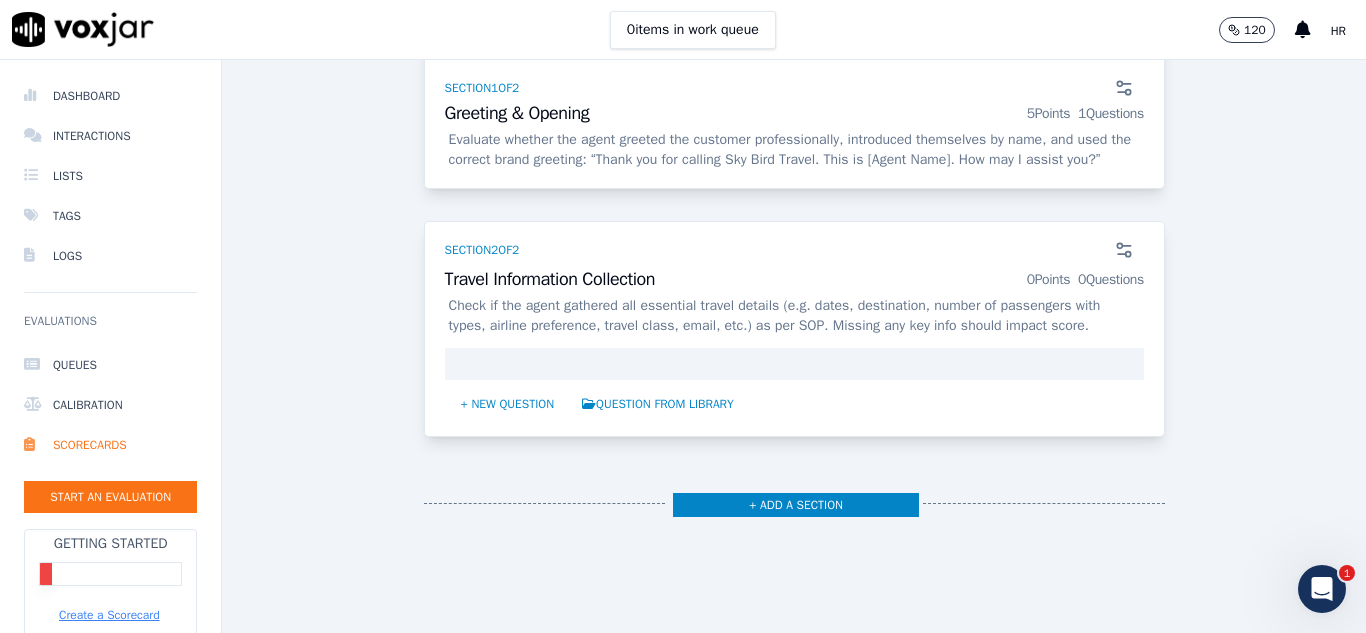 scroll, scrollTop: 633, scrollLeft: 0, axis: vertical 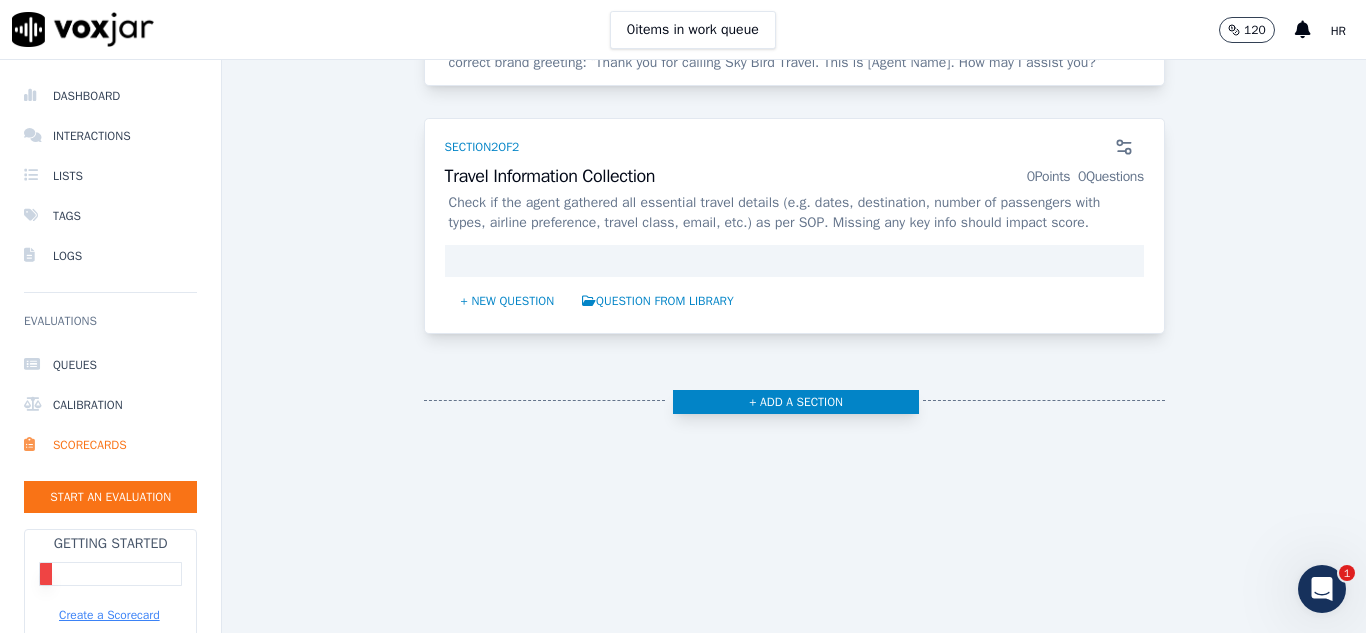 click on "+ Add a section" at bounding box center [796, 402] 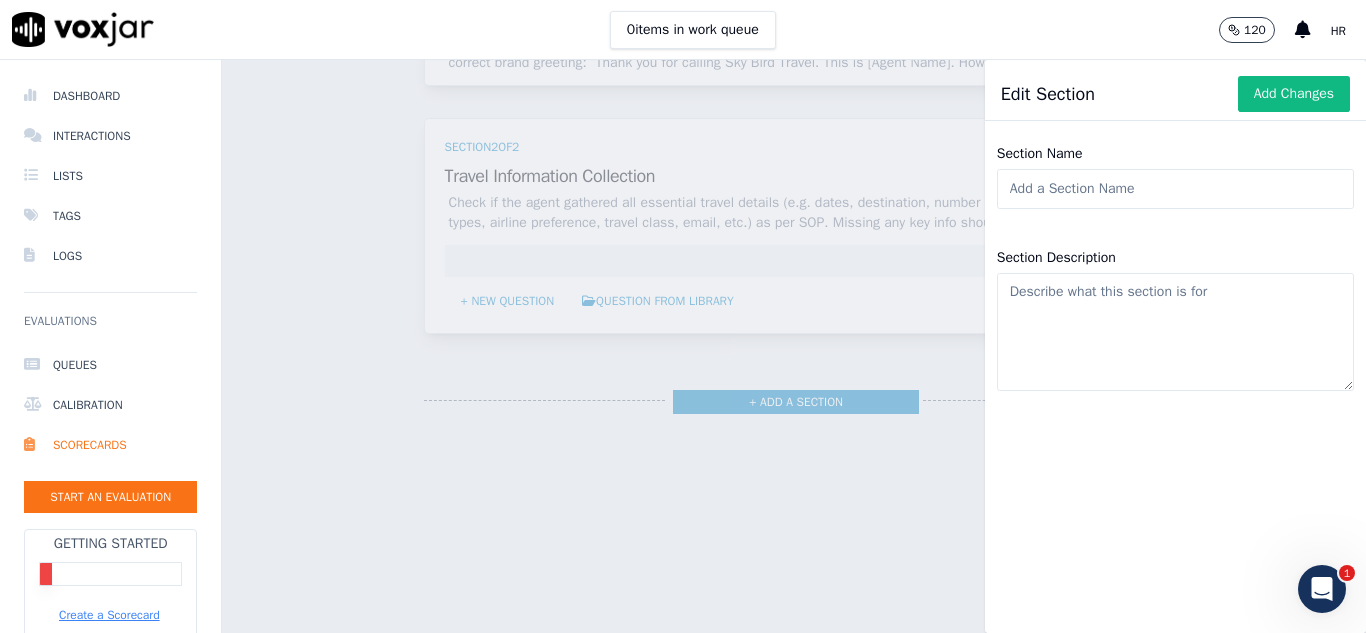 click on "Section Name" at bounding box center (1175, 175) 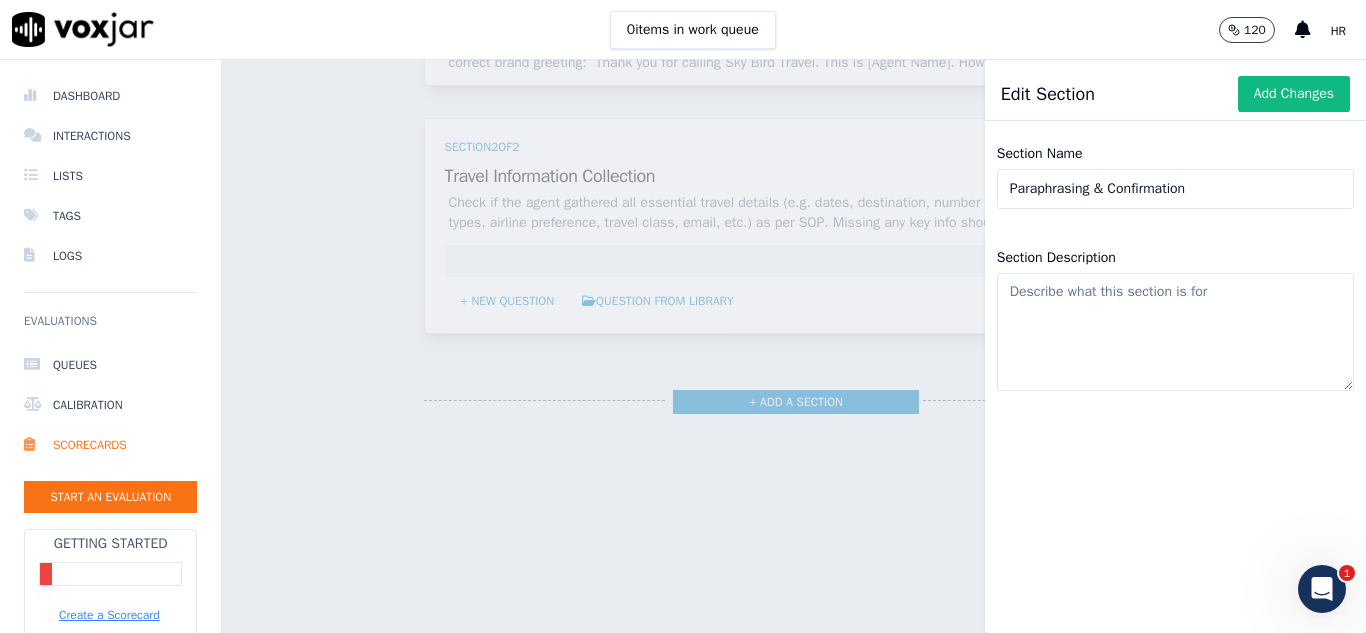 type on "Paraphrasing & Confirmation" 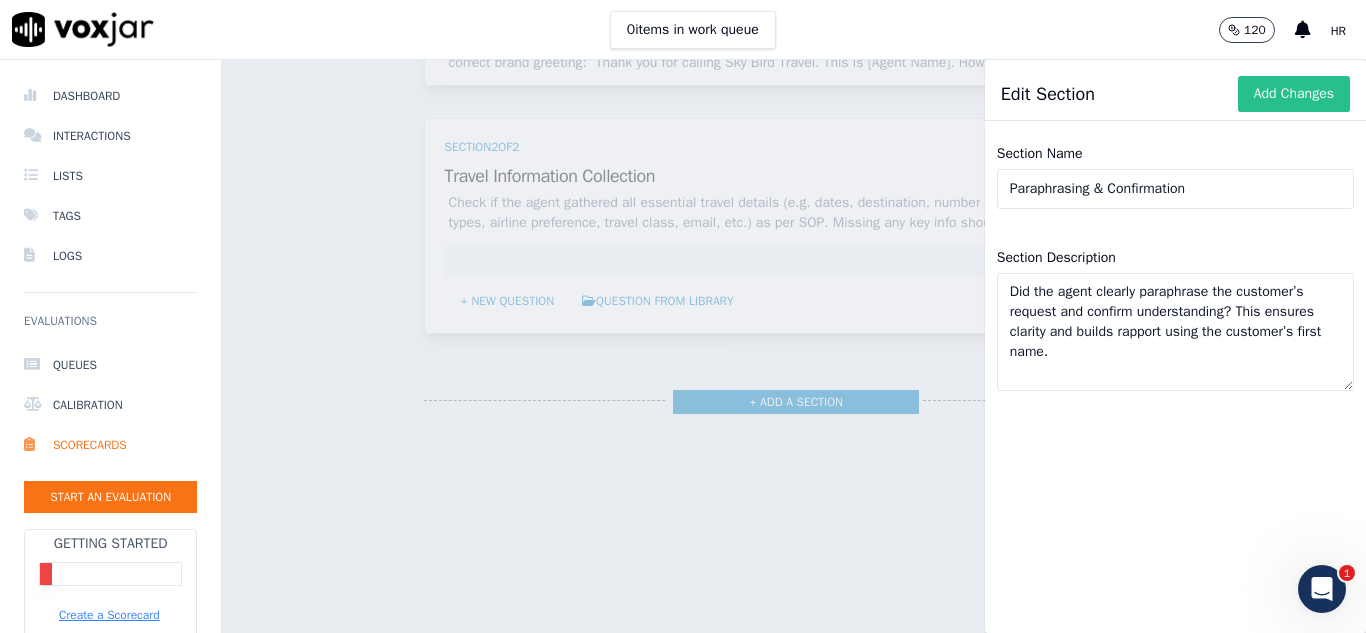 type on "Did the agent clearly paraphrase the customer’s request and confirm understanding? This ensures clarity and builds rapport using the customer’s first name." 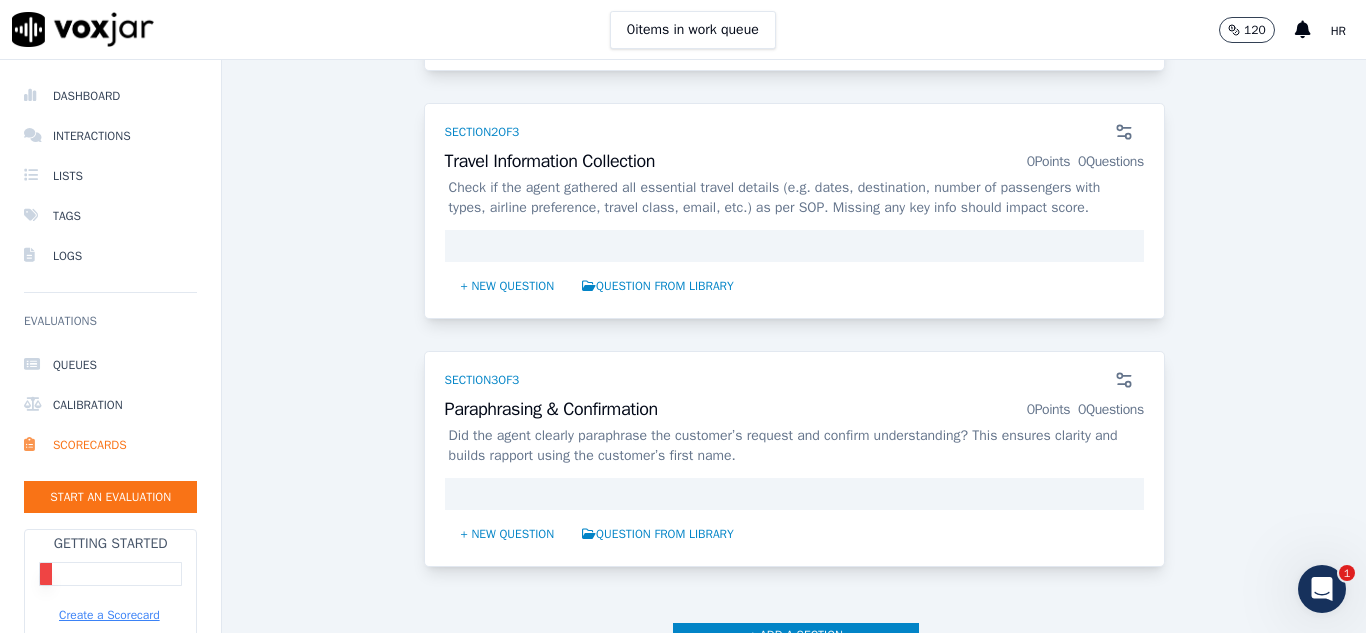 scroll, scrollTop: 929, scrollLeft: 0, axis: vertical 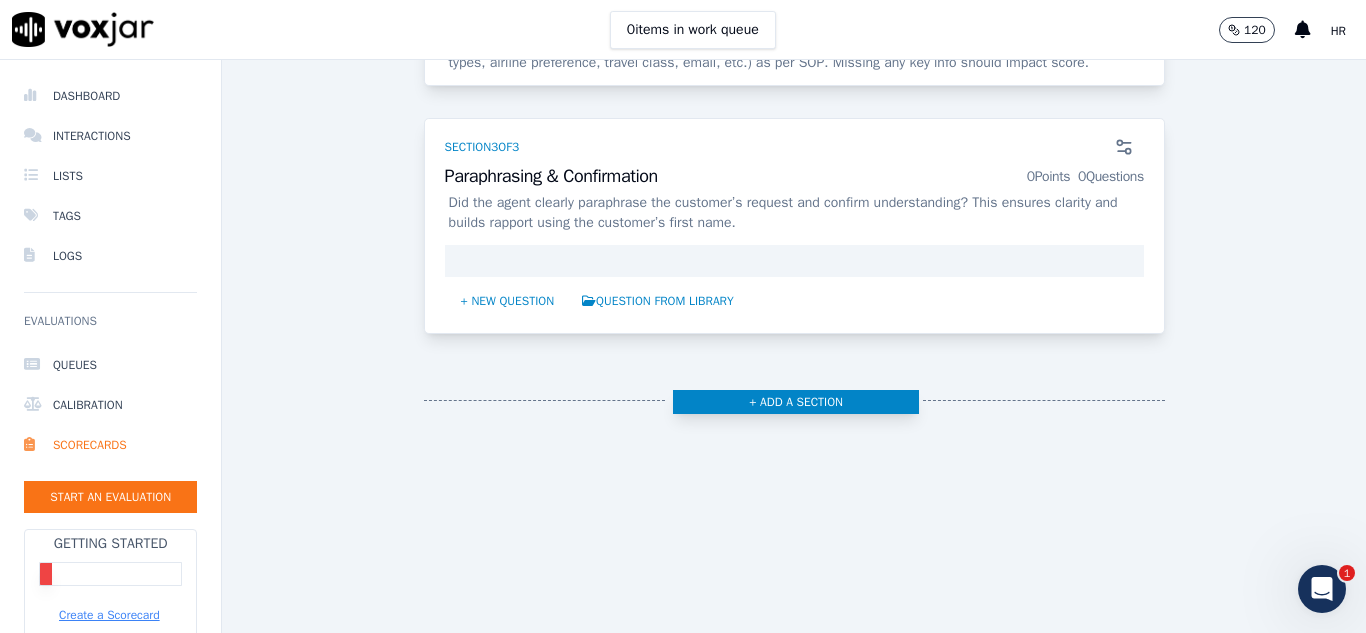 click on "+ Add a section" at bounding box center (796, 402) 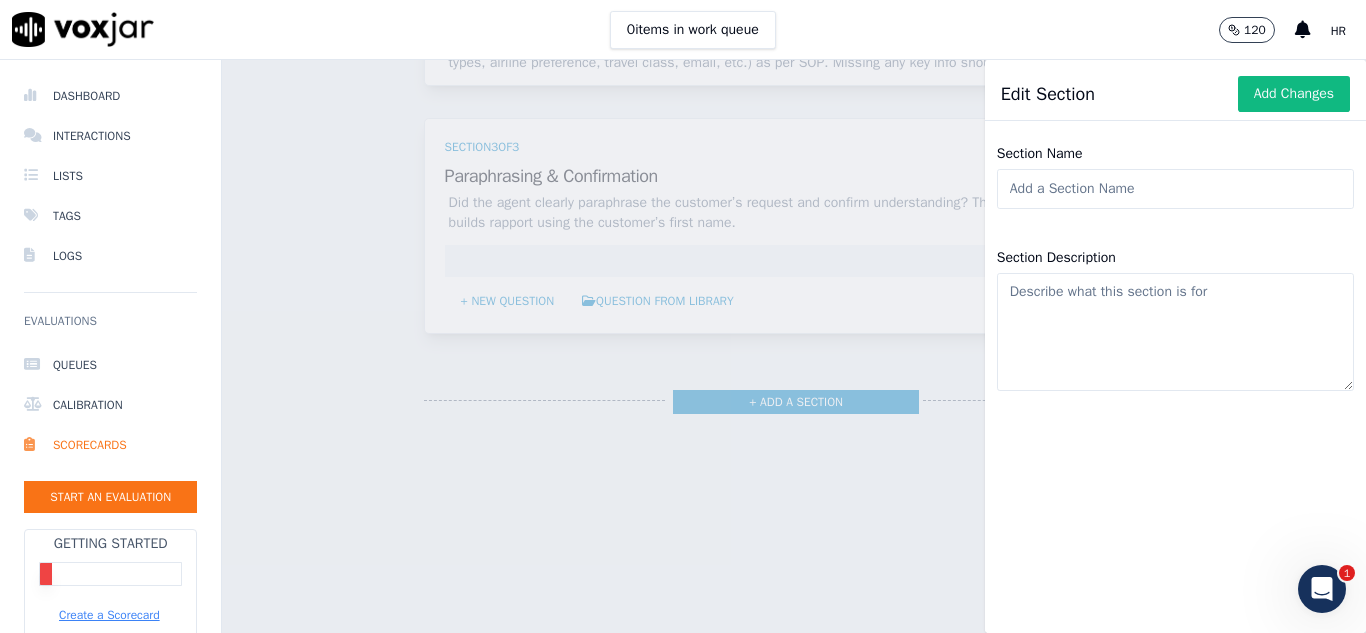 click on "Section Name" 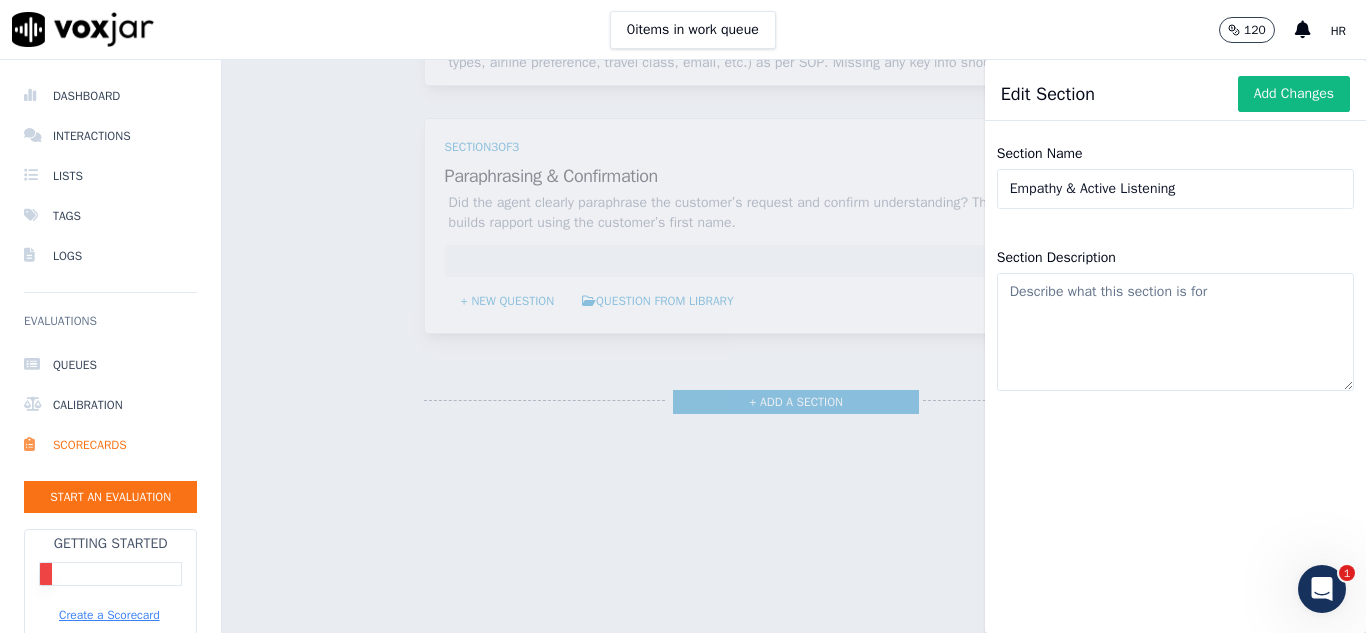 type on "Empathy & Active Listening" 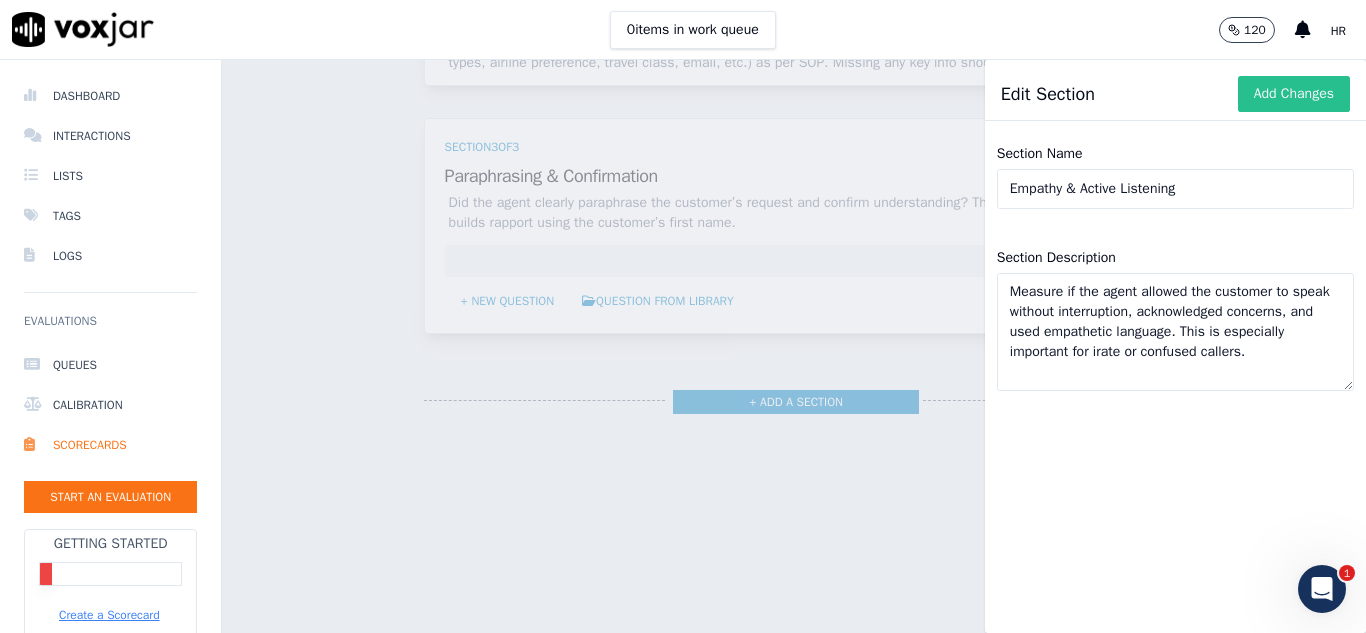 type on "Measure if the agent allowed the customer to speak without interruption, acknowledged concerns, and used empathetic language. This is especially important for irate or confused callers." 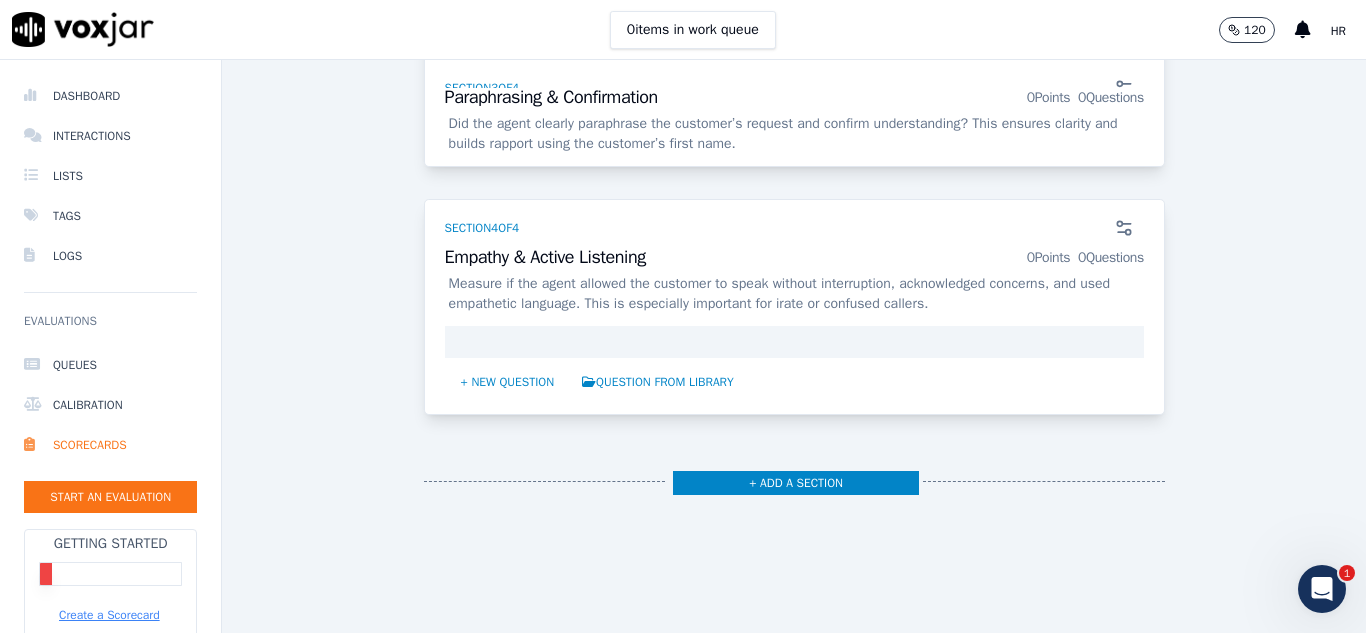 scroll, scrollTop: 1129, scrollLeft: 0, axis: vertical 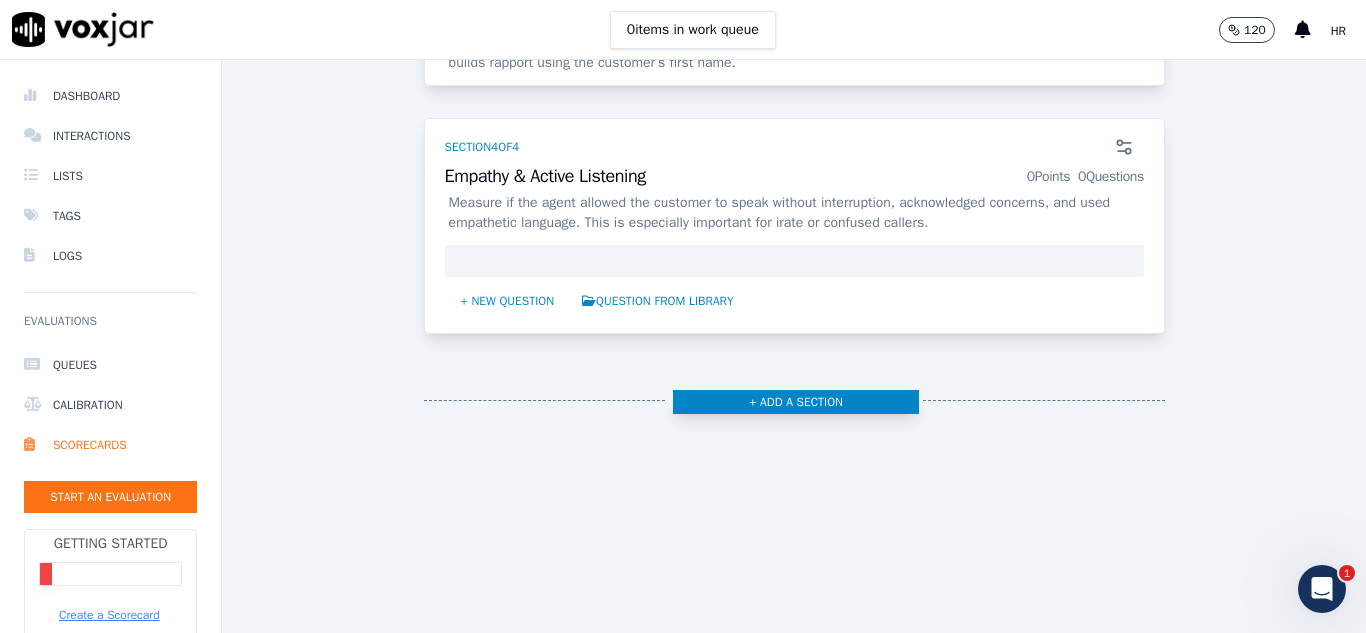 click on "+ Add a section" at bounding box center (796, 402) 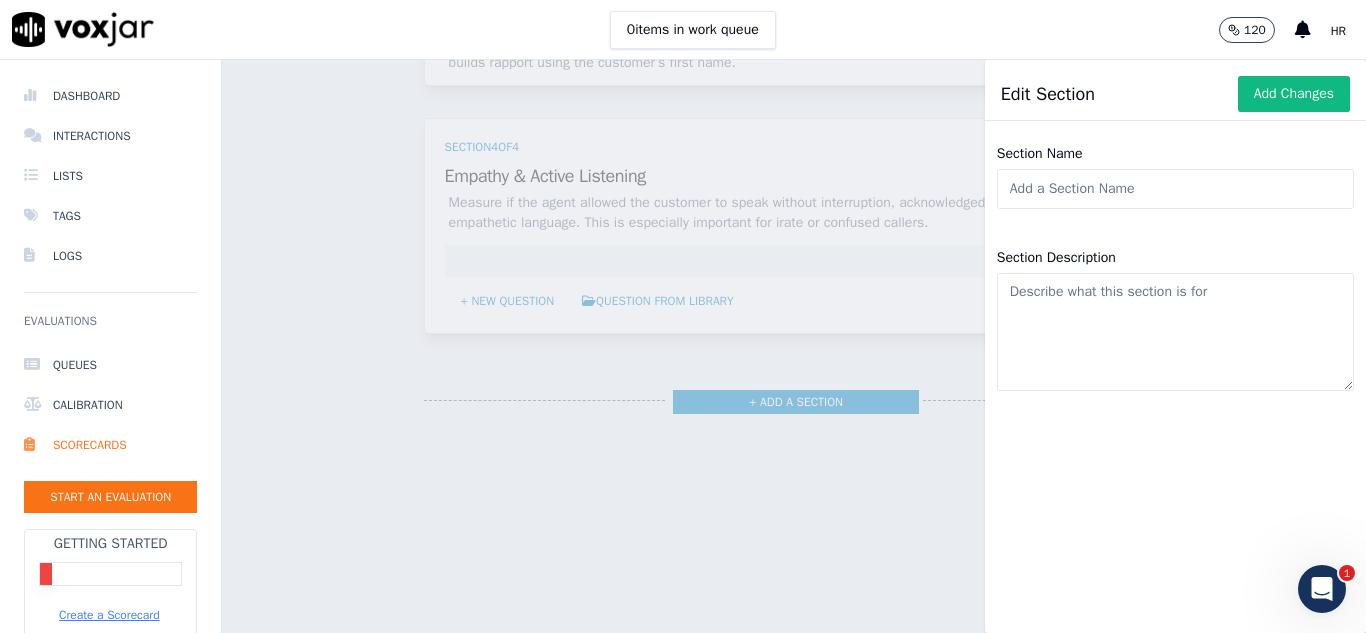click on "Section Name" 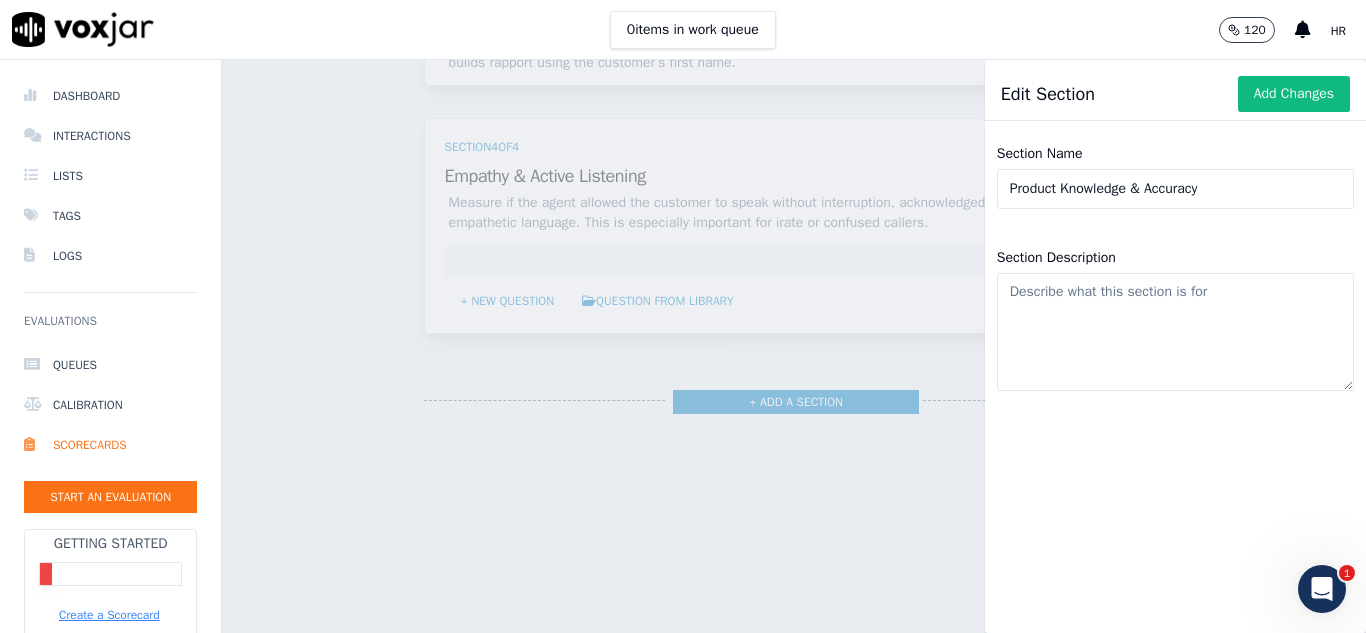 type on "Product Knowledge & Accuracy" 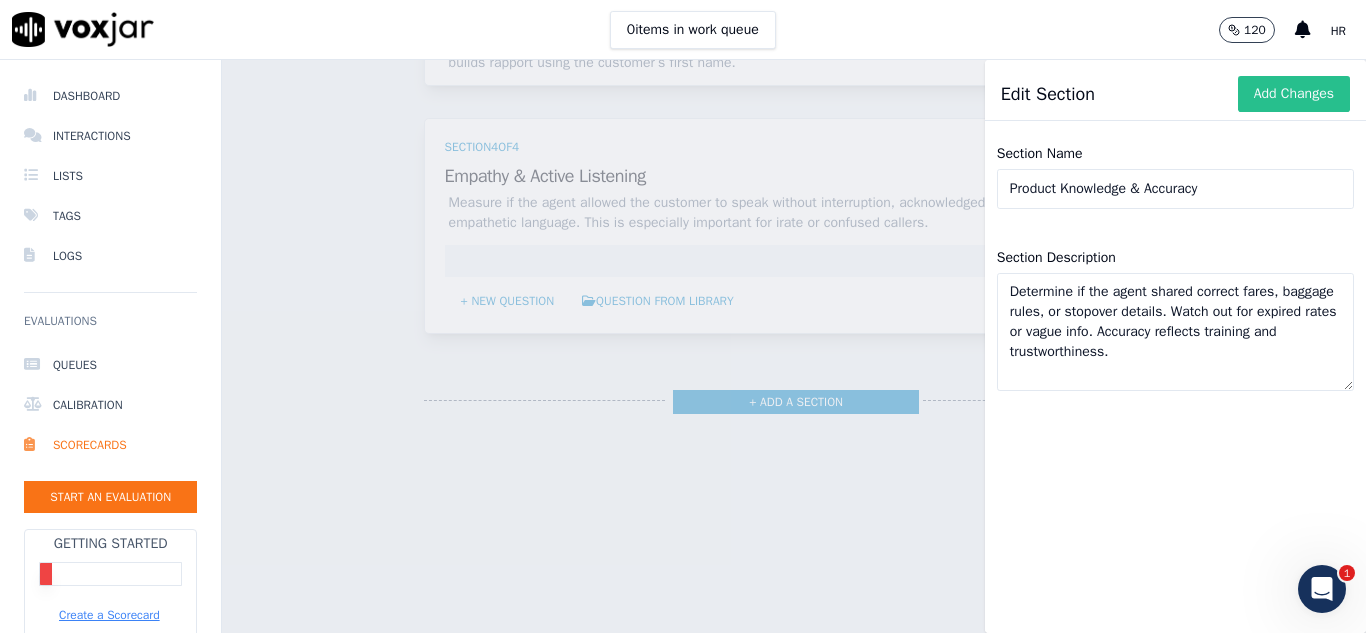type on "Determine if the agent shared correct fares, baggage rules, or stopover details. Watch out for expired rates or vague info. Accuracy reflects training and trustworthiness." 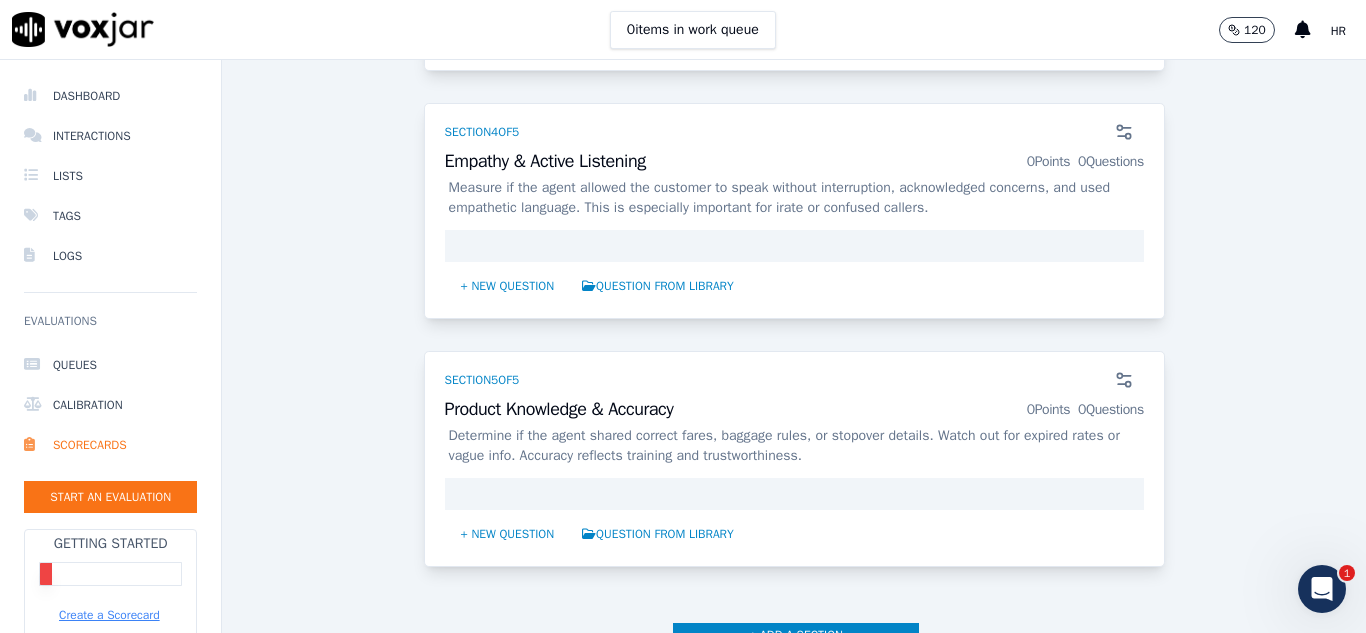 scroll, scrollTop: 1329, scrollLeft: 0, axis: vertical 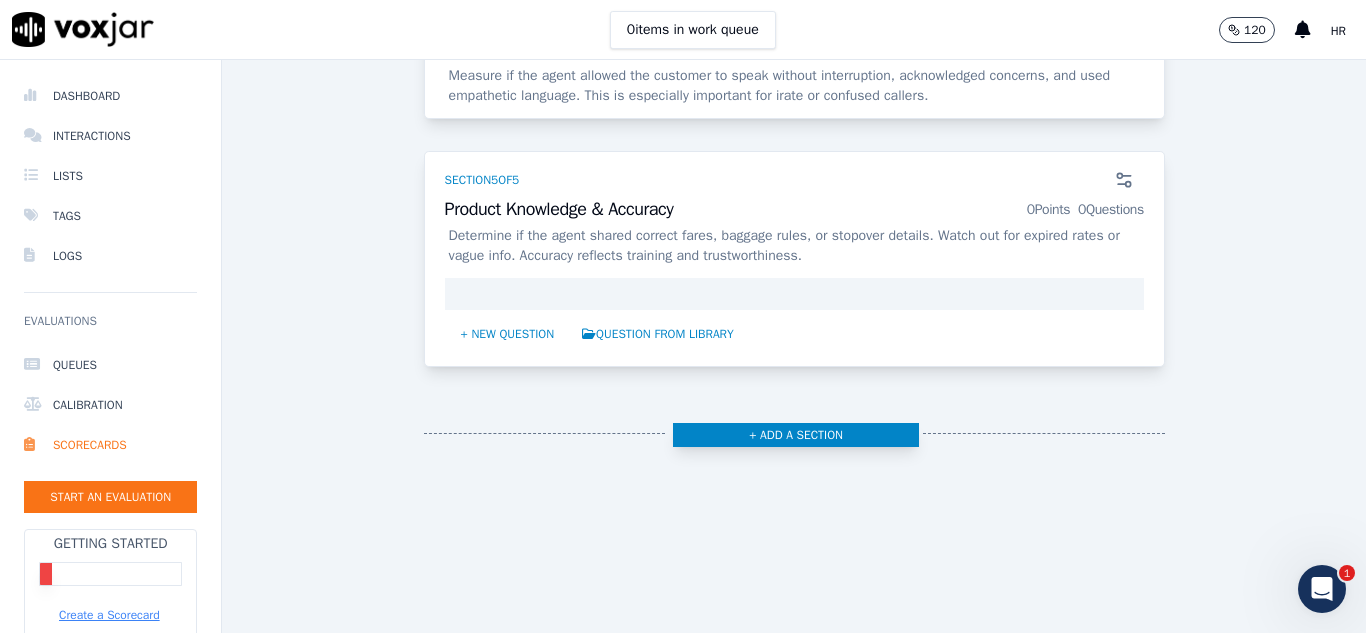 click on "+ Add a section" at bounding box center [796, 435] 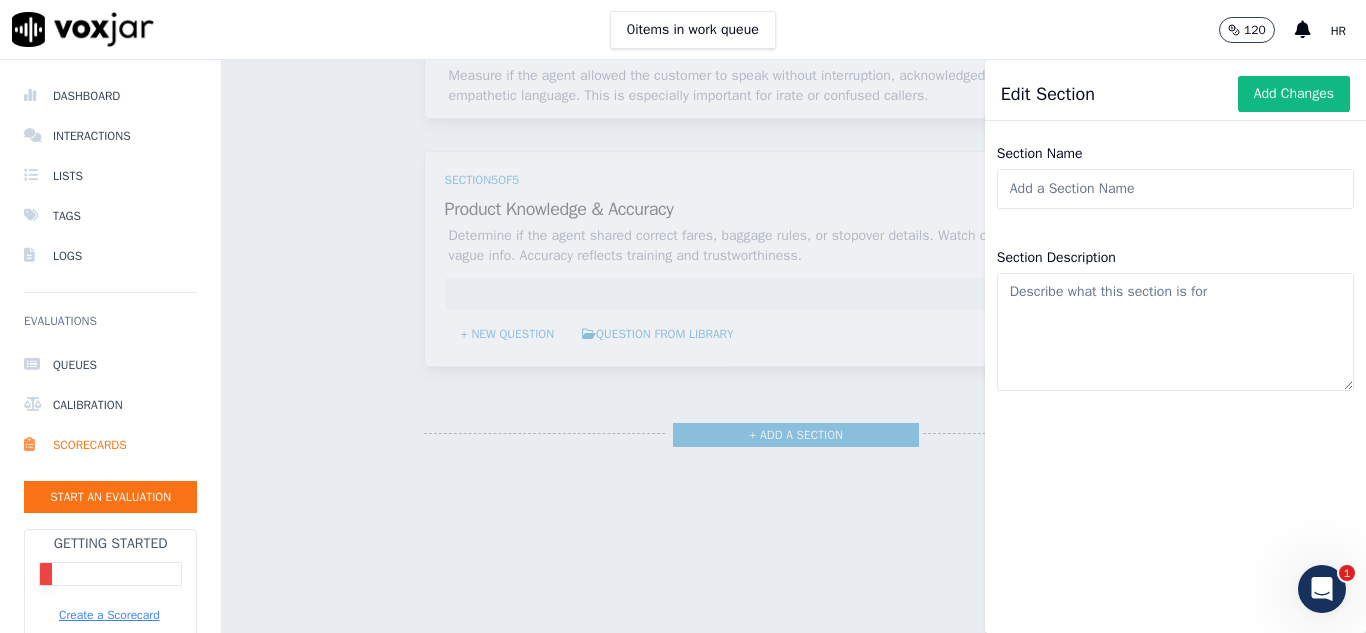 click on "Section Name" at bounding box center [1175, 175] 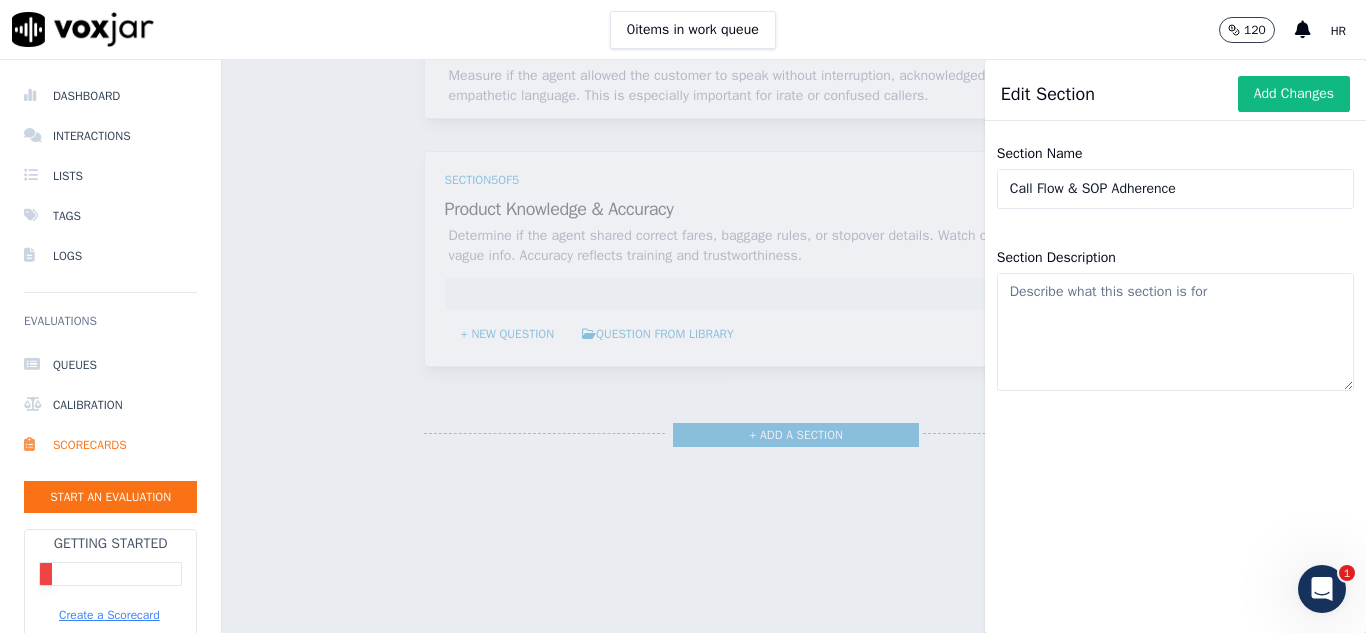 type on "Call Flow & SOP Adherence" 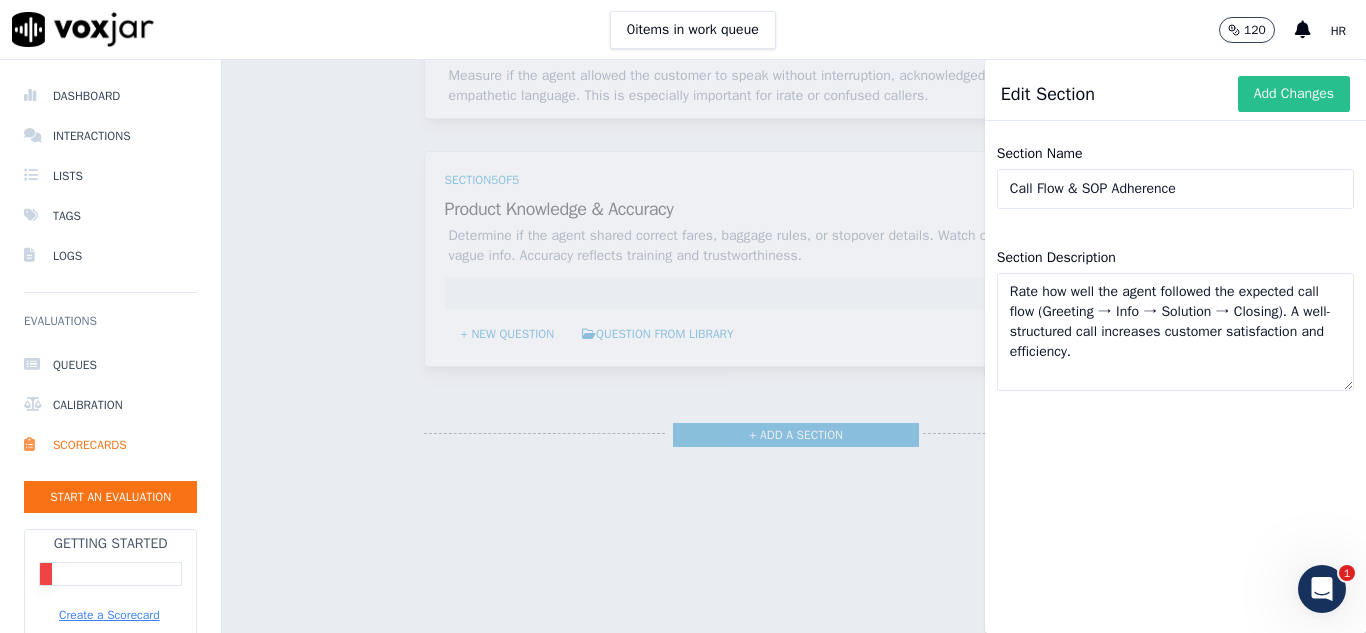 type on "Rate how well the agent followed the expected call flow (Greeting → Info → Solution → Closing). A well-structured call increases customer satisfaction and efficiency." 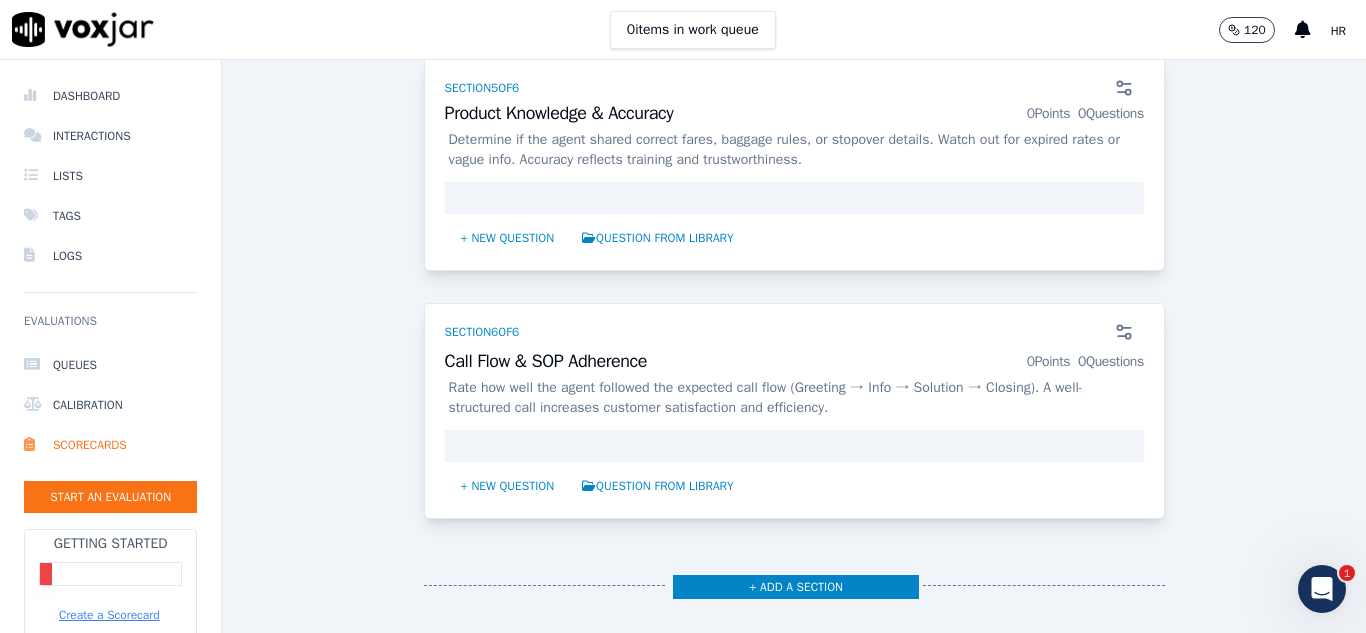 scroll, scrollTop: 1629, scrollLeft: 0, axis: vertical 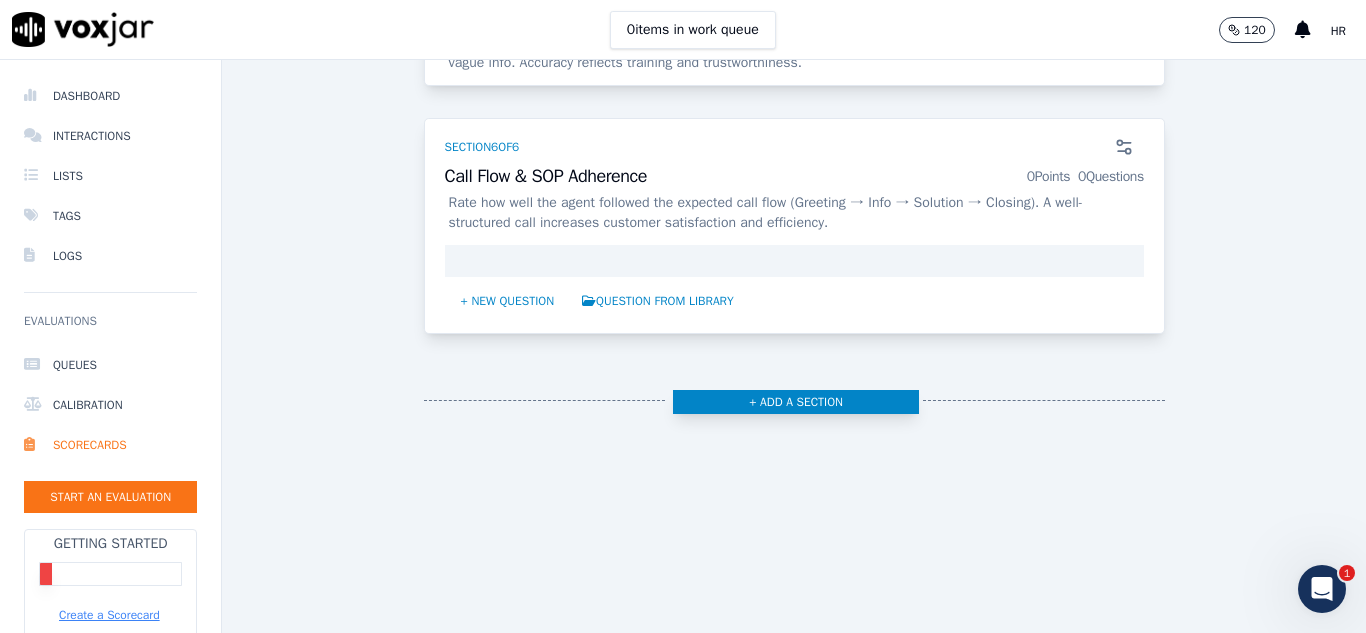 click on "+ Add a section" at bounding box center (796, 402) 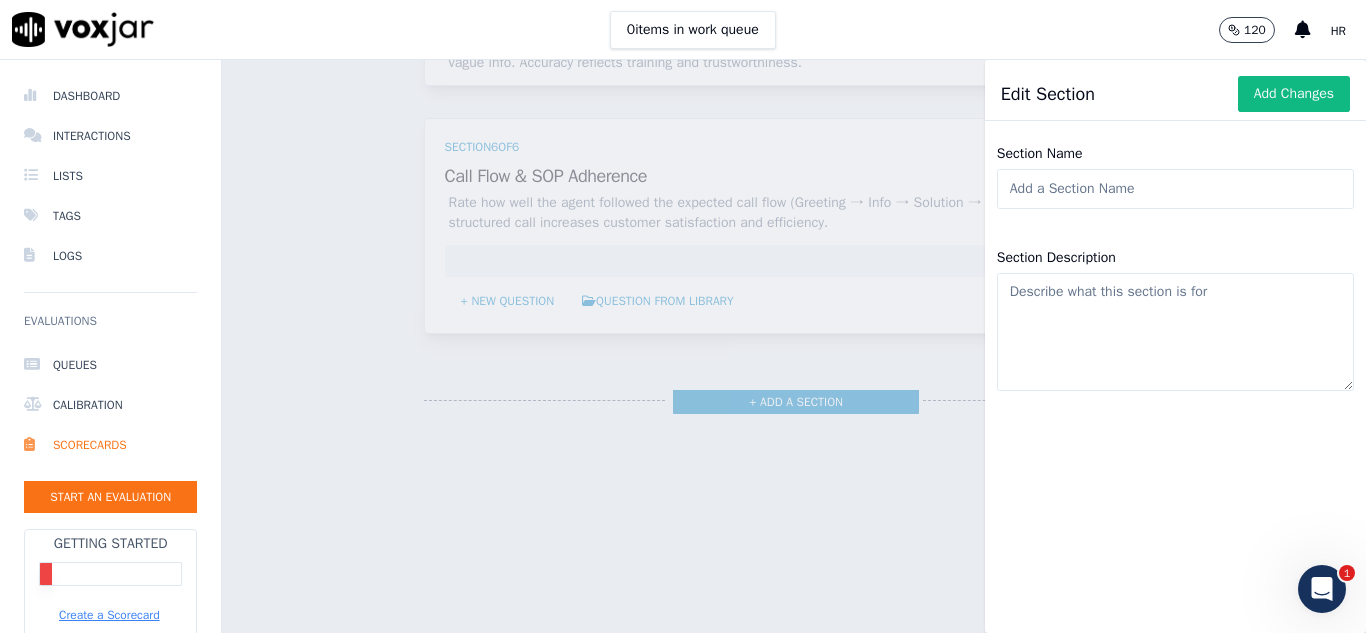 click on "Section Name" 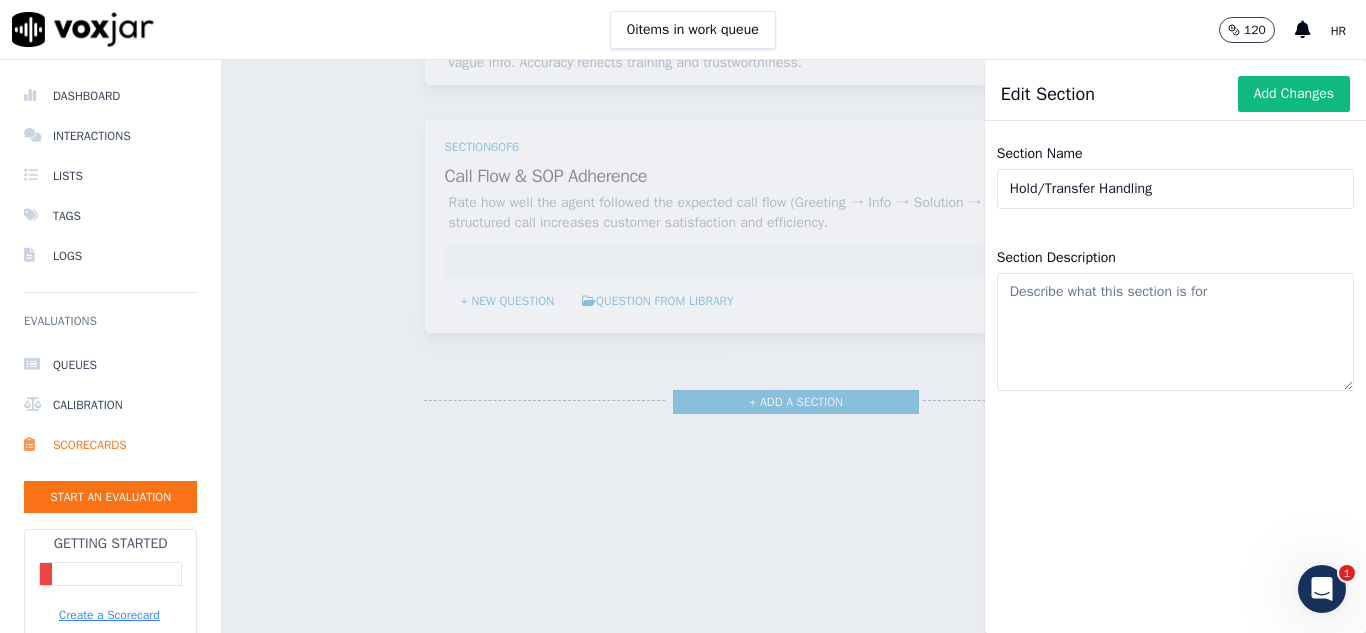 type on "Hold/Transfer Handling" 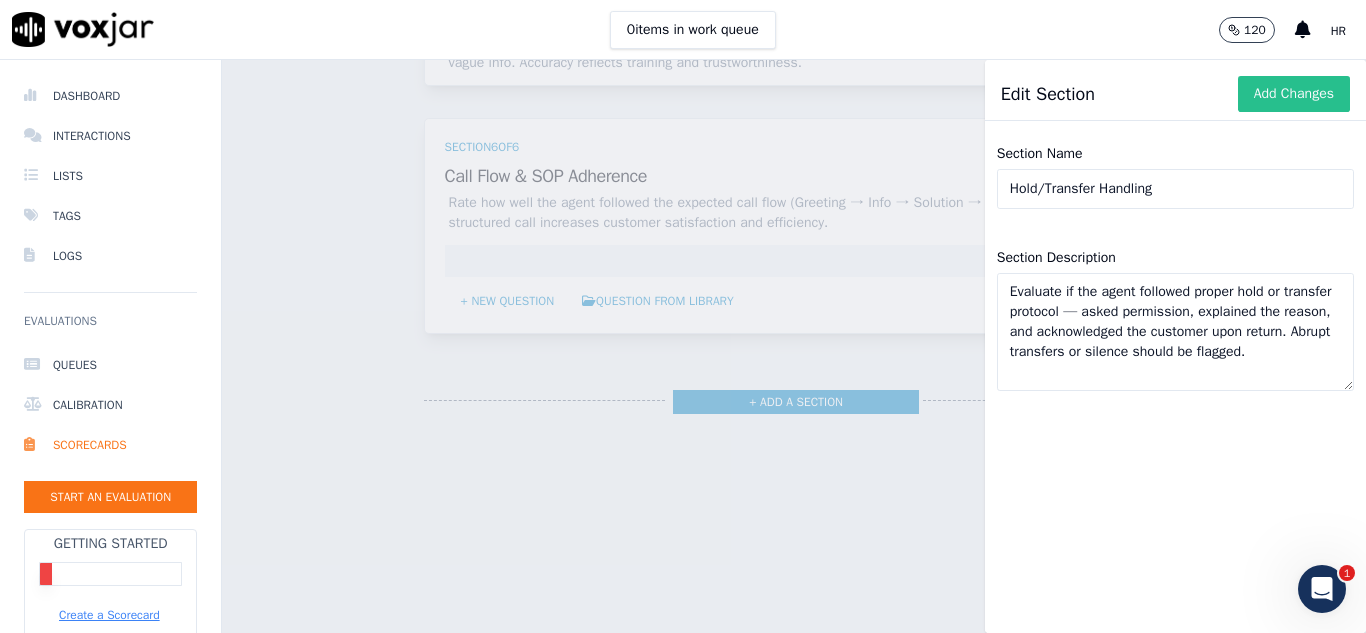 type on "Evaluate if the agent followed proper hold or transfer protocol — asked permission, explained the reason, and acknowledged the customer upon return. Abrupt transfers or silence should be flagged." 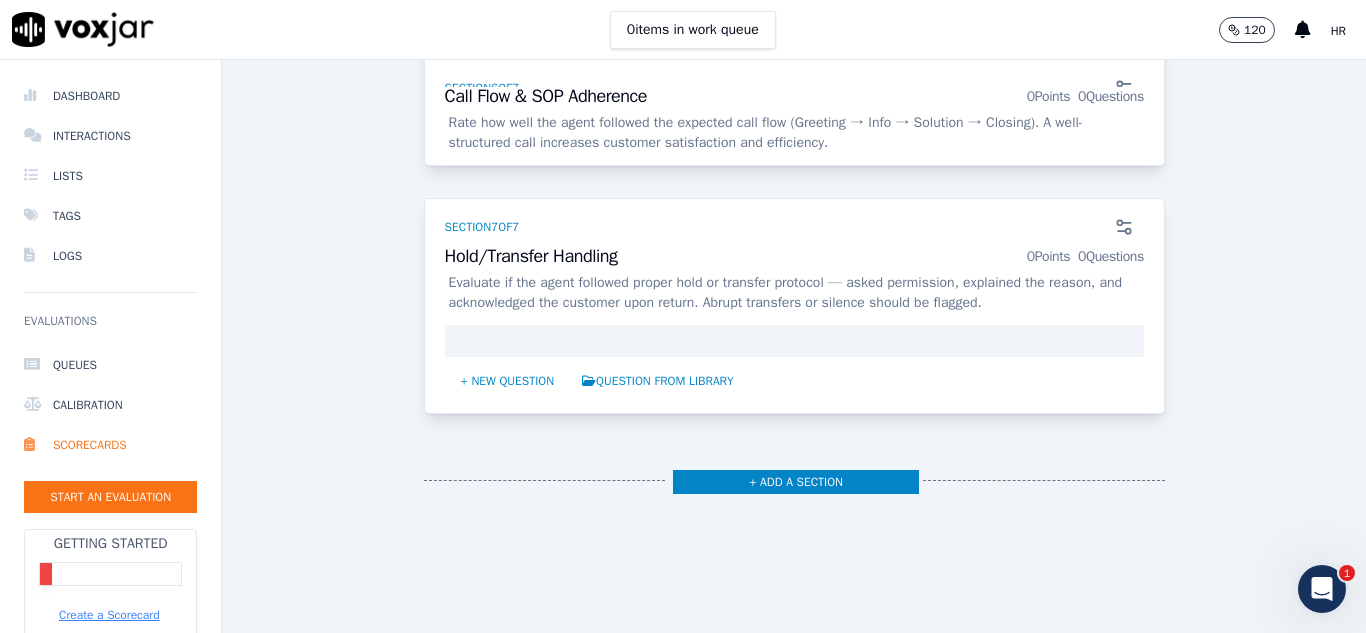 scroll, scrollTop: 1921, scrollLeft: 0, axis: vertical 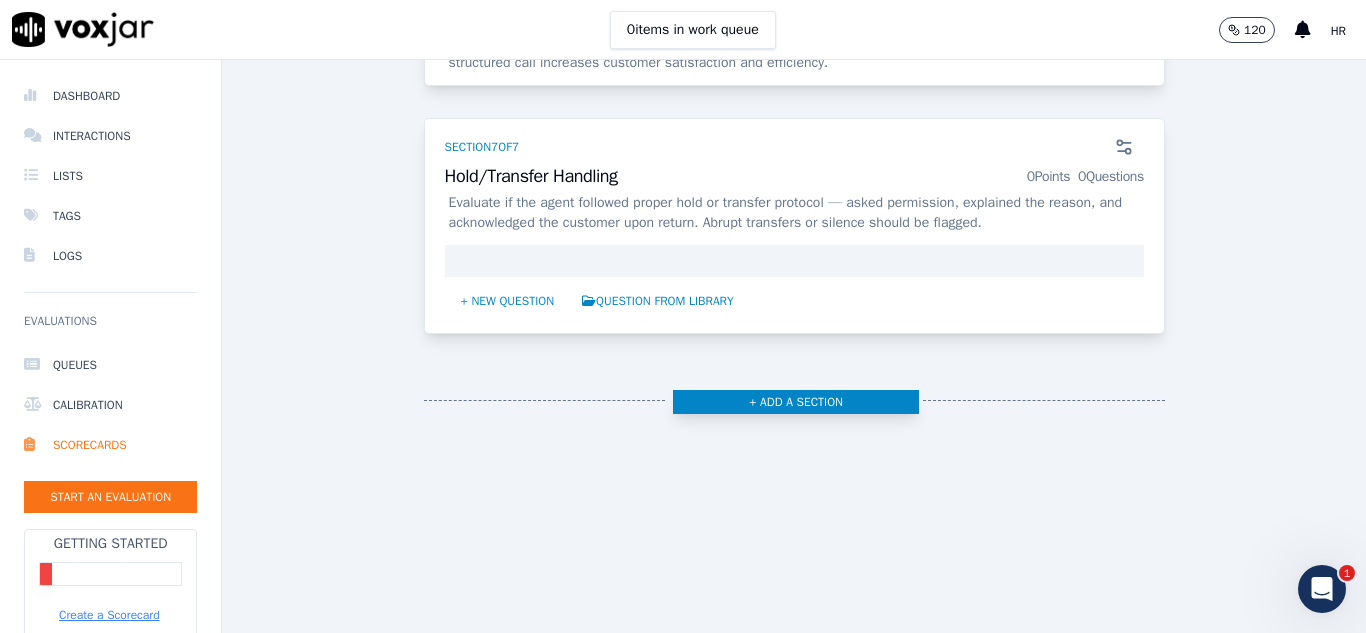 click on "+ Add a section" at bounding box center [796, 402] 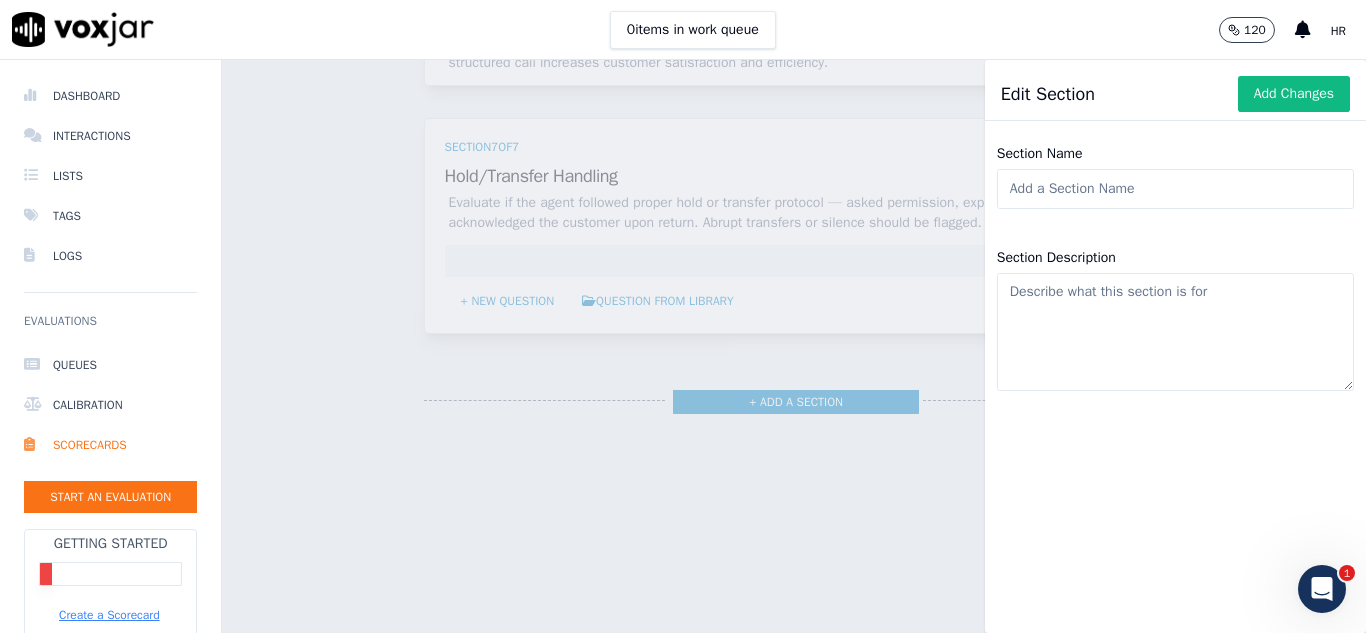 click on "Section Name" 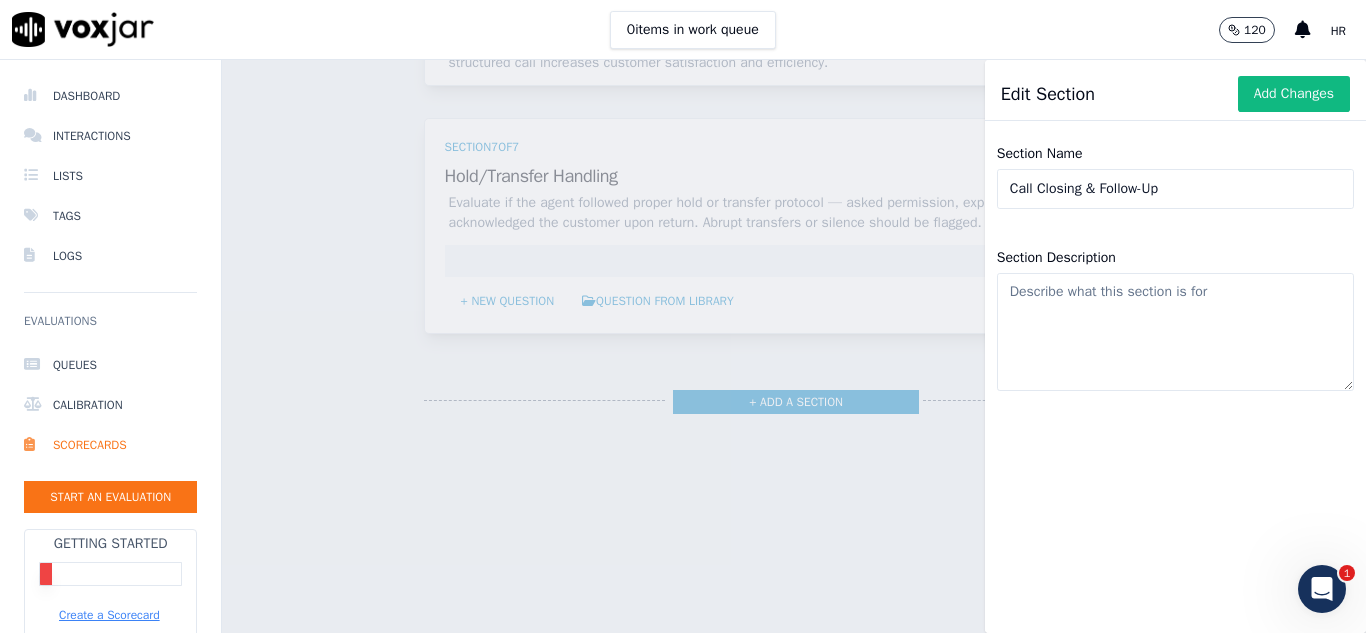type on "Call Closing & Follow-Up" 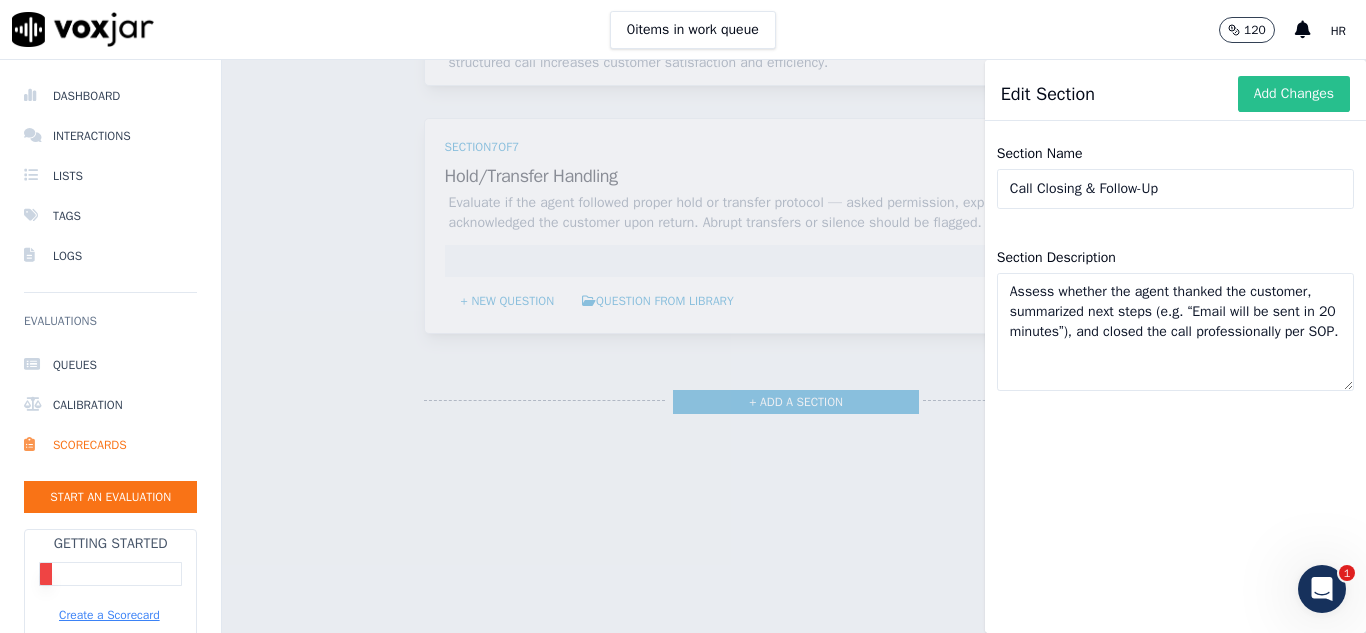 type on "Assess whether the agent thanked the customer, summarized next steps (e.g. “Email will be sent in 20 minutes”), and closed the call professionally per SOP." 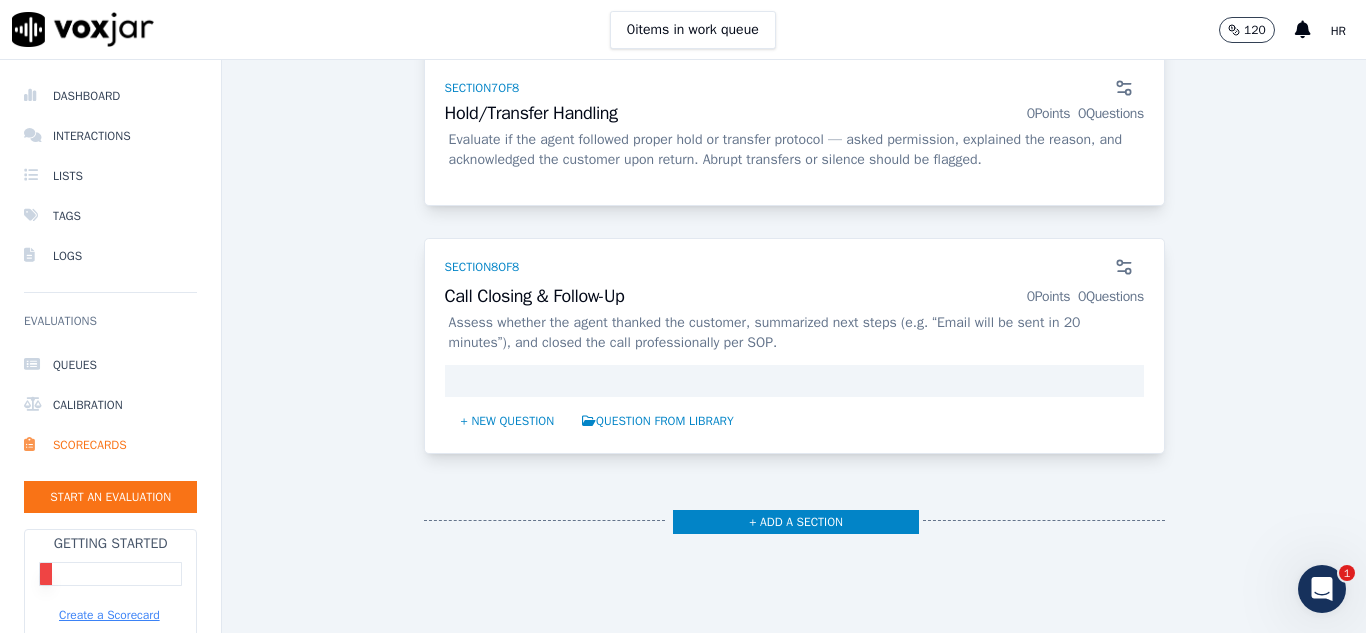 scroll, scrollTop: 2021, scrollLeft: 0, axis: vertical 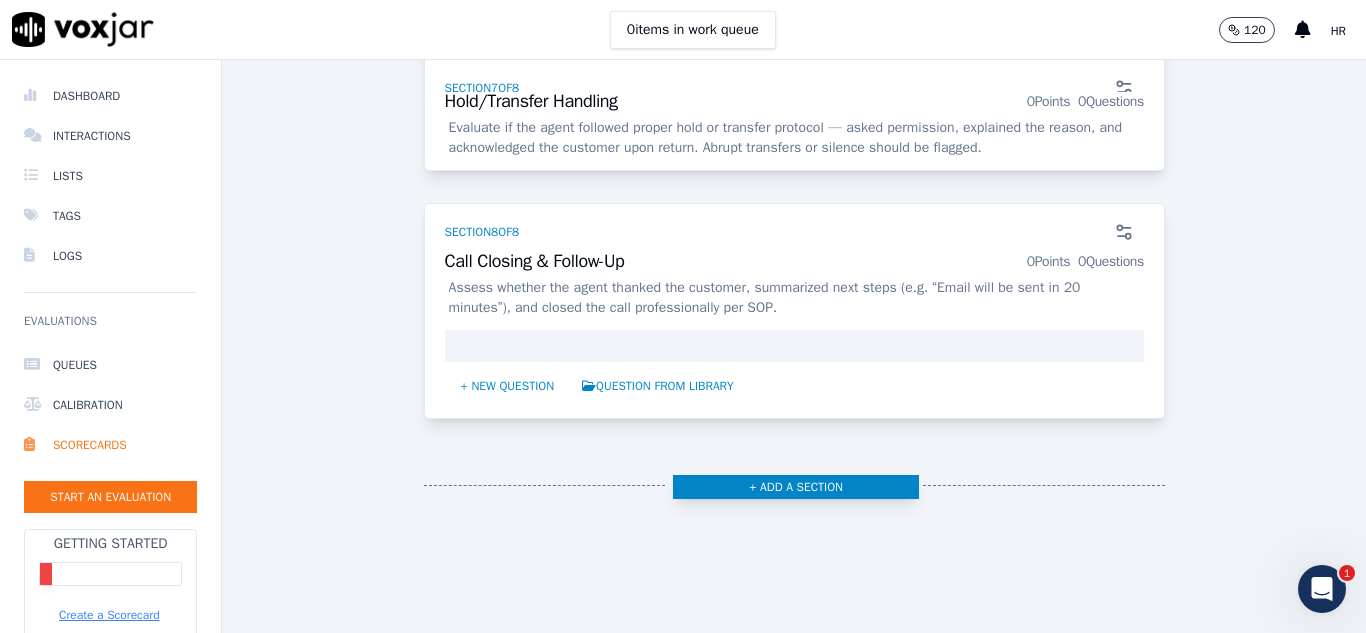 click on "+ Add a section" at bounding box center (796, 487) 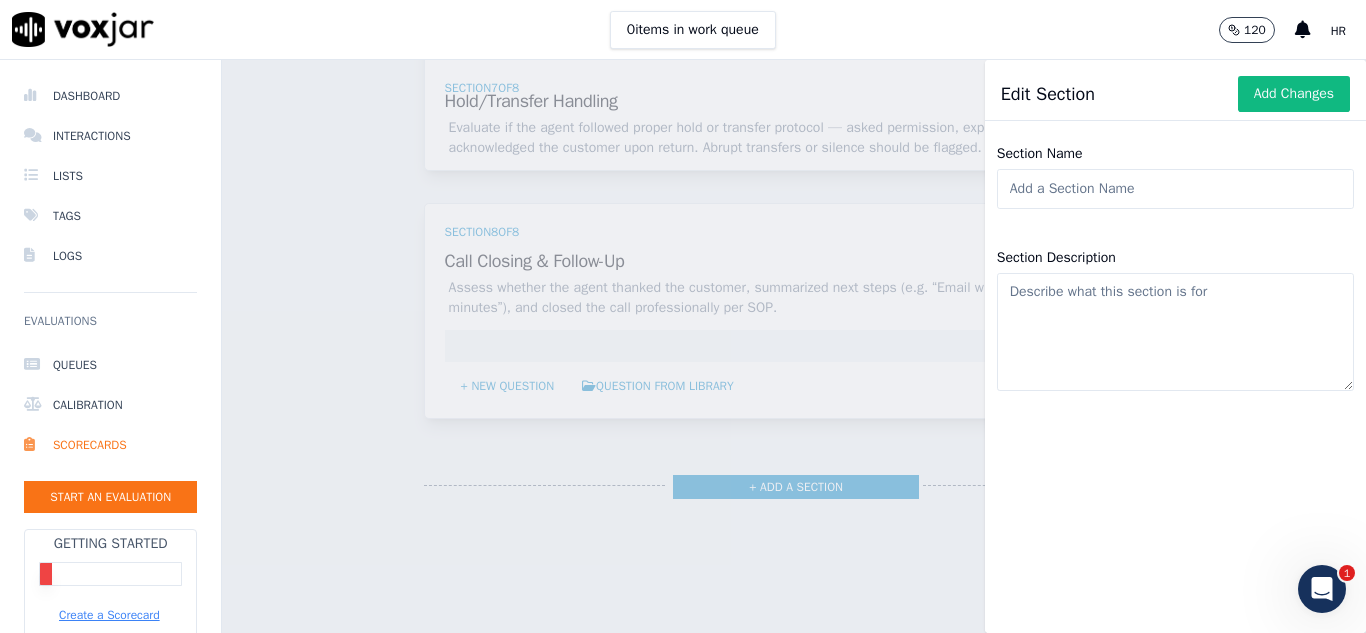 click on "Section Name" 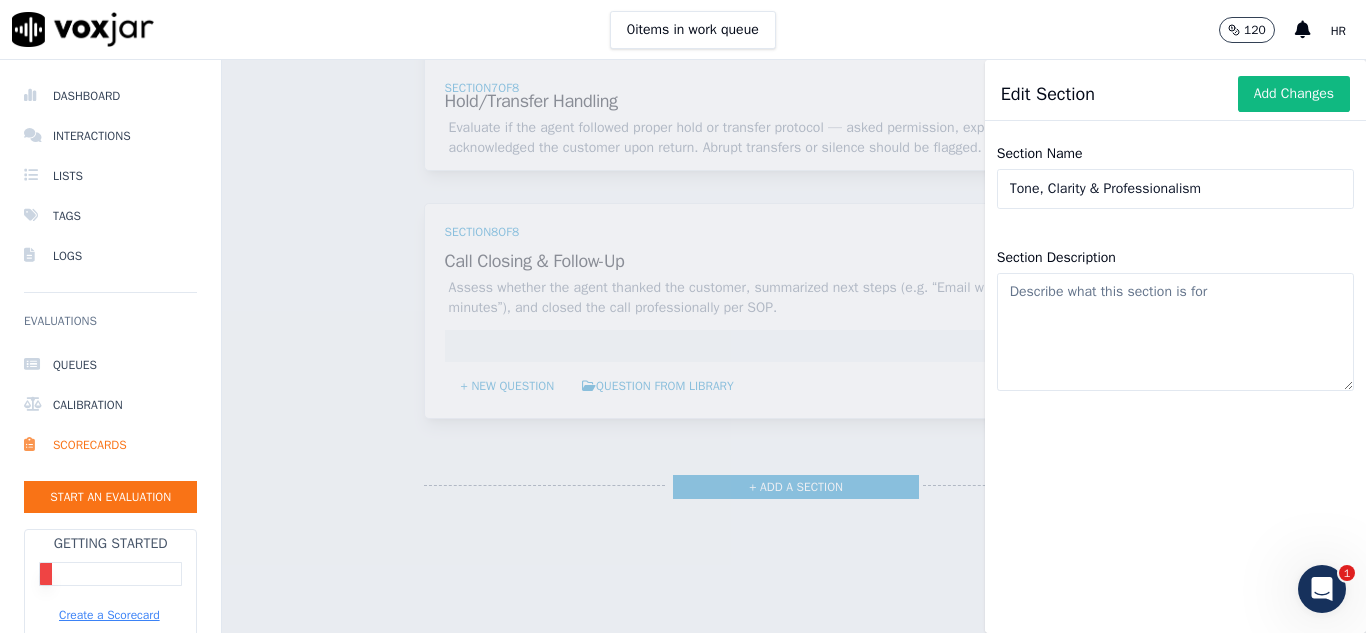 type on "Tone, Clarity & Professionalism" 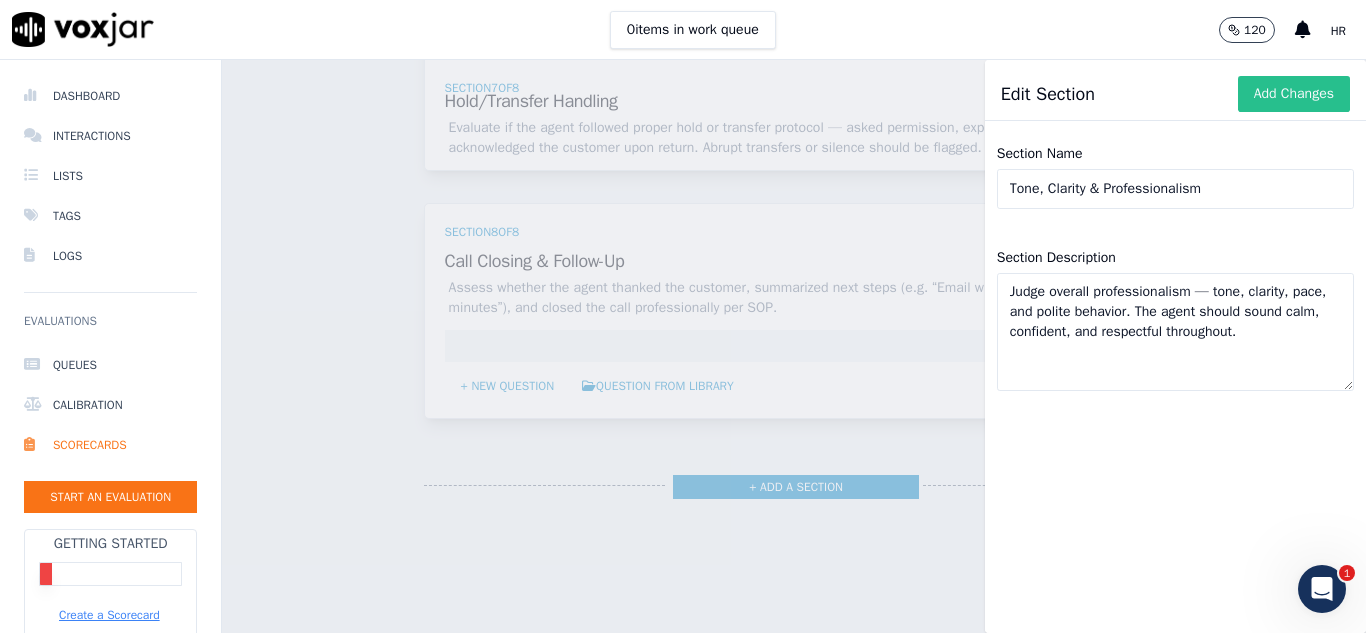 type on "Judge overall professionalism — tone, clarity, pace, and polite behavior. The agent should sound calm, confident, and respectful throughout." 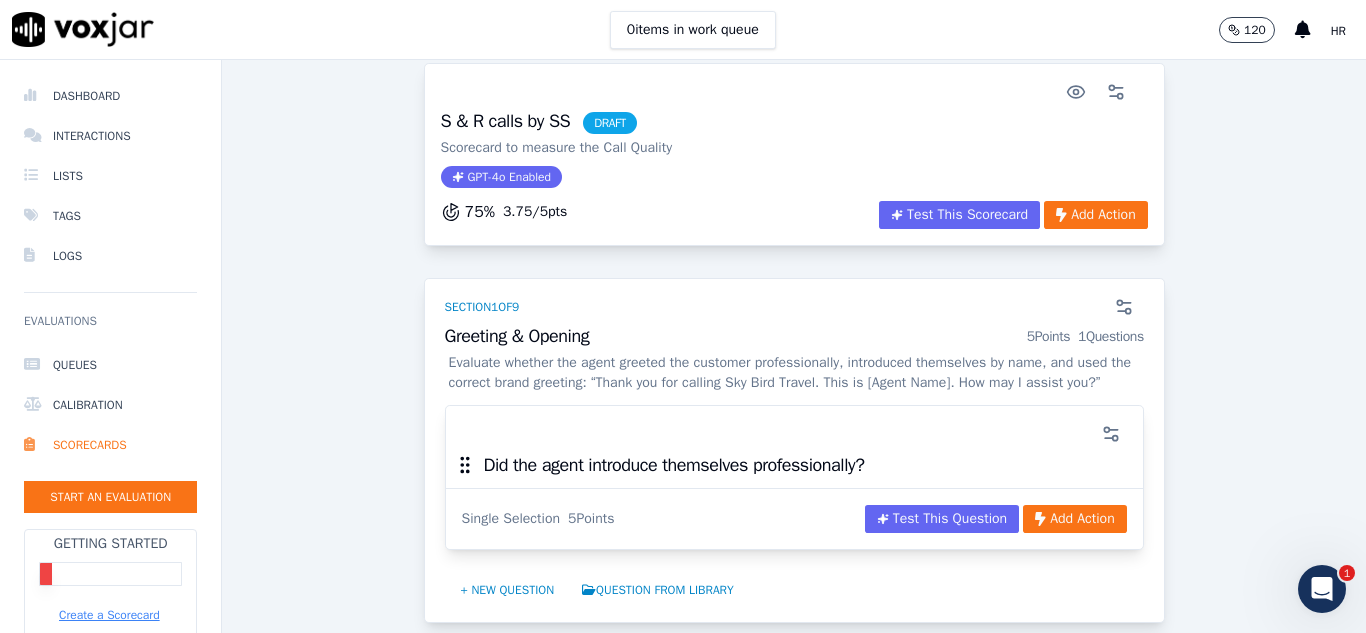 scroll, scrollTop: 200, scrollLeft: 0, axis: vertical 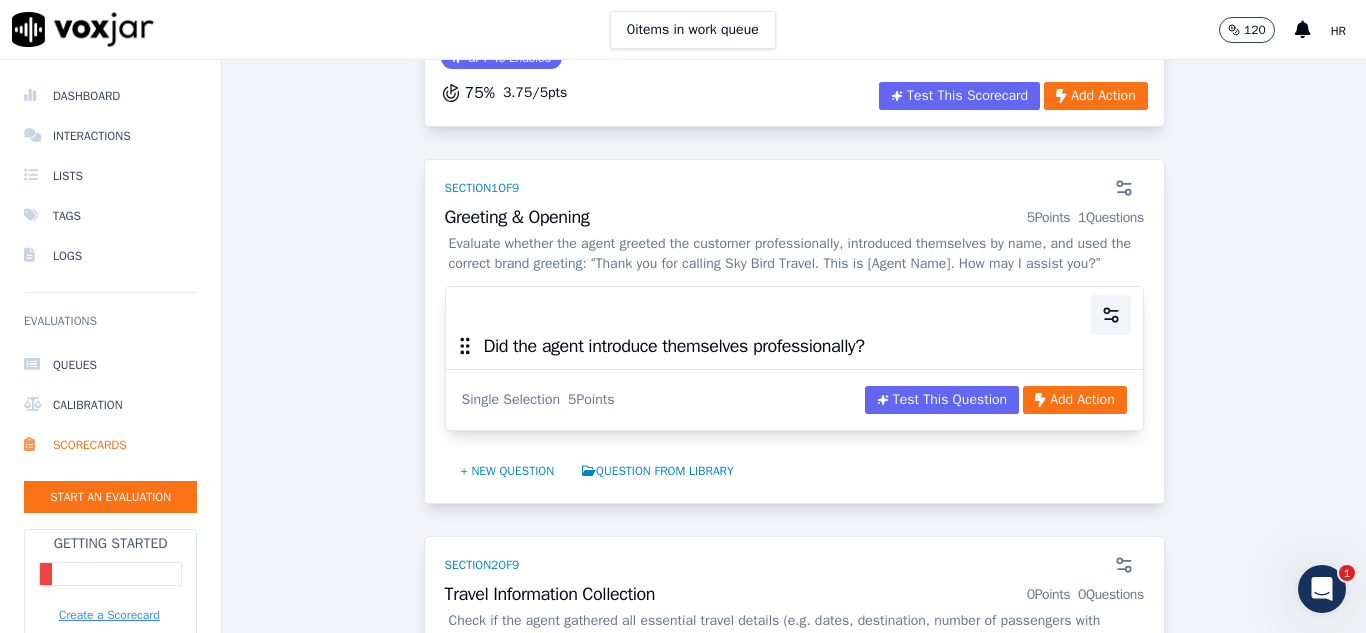 click 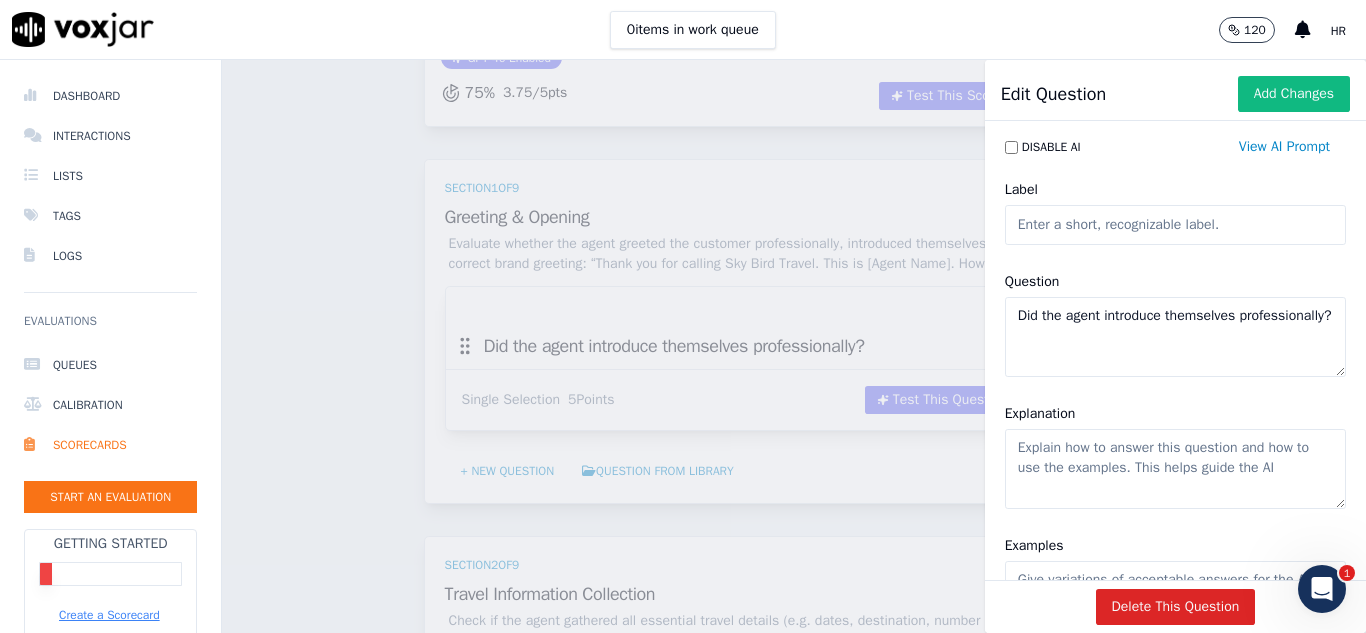 click on "Label" 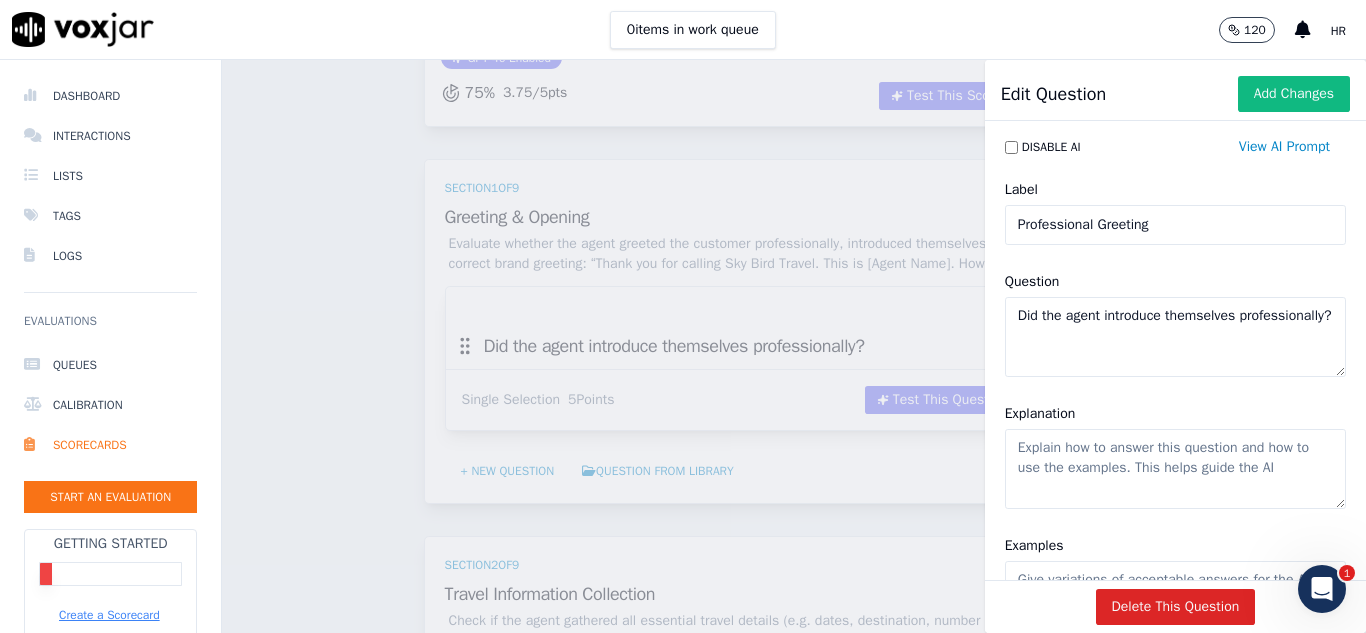type on "Professional Greeting" 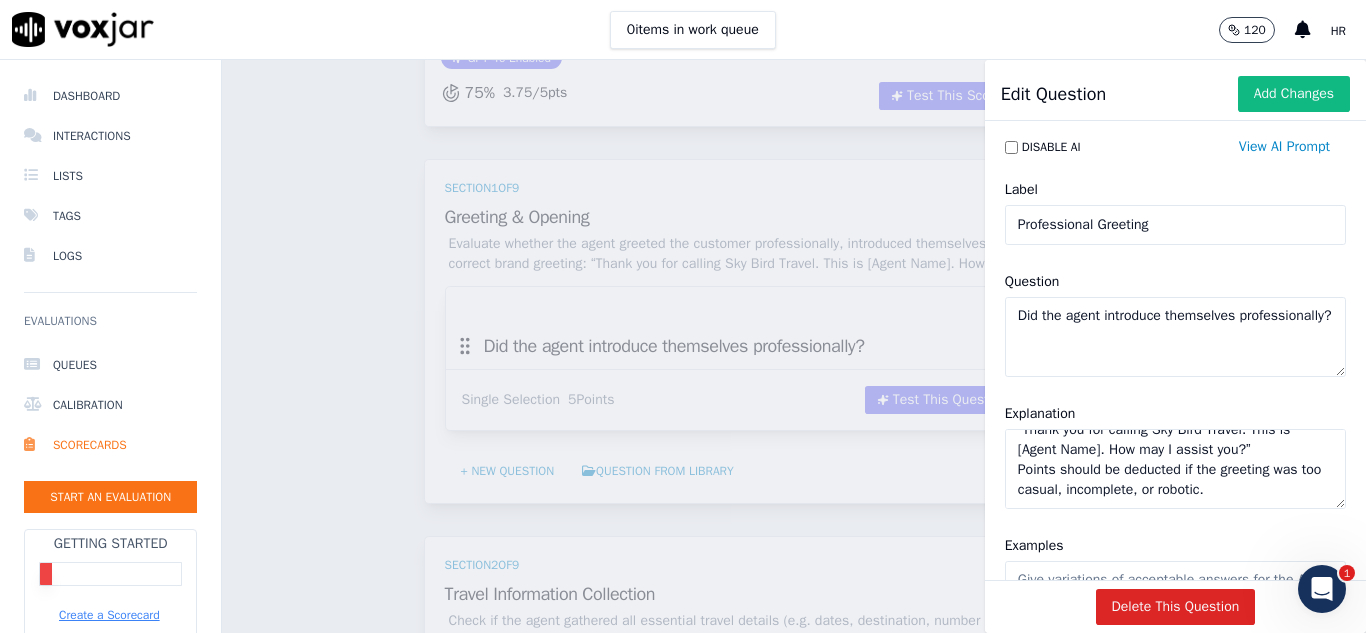 scroll, scrollTop: 58, scrollLeft: 0, axis: vertical 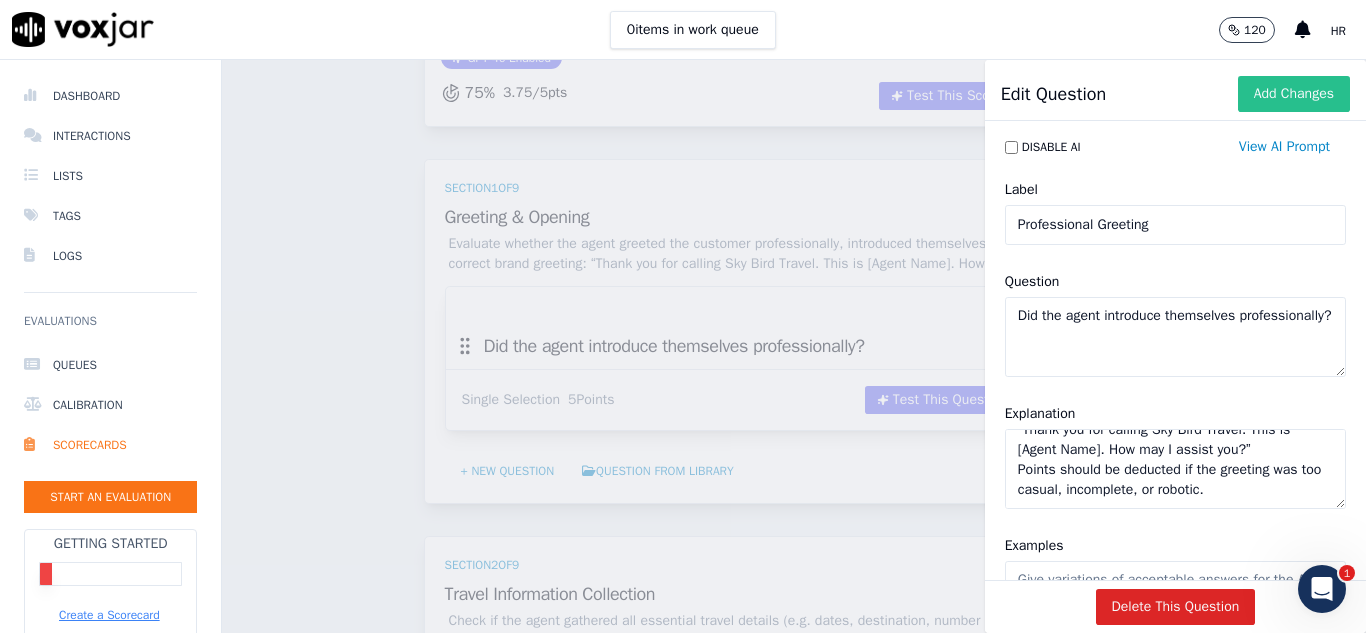 click on "Add Changes" at bounding box center (1294, 94) 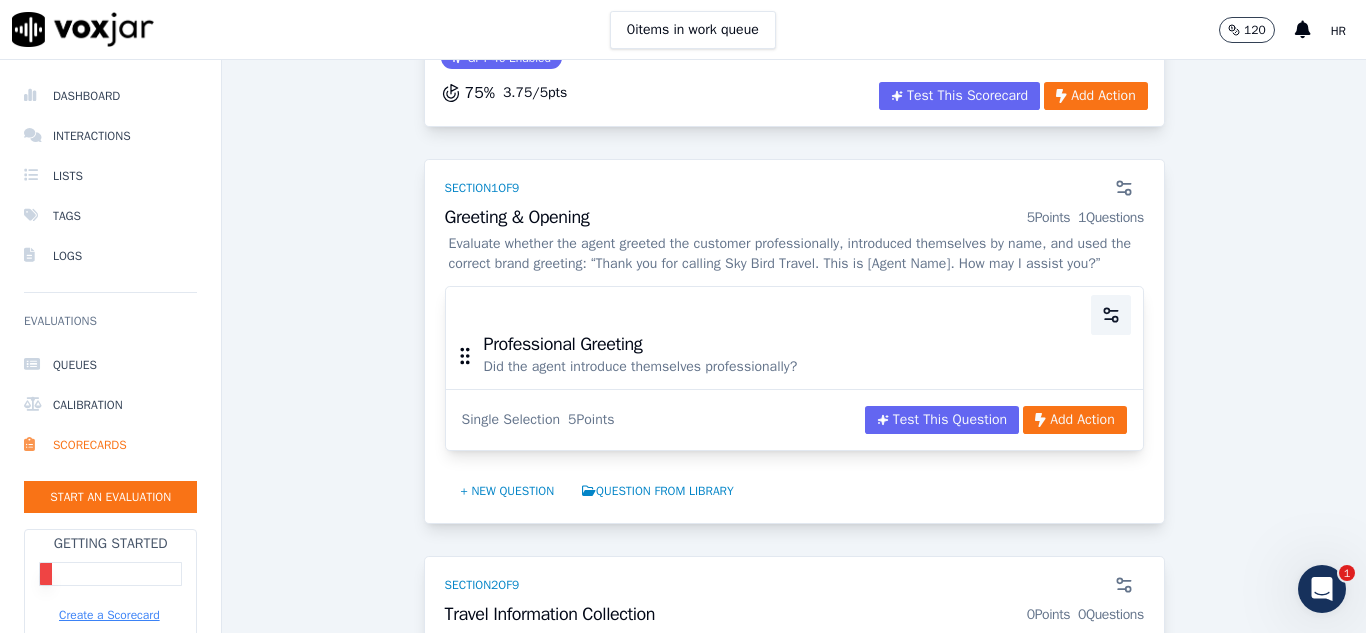 click at bounding box center [1111, 315] 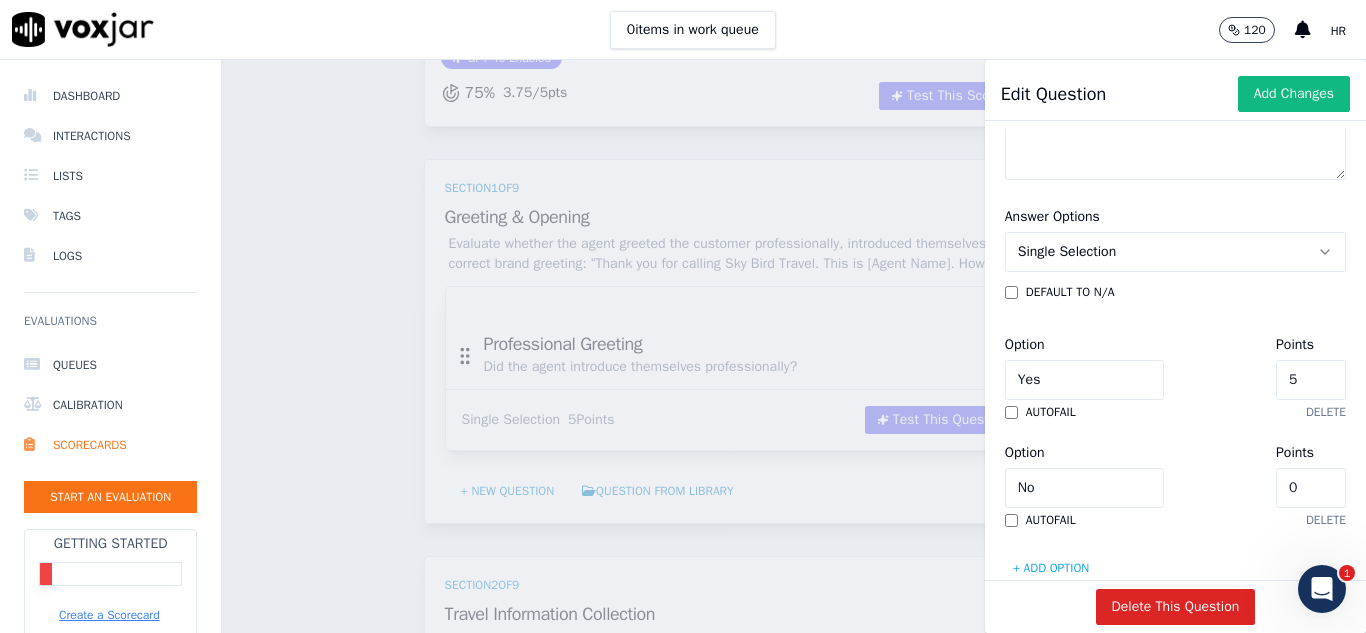 scroll, scrollTop: 361, scrollLeft: 0, axis: vertical 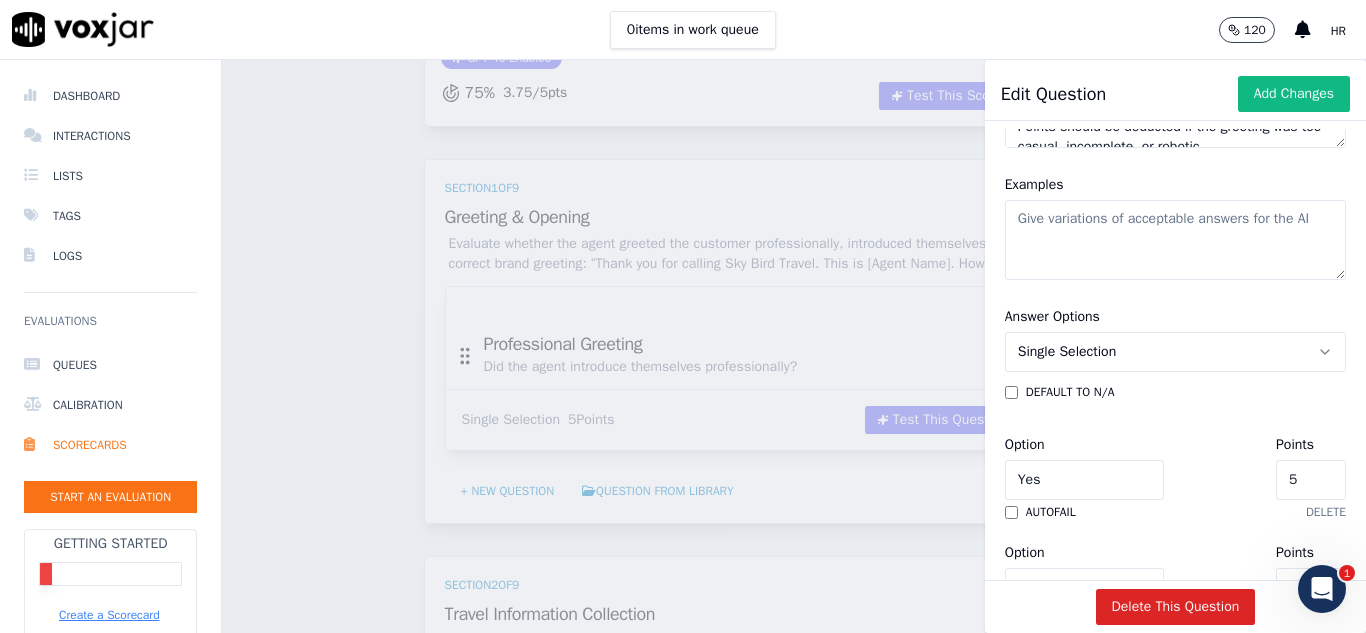 type 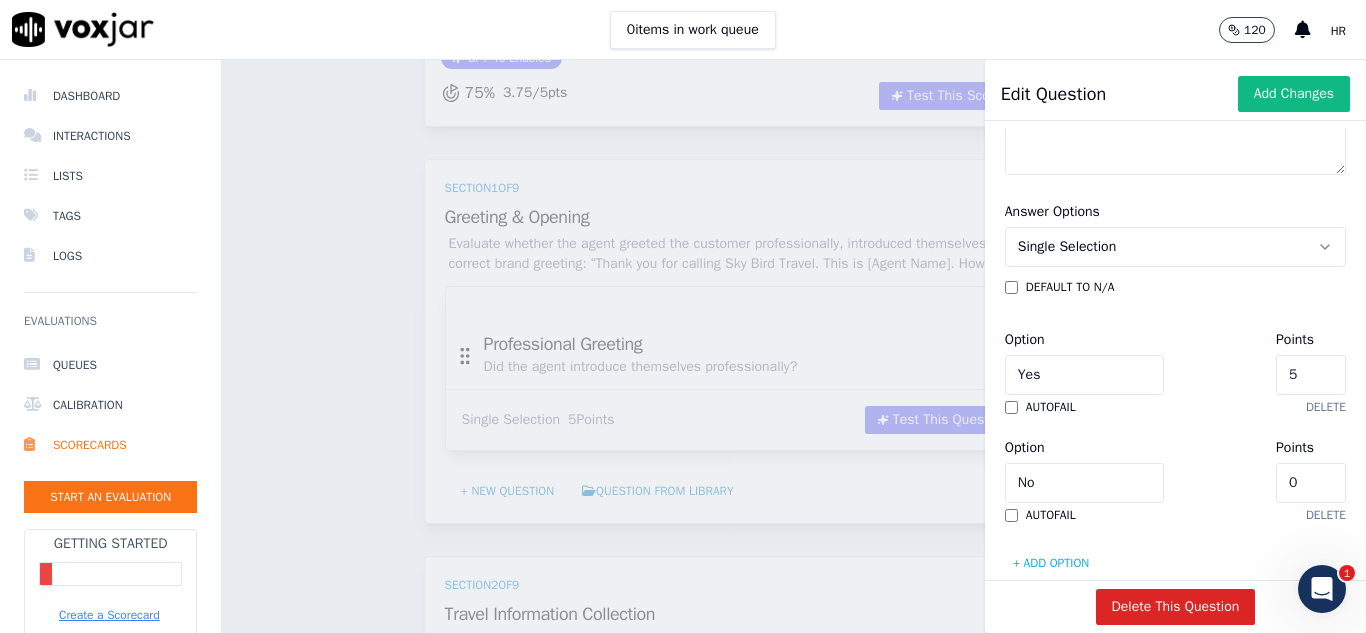 scroll, scrollTop: 561, scrollLeft: 0, axis: vertical 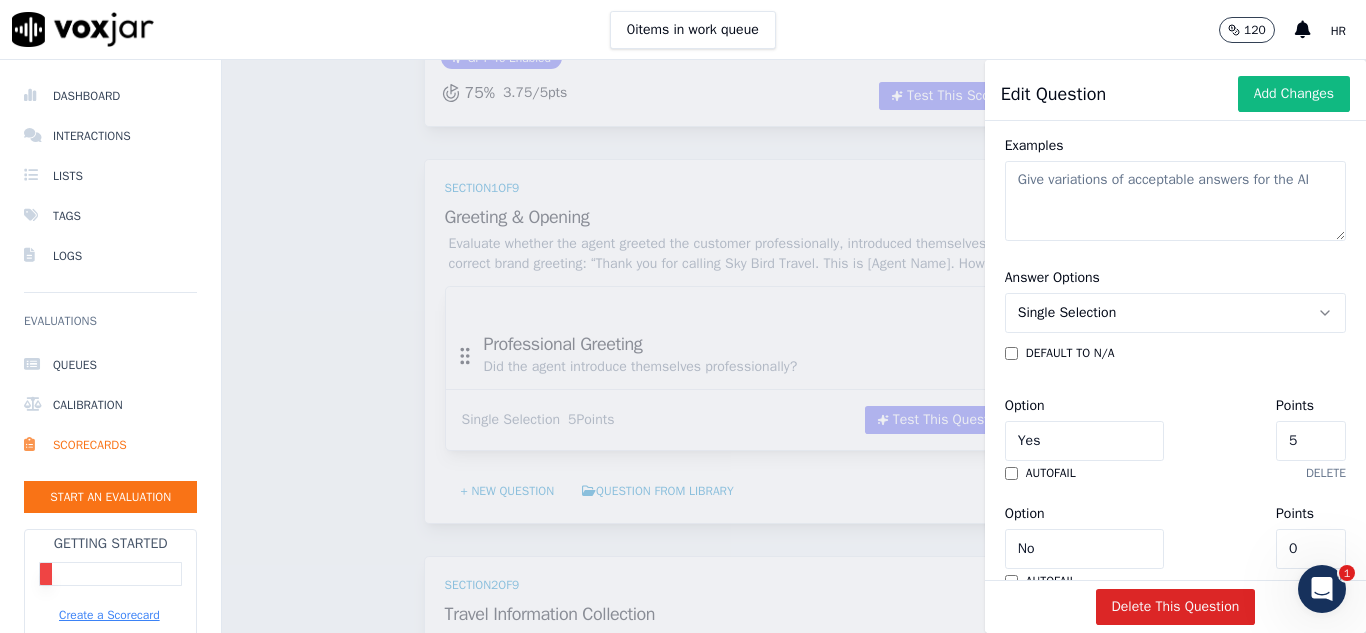 click on "Single Selection" 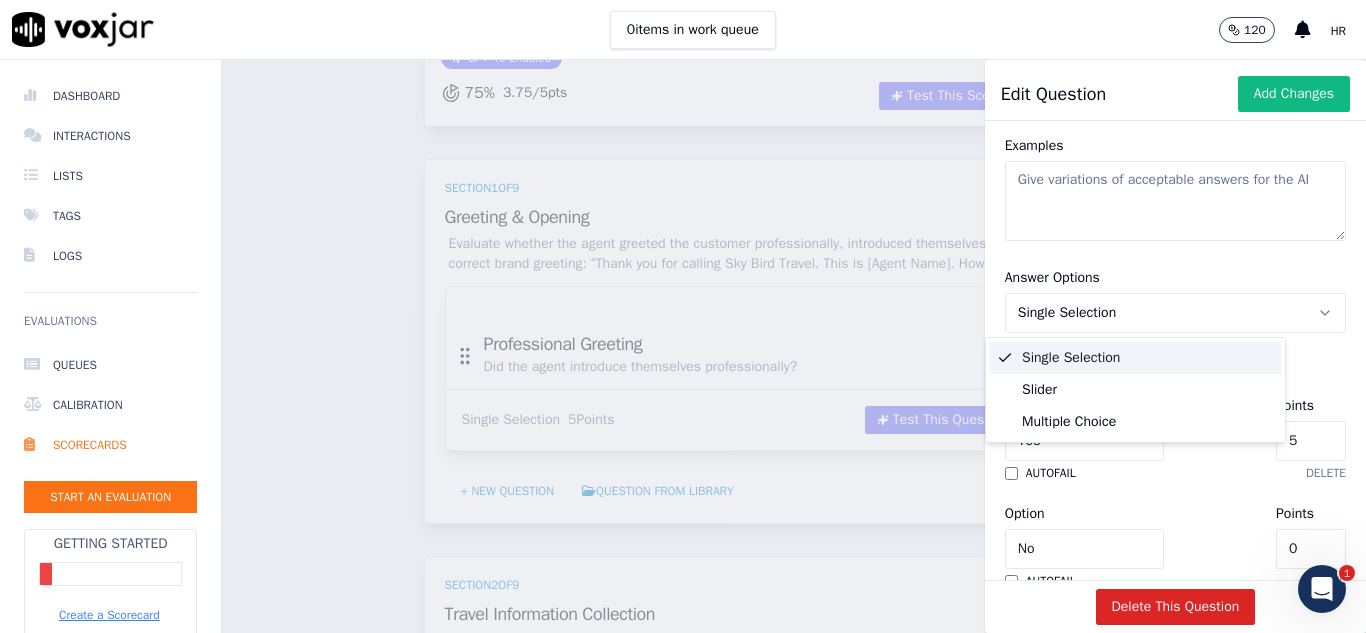 type 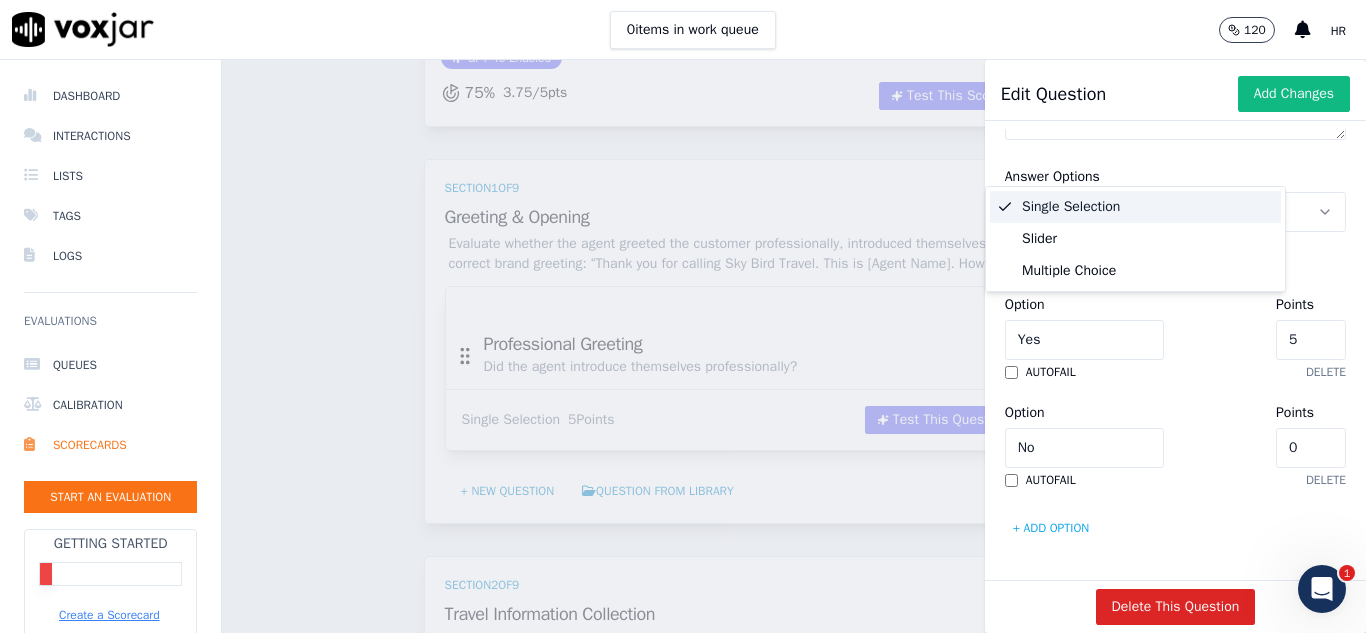 scroll, scrollTop: 561, scrollLeft: 0, axis: vertical 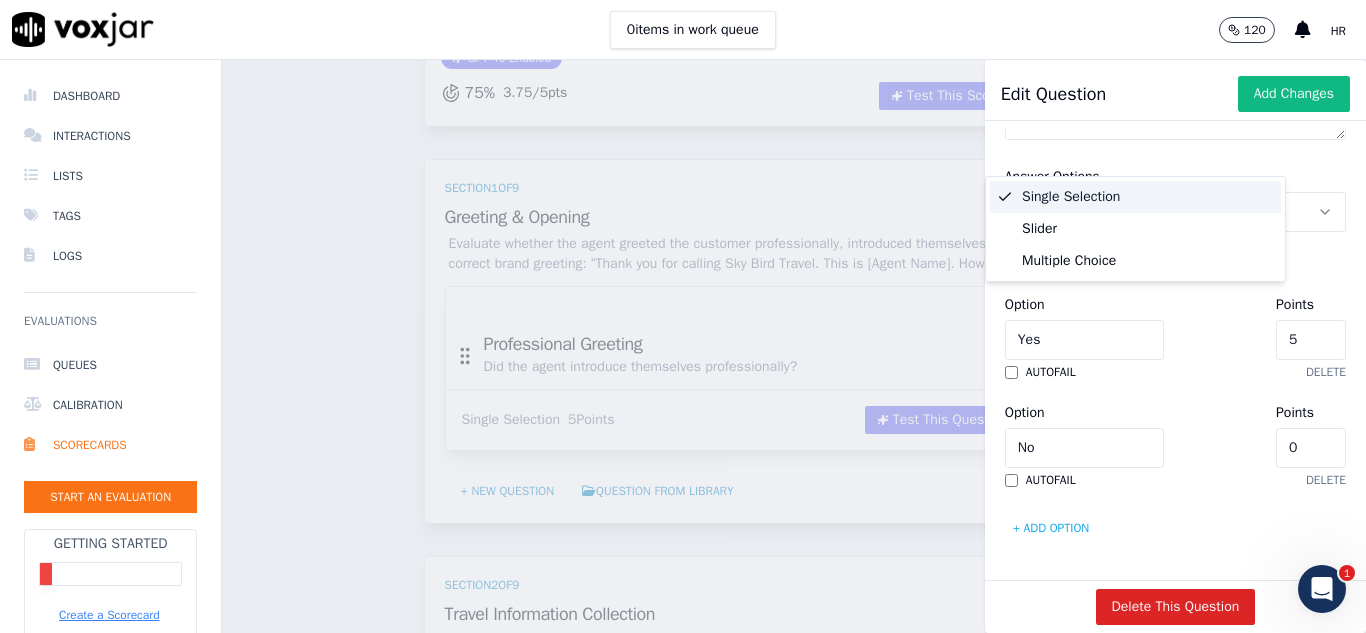 click on "default to N/A   Option   Yes   Points   5     autofail   delete   Option   No   Points   0     autofail   delete     + Add option" at bounding box center [1175, 394] 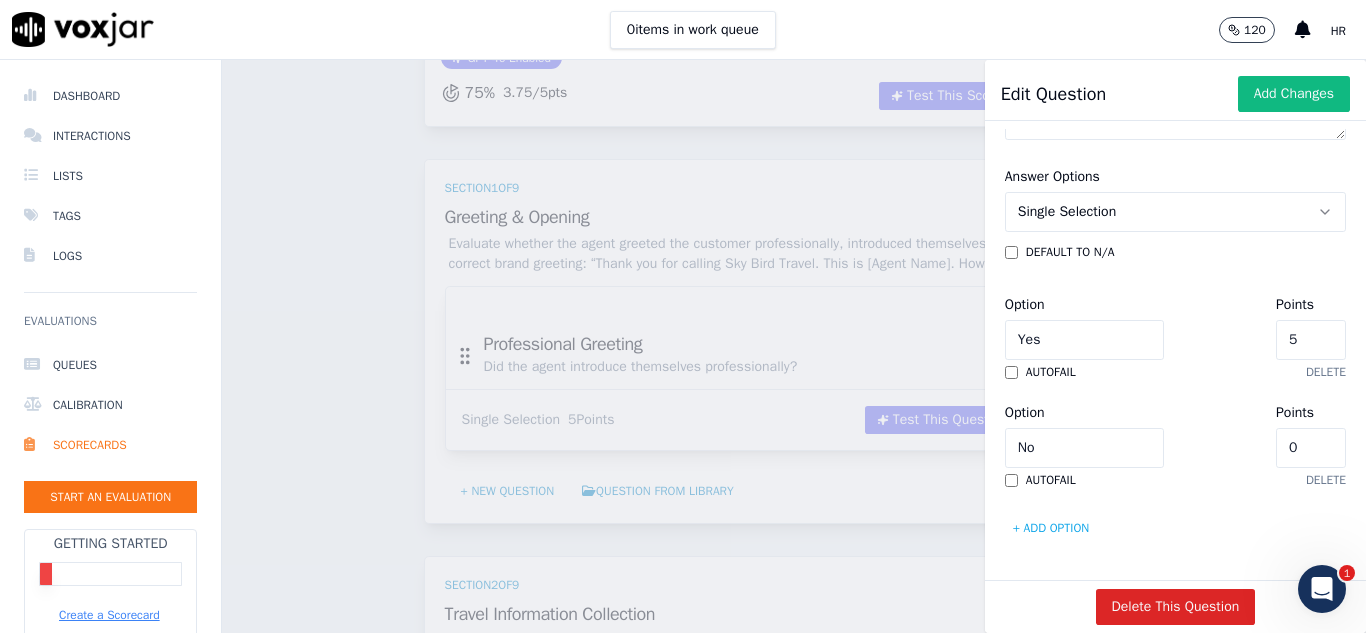 click on "Option   No" at bounding box center [1084, 434] 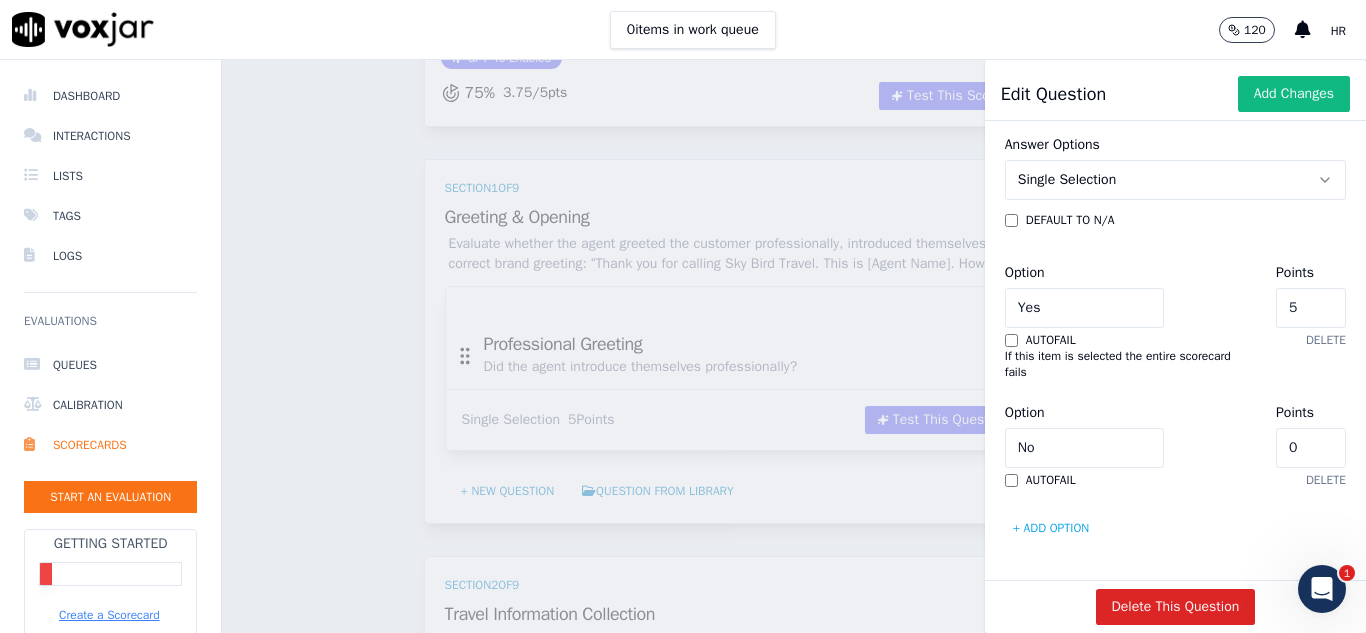 scroll, scrollTop: 593, scrollLeft: 0, axis: vertical 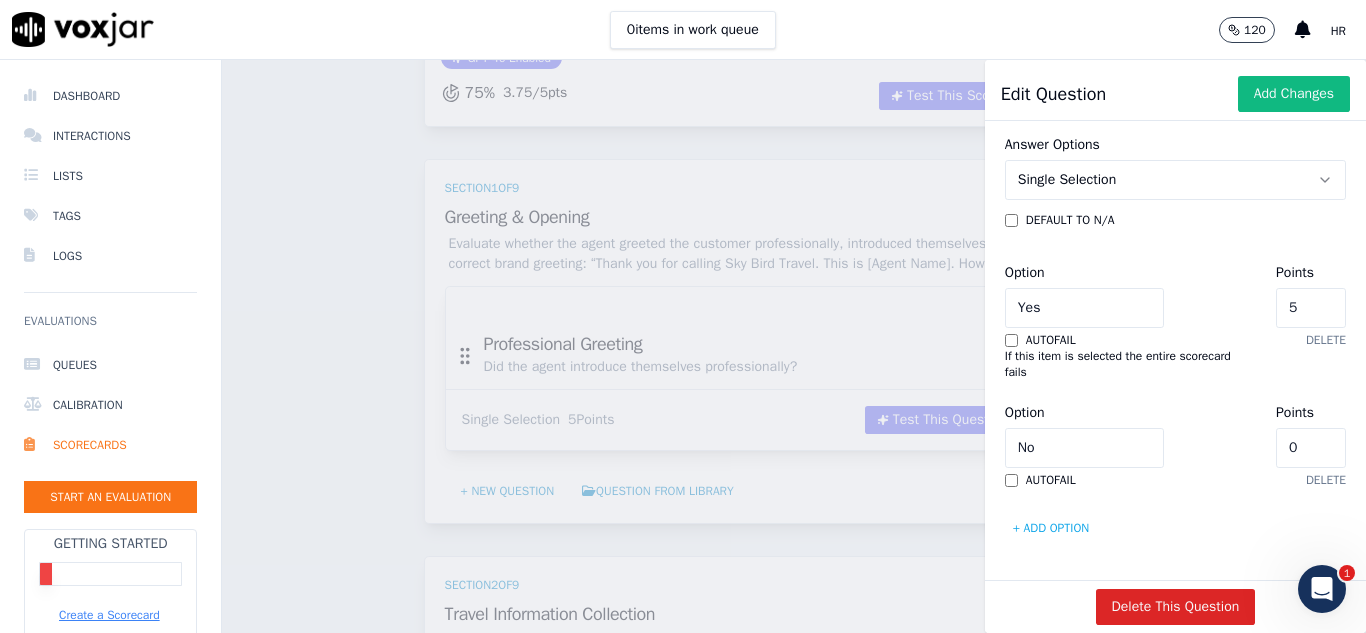 click on "+ Add option" at bounding box center (1051, 528) 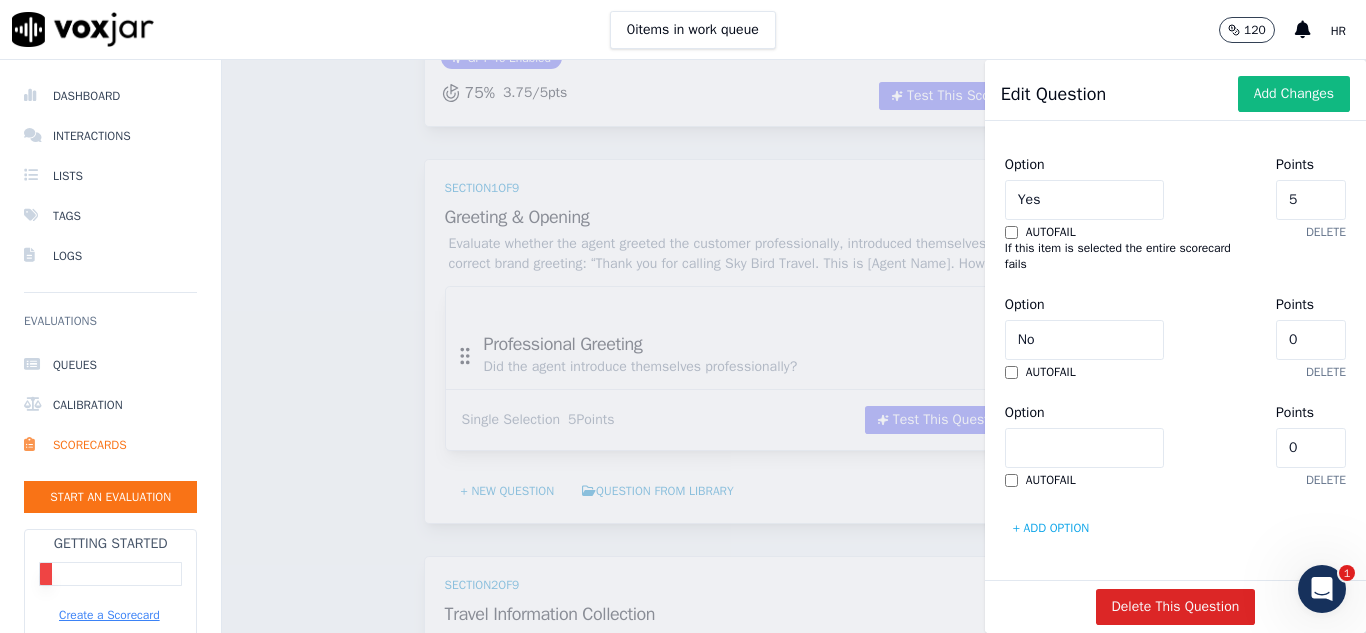 scroll, scrollTop: 701, scrollLeft: 0, axis: vertical 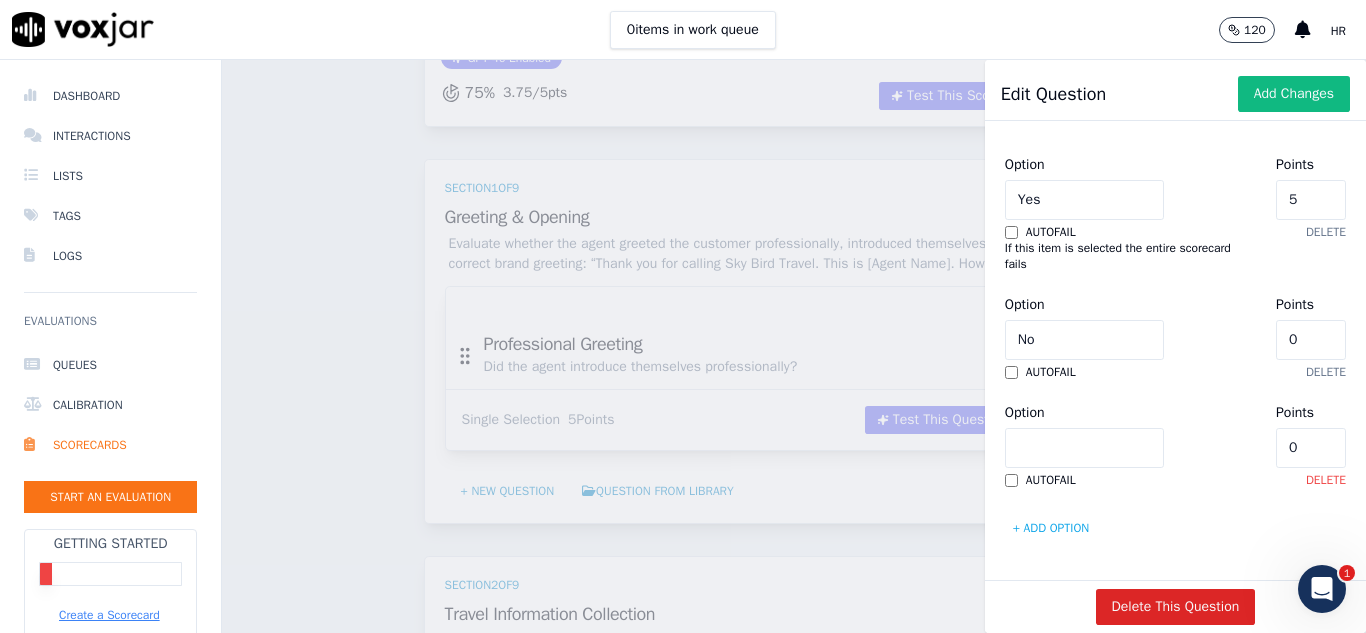 click on "delete" at bounding box center [1326, 480] 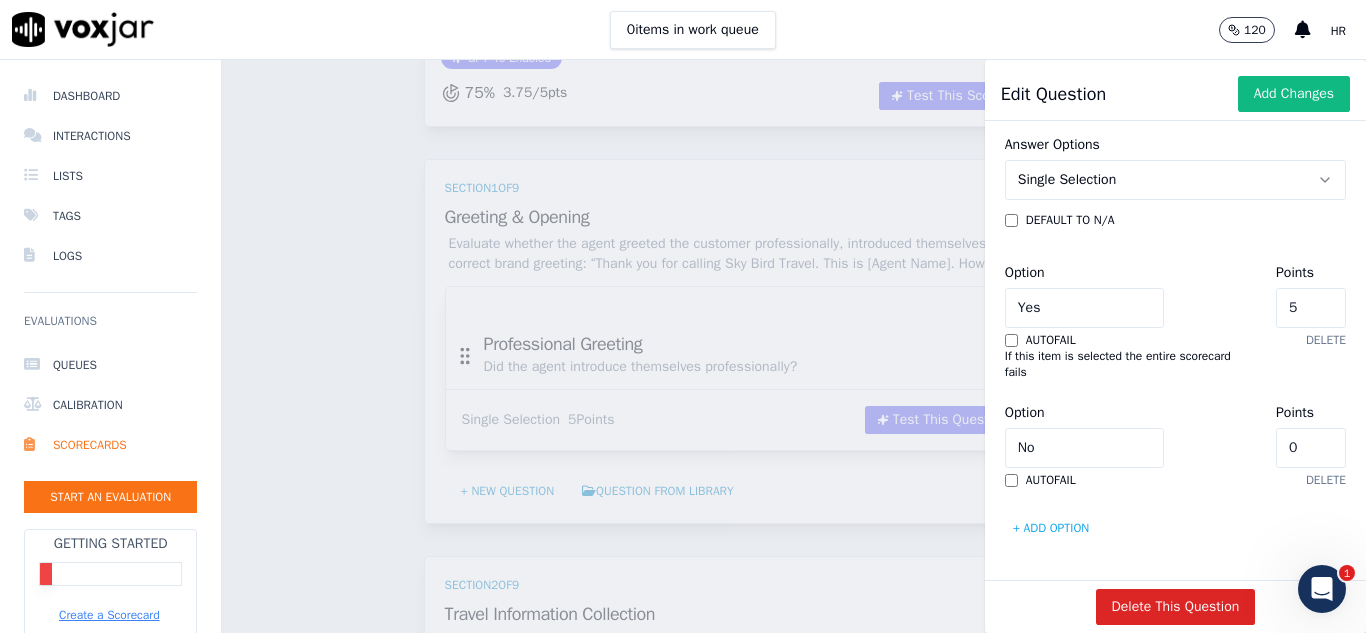 scroll, scrollTop: 293, scrollLeft: 0, axis: vertical 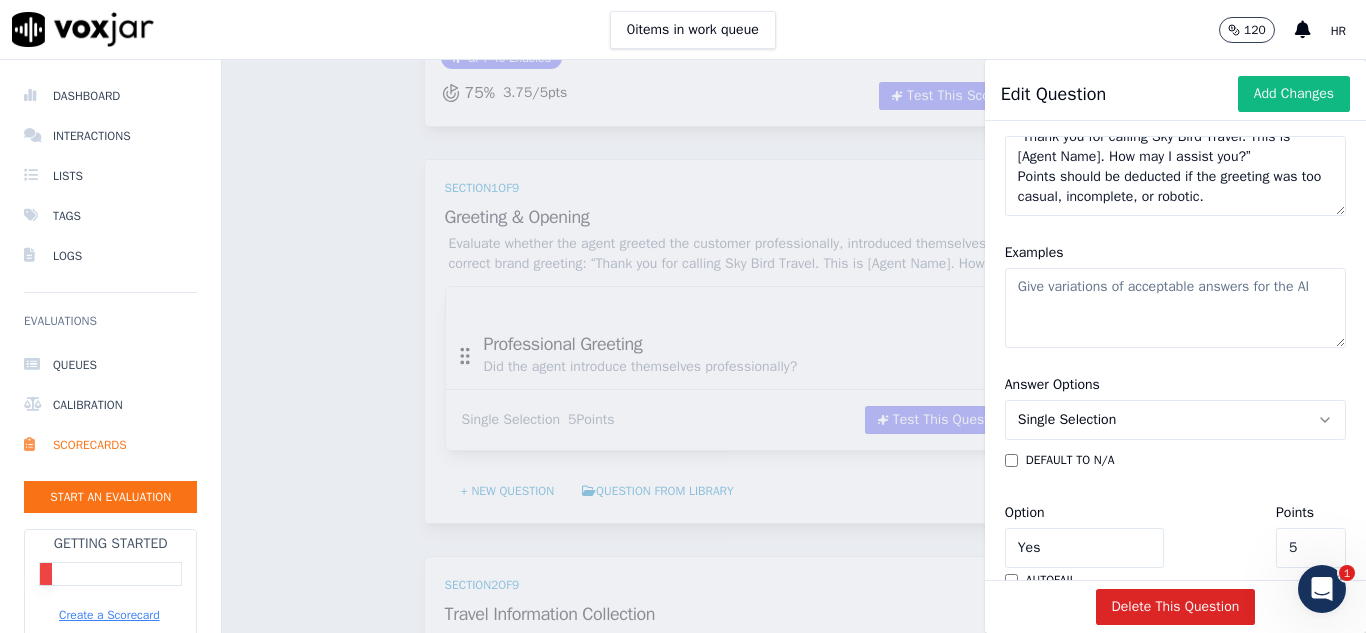 click on "Examples" 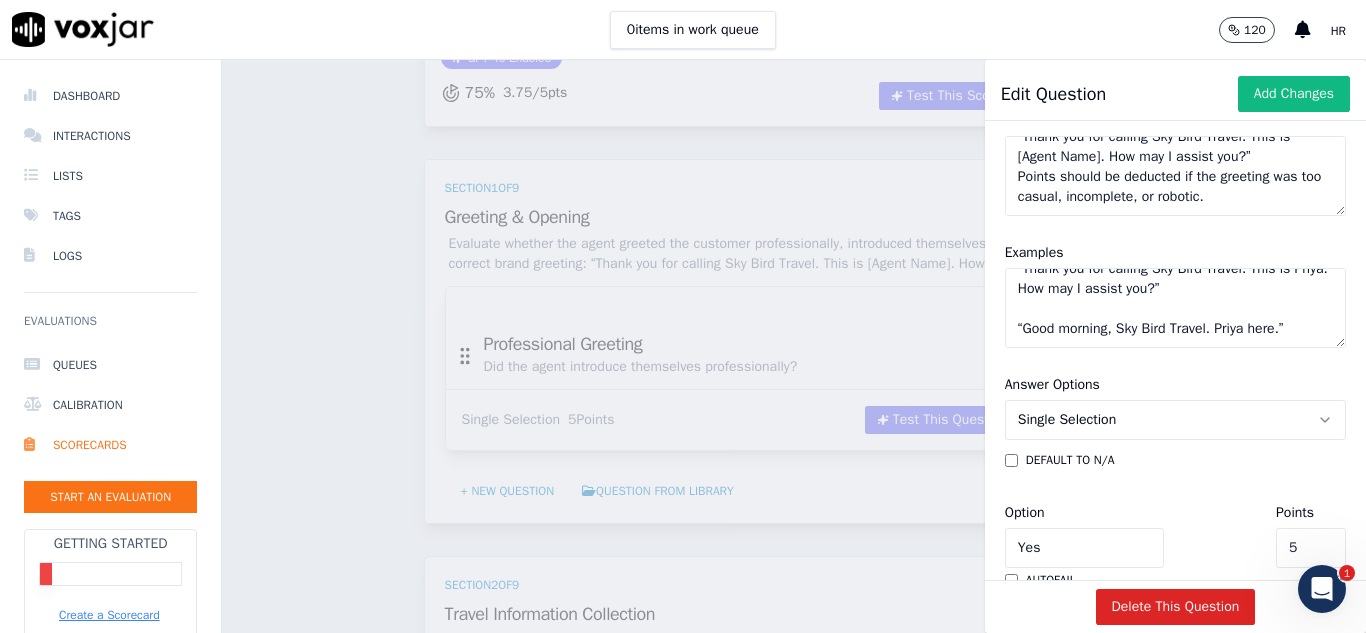 scroll, scrollTop: 38, scrollLeft: 0, axis: vertical 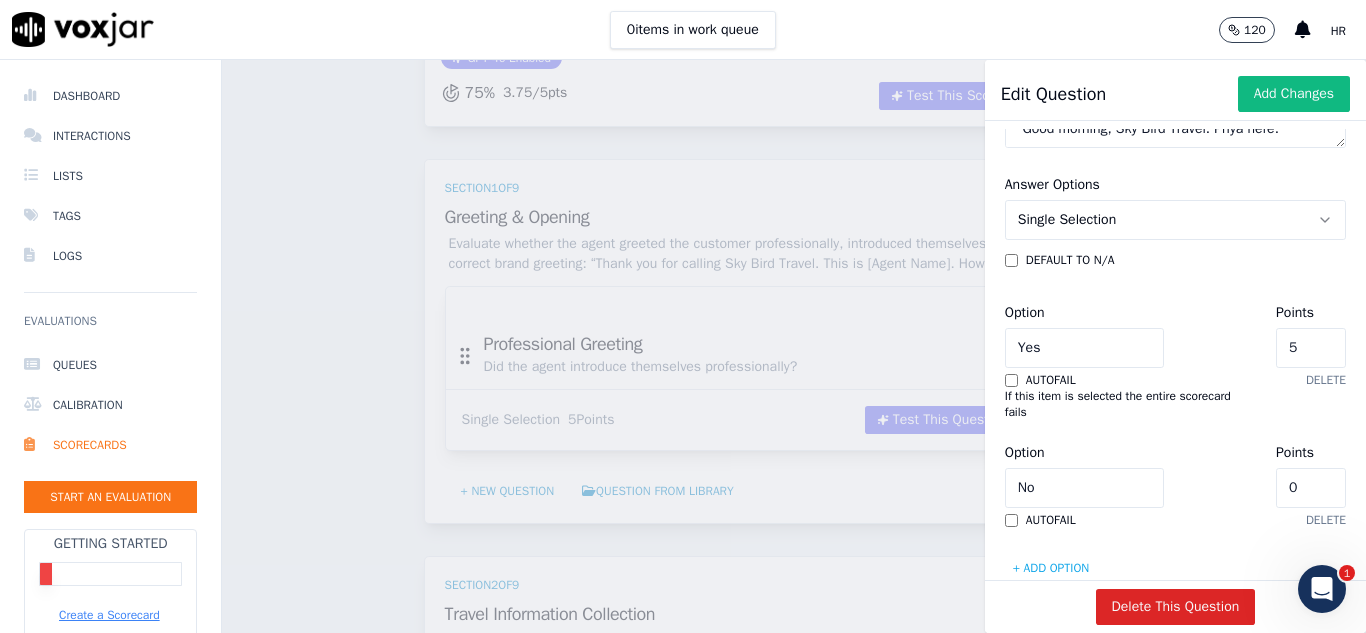 type on "“Thank you for calling Sky Bird Travel. This is Priya. How may I assist you?”
“Good morning, Sky Bird Travel. Priya here.”" 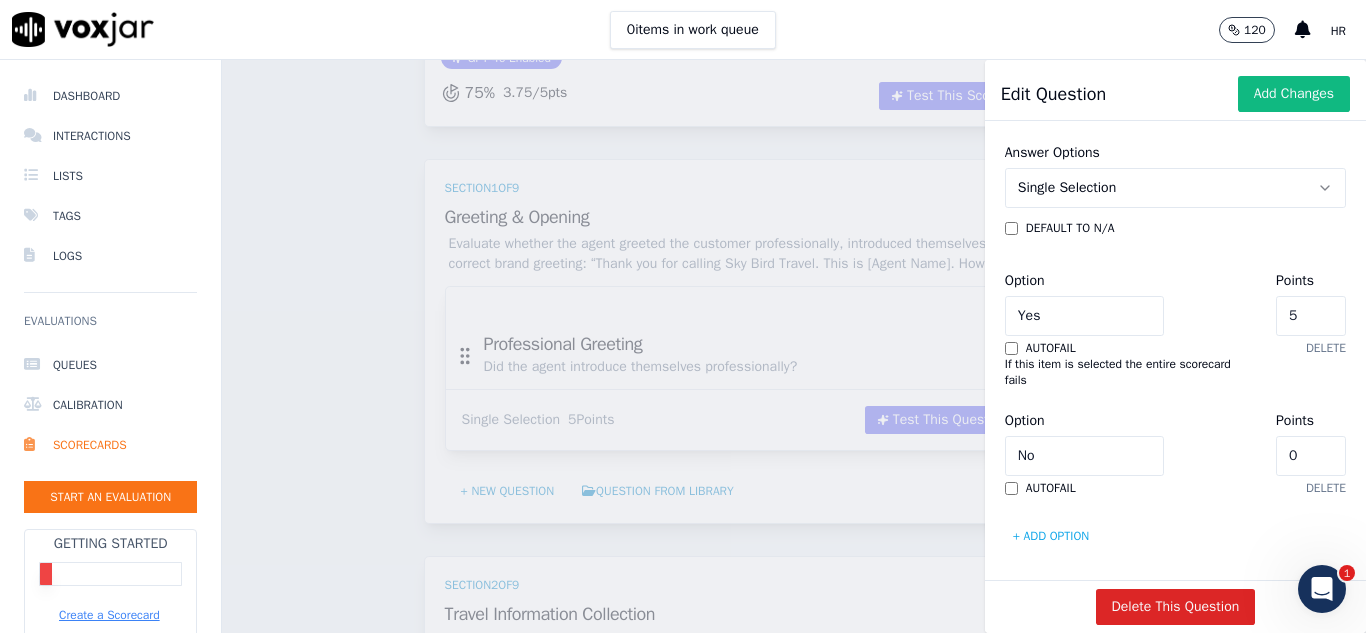 scroll, scrollTop: 493, scrollLeft: 0, axis: vertical 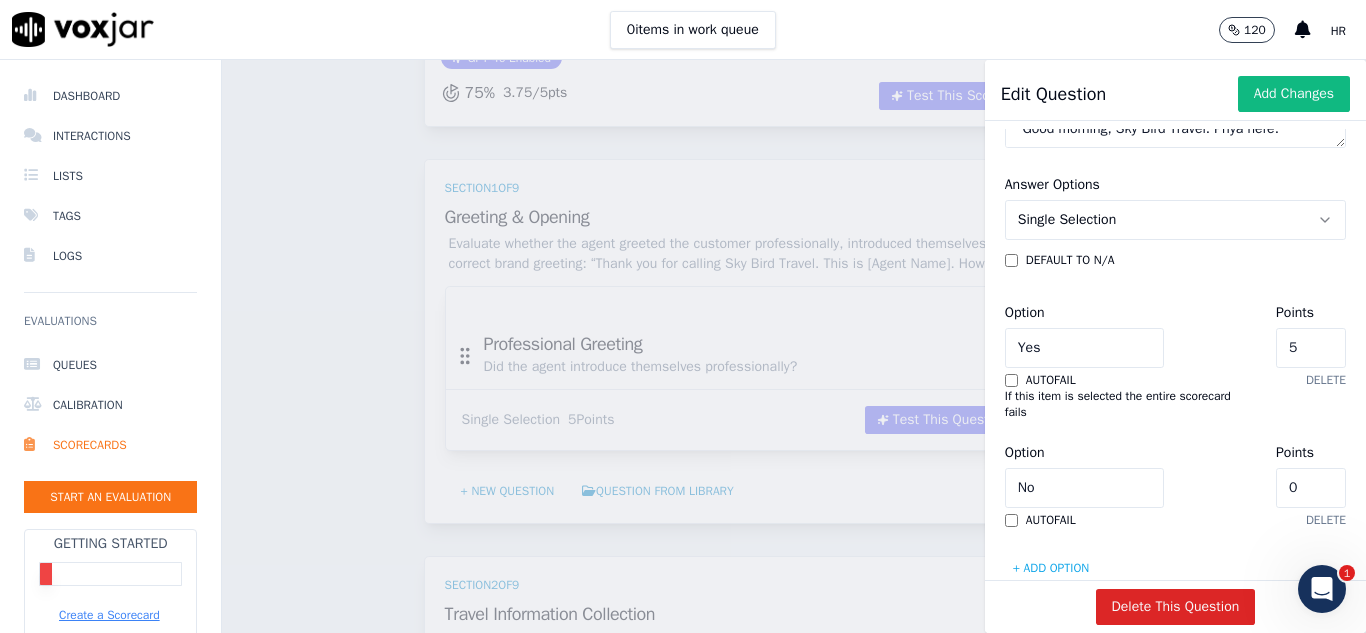 click 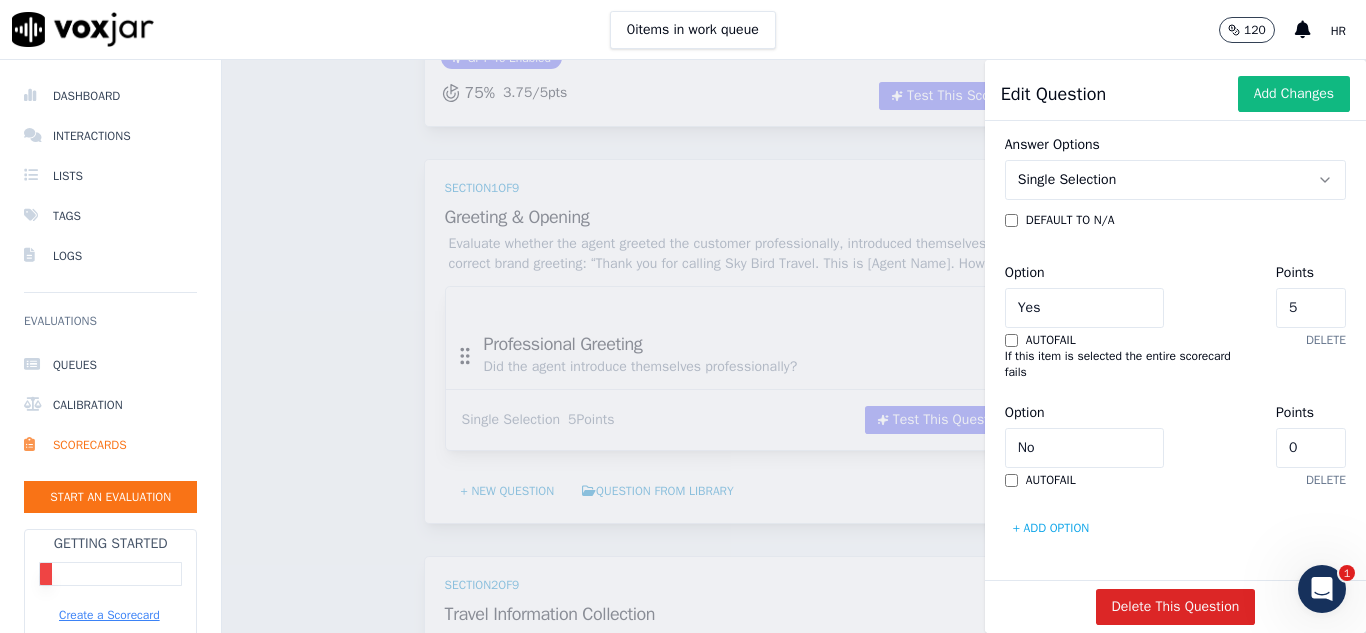 scroll, scrollTop: 393, scrollLeft: 0, axis: vertical 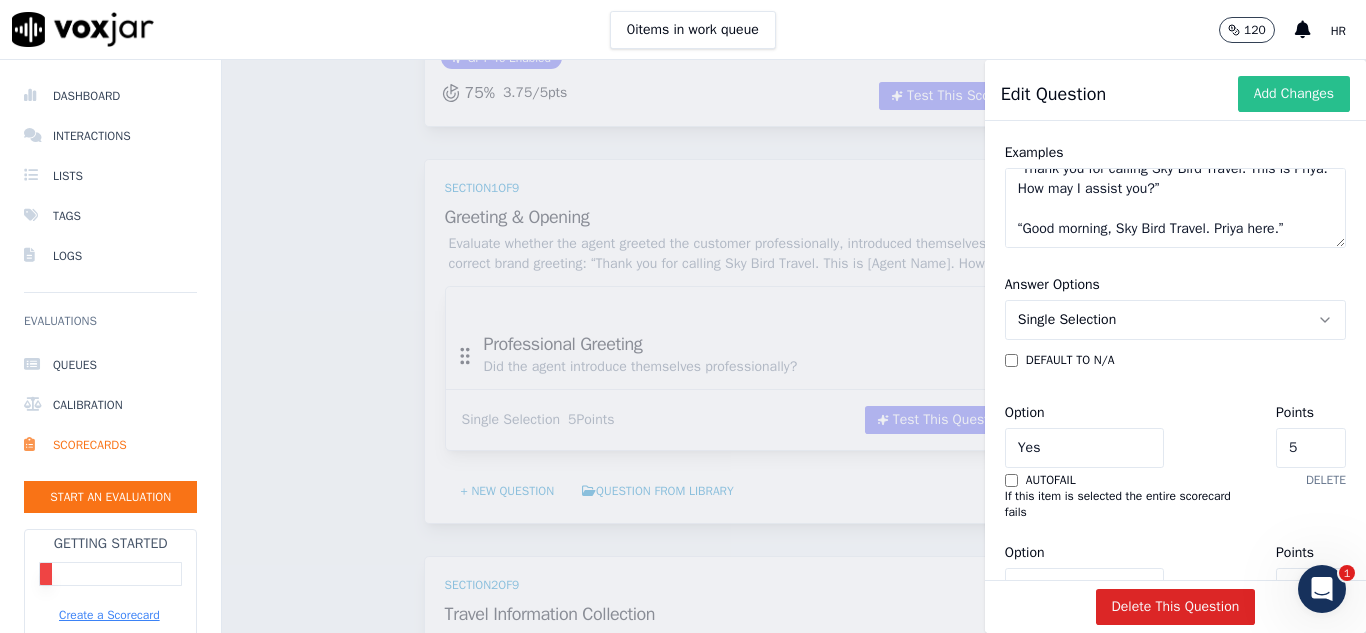 click on "Add Changes" at bounding box center (1294, 94) 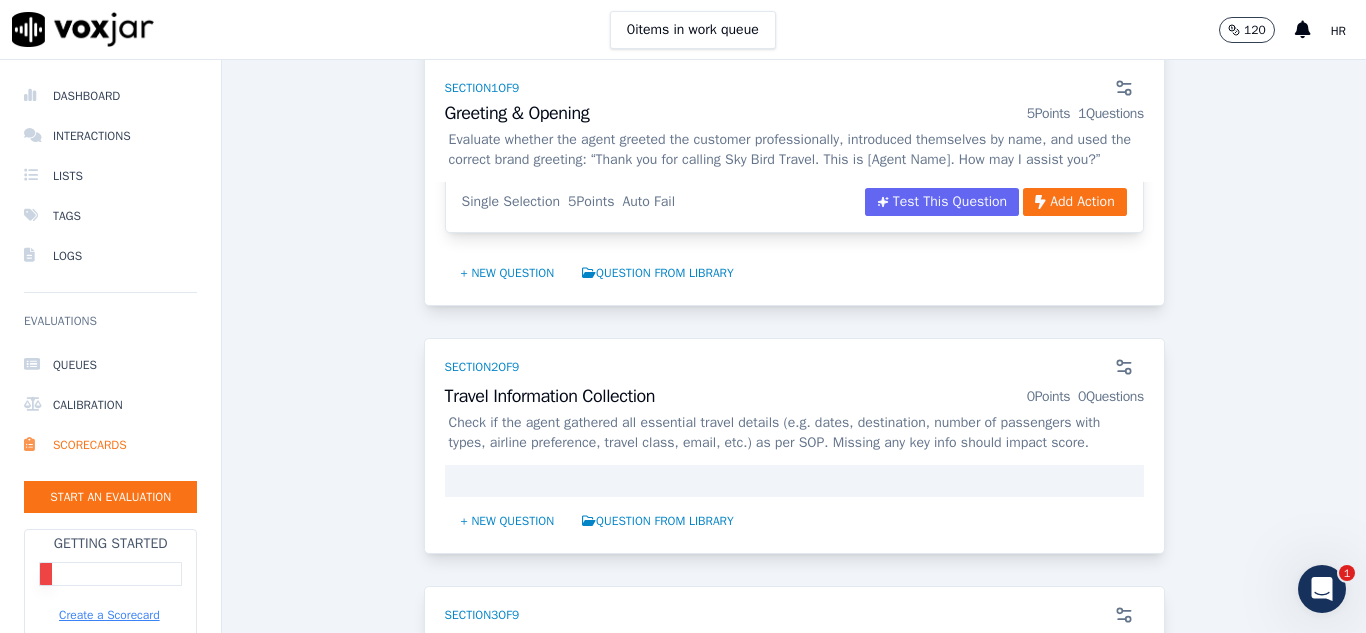 scroll, scrollTop: 500, scrollLeft: 0, axis: vertical 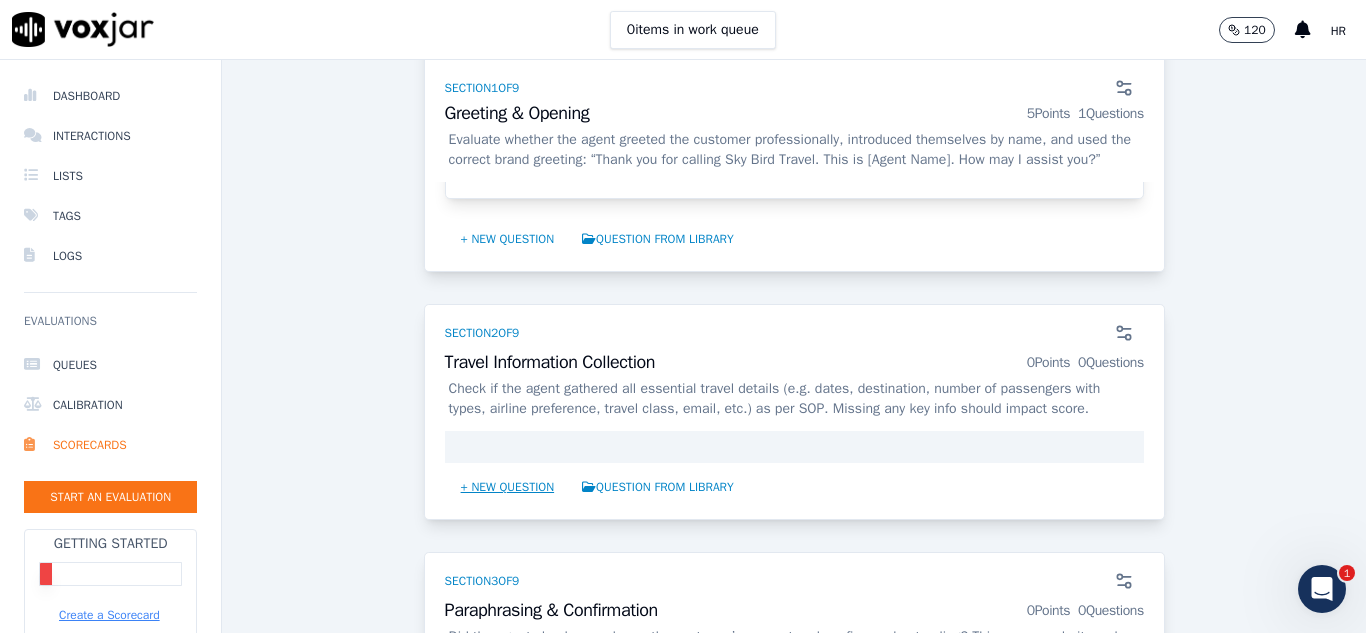 click on "+ New question" at bounding box center (508, 487) 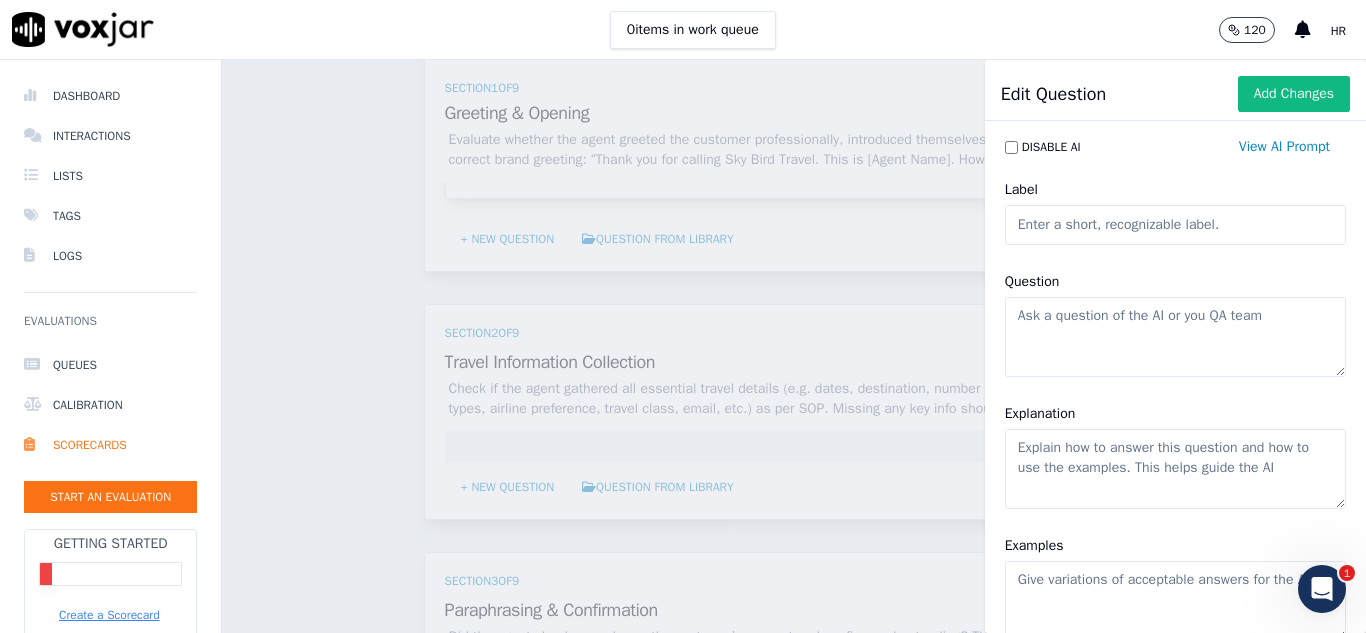 type 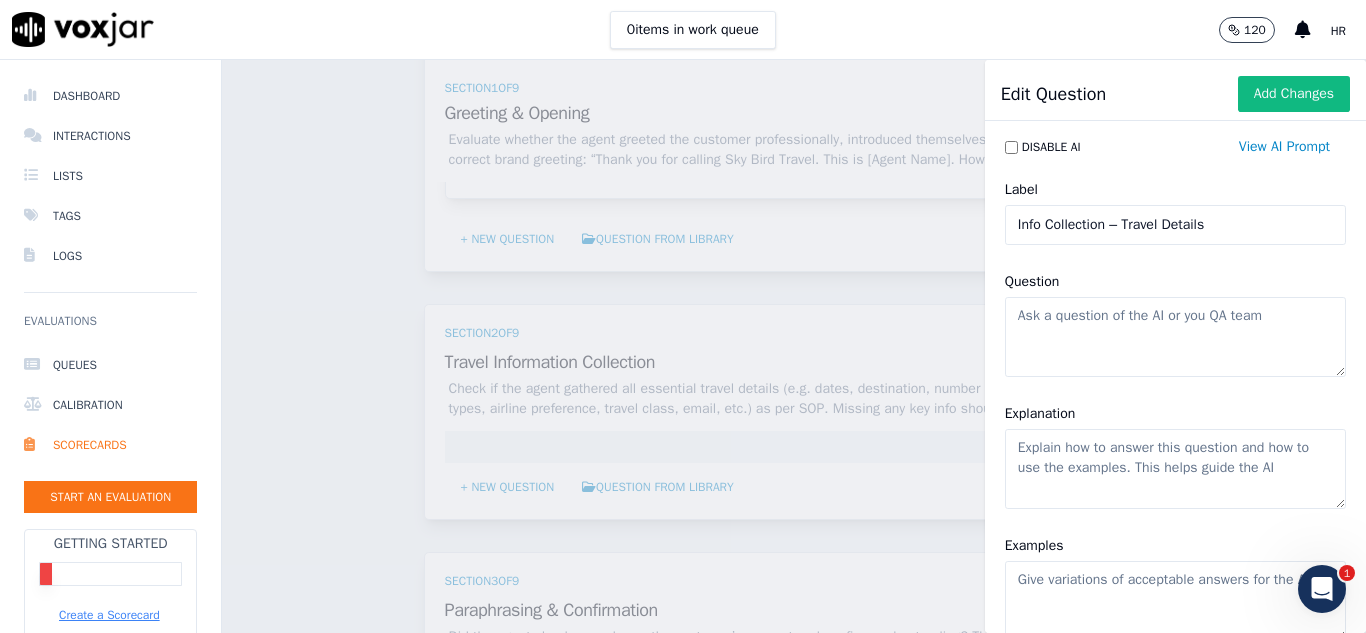 type on "Info Collection – Travel Details" 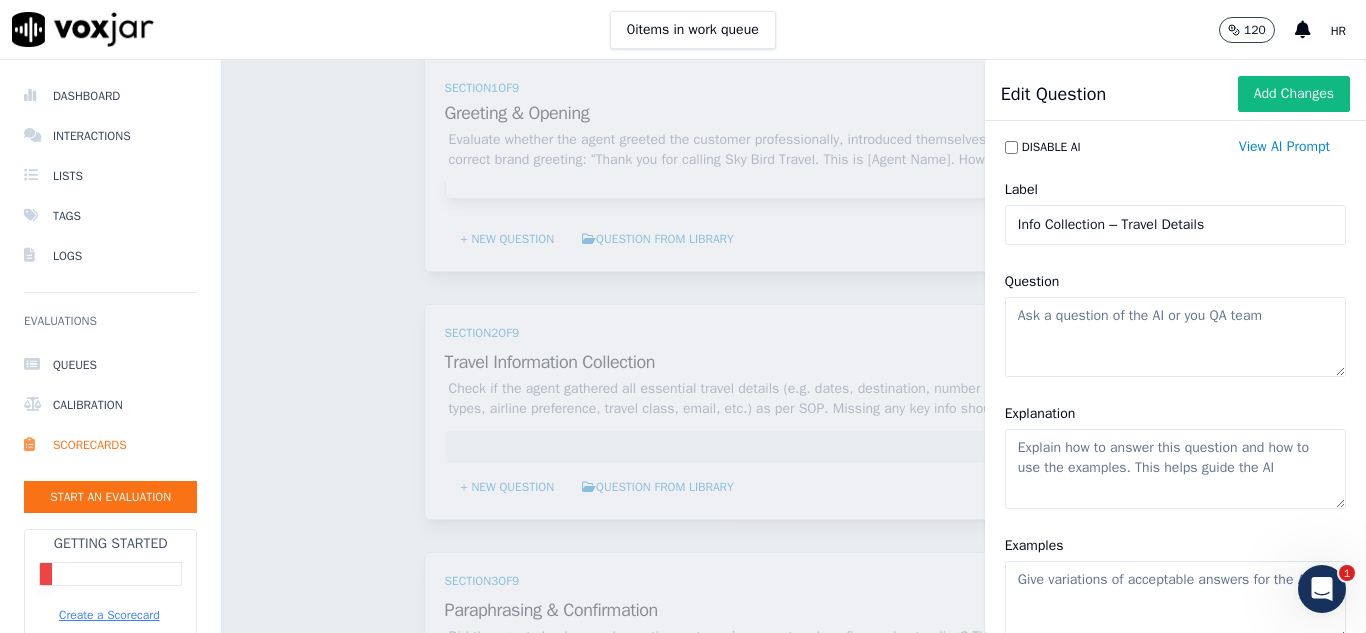 click on "Question" 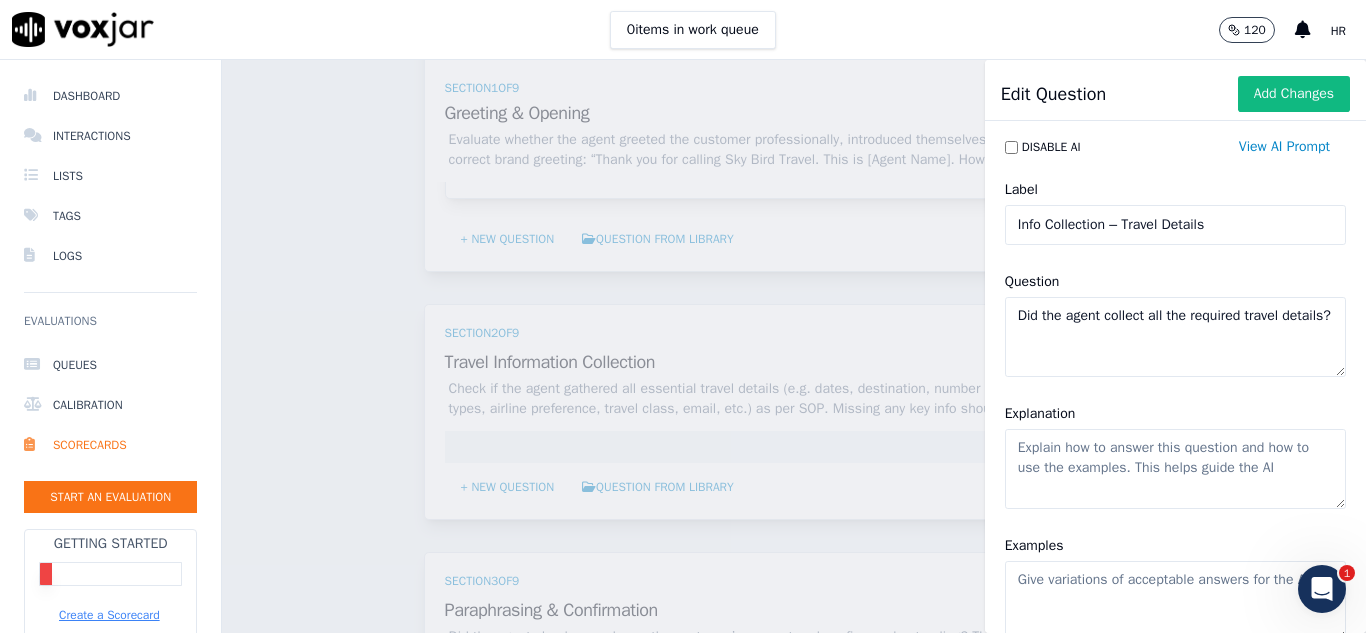 type on "Did the agent collect all the required travel details?" 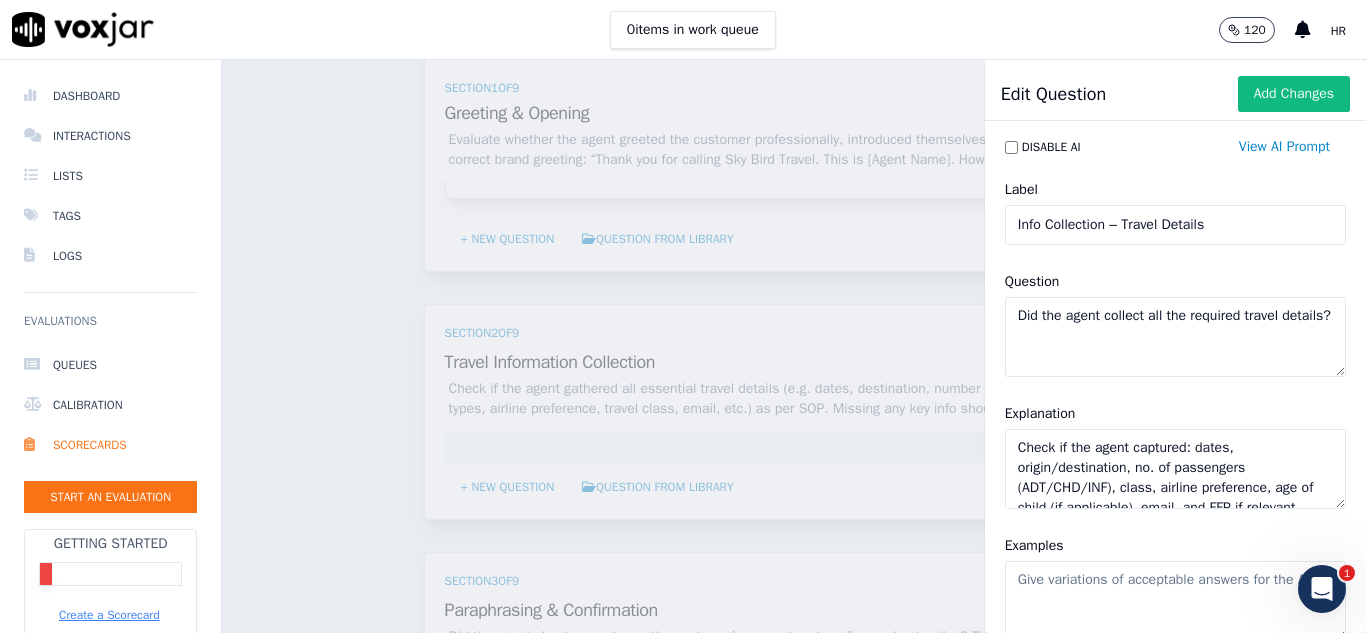 scroll, scrollTop: 29, scrollLeft: 0, axis: vertical 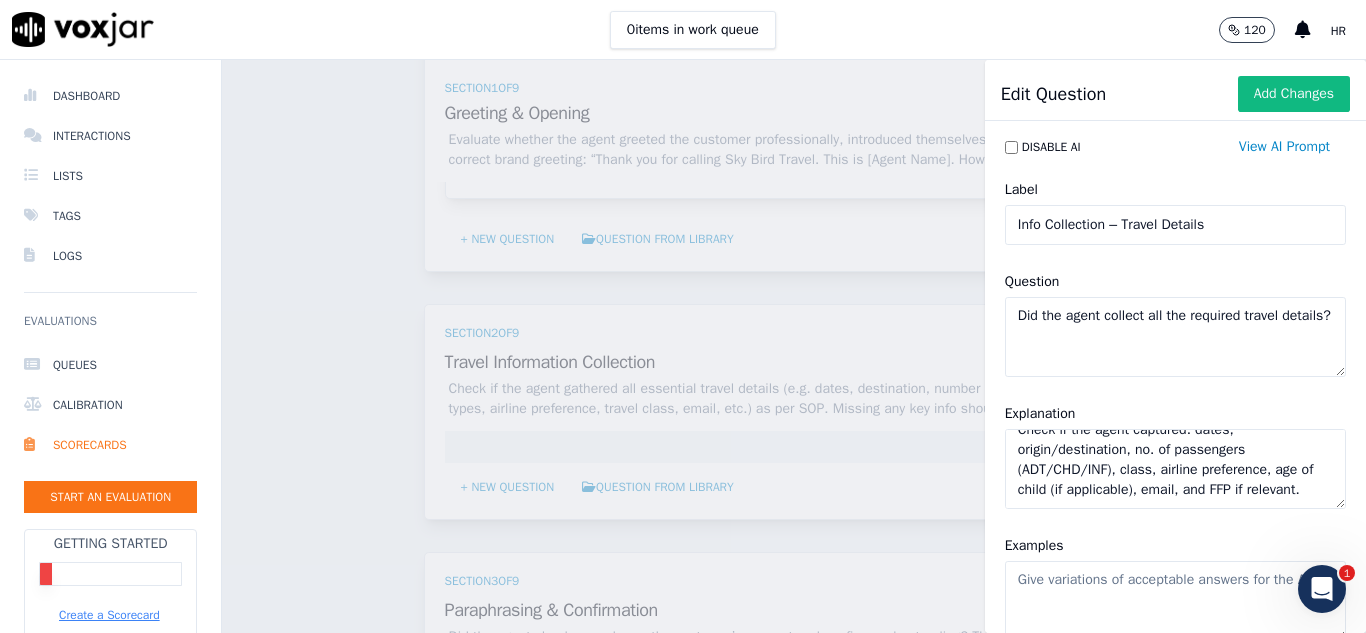 type on "Check if the agent captured: dates, origin/destination, no. of passengers (ADT/CHD/INF), class, airline preference, age of child (if applicable), email, and FFP if relevant." 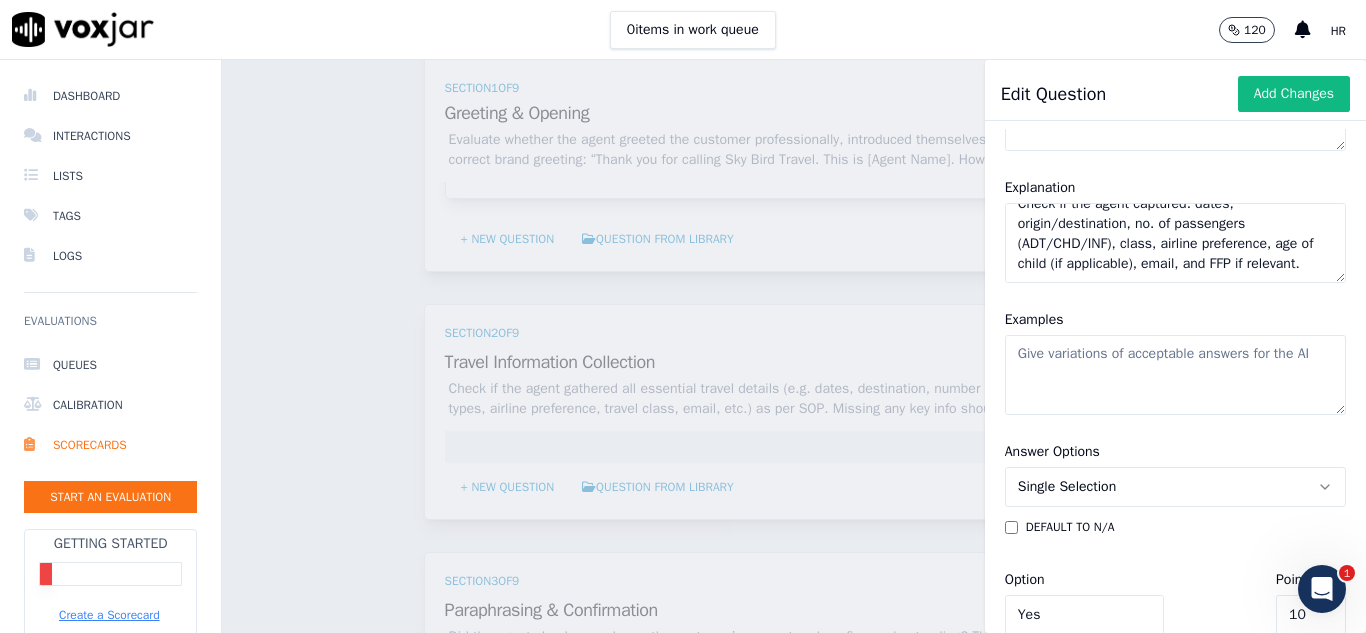 scroll, scrollTop: 300, scrollLeft: 0, axis: vertical 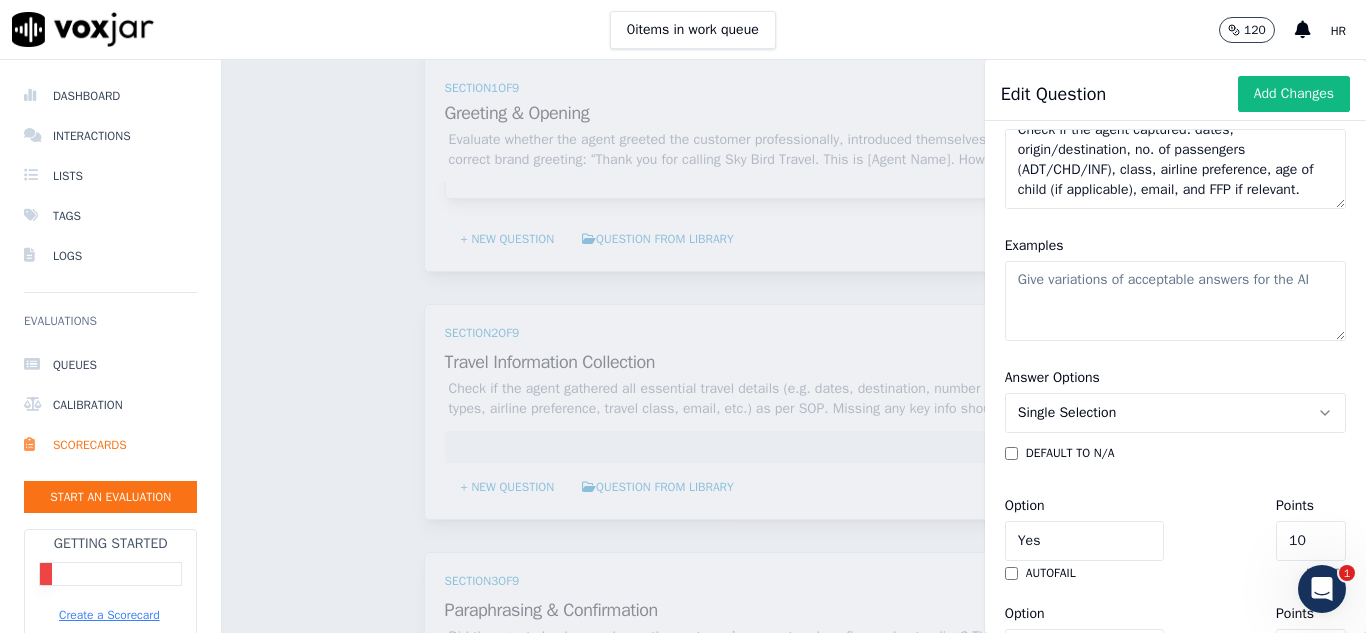 click on "Examples" 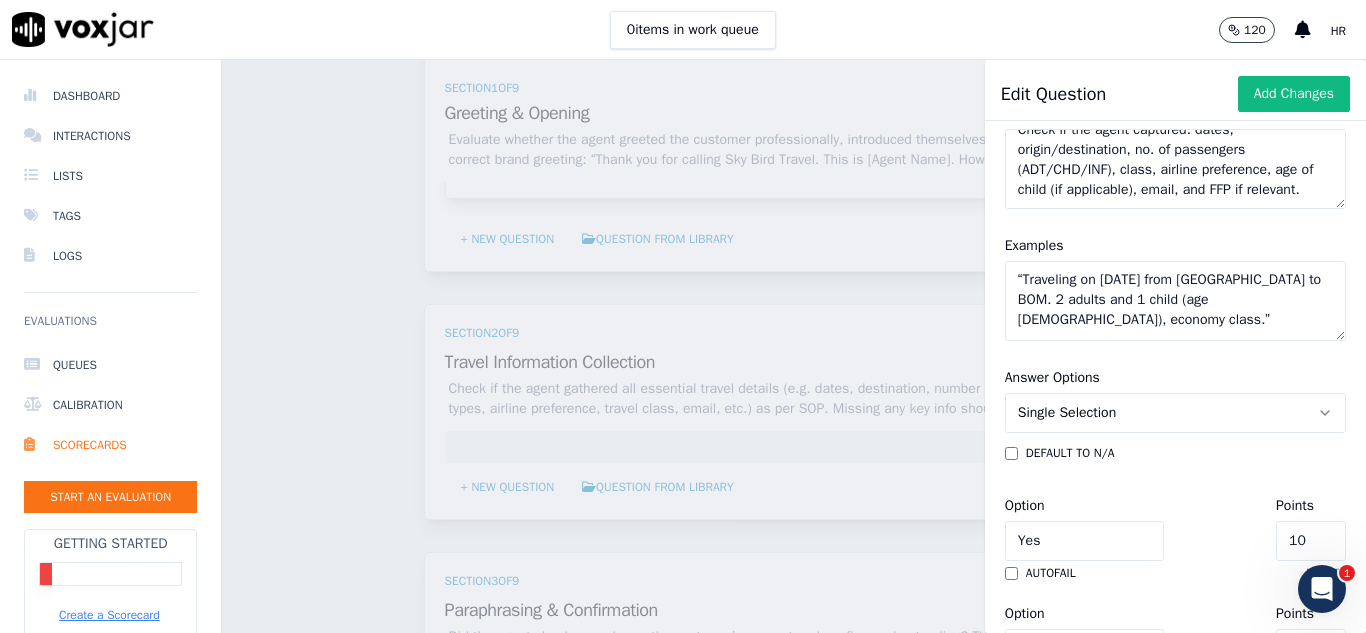 type on "“Traveling on August 16 from JFK to BOM. 2 adults and 1 child (age 5), economy class.”" 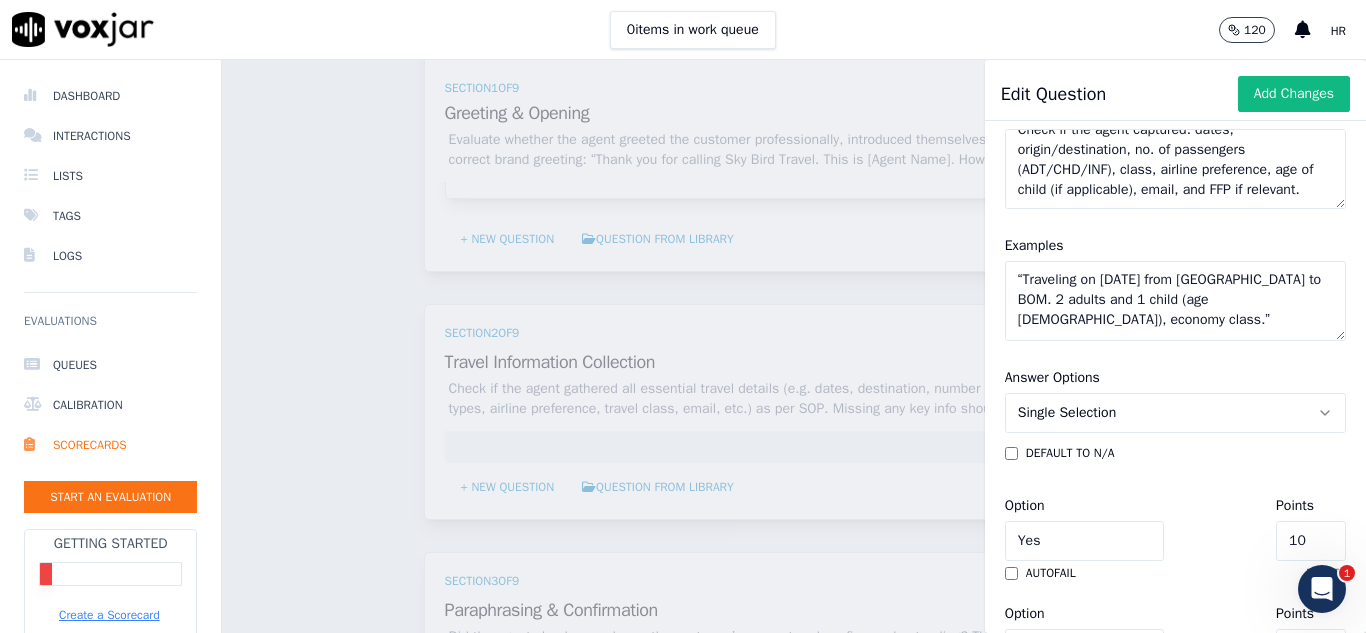 click on "Single Selection" at bounding box center [1067, 413] 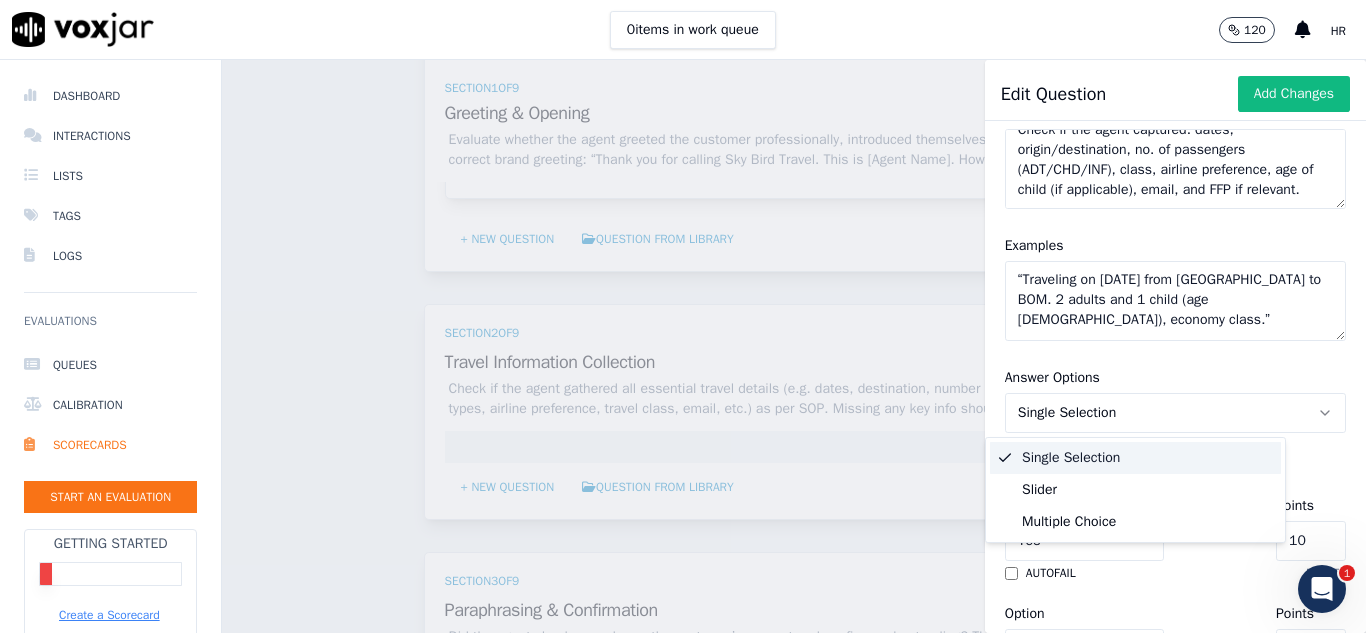 type 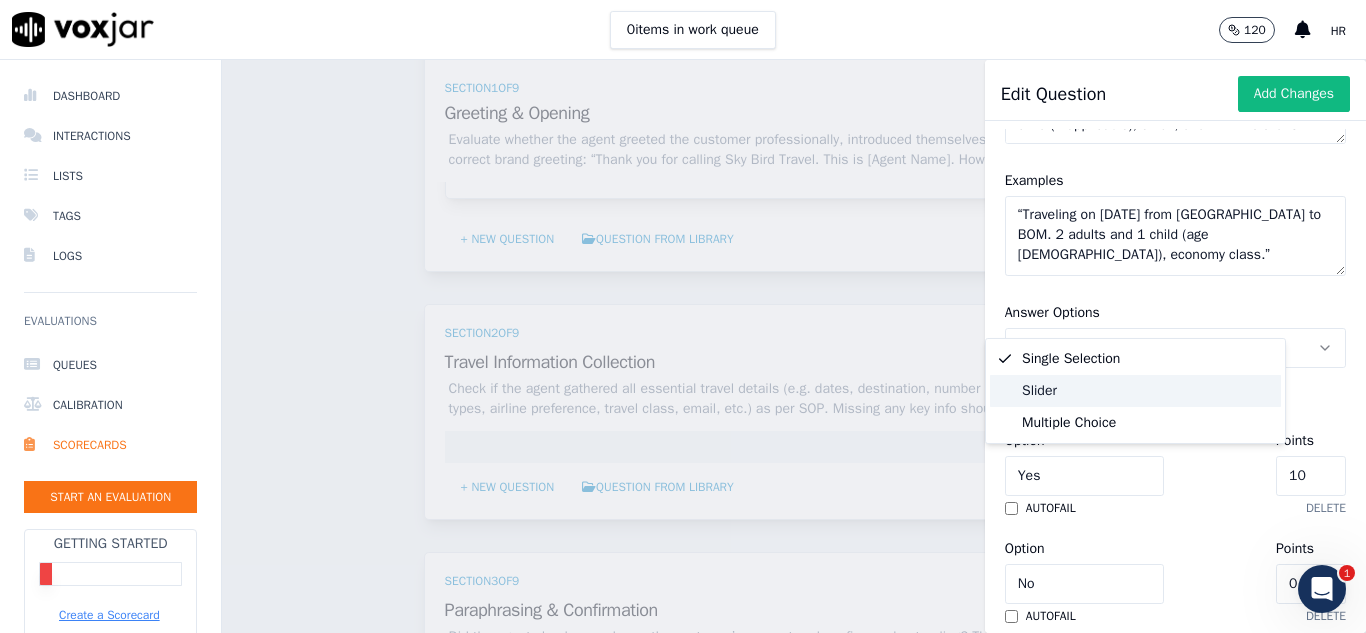 scroll, scrollTop: 400, scrollLeft: 0, axis: vertical 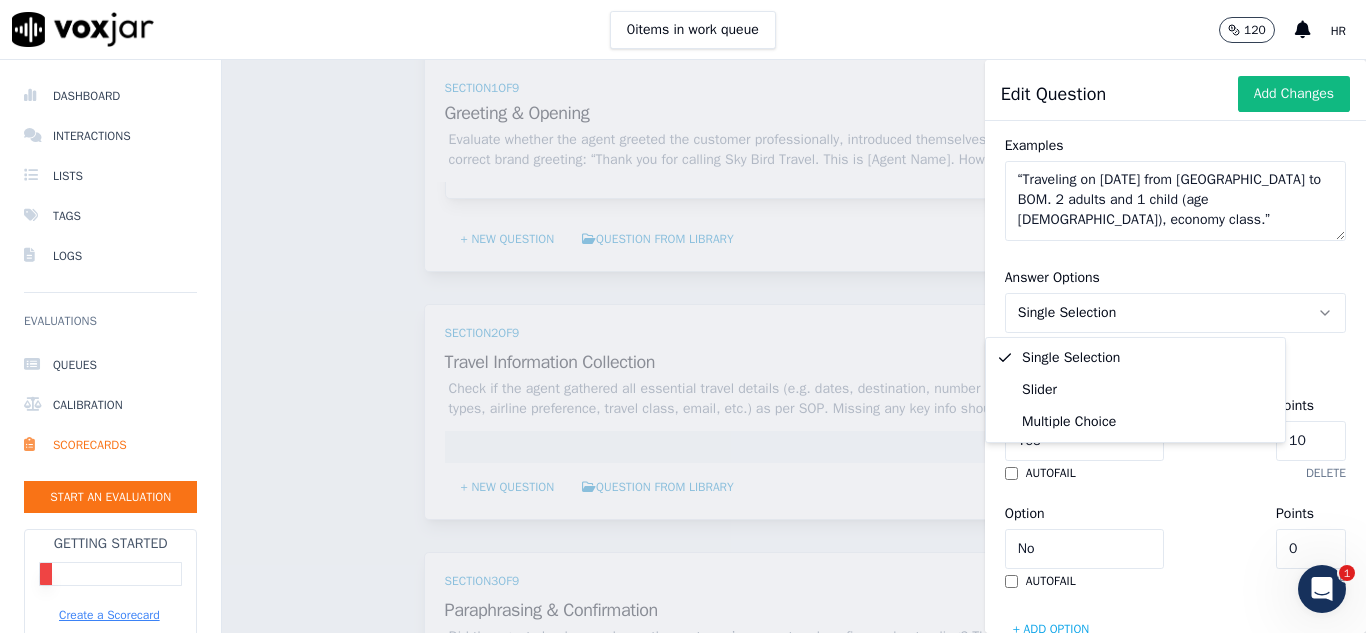 click on "autofail   delete" at bounding box center (1175, 473) 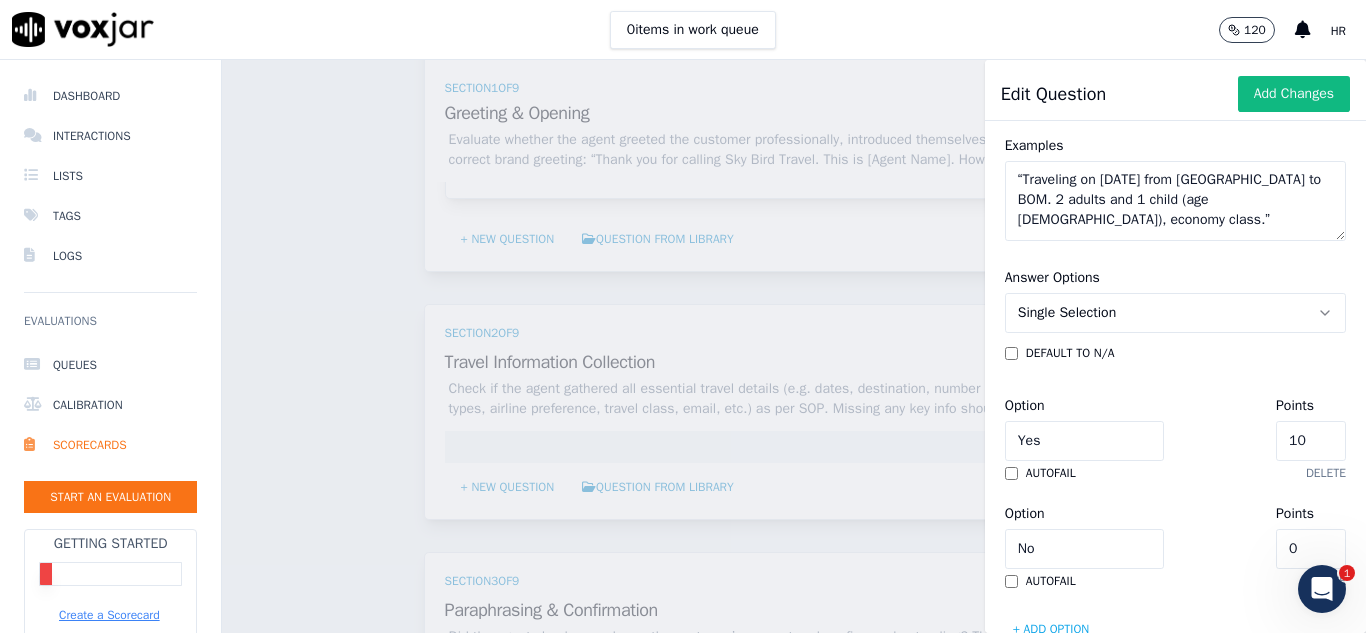 click on "10" 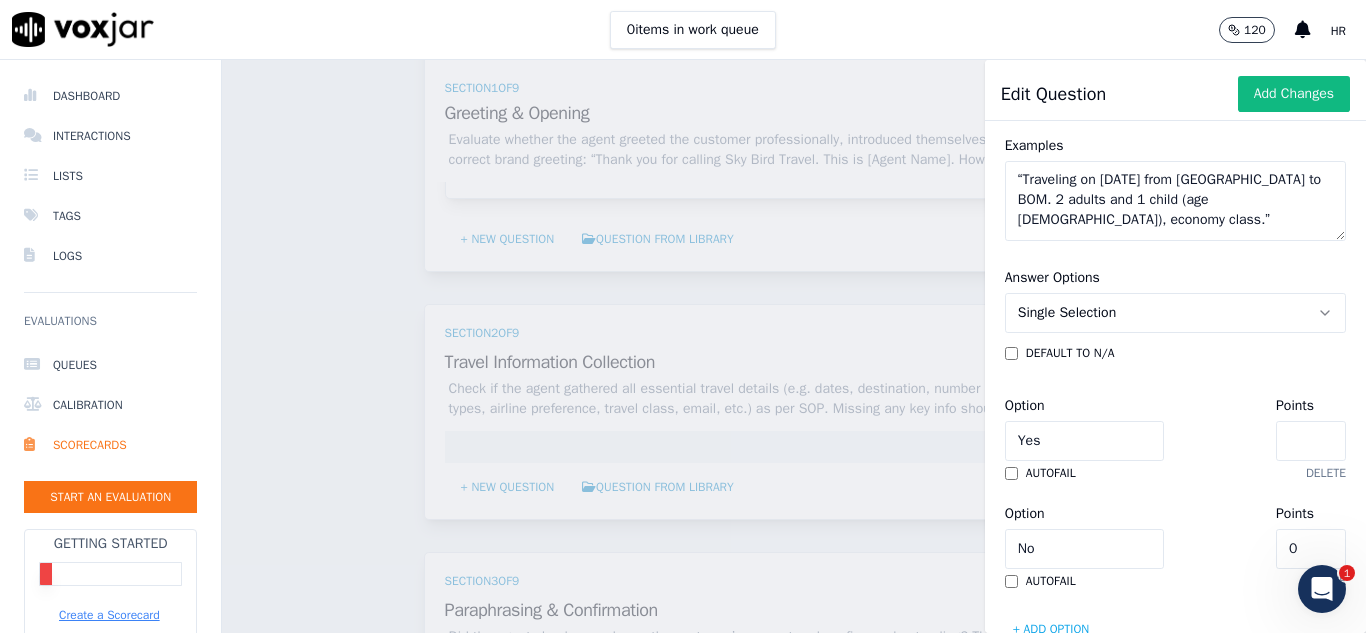 type on "3" 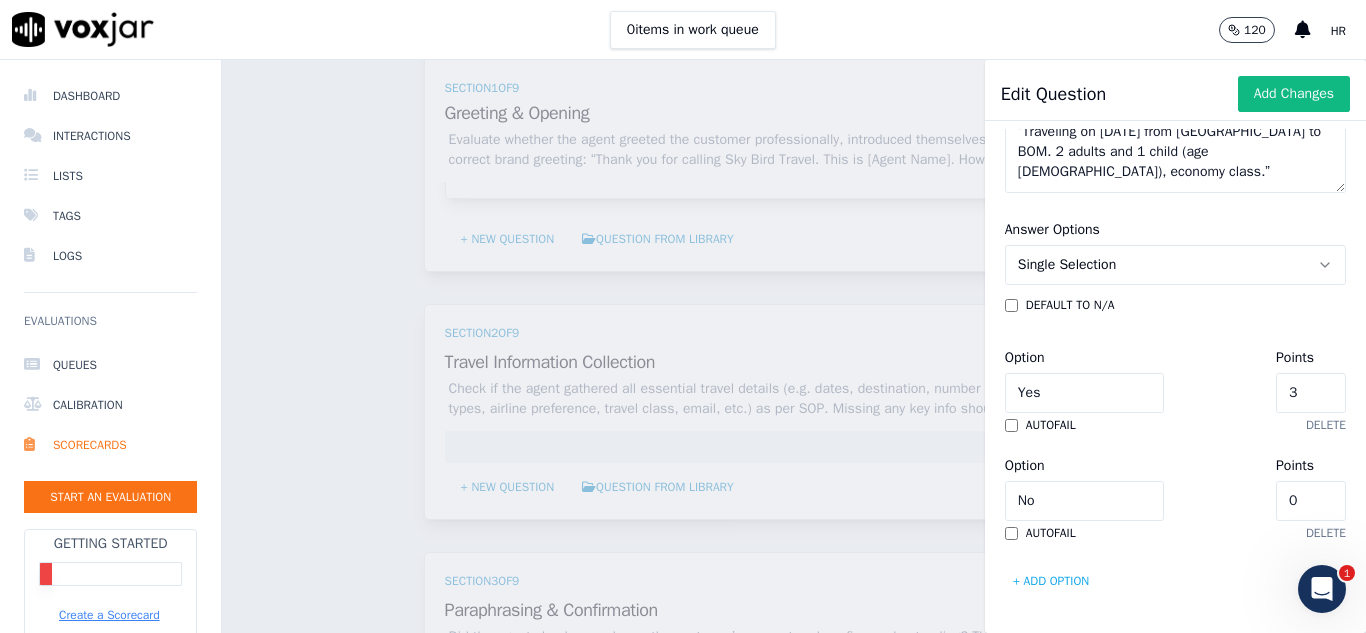 scroll, scrollTop: 508, scrollLeft: 0, axis: vertical 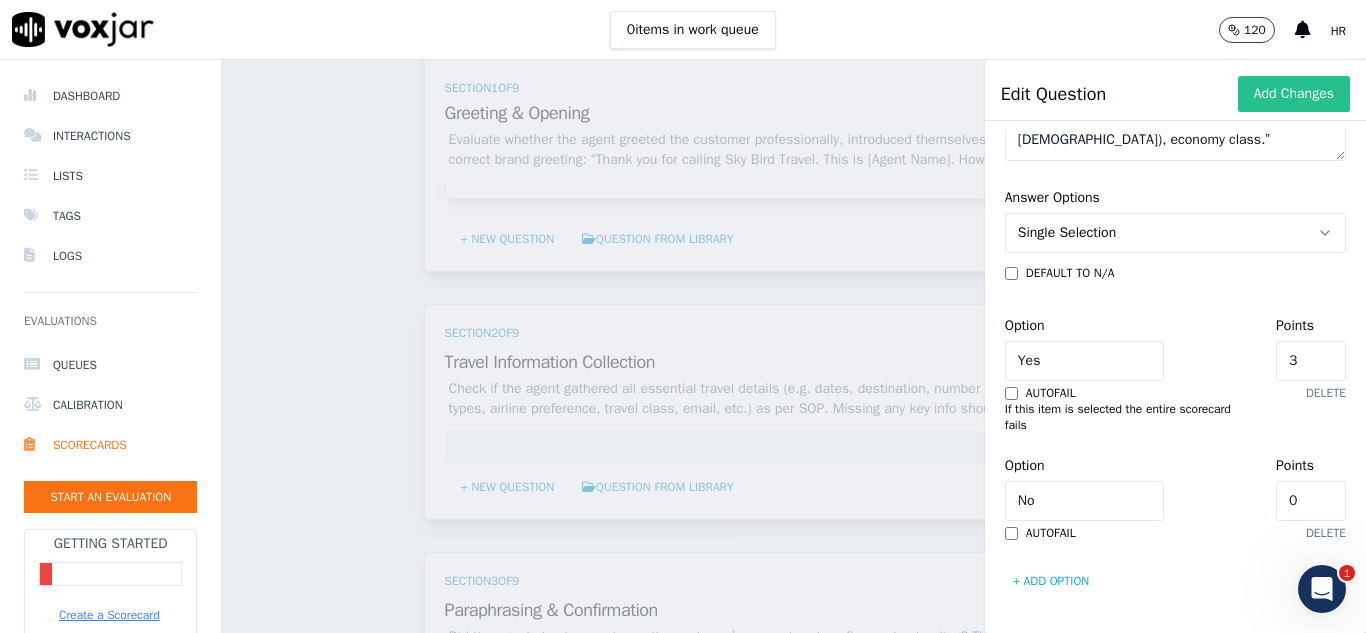 click on "Add Changes" at bounding box center [1294, 94] 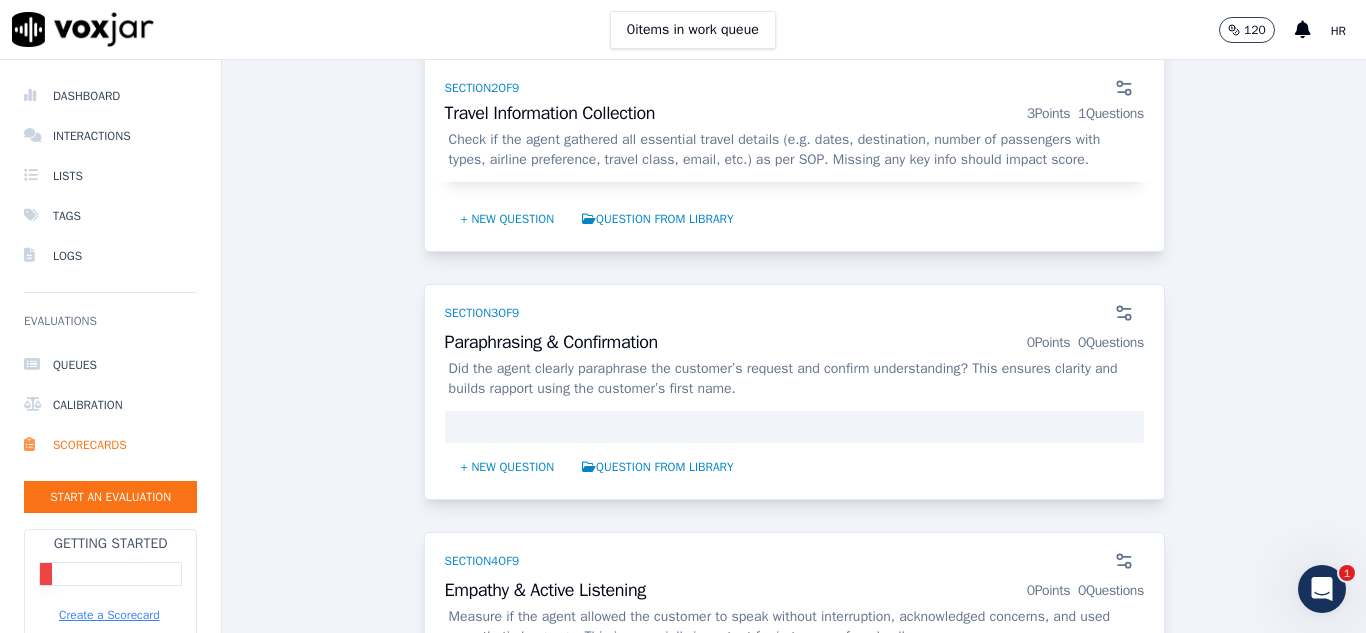 scroll, scrollTop: 1000, scrollLeft: 0, axis: vertical 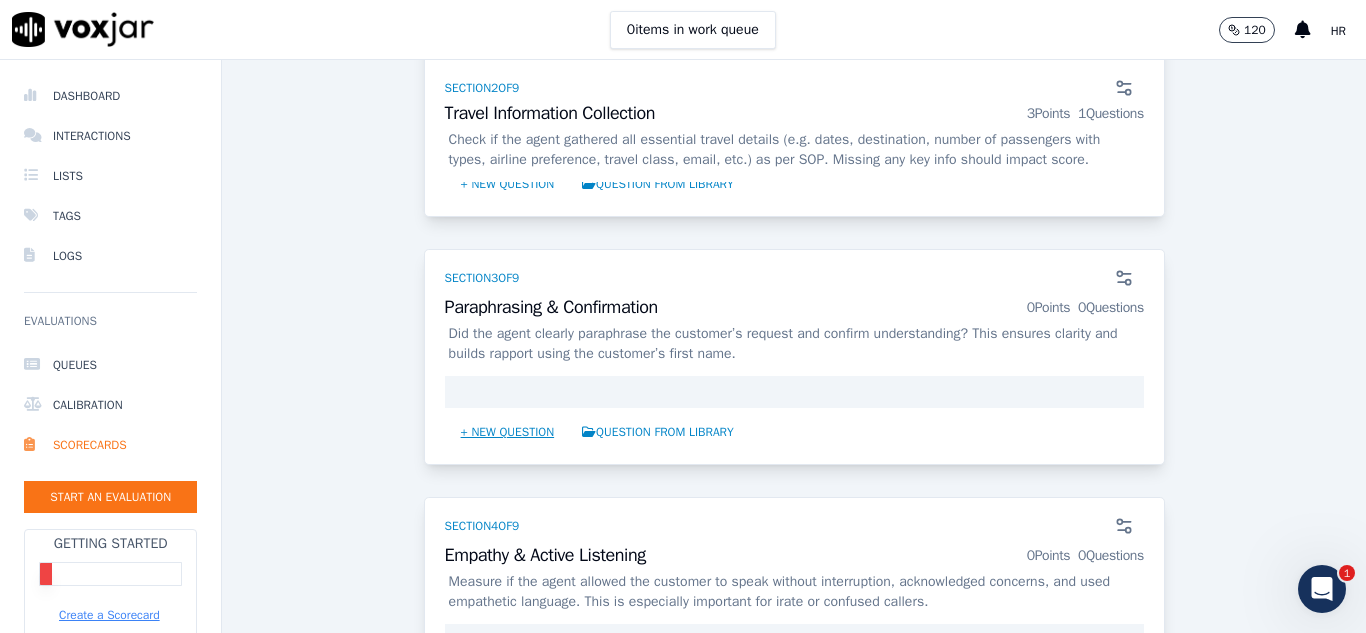 click on "+ New question" at bounding box center [508, 432] 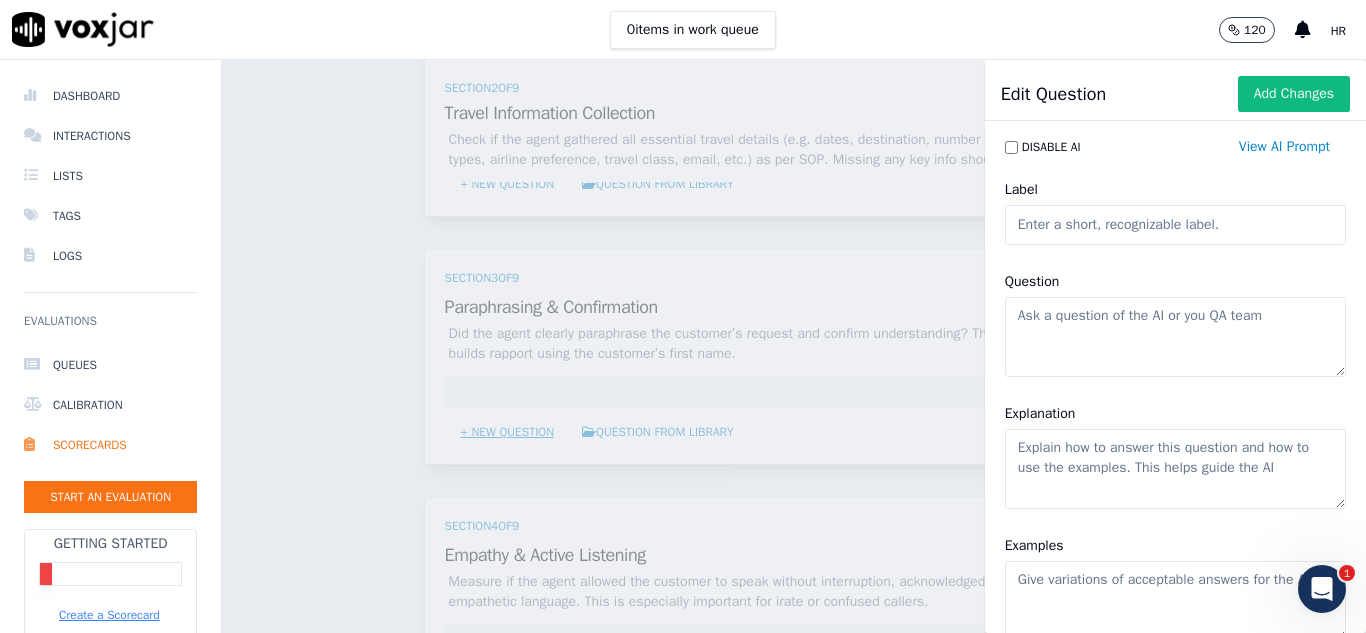 type 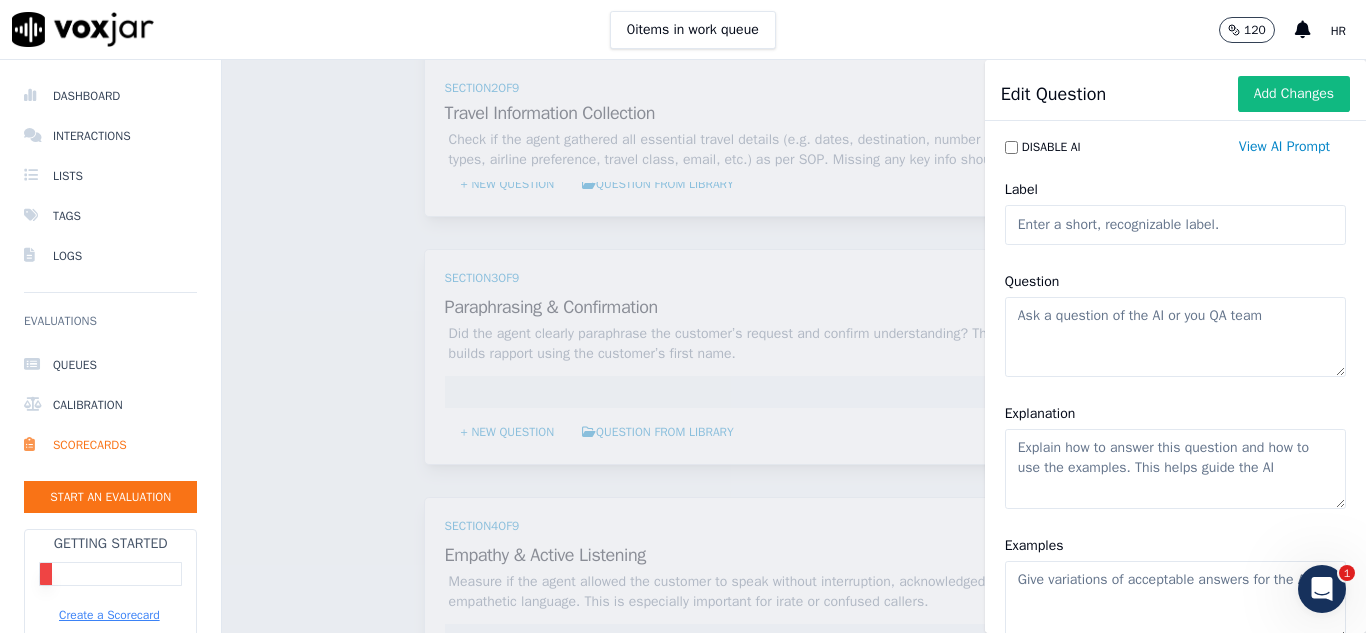 click on "Label" 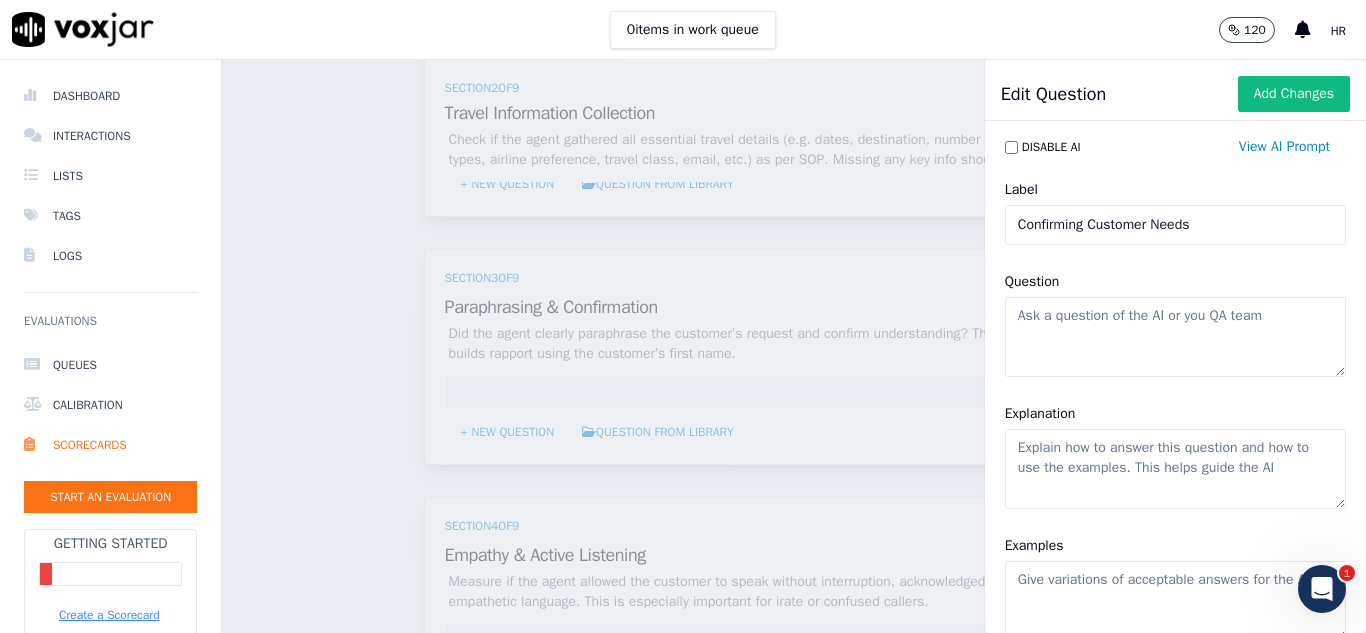 type on "Confirming Customer Needs" 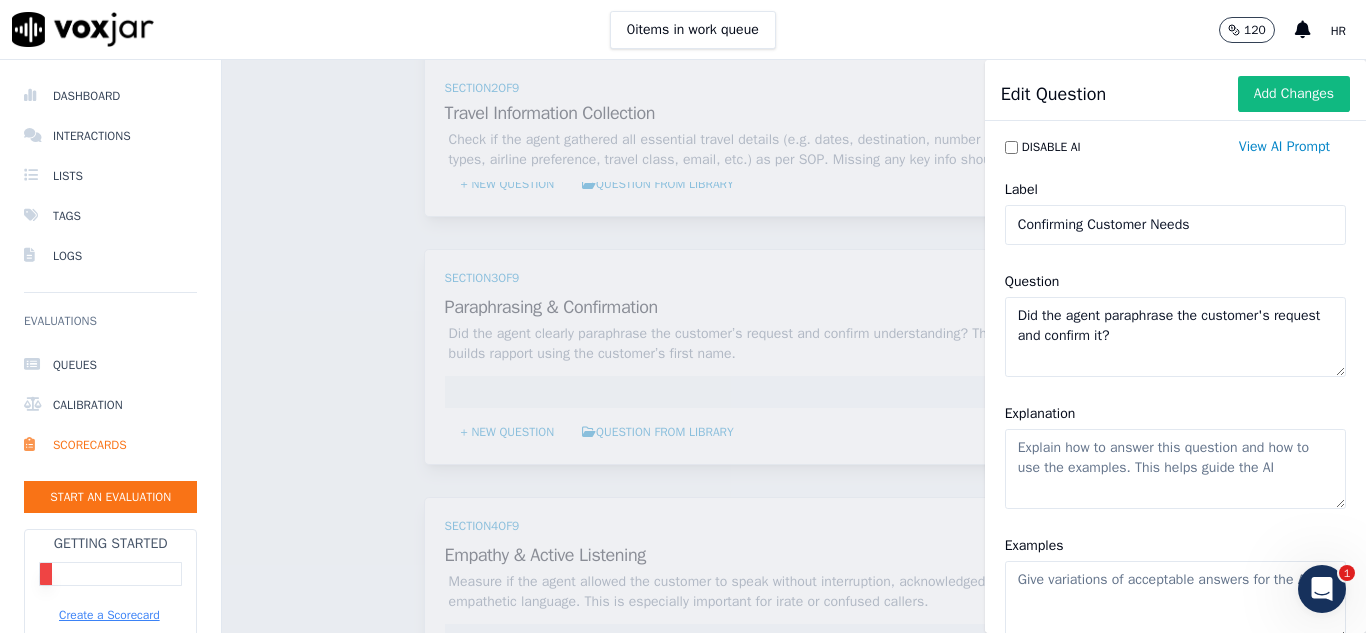 type on "Did the agent paraphrase the customer's request and confirm it?" 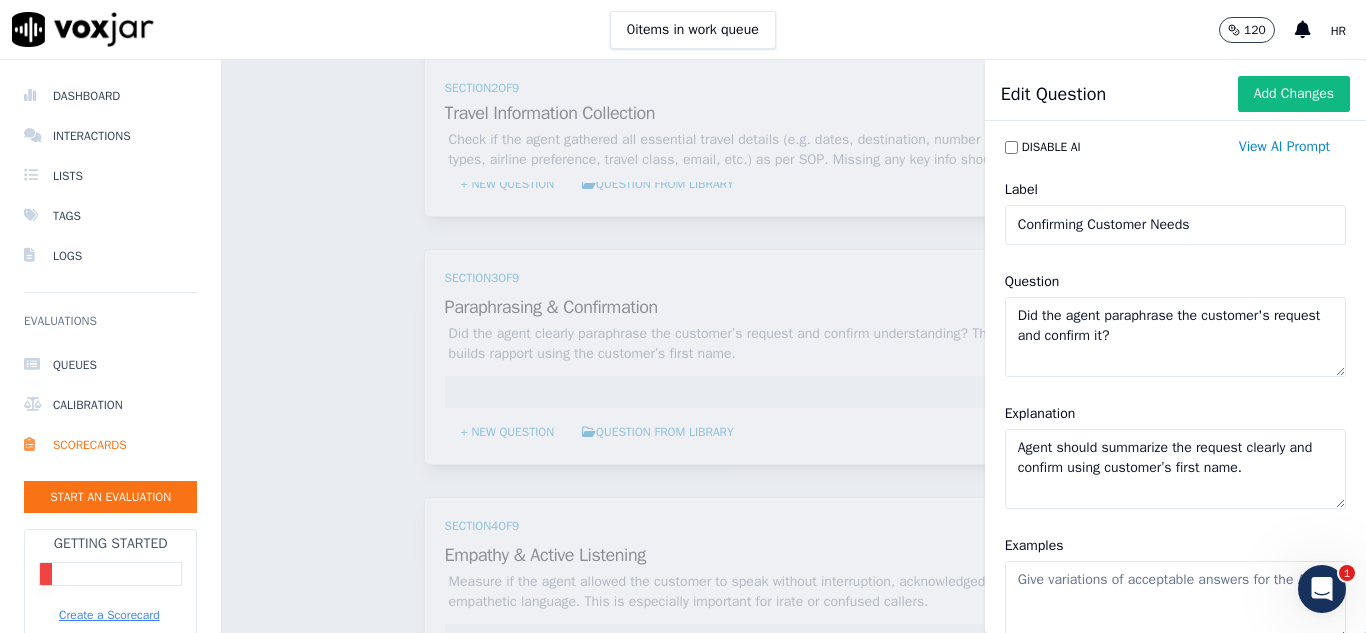 type on "Agent should summarize the request clearly and confirm using customer’s first name." 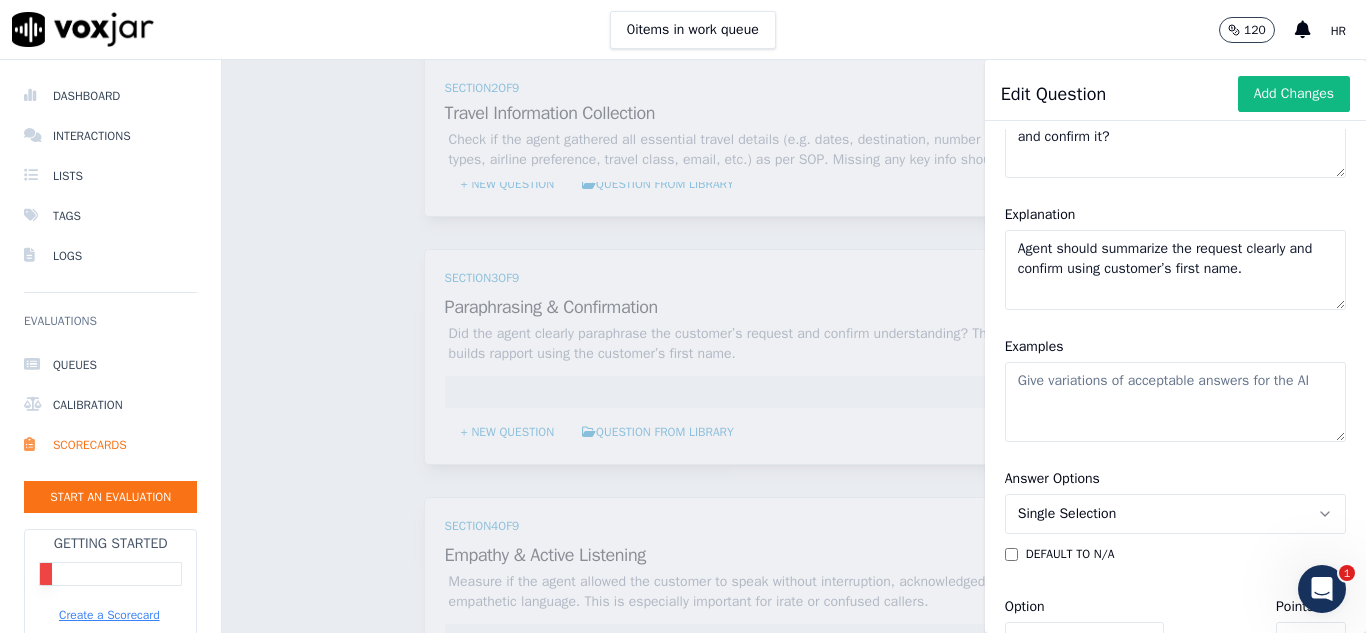 scroll, scrollTop: 200, scrollLeft: 0, axis: vertical 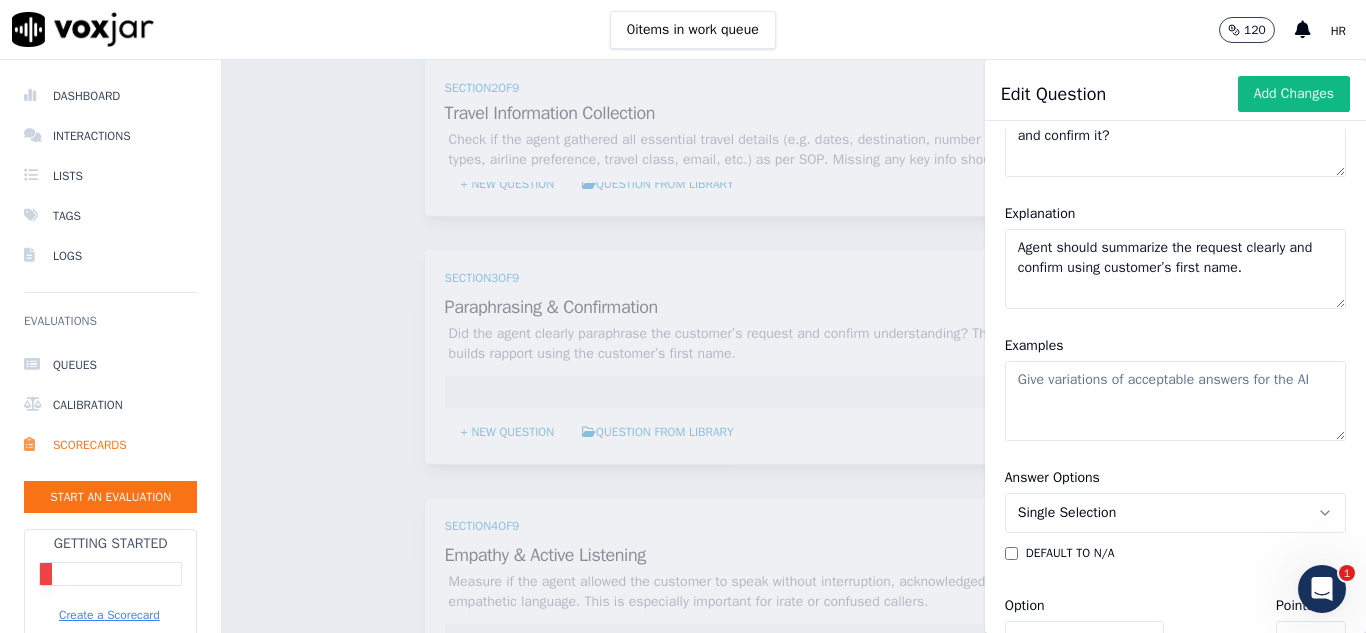 click on "Examples" 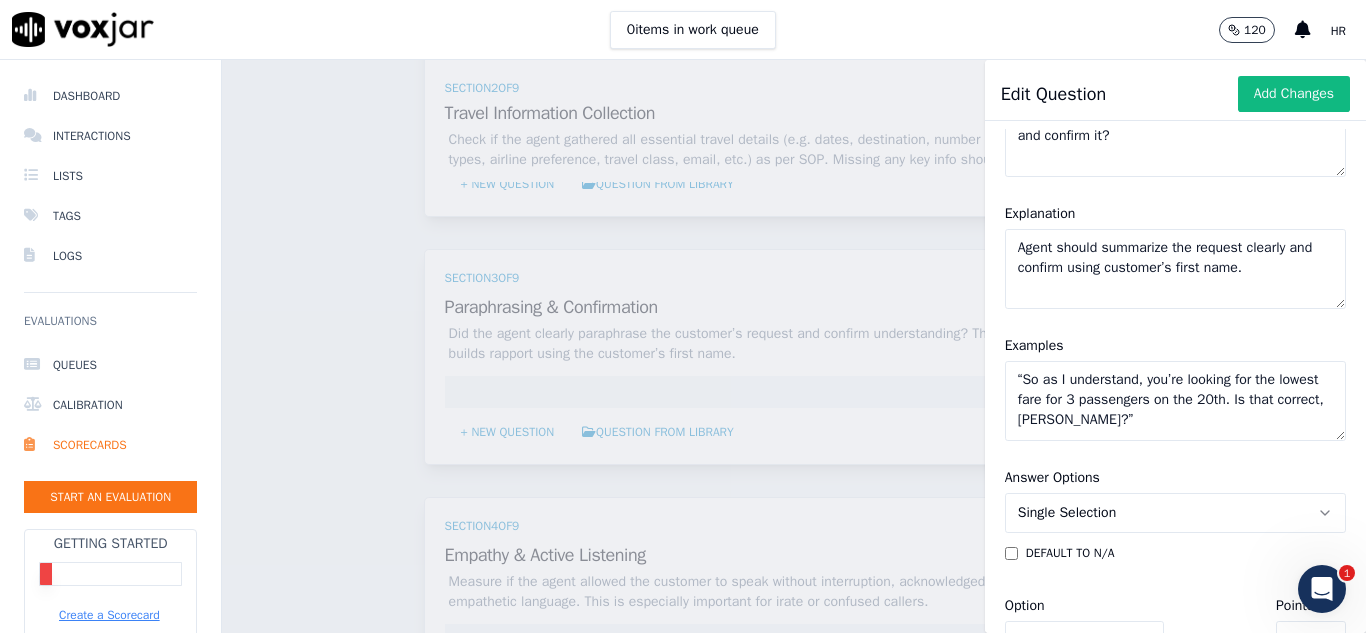 type on "“So as I understand, you’re looking for the lowest fare for 3 passengers on the 20th. Is that correct, John?”" 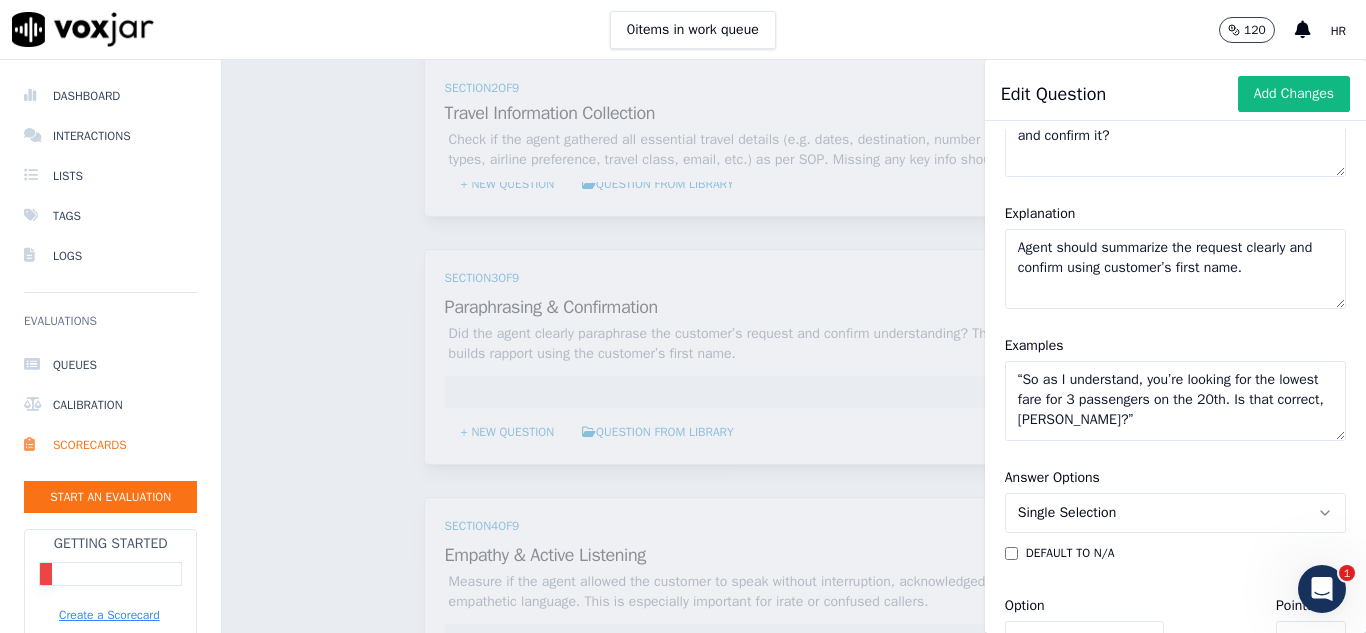 scroll, scrollTop: 300, scrollLeft: 0, axis: vertical 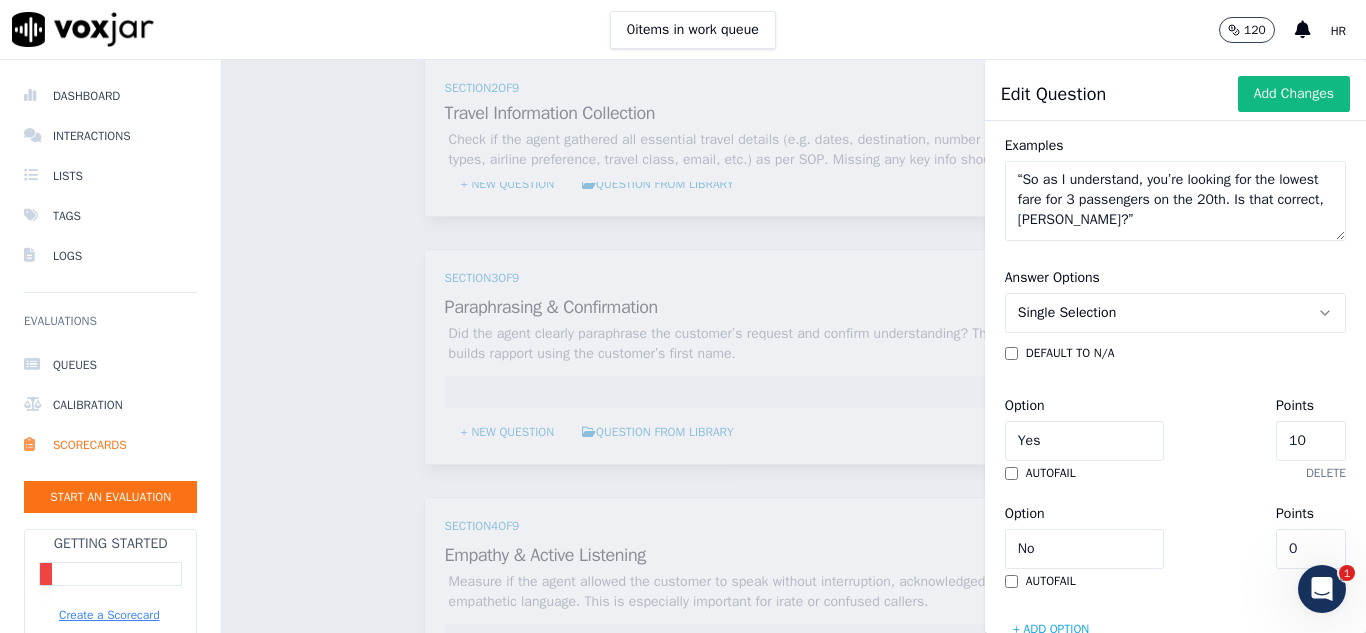 click on "10" 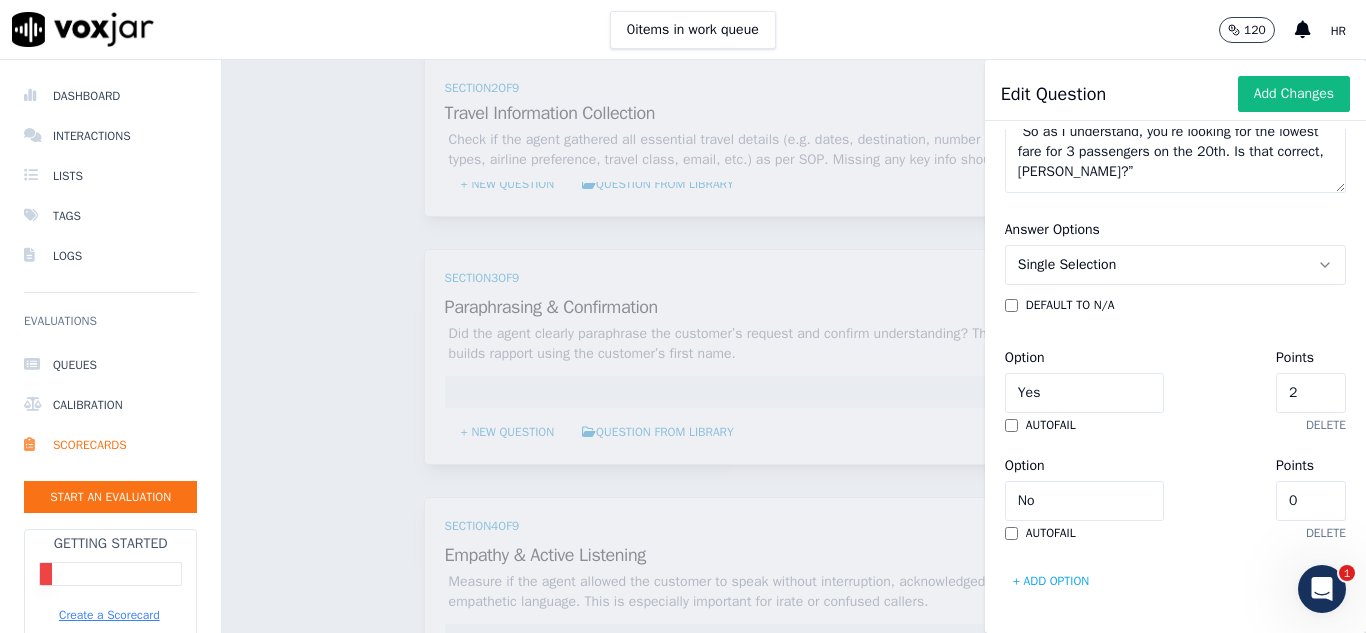 scroll, scrollTop: 508, scrollLeft: 0, axis: vertical 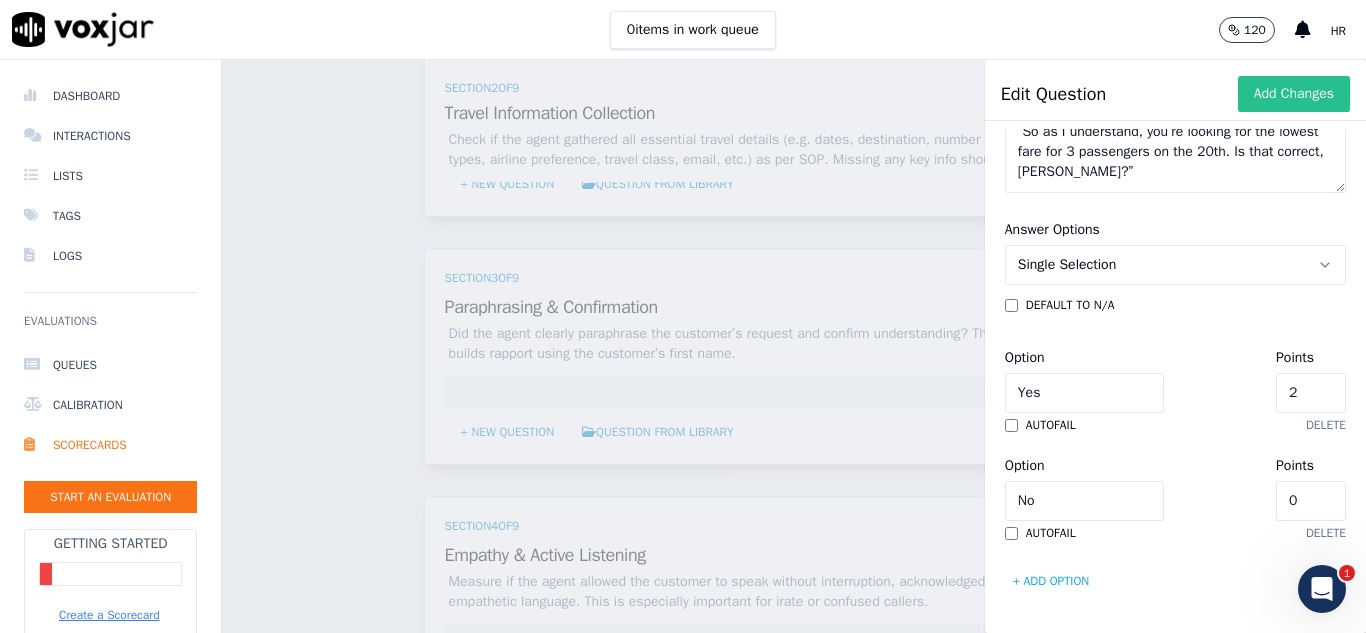 click on "Add Changes" at bounding box center [1294, 94] 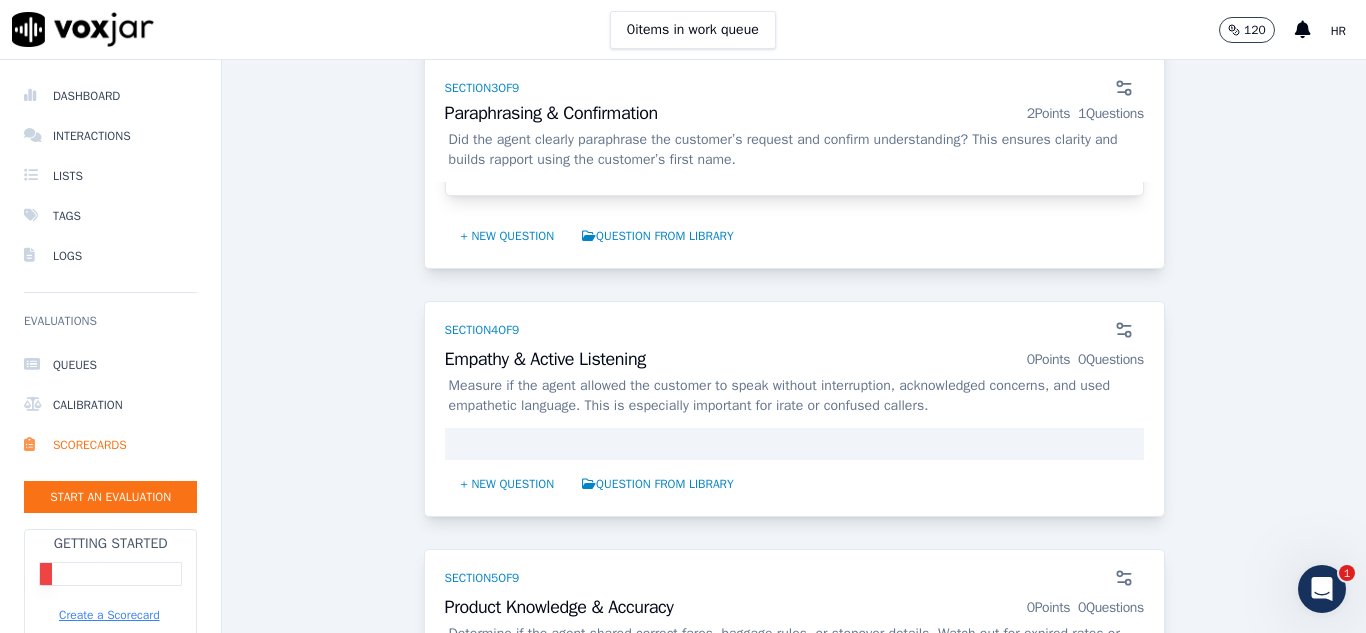 scroll, scrollTop: 1400, scrollLeft: 0, axis: vertical 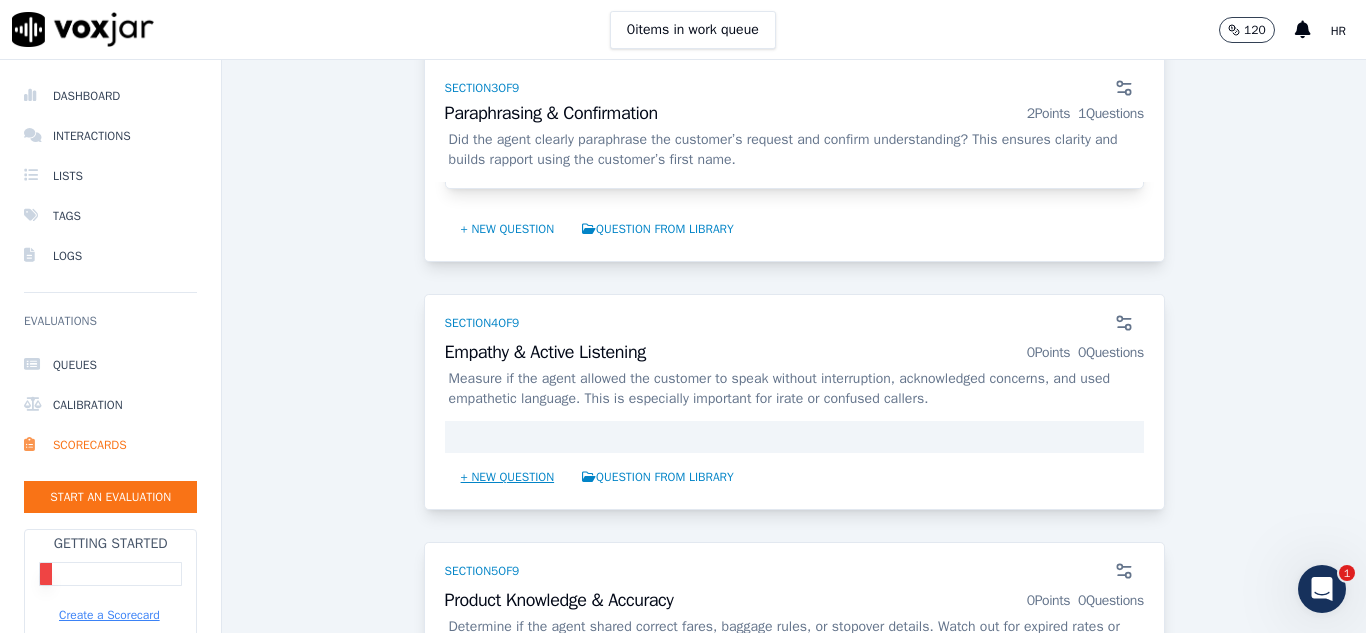 click on "+ New question" at bounding box center (508, 477) 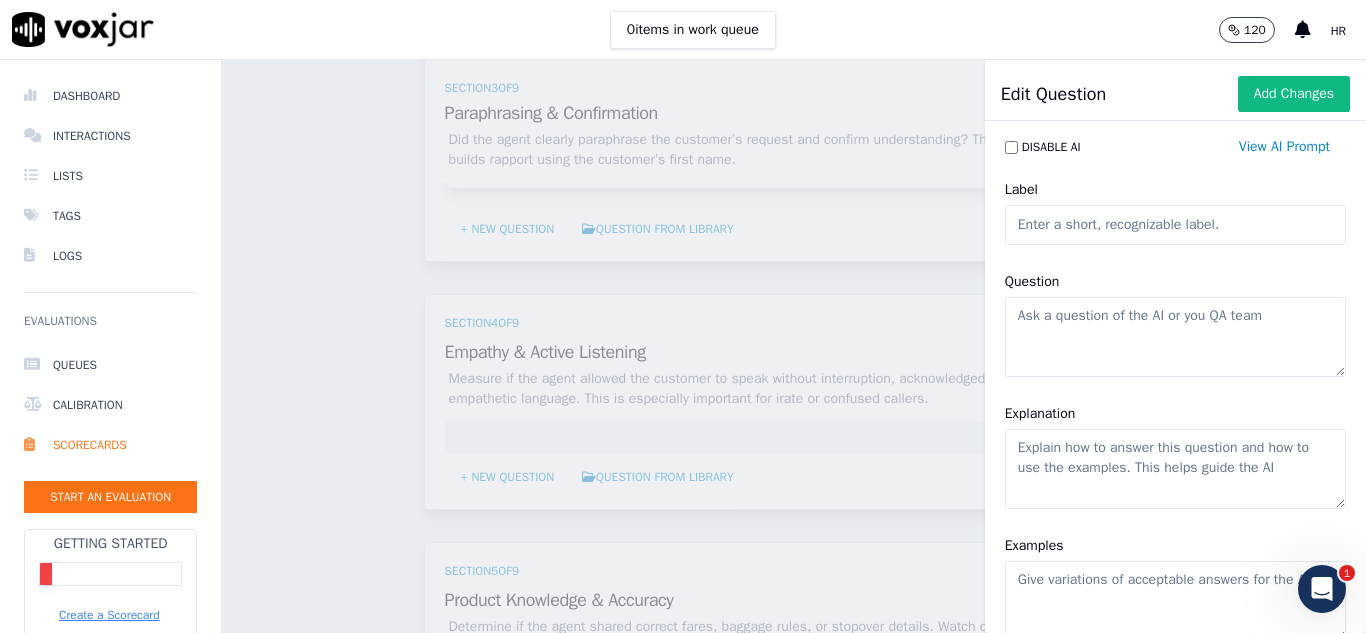 type 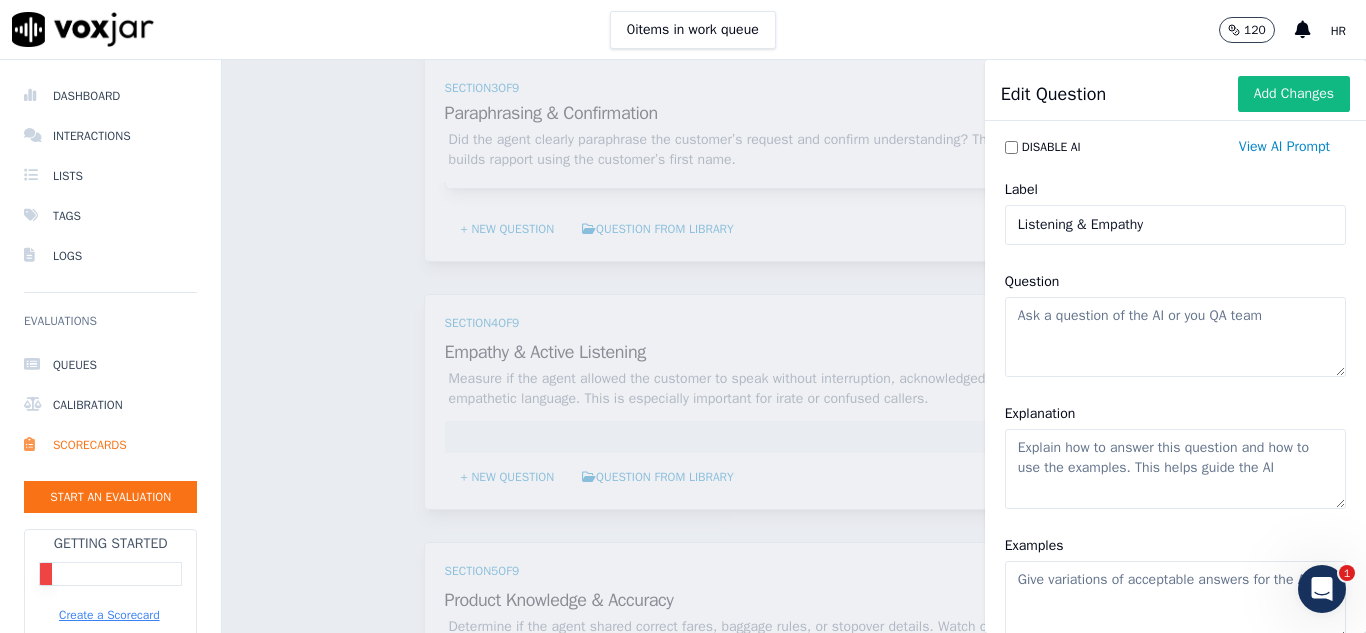 type on "Listening & Empathy" 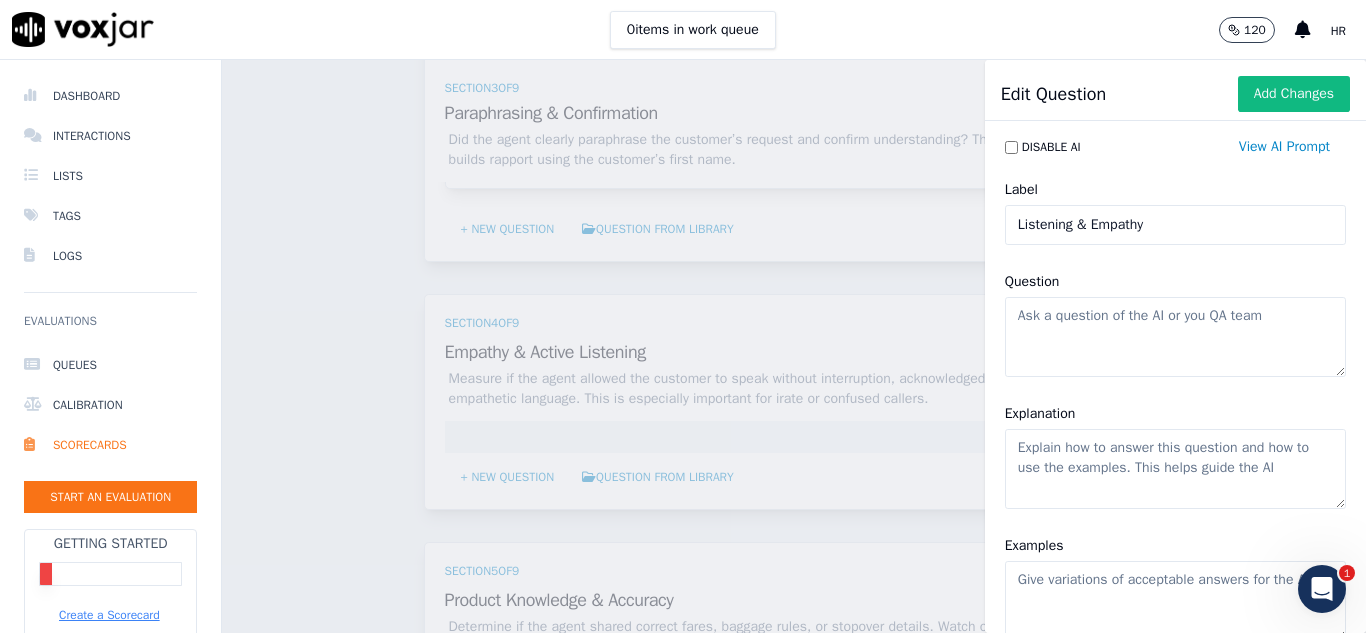 click on "Question" 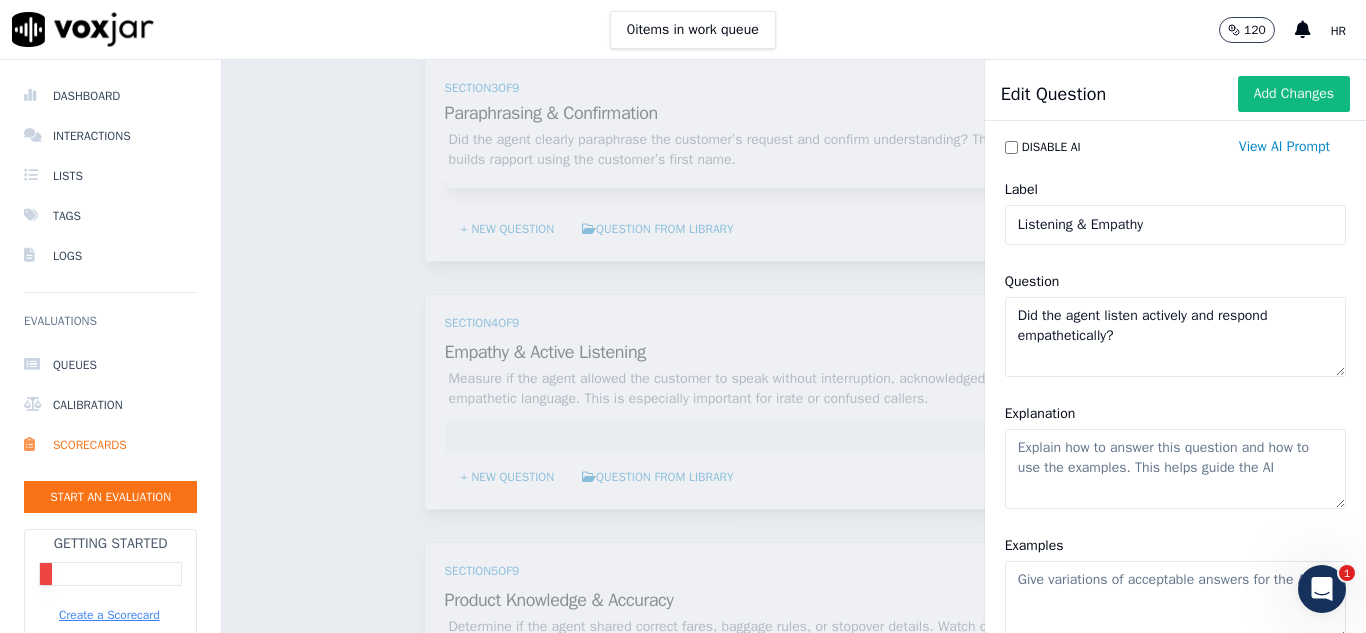 type on "Did the agent listen actively and respond empathetically?" 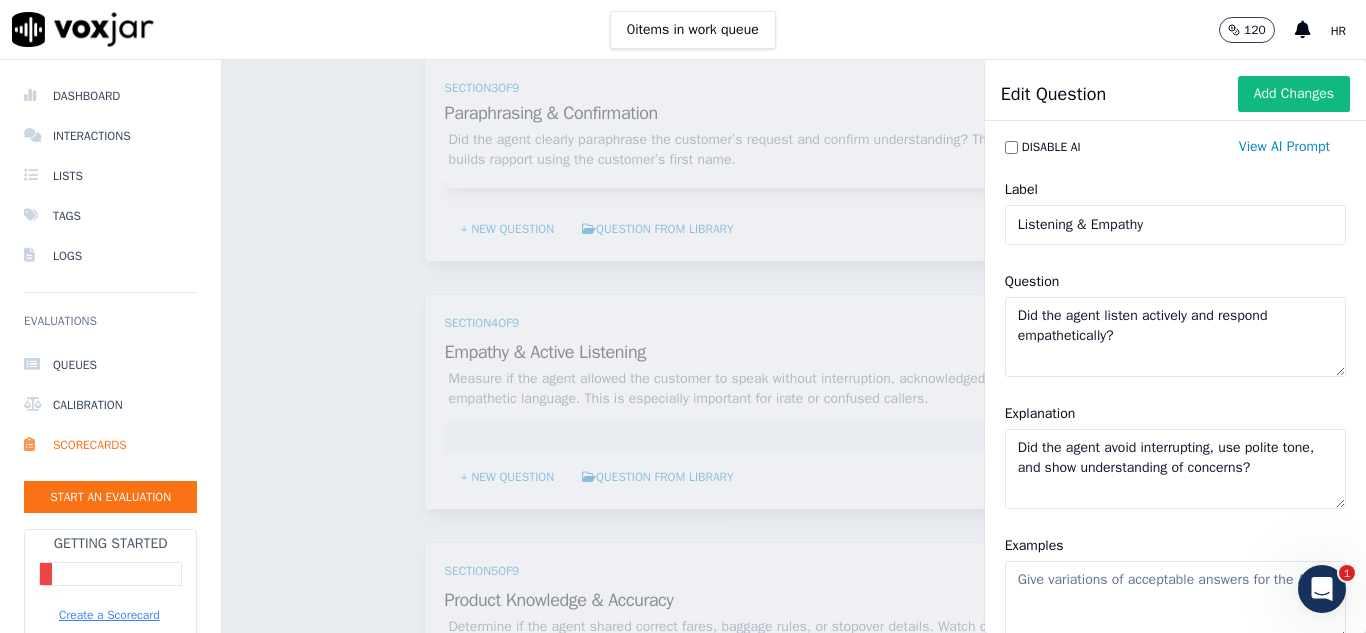 type on "Did the agent avoid interrupting, use polite tone, and show understanding of concerns?" 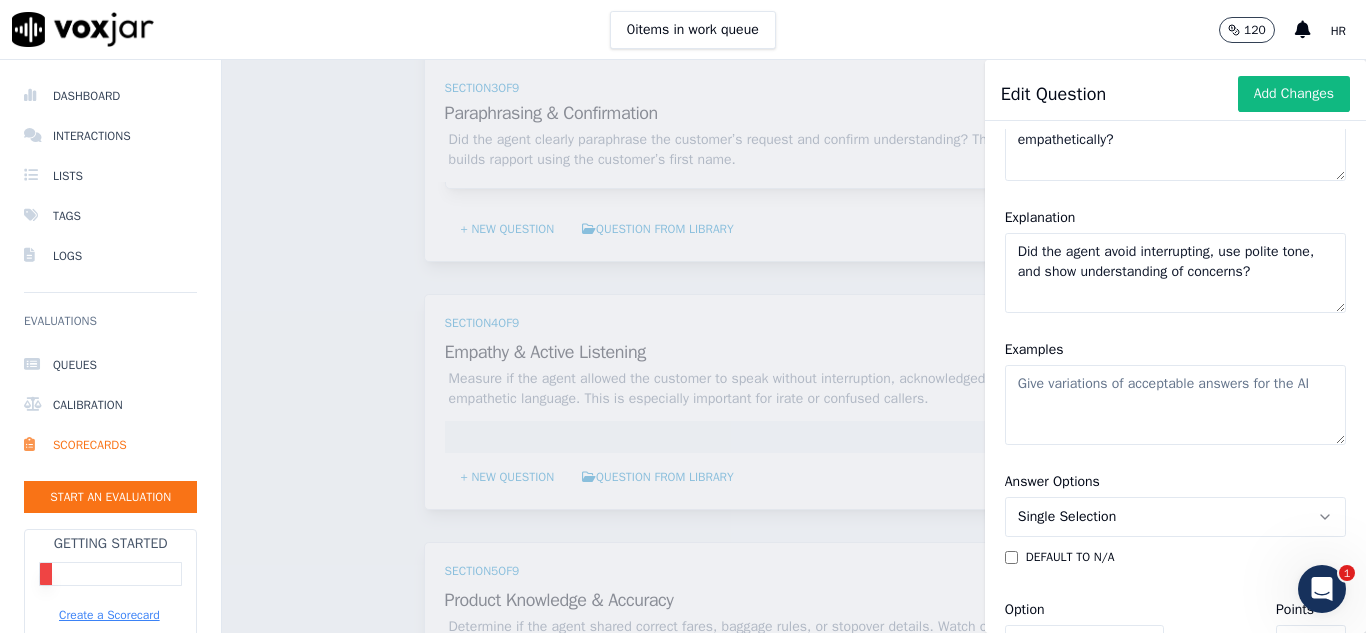 scroll, scrollTop: 200, scrollLeft: 0, axis: vertical 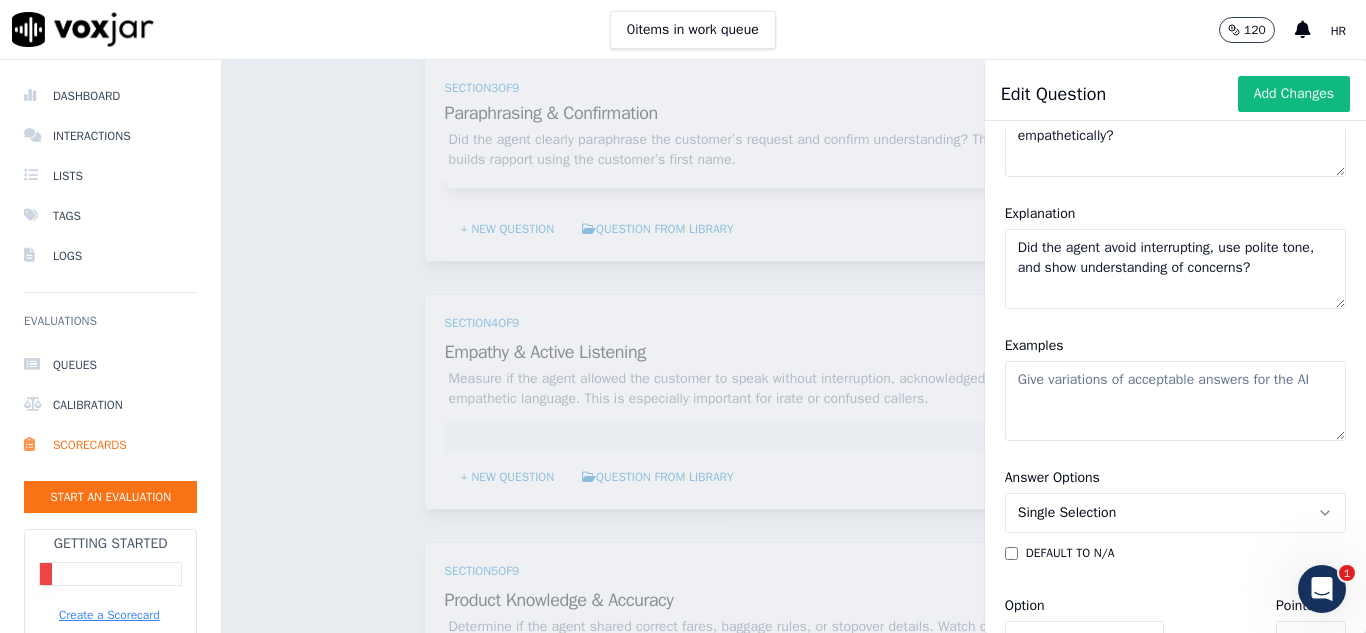 click on "Examples" 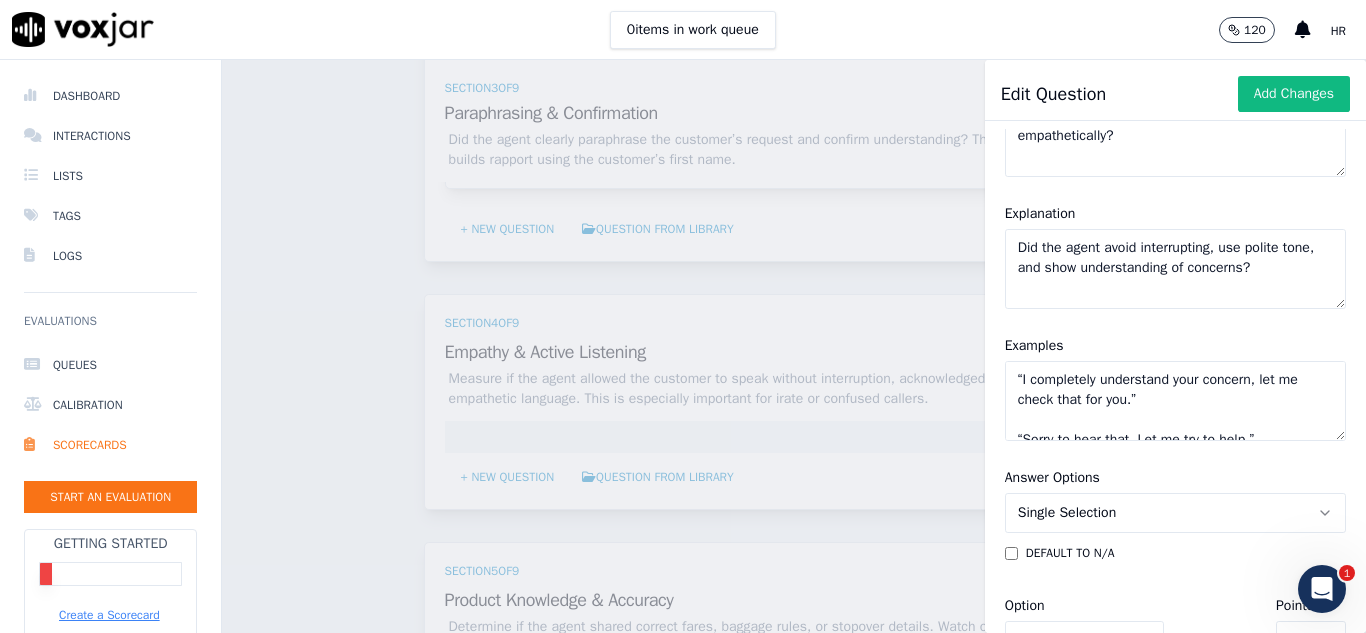 scroll, scrollTop: 9, scrollLeft: 0, axis: vertical 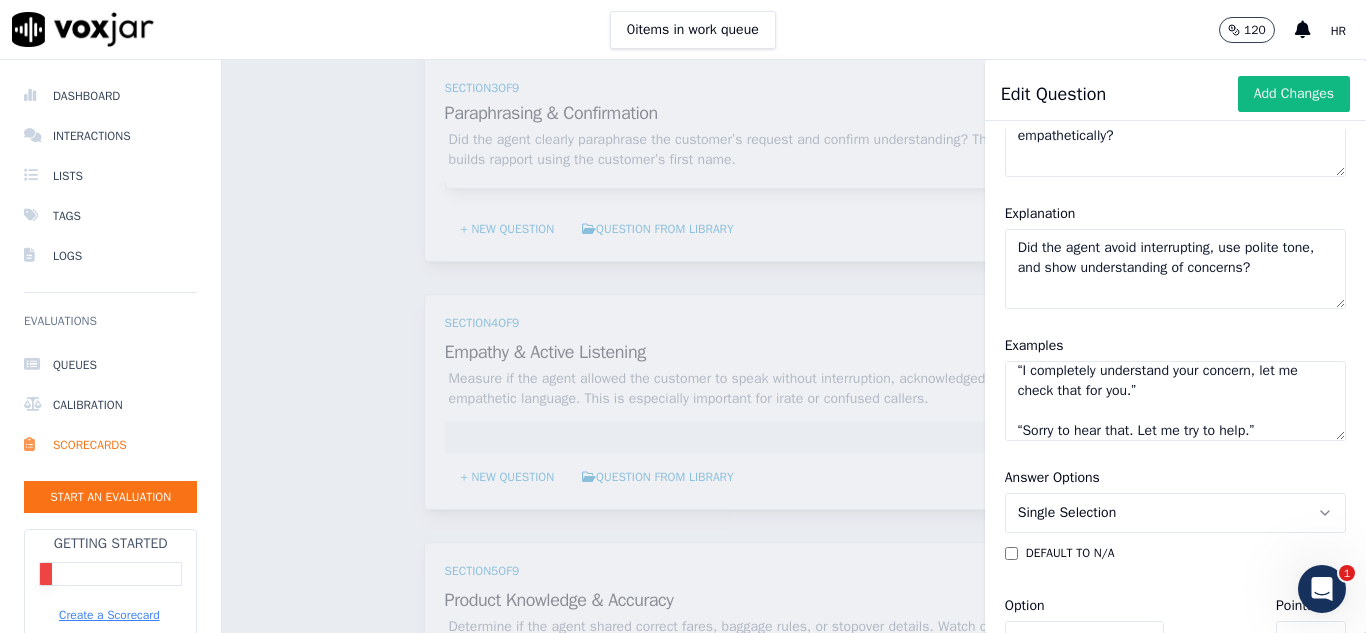 type on "“I completely understand your concern, let me check that for you.”
“Sorry to hear that. Let me try to help.”" 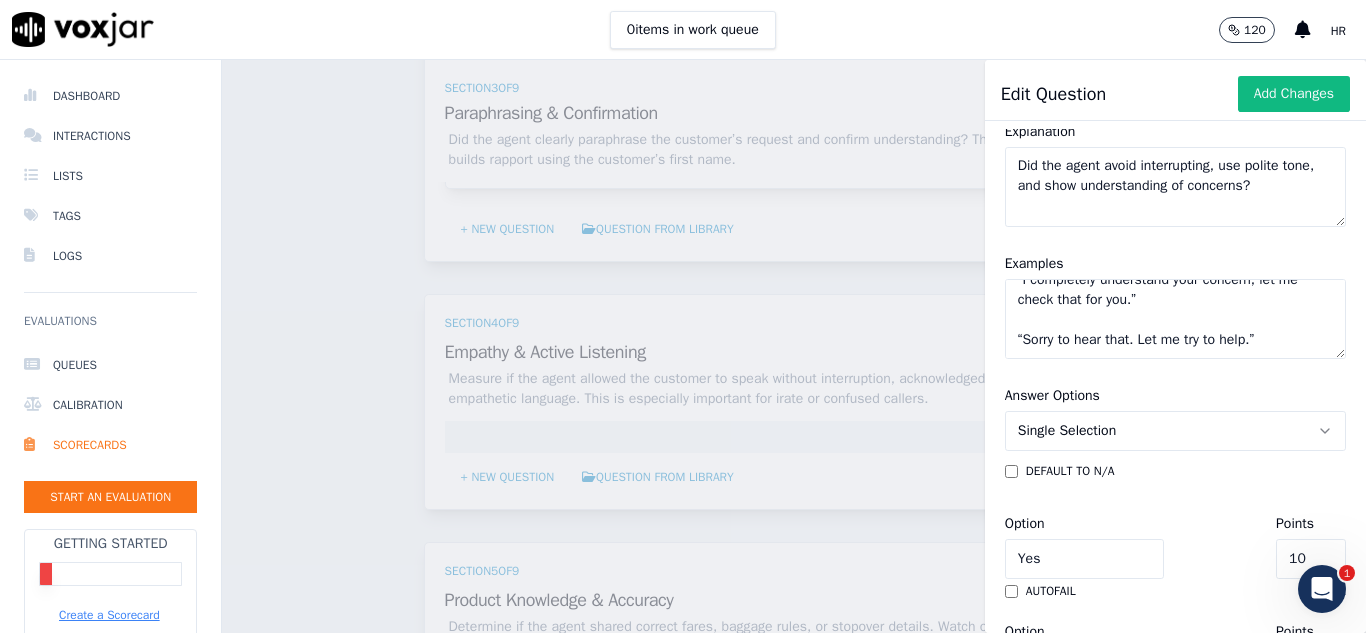 scroll, scrollTop: 400, scrollLeft: 0, axis: vertical 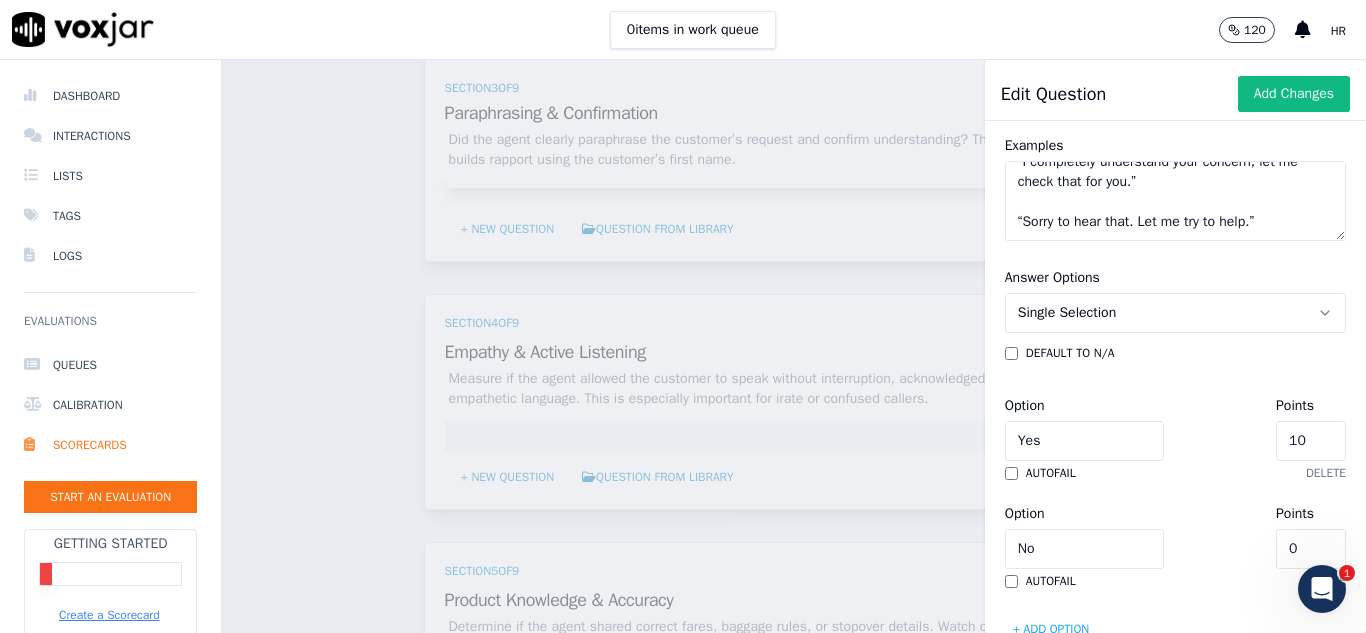 drag, startPoint x: 1222, startPoint y: 439, endPoint x: 1139, endPoint y: 434, distance: 83.15047 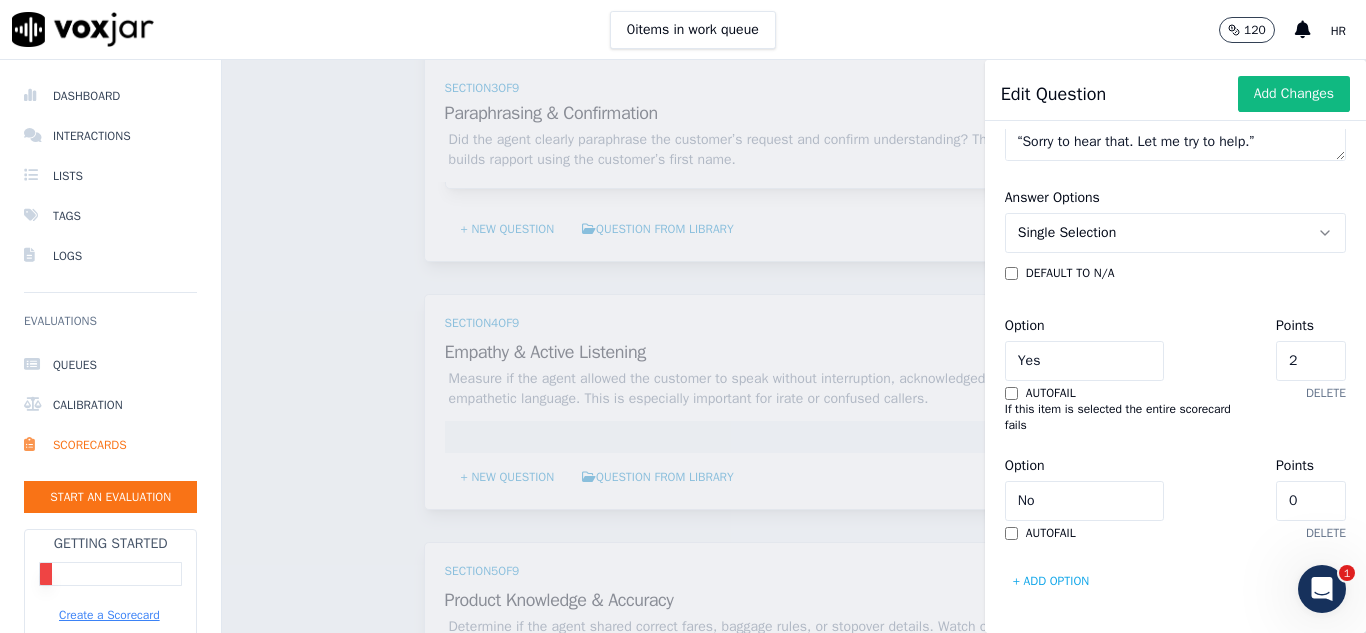 scroll, scrollTop: 540, scrollLeft: 0, axis: vertical 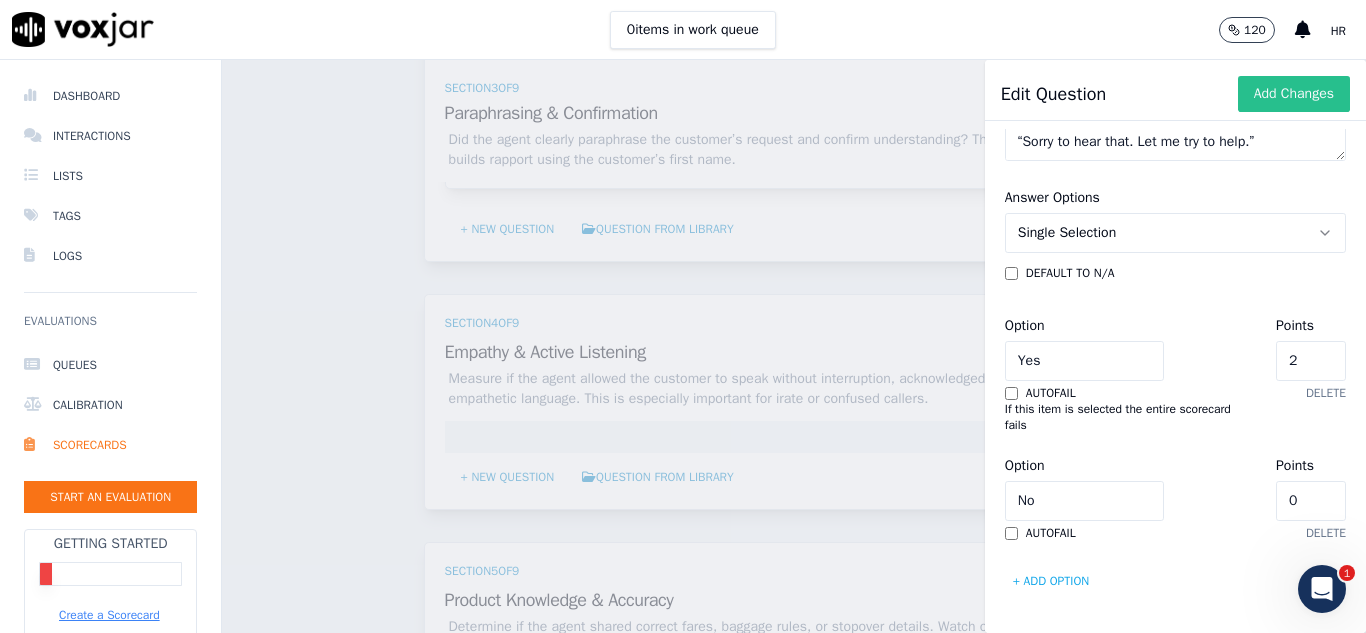 click on "Add Changes" at bounding box center [1294, 94] 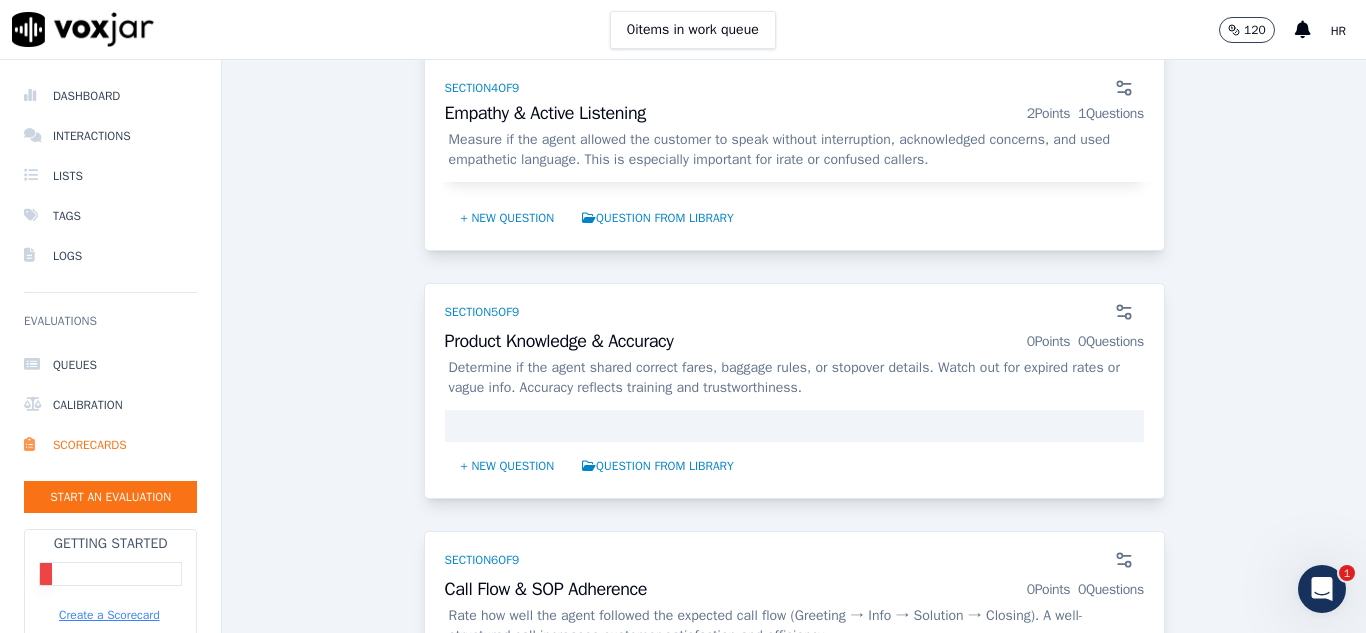 scroll, scrollTop: 1900, scrollLeft: 0, axis: vertical 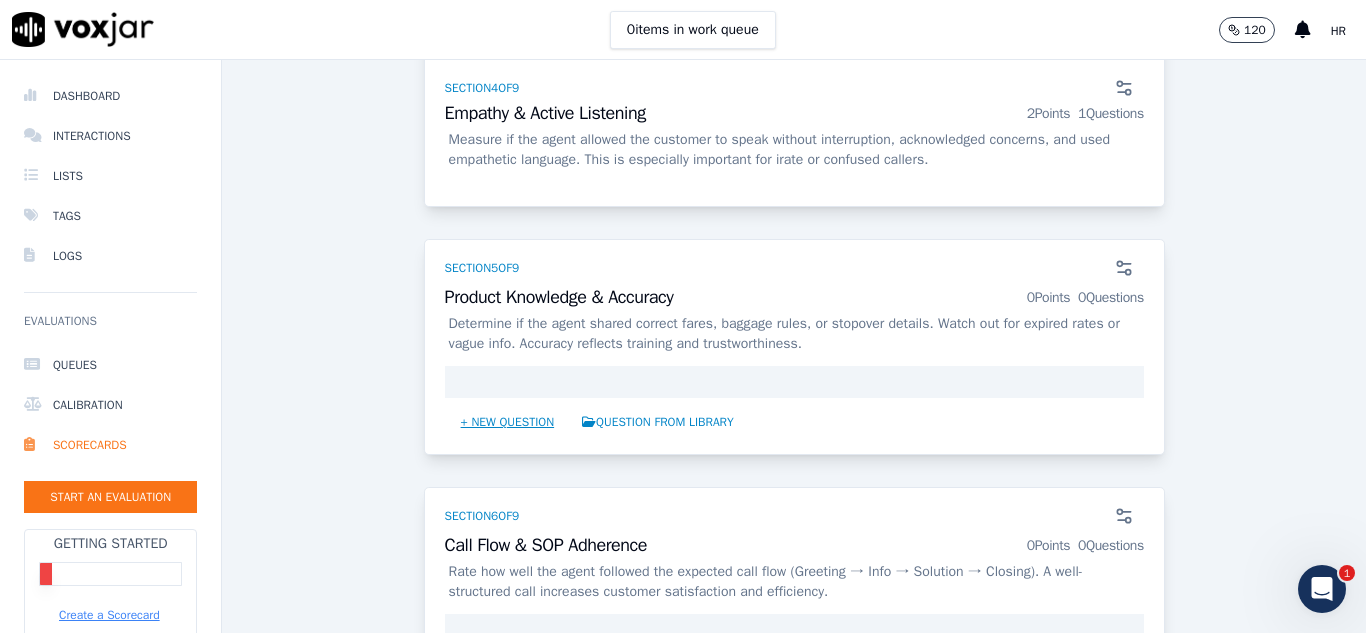 click on "+ New question" at bounding box center [508, 422] 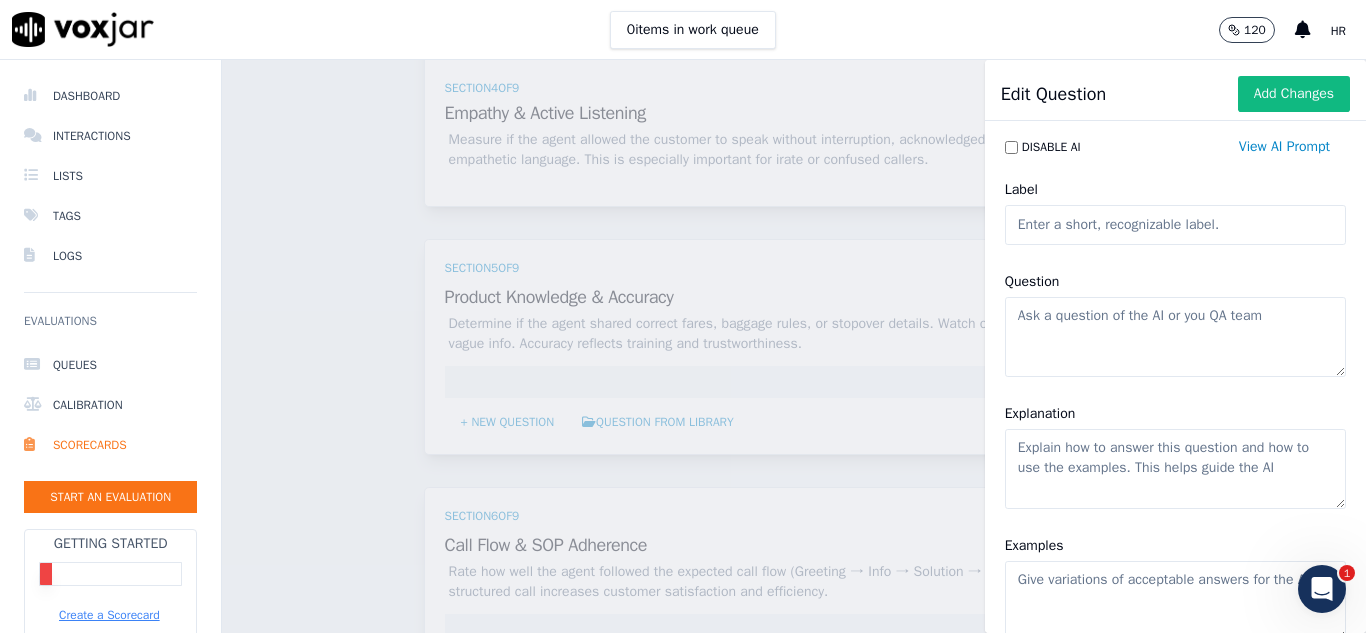 type 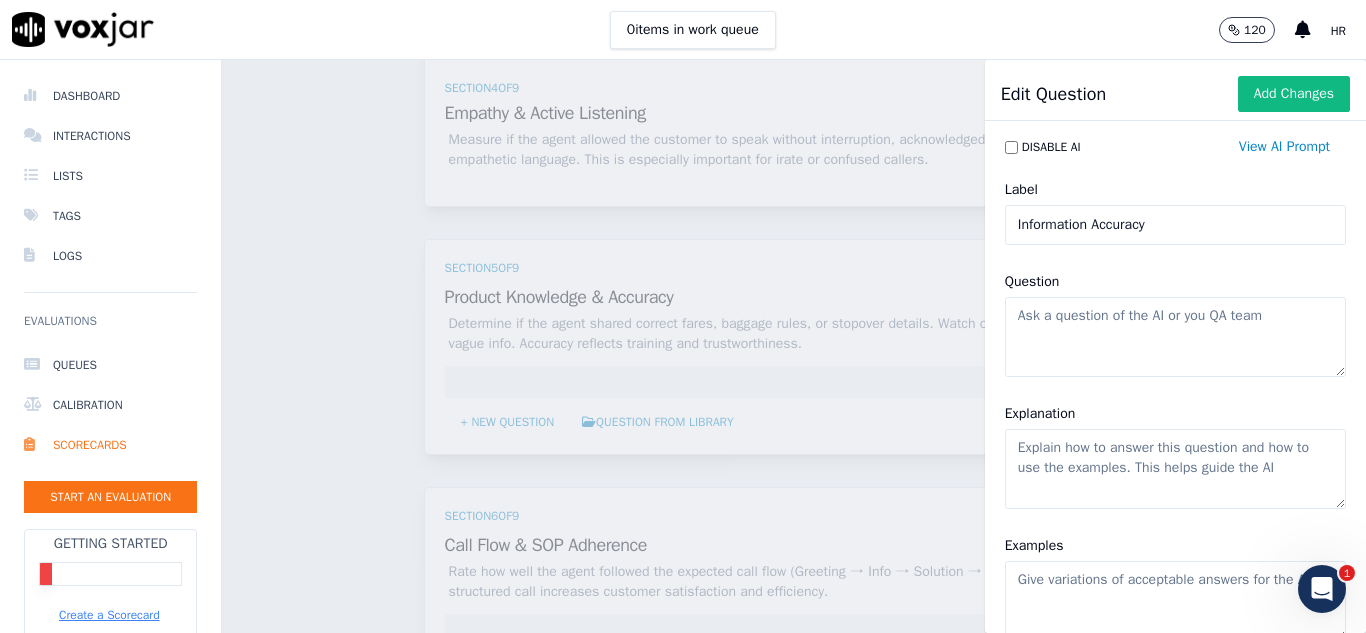 type on "Information Accuracy" 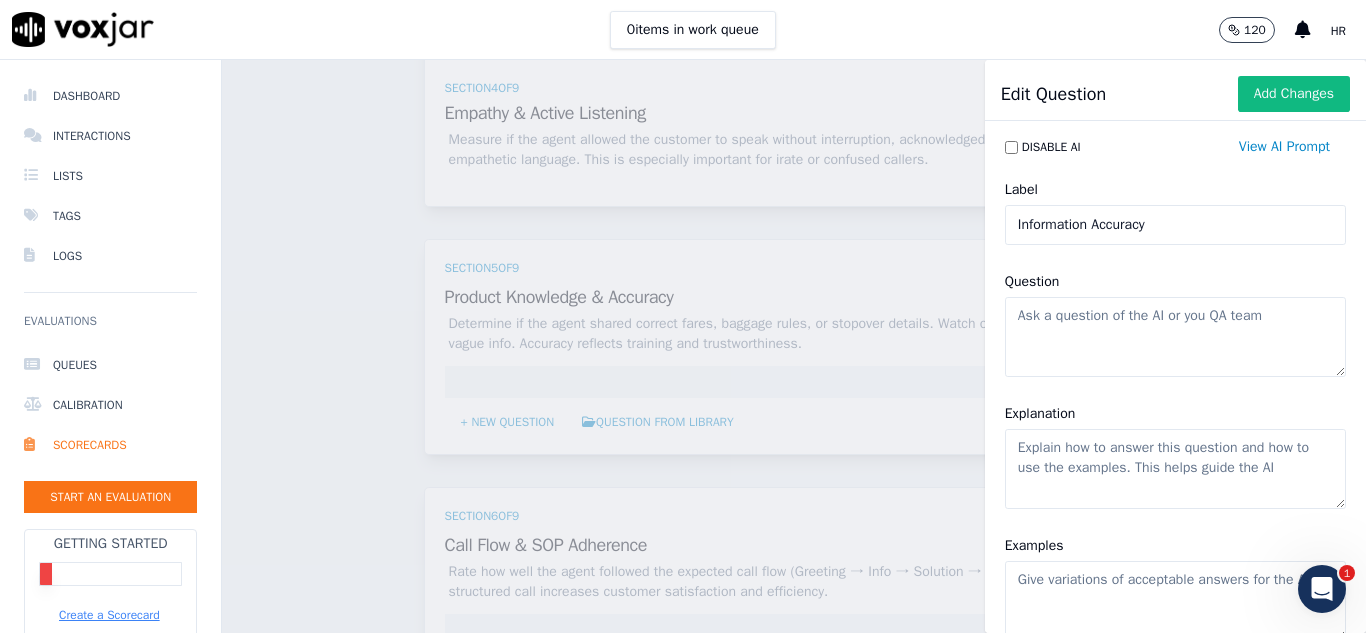 click on "Question" 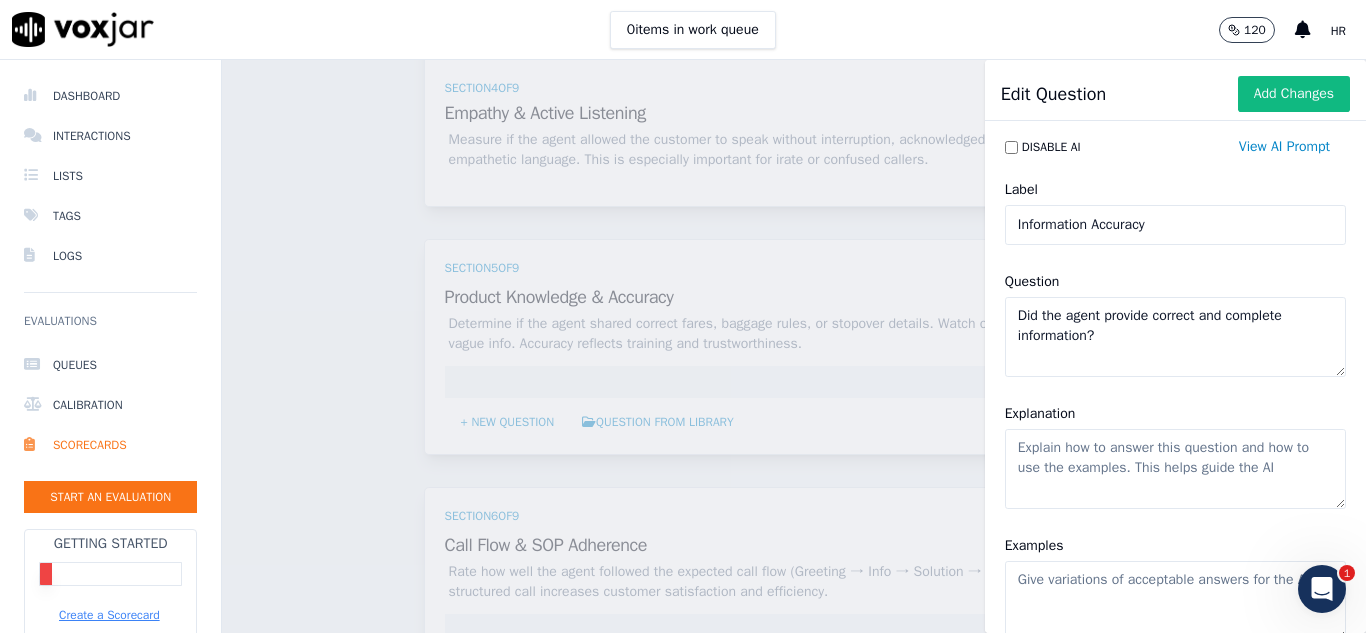 type on "Did the agent provide correct and complete information?" 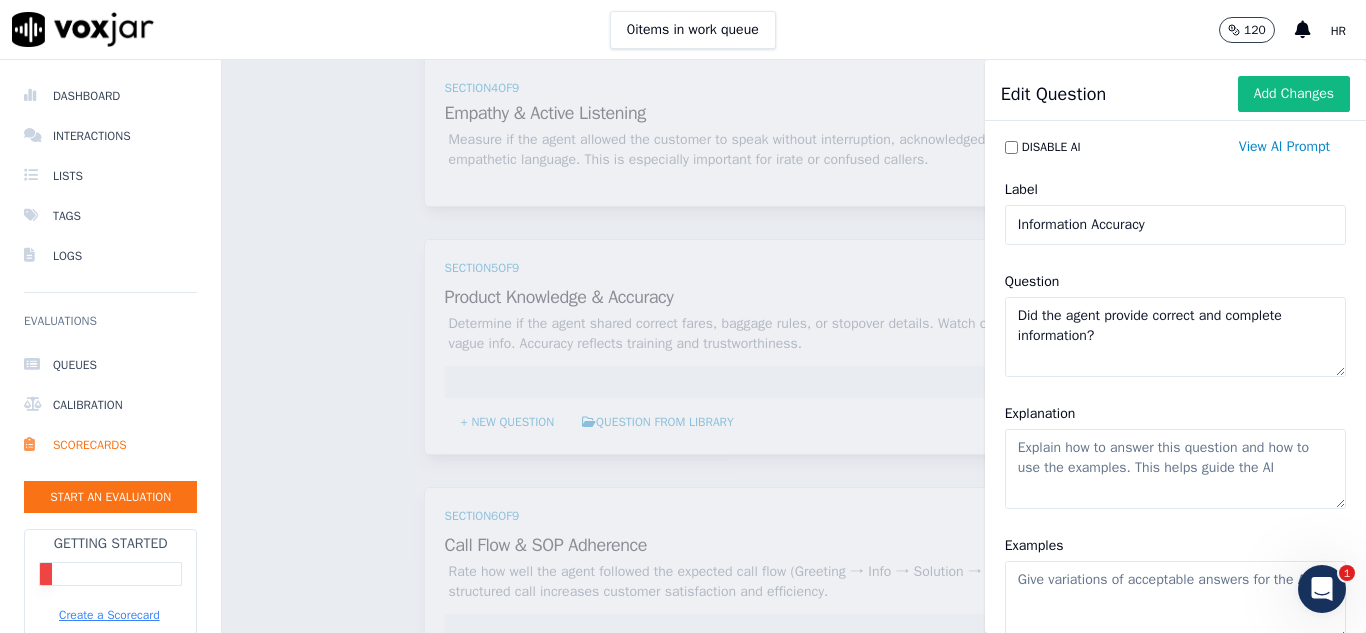 click on "Explanation" 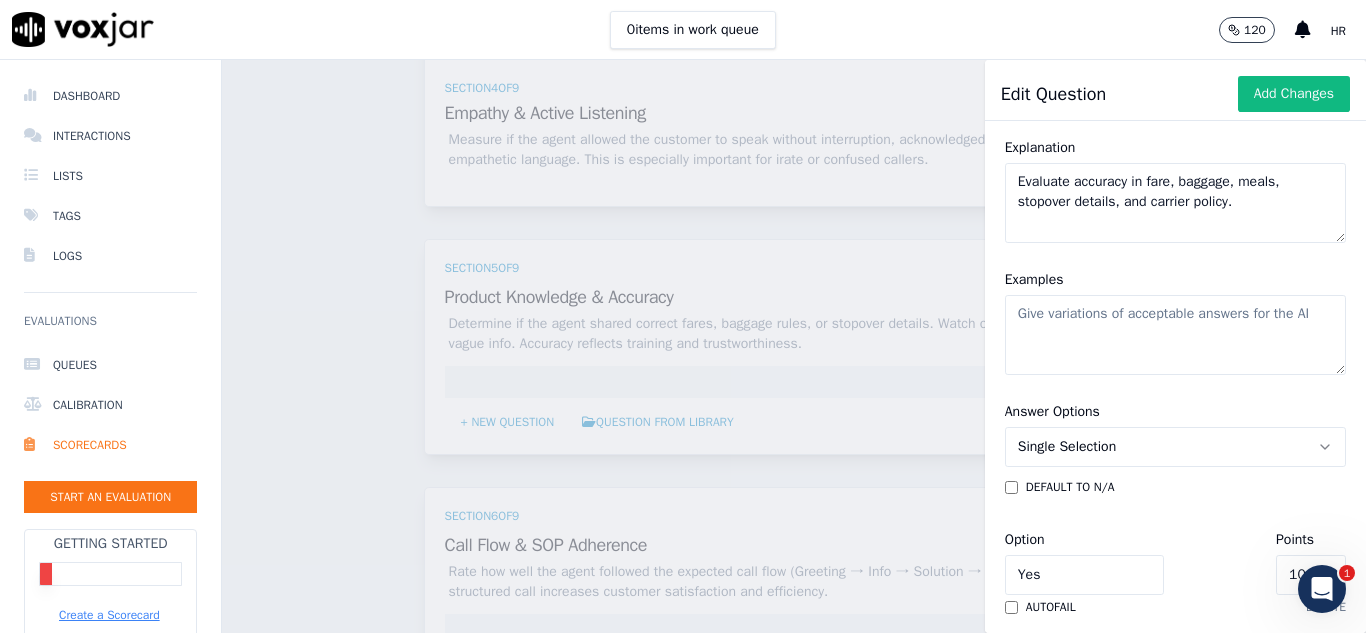 scroll, scrollTop: 300, scrollLeft: 0, axis: vertical 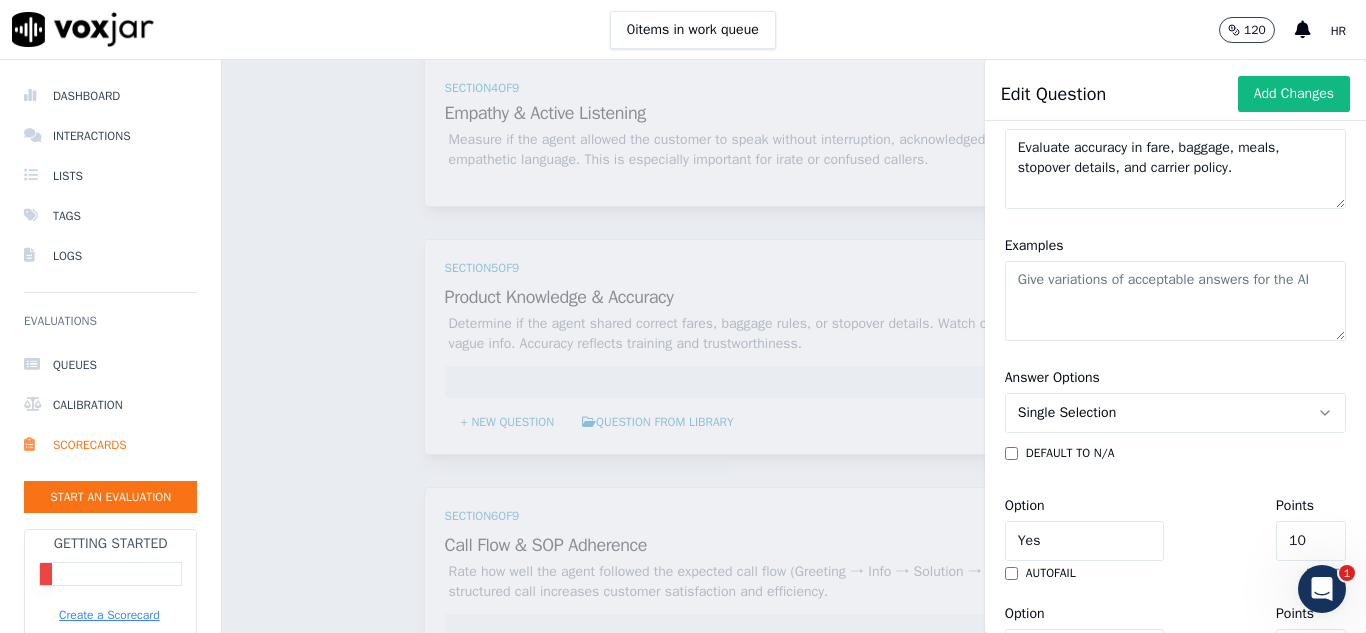 type on "Evaluate accuracy in fare, baggage, meals, stopover details, and carrier policy." 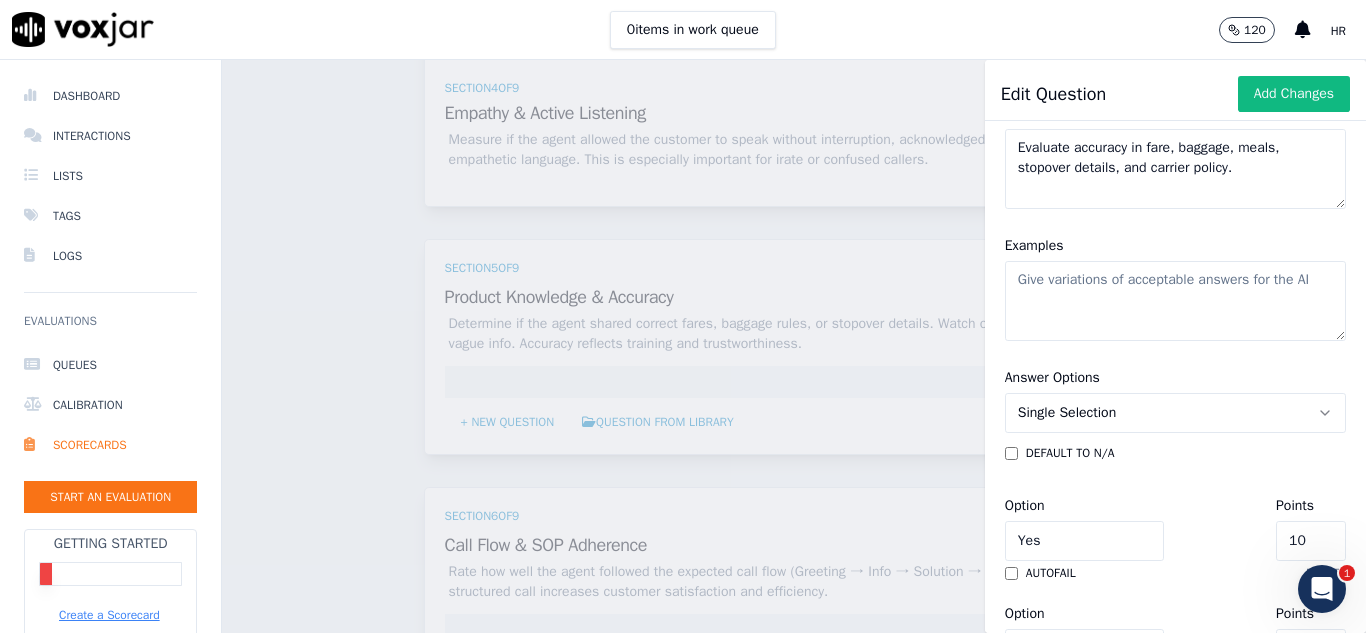 click on "Examples" 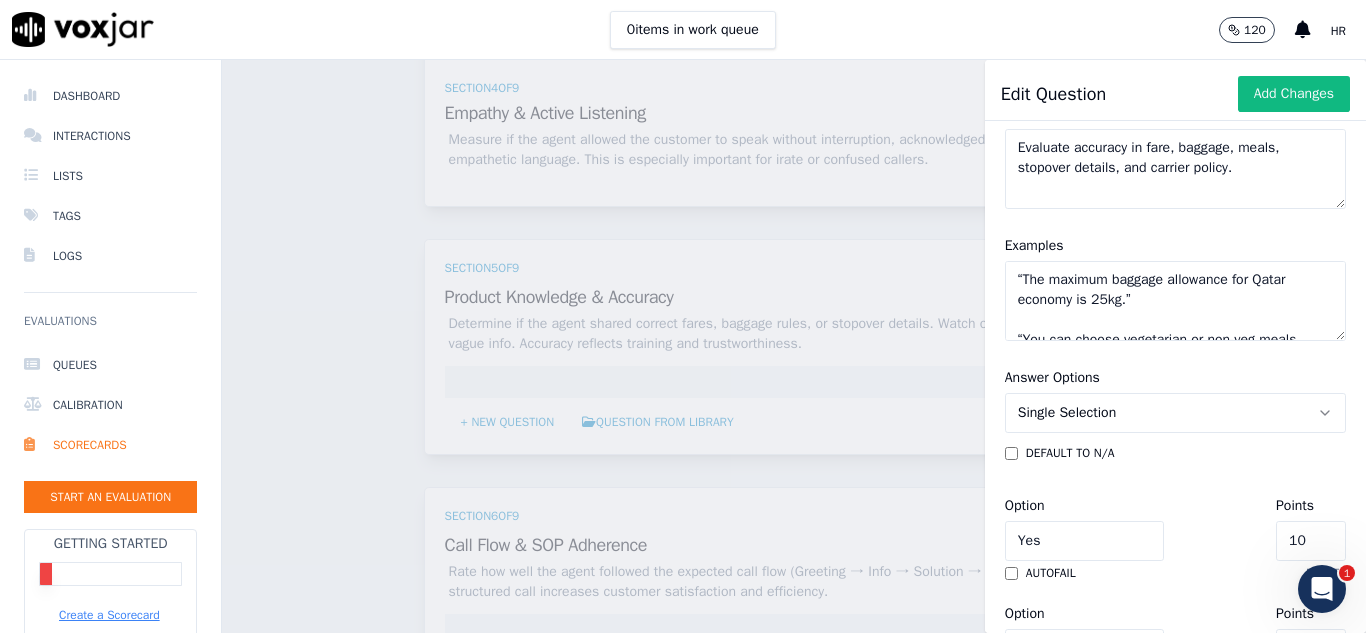 scroll, scrollTop: 69, scrollLeft: 0, axis: vertical 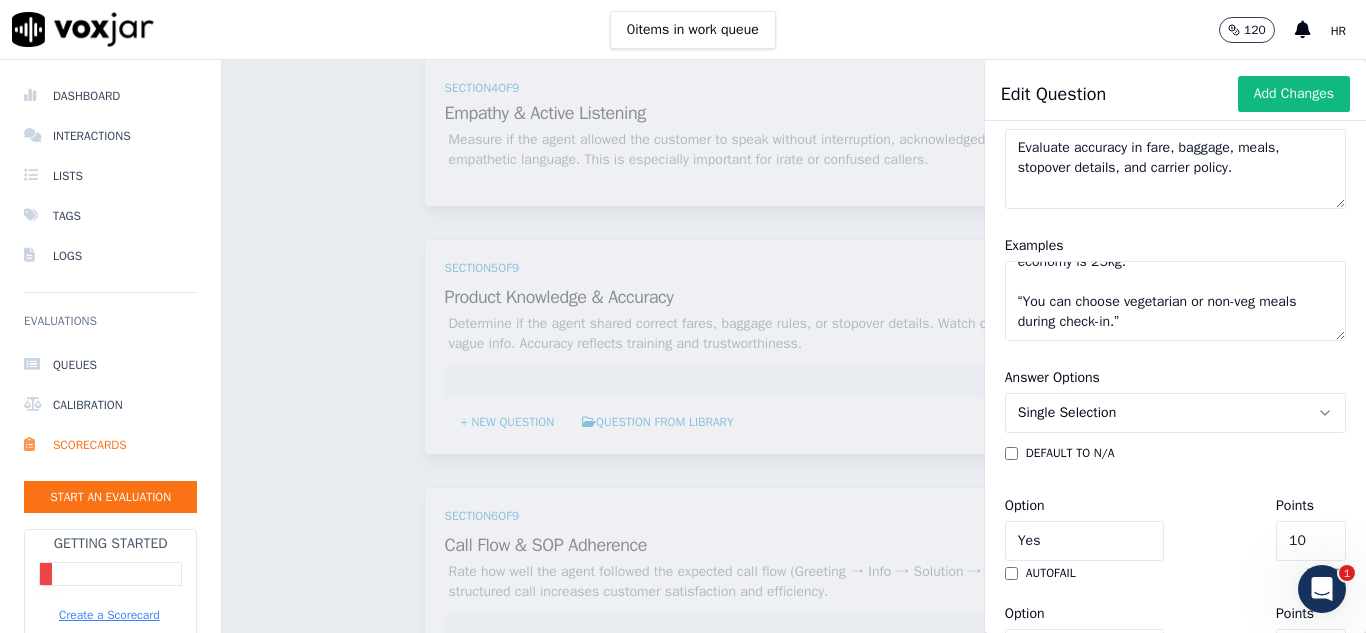 type on "“The maximum baggage allowance for Qatar economy is 25kg.”
“You can choose vegetarian or non-veg meals during check-in.”" 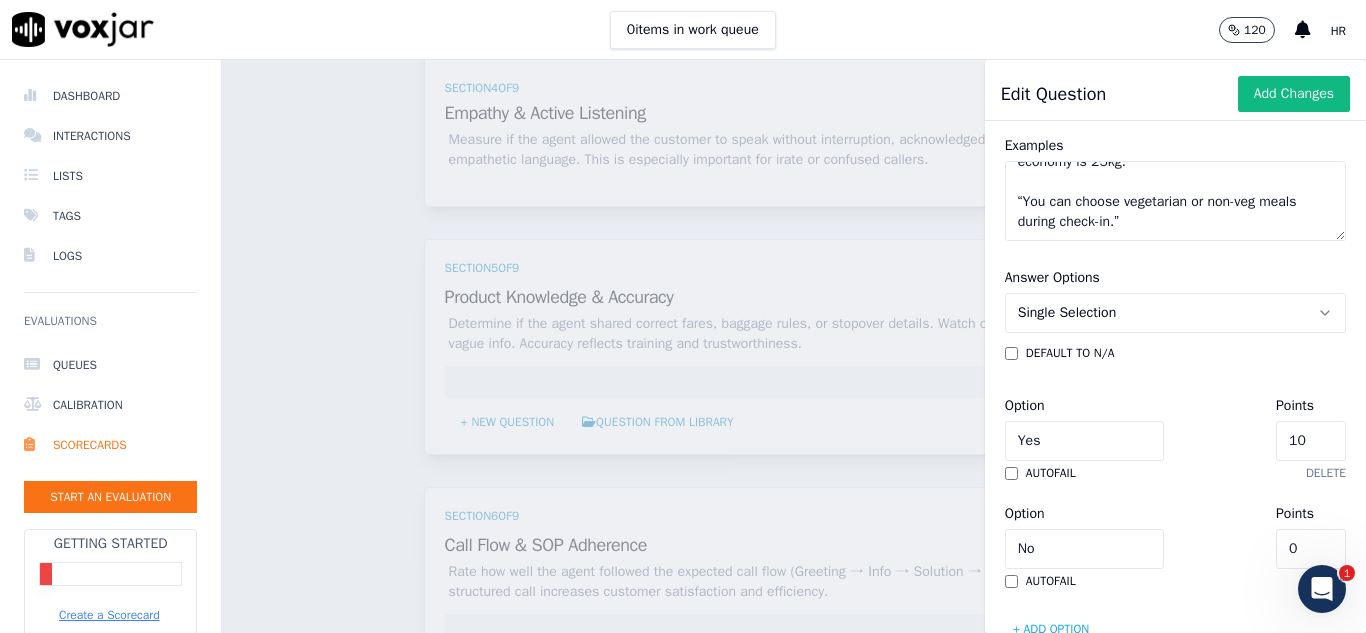 scroll, scrollTop: 500, scrollLeft: 0, axis: vertical 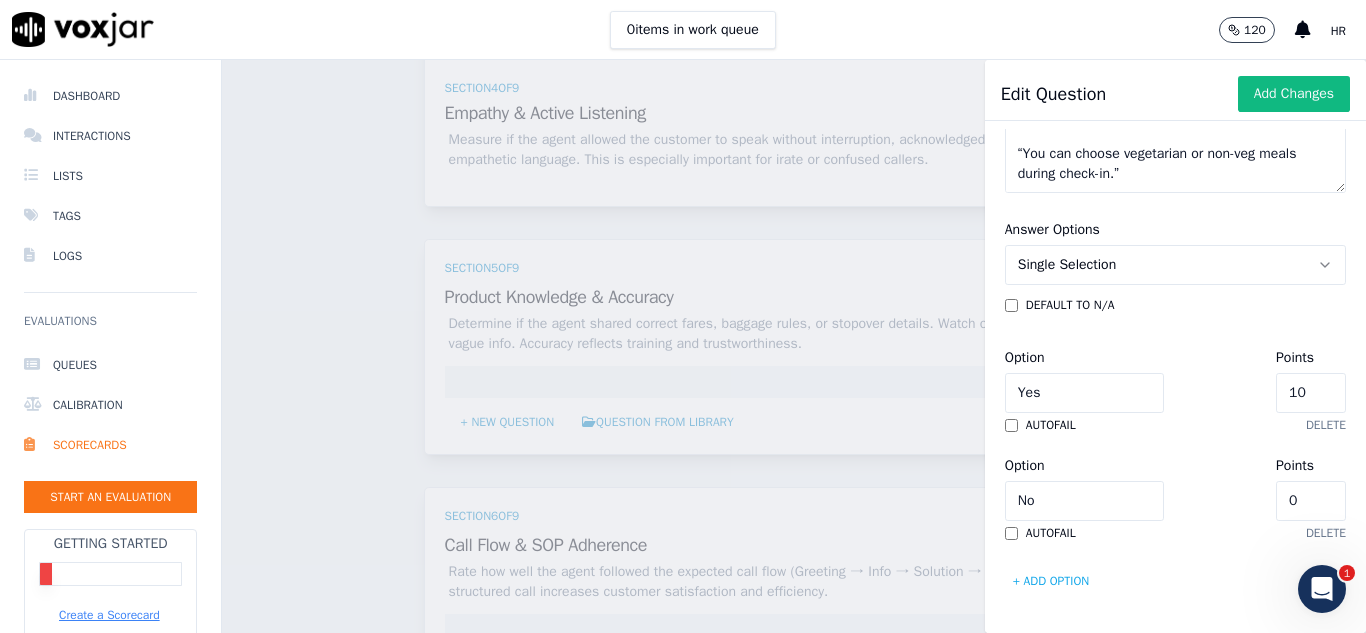 click on "10" 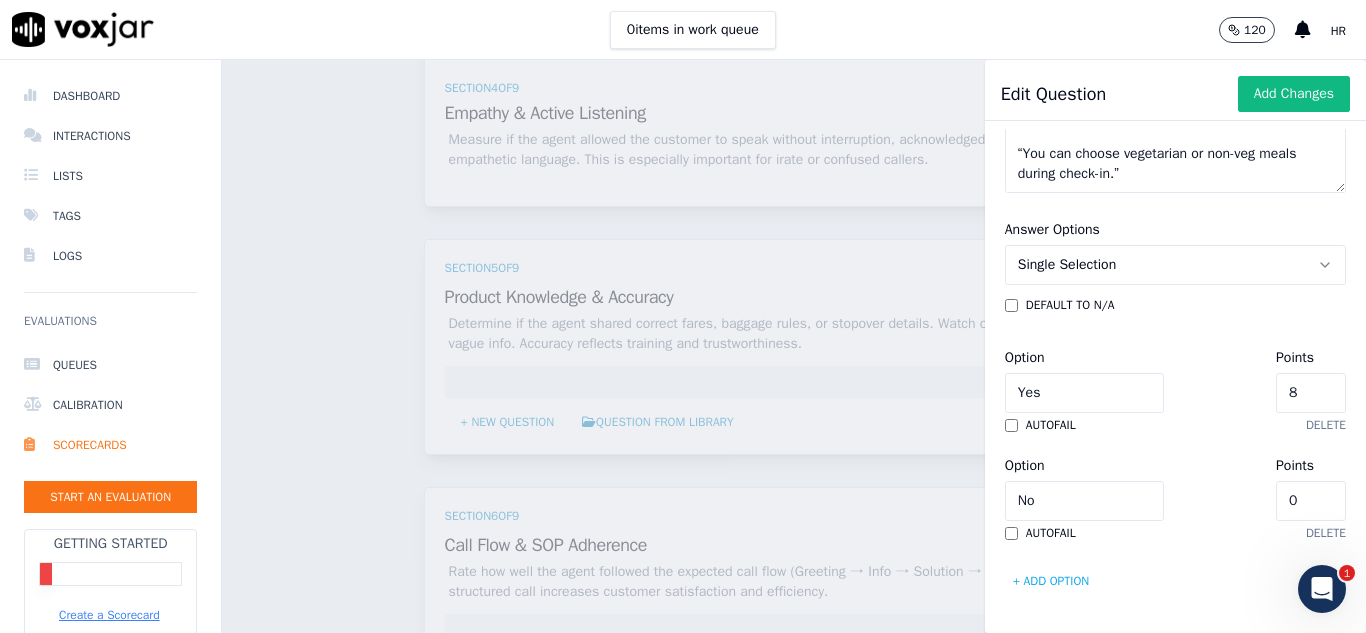 type on "7" 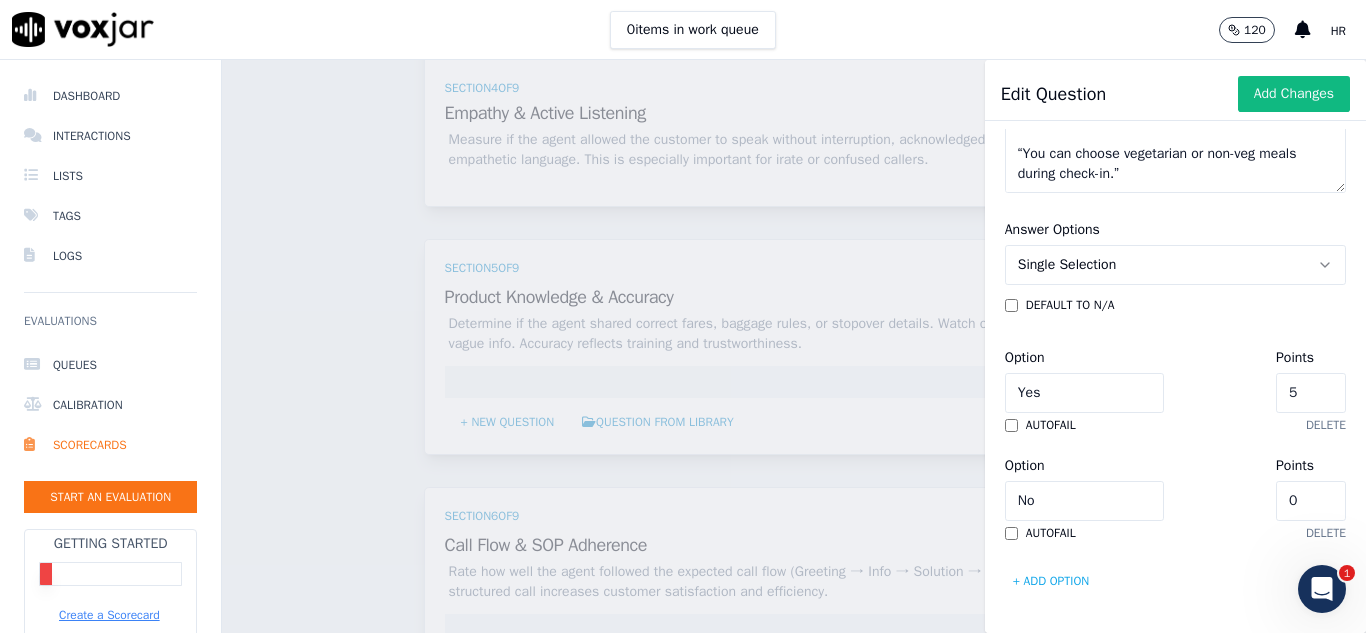 type on "4" 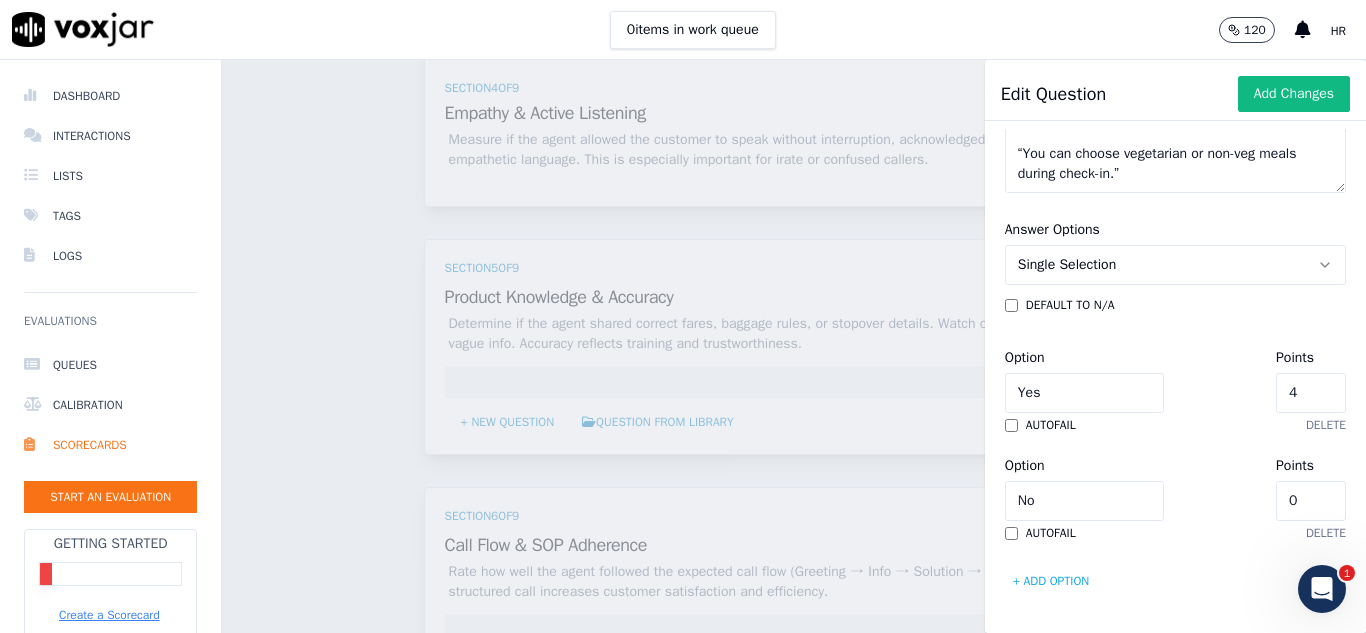 type on "3" 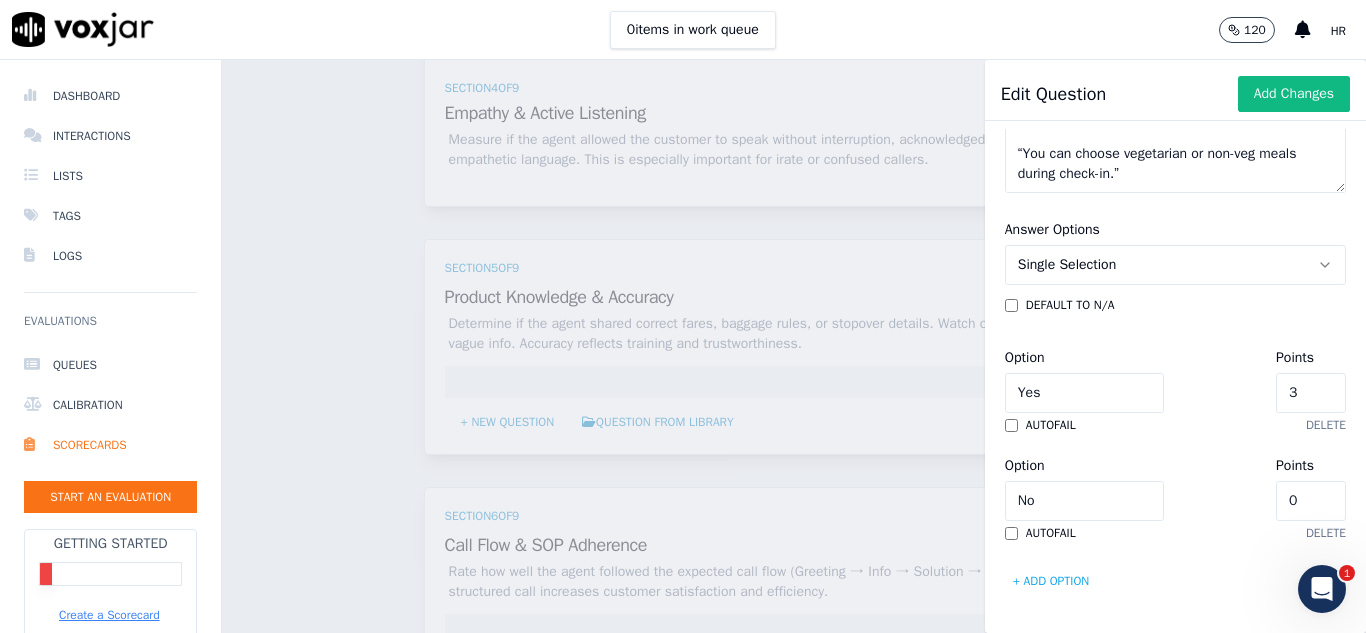 type on "2" 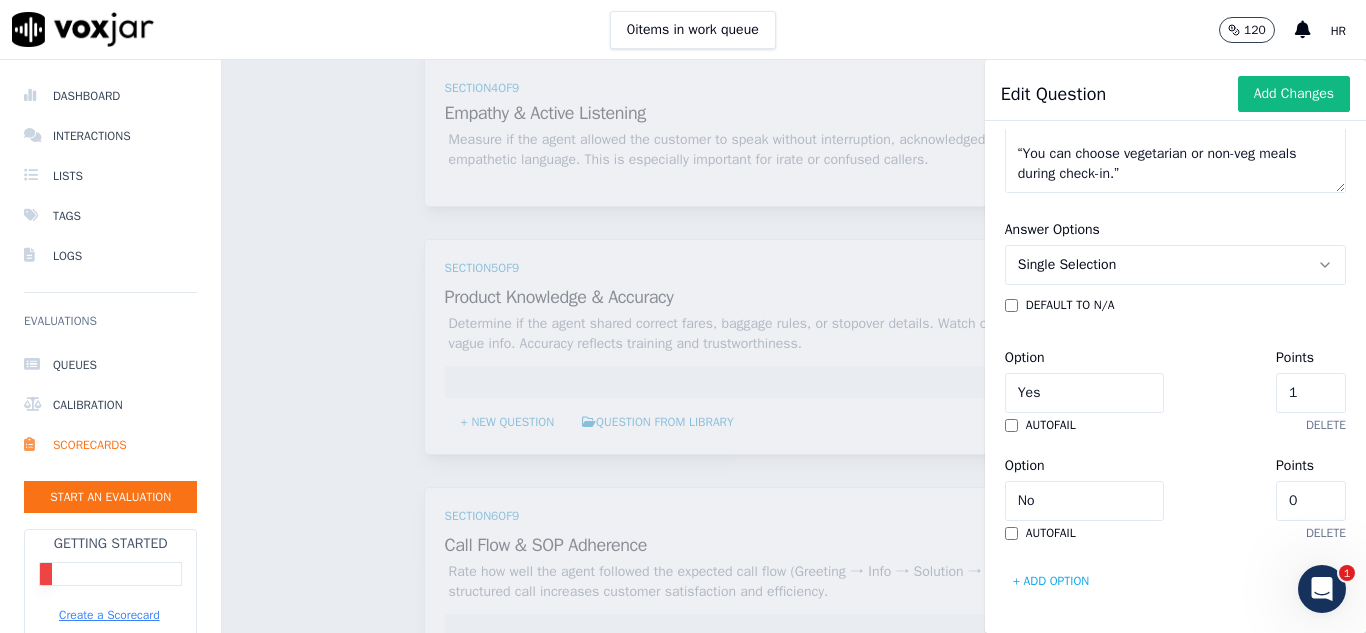 click on "Add Changes" at bounding box center (1294, 94) 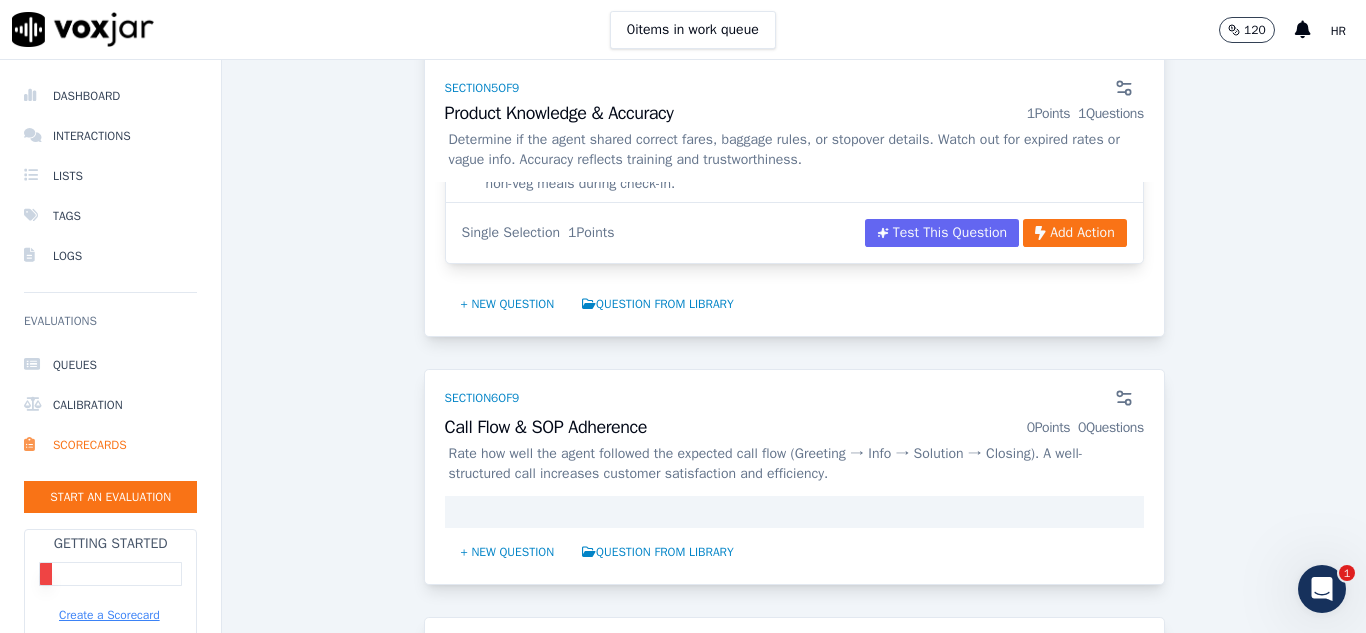 scroll, scrollTop: 2300, scrollLeft: 0, axis: vertical 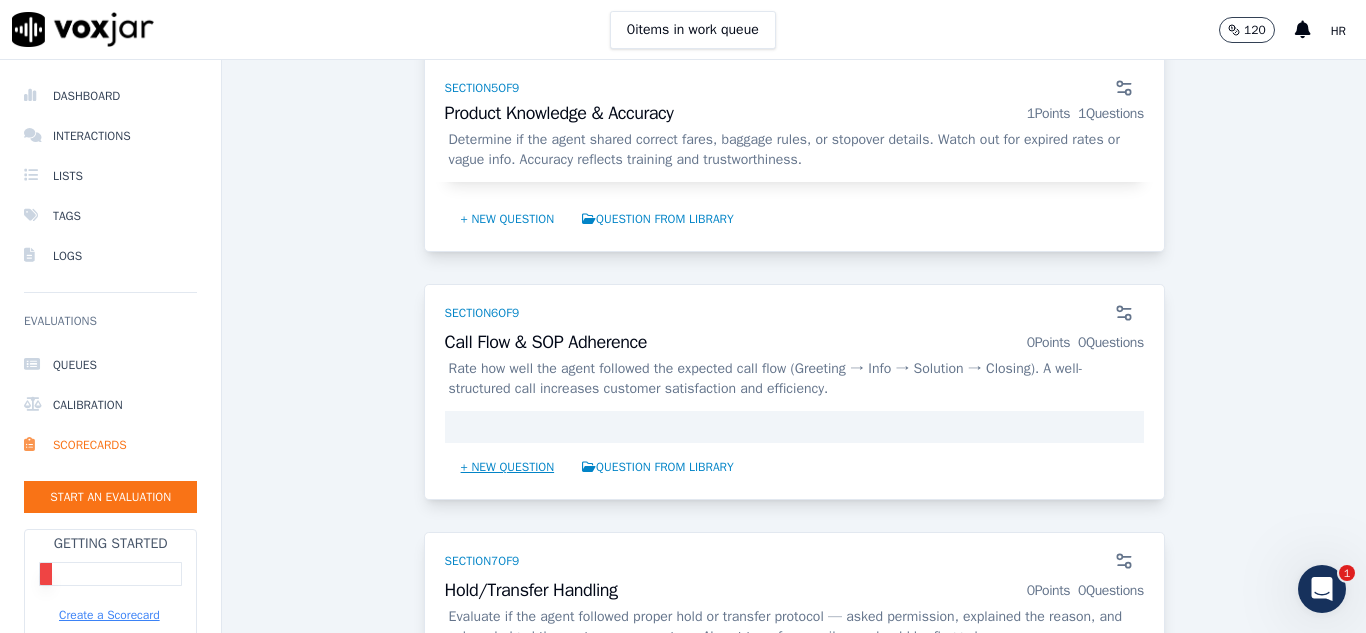 click on "+ New question" at bounding box center [508, 467] 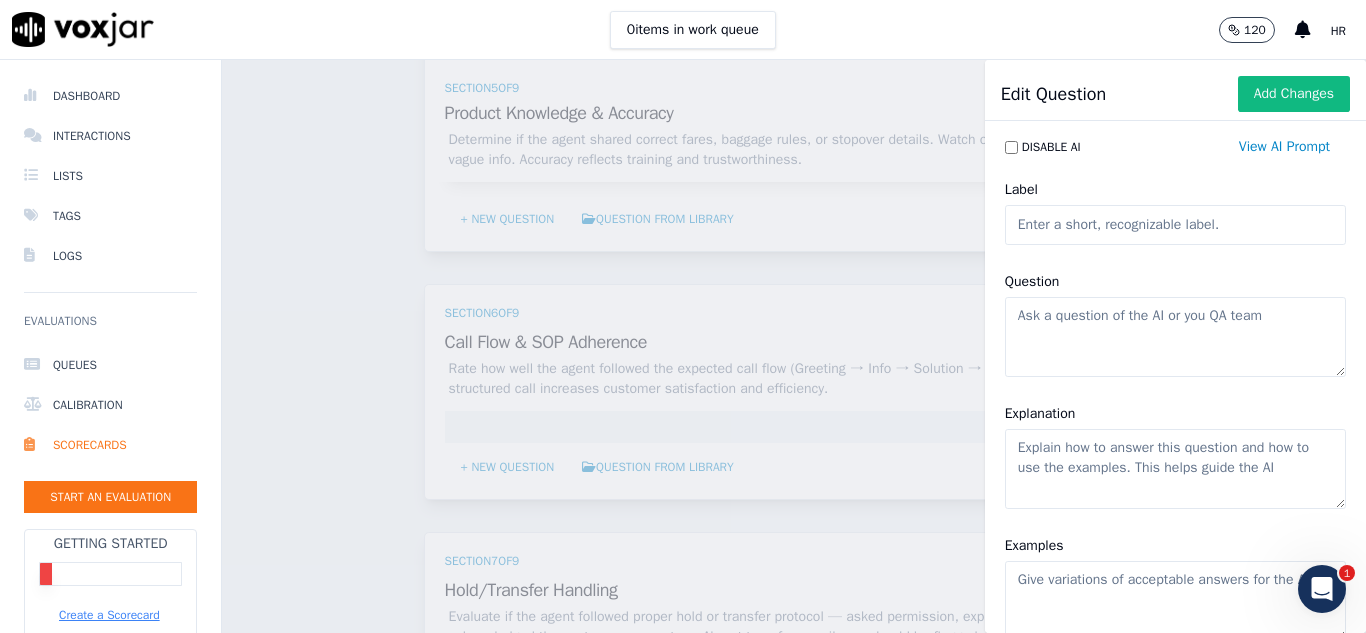 type 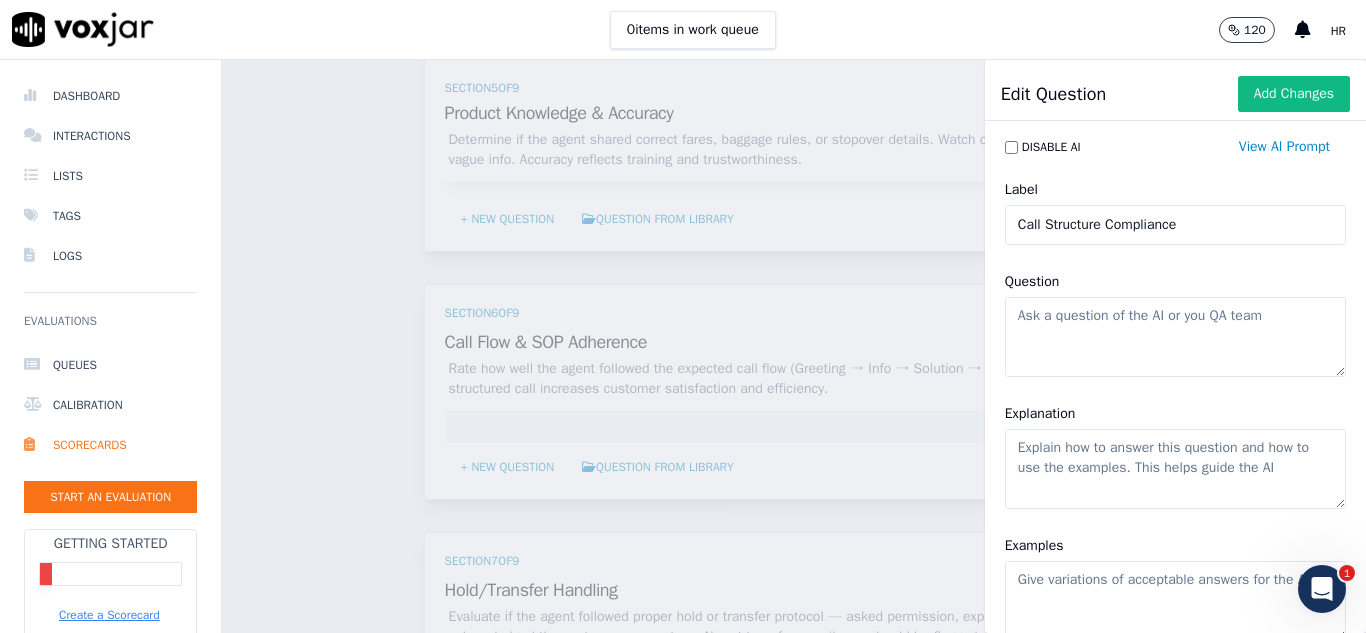 type on "Call Structure Compliance" 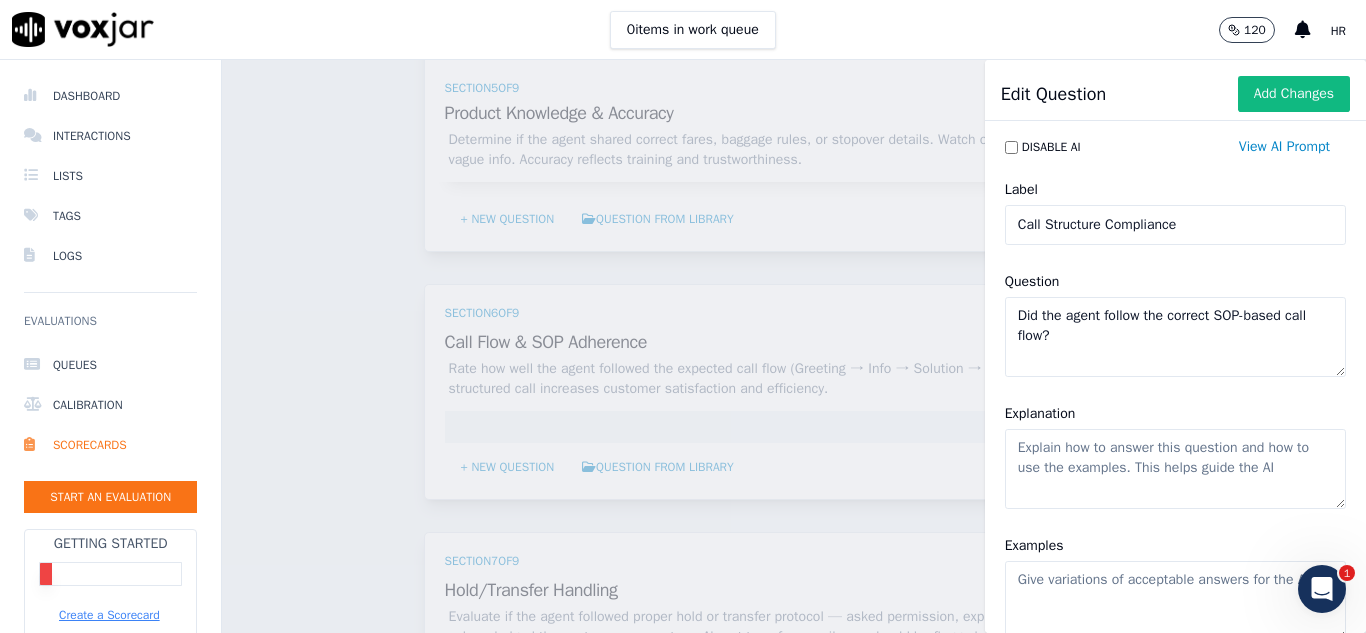 type on "Did the agent follow the correct SOP-based call flow?" 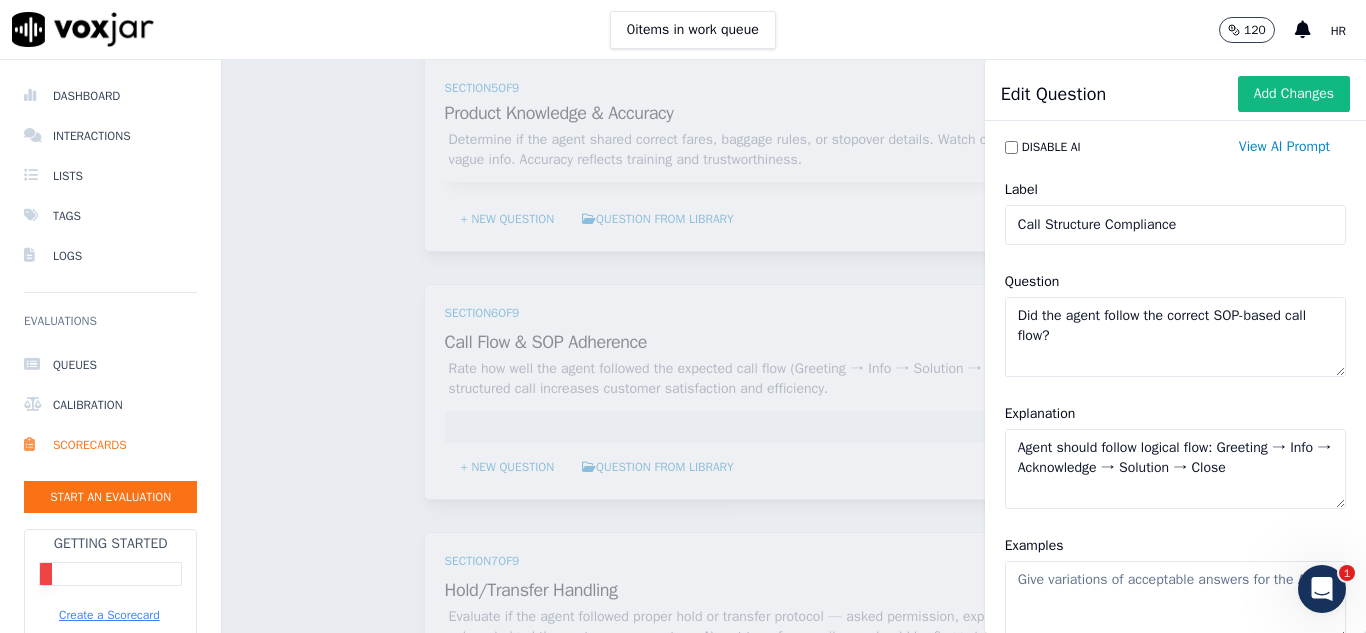 type on "Agent should follow logical flow: Greeting → Info → Acknowledge → Solution → Close" 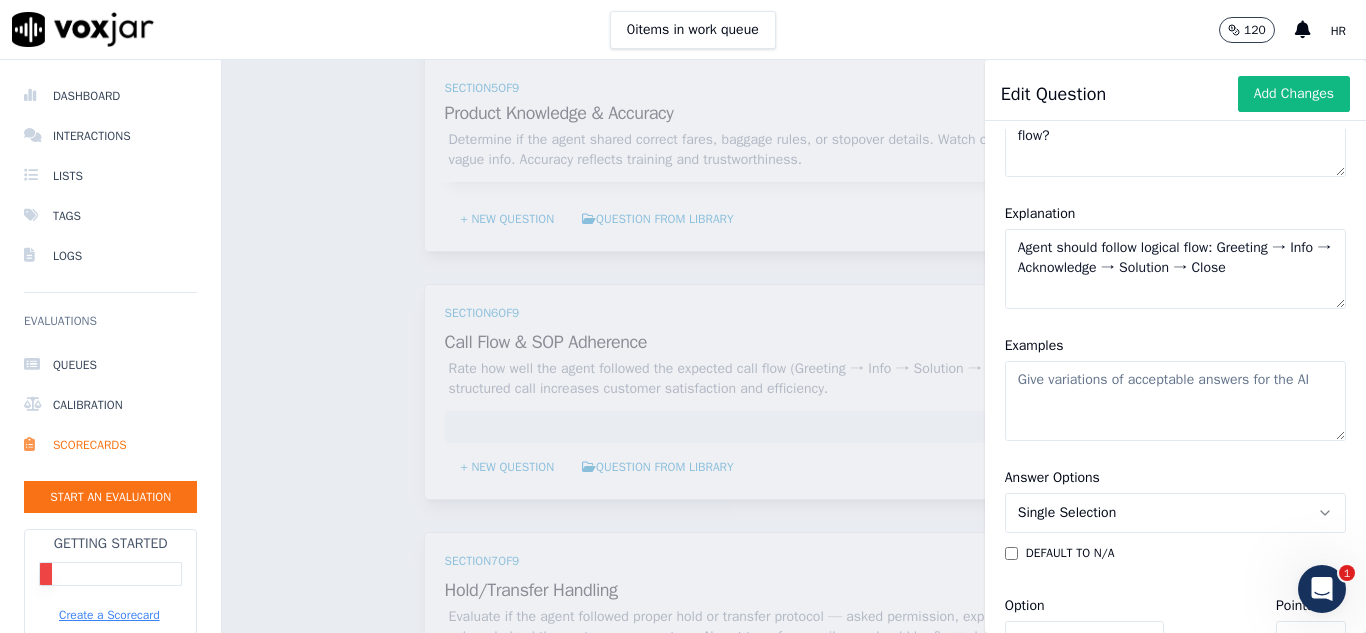 click on "Examples" 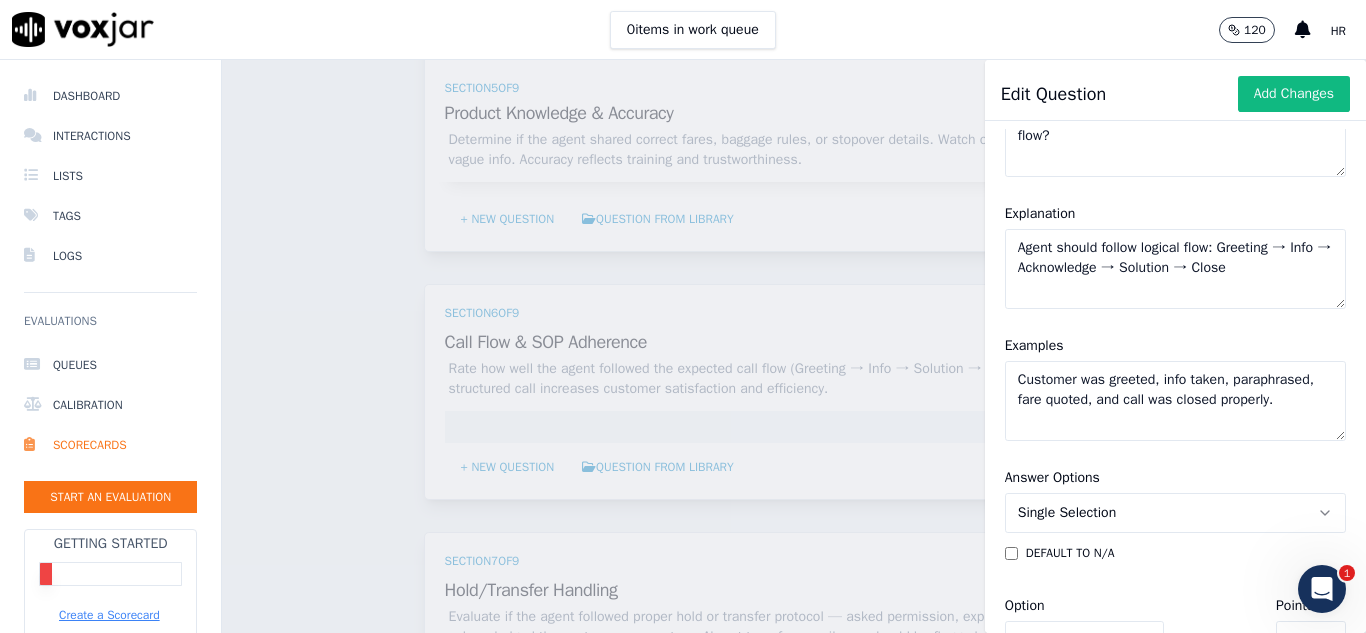 type on "Customer was greeted, info taken, paraphrased, fare quoted, and call was closed properly." 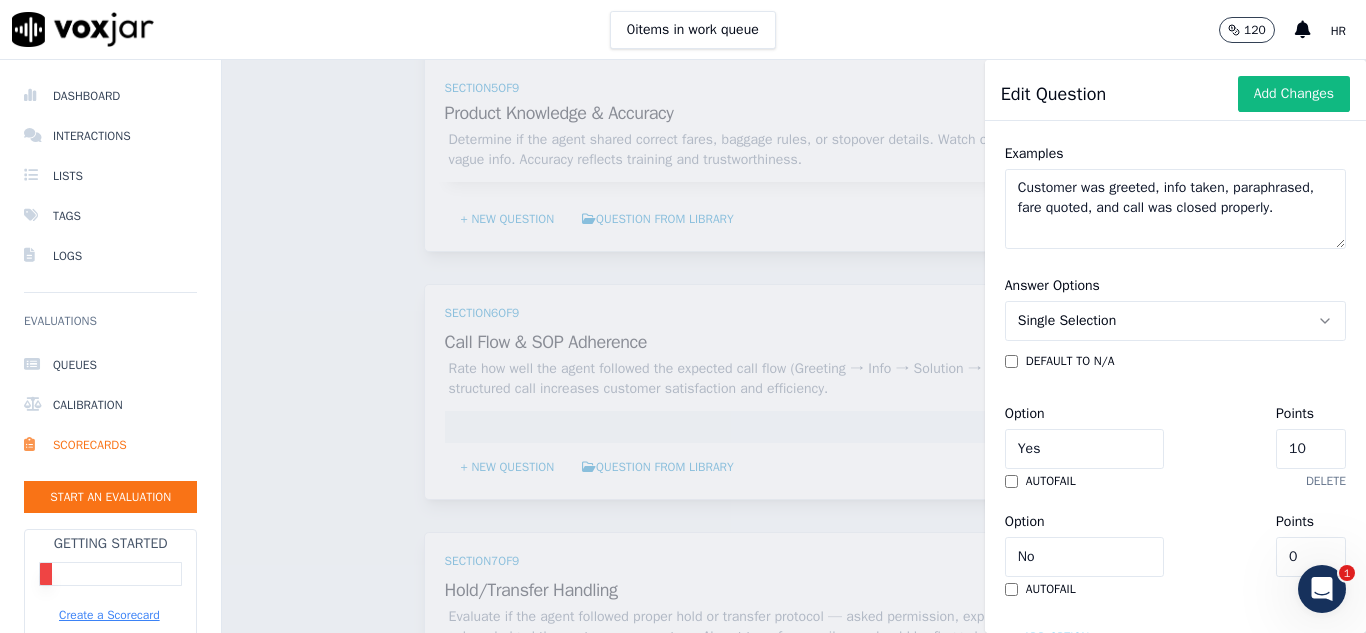 scroll, scrollTop: 400, scrollLeft: 0, axis: vertical 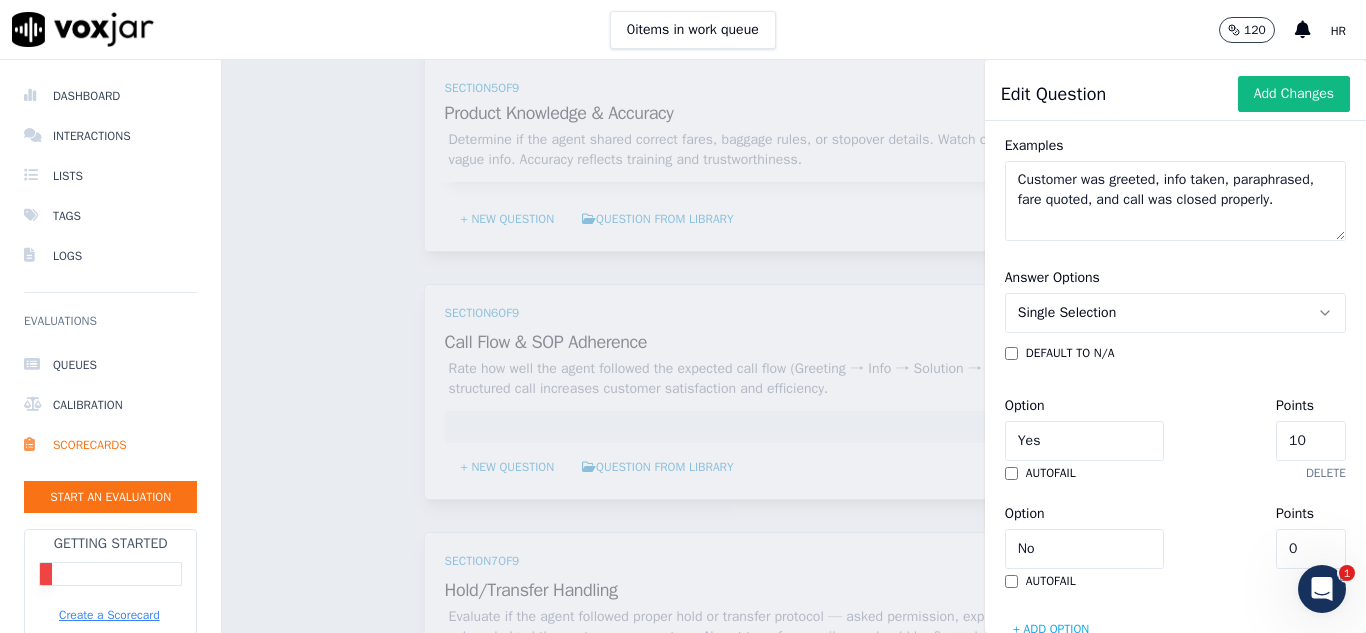 drag, startPoint x: 1226, startPoint y: 446, endPoint x: 1118, endPoint y: 429, distance: 109.32977 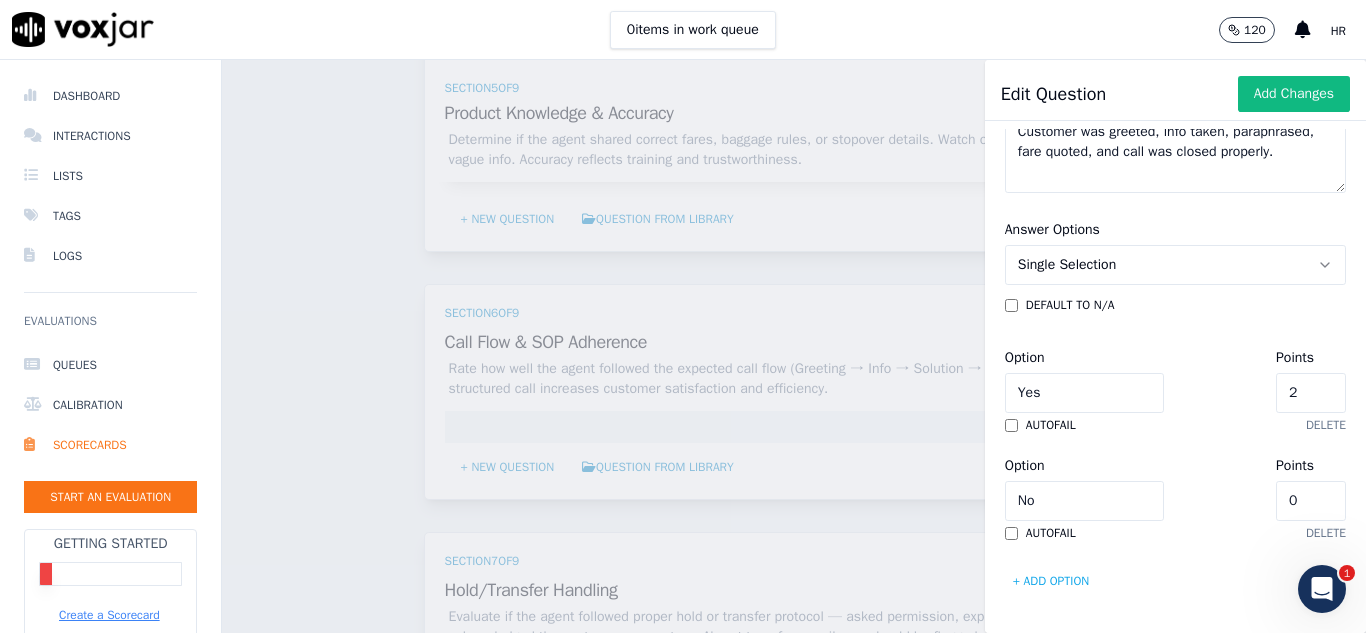 scroll, scrollTop: 508, scrollLeft: 0, axis: vertical 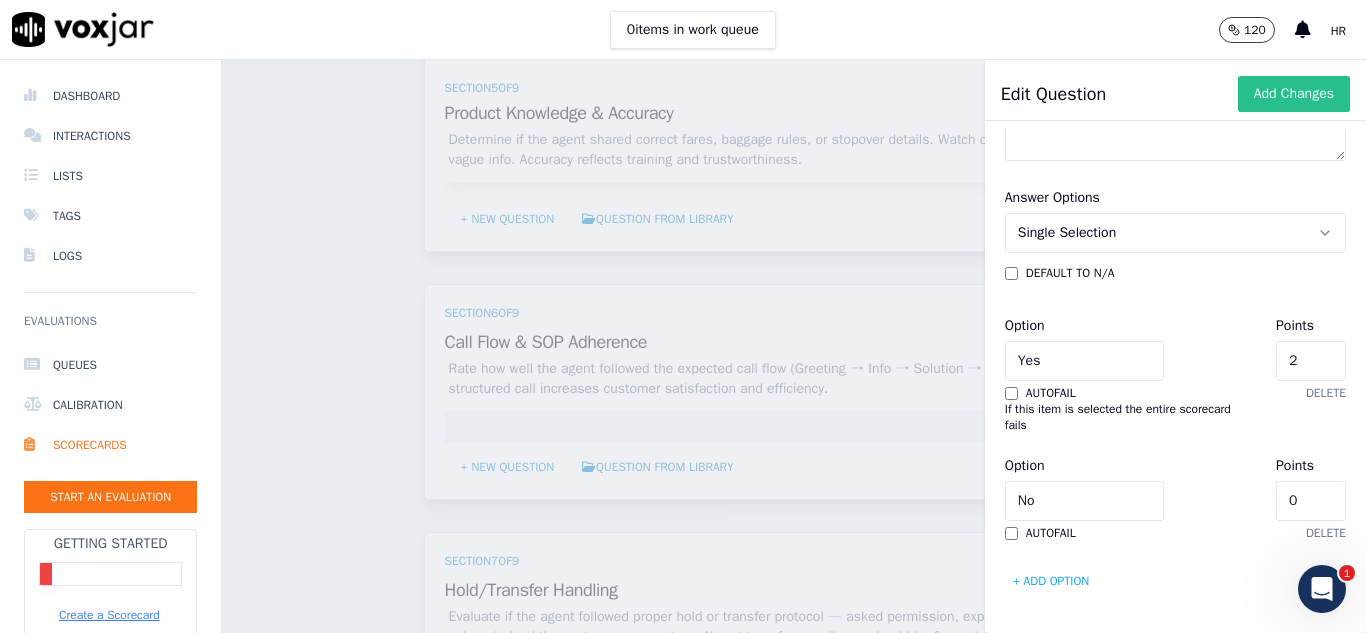 click on "Add Changes" at bounding box center (1294, 94) 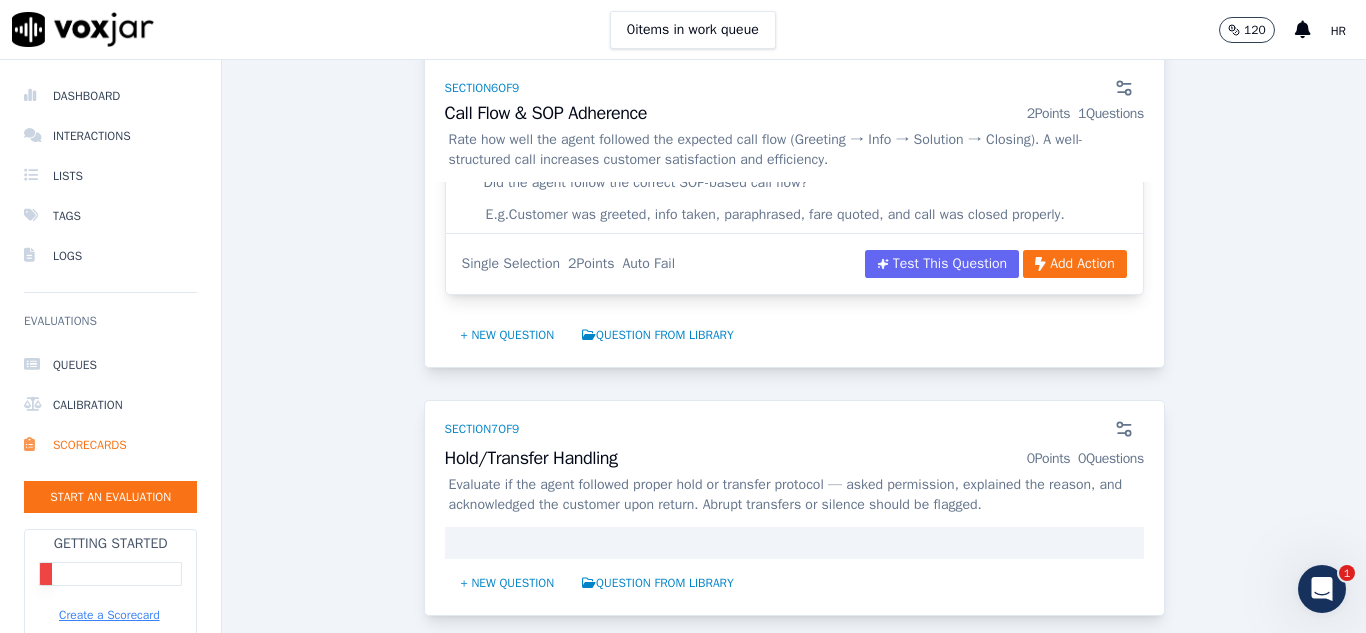 scroll, scrollTop: 2700, scrollLeft: 0, axis: vertical 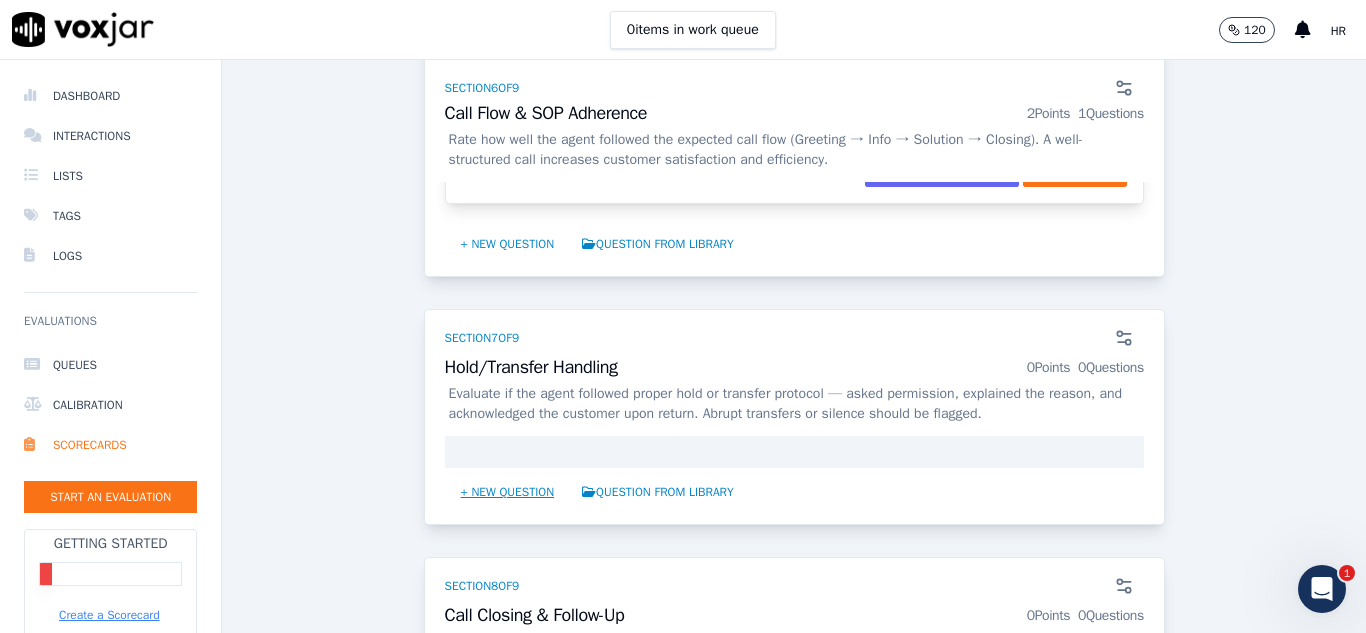 click on "+ New question" at bounding box center (508, 492) 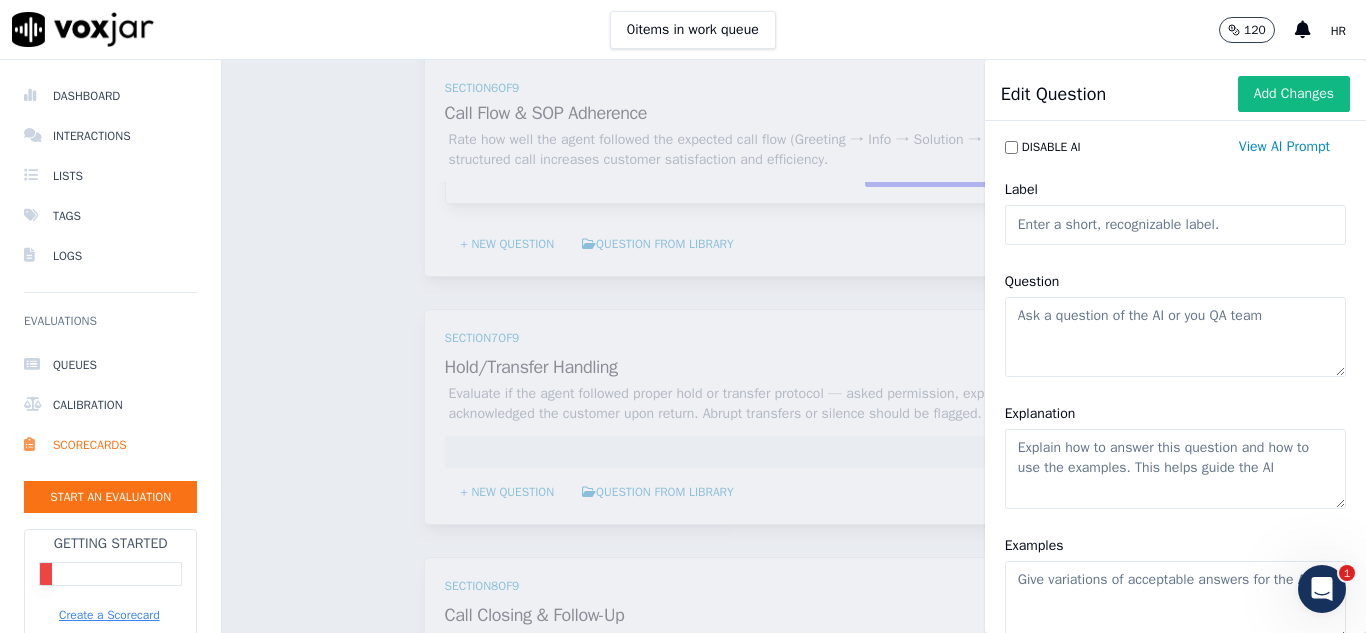 click on "Label" 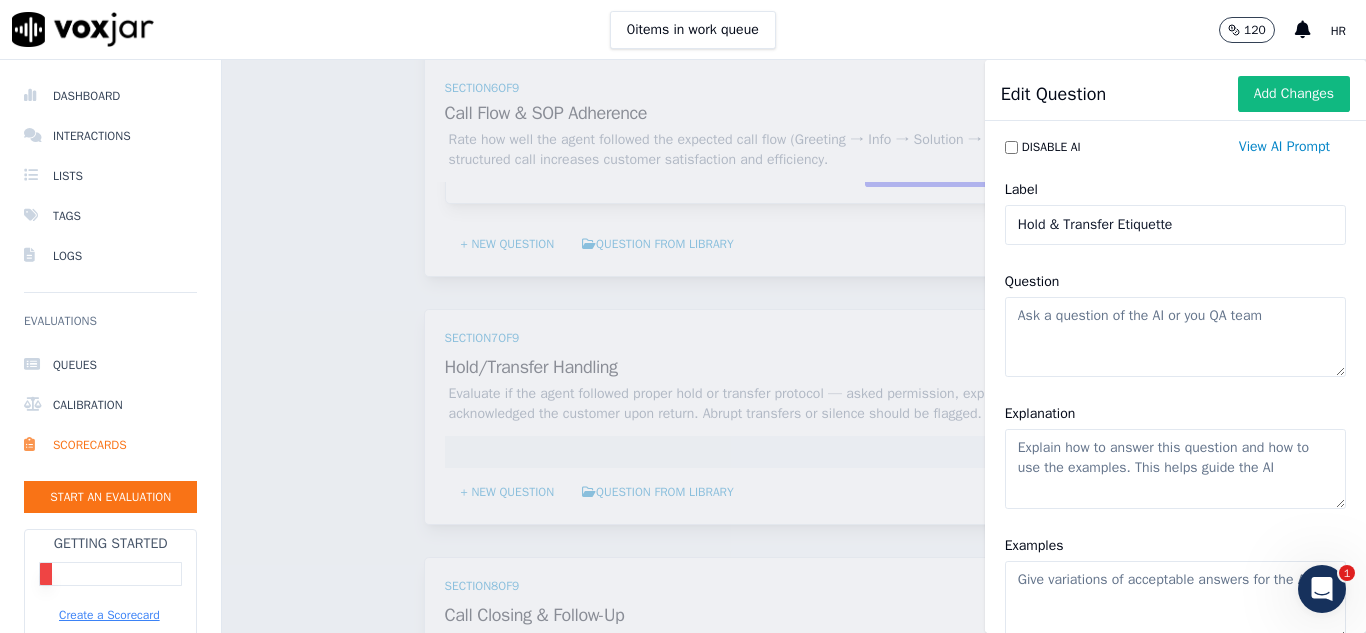type on "Hold & Transfer Etiquette" 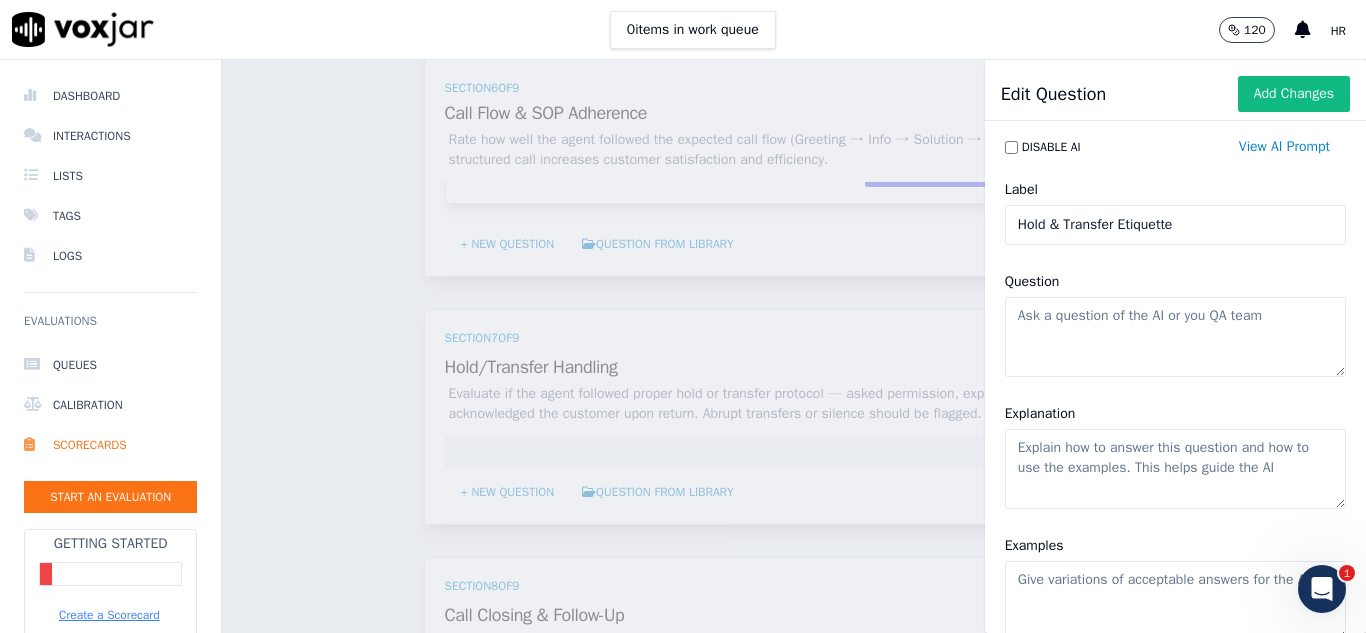 click on "Question" at bounding box center (1175, 323) 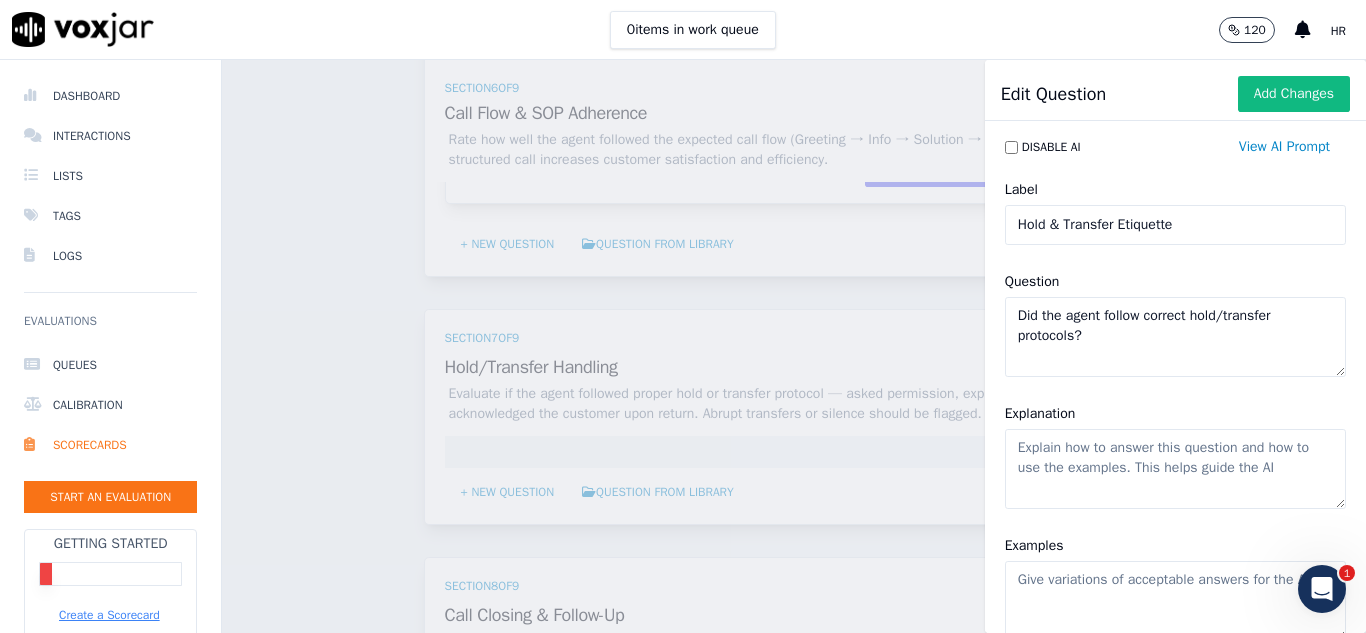 type on "Did the agent follow correct hold/transfer protocols?" 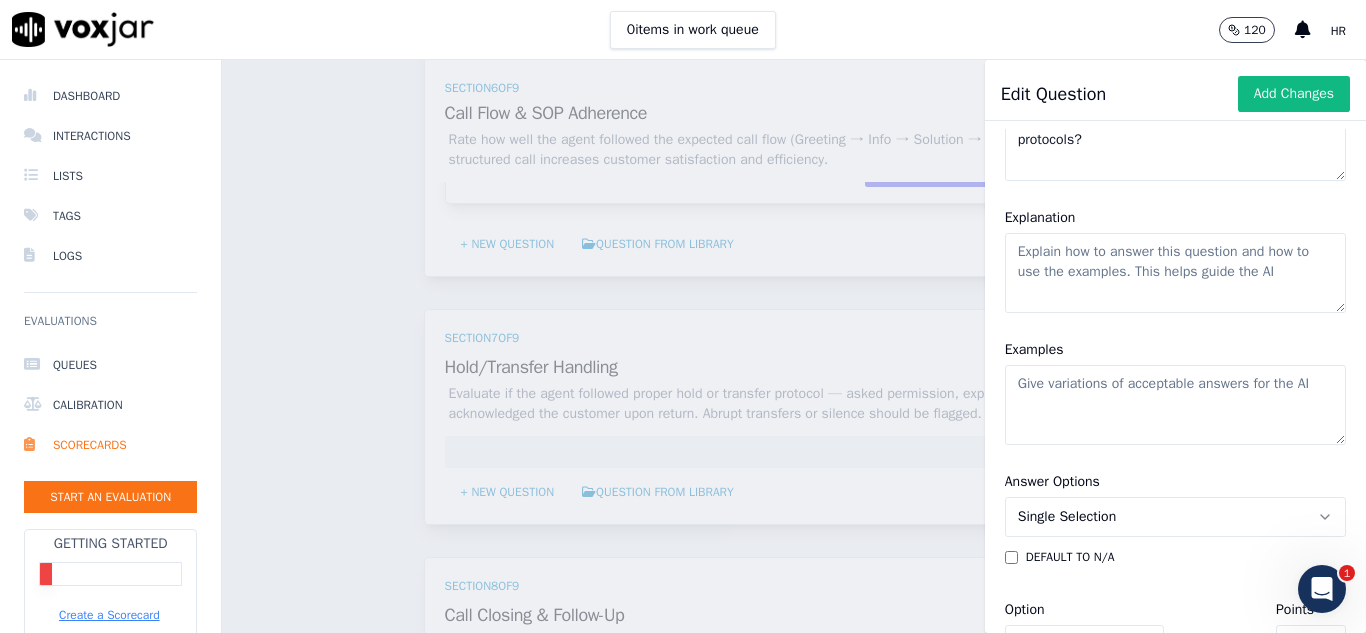 scroll, scrollTop: 200, scrollLeft: 0, axis: vertical 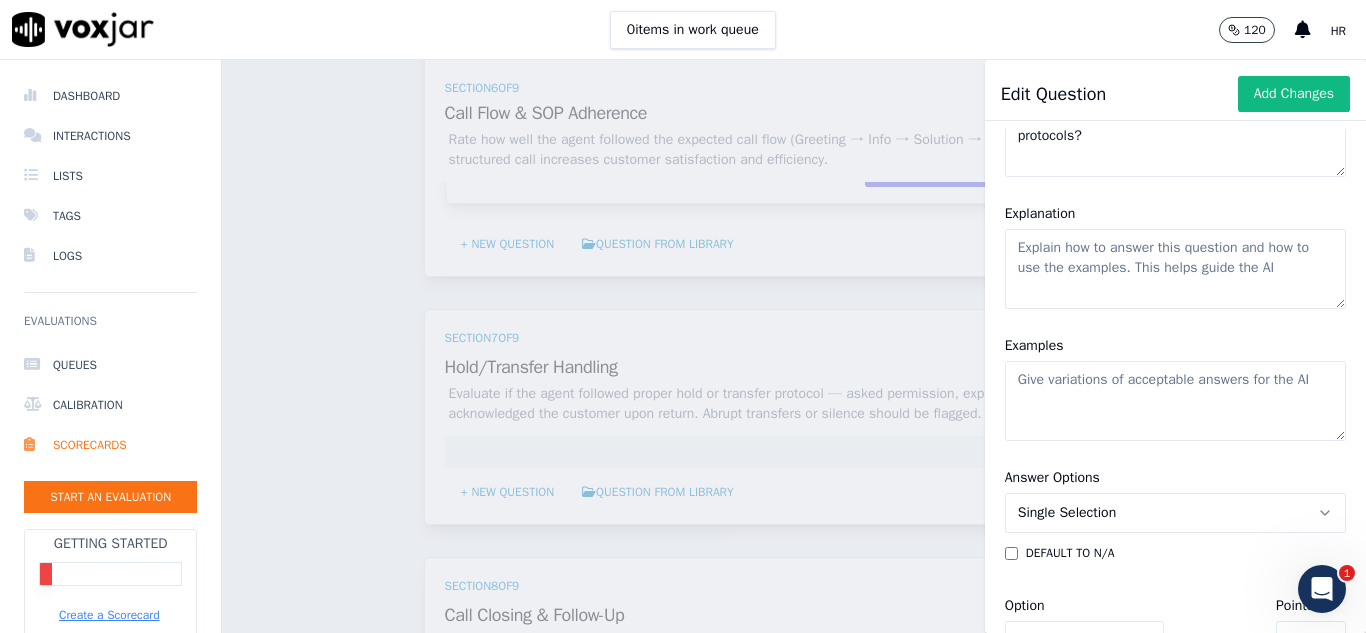click on "Explanation" 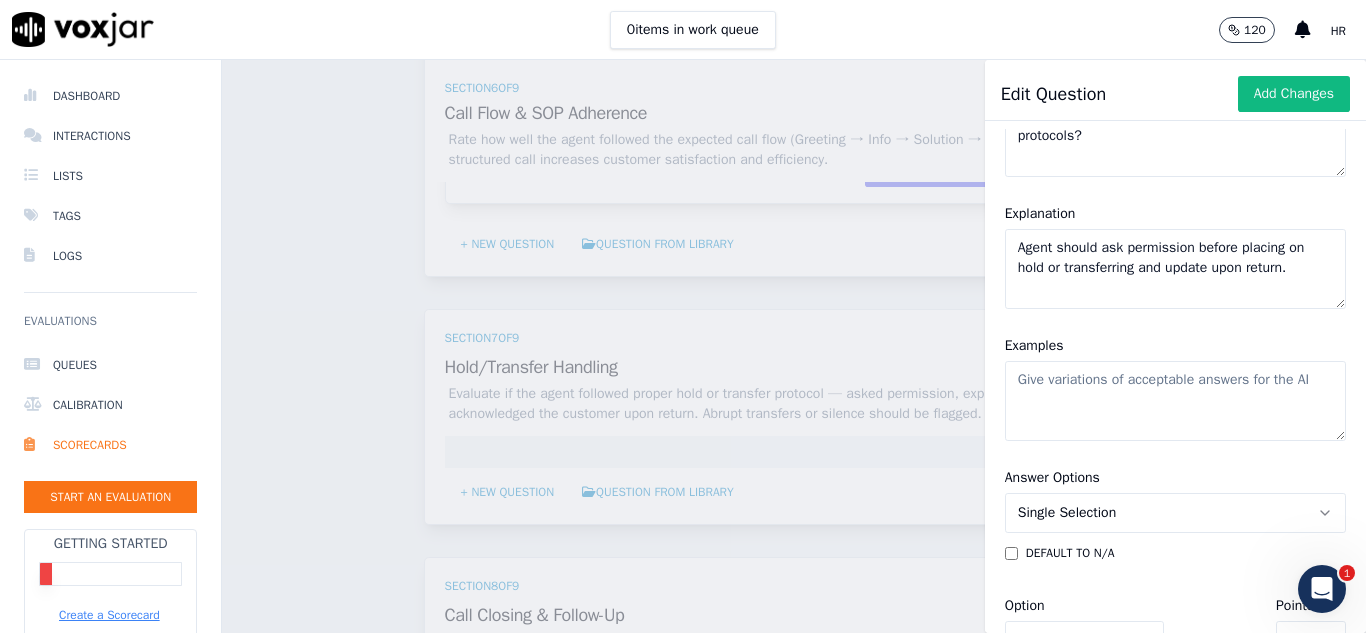 type on "Agent should ask permission before placing on hold or transferring and update upon return." 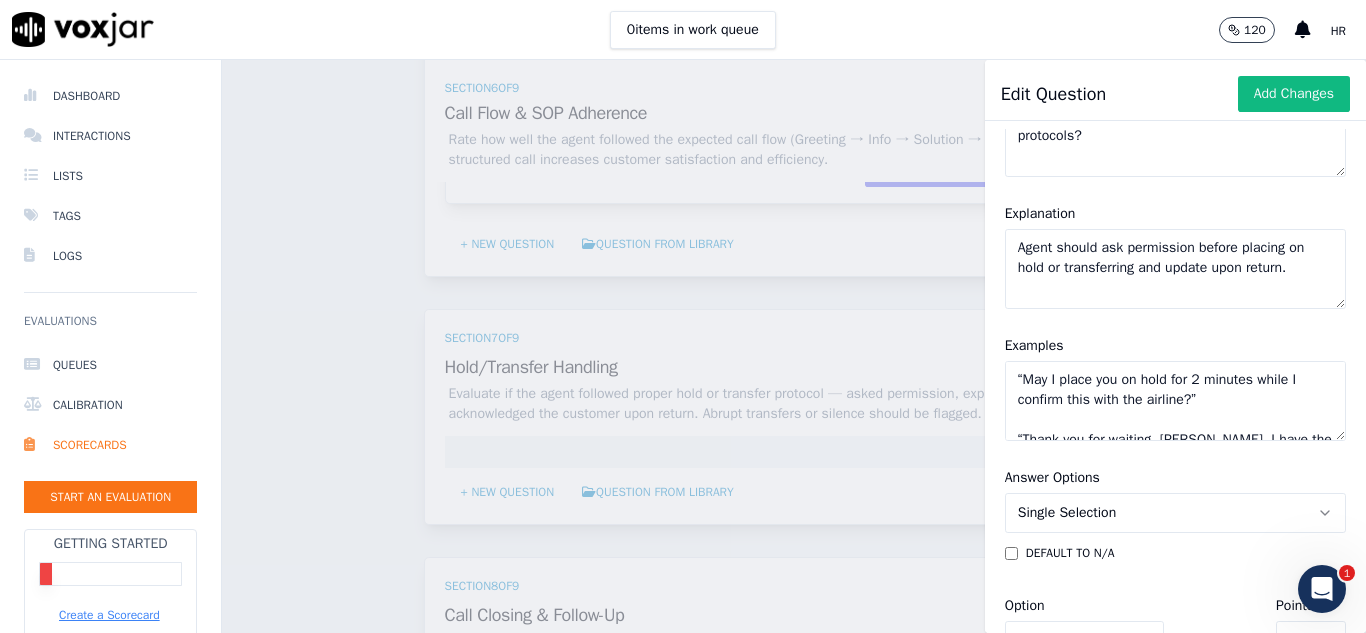 scroll, scrollTop: 69, scrollLeft: 0, axis: vertical 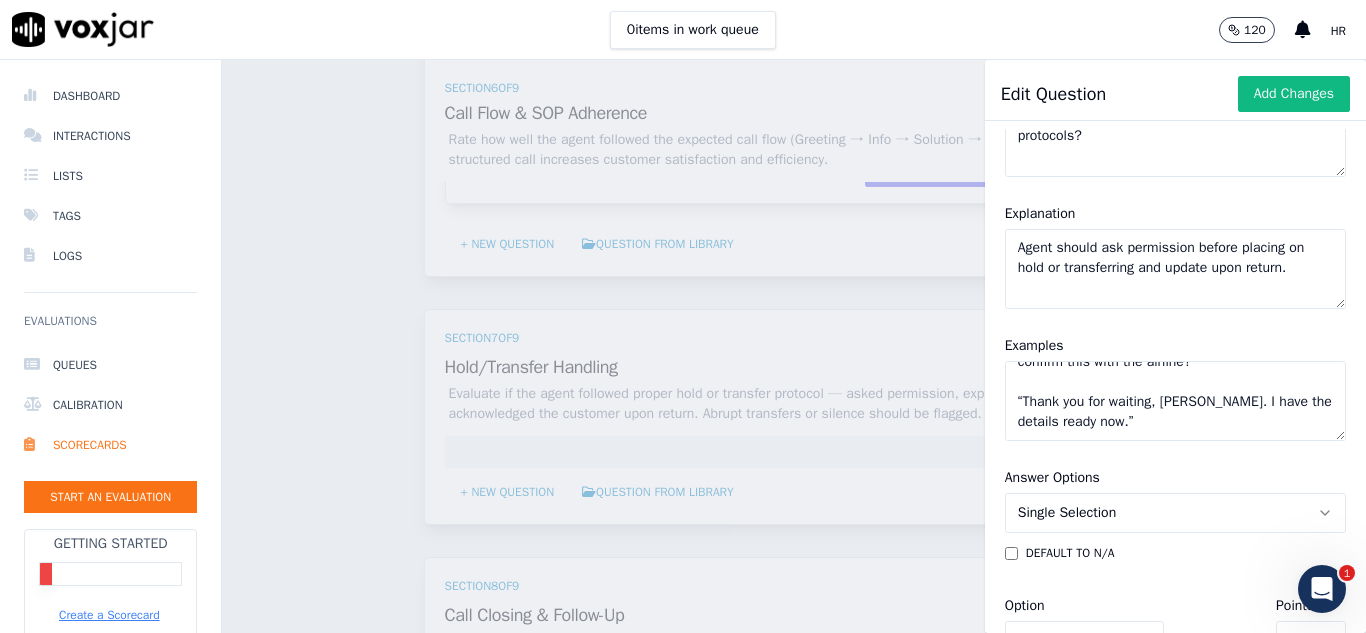 type on "“May I place you on hold for 2 minutes while I confirm this with the airline?”
“Thank you for waiting, John. I have the details ready now.”" 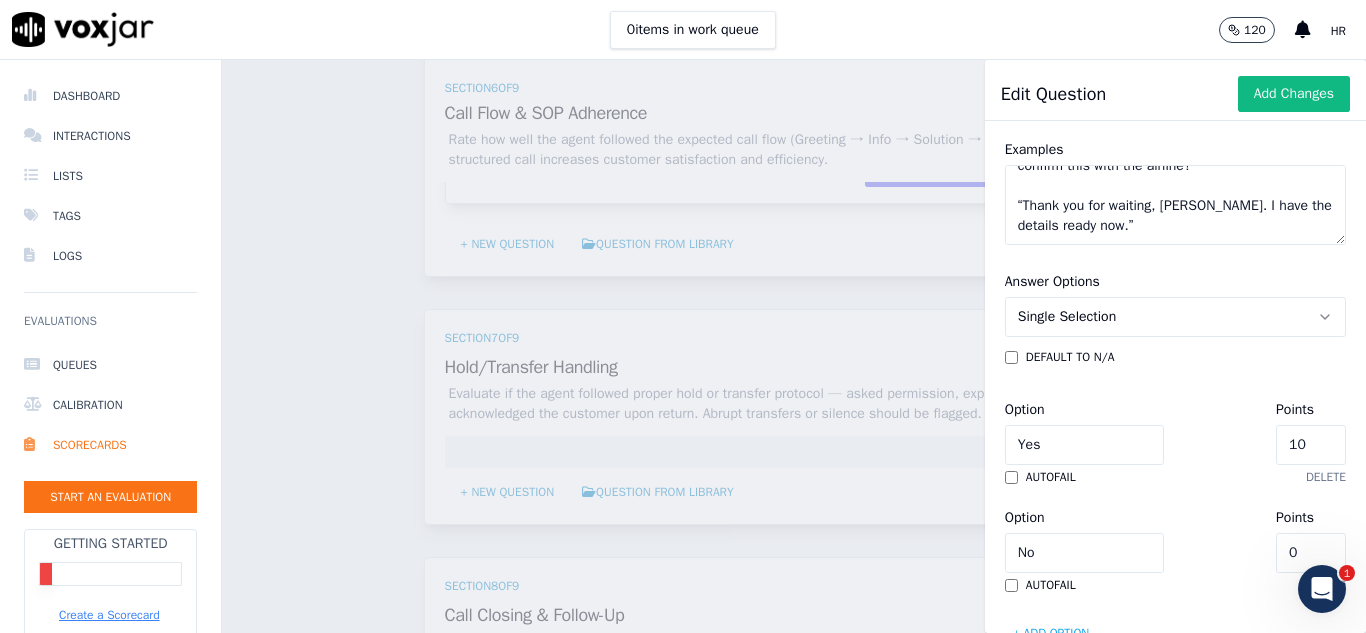 scroll, scrollTop: 400, scrollLeft: 0, axis: vertical 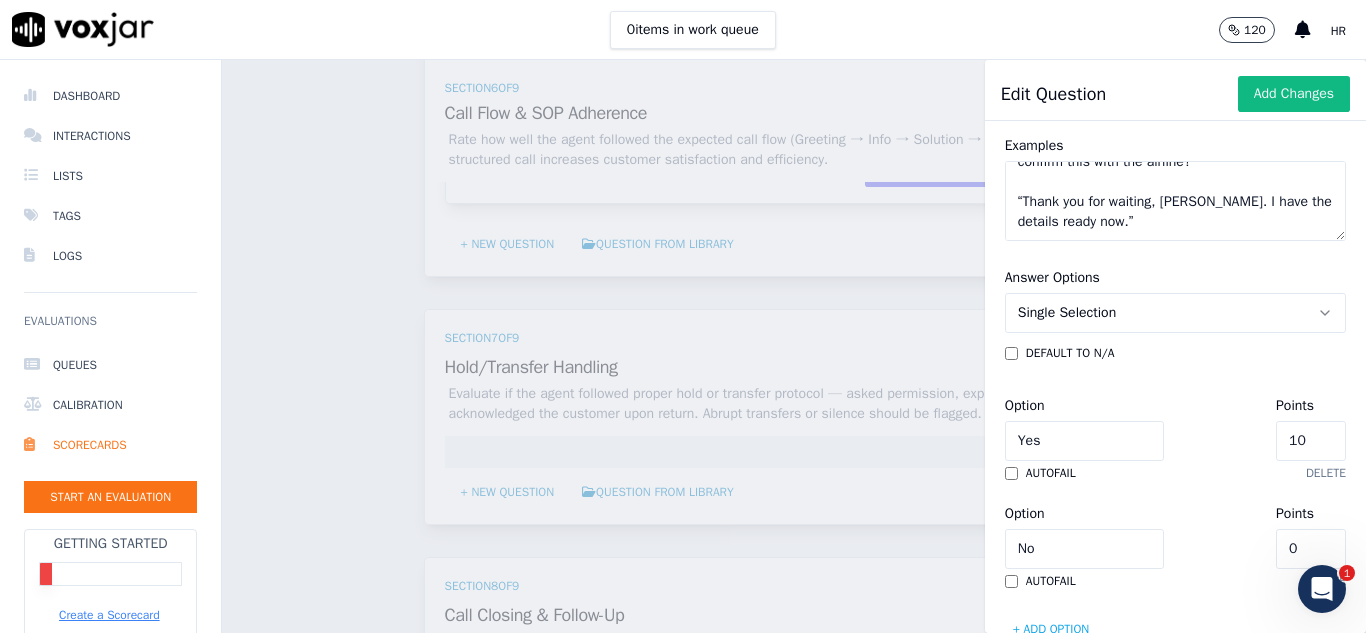 click on "Option   Yes   Points   10" at bounding box center (1175, 427) 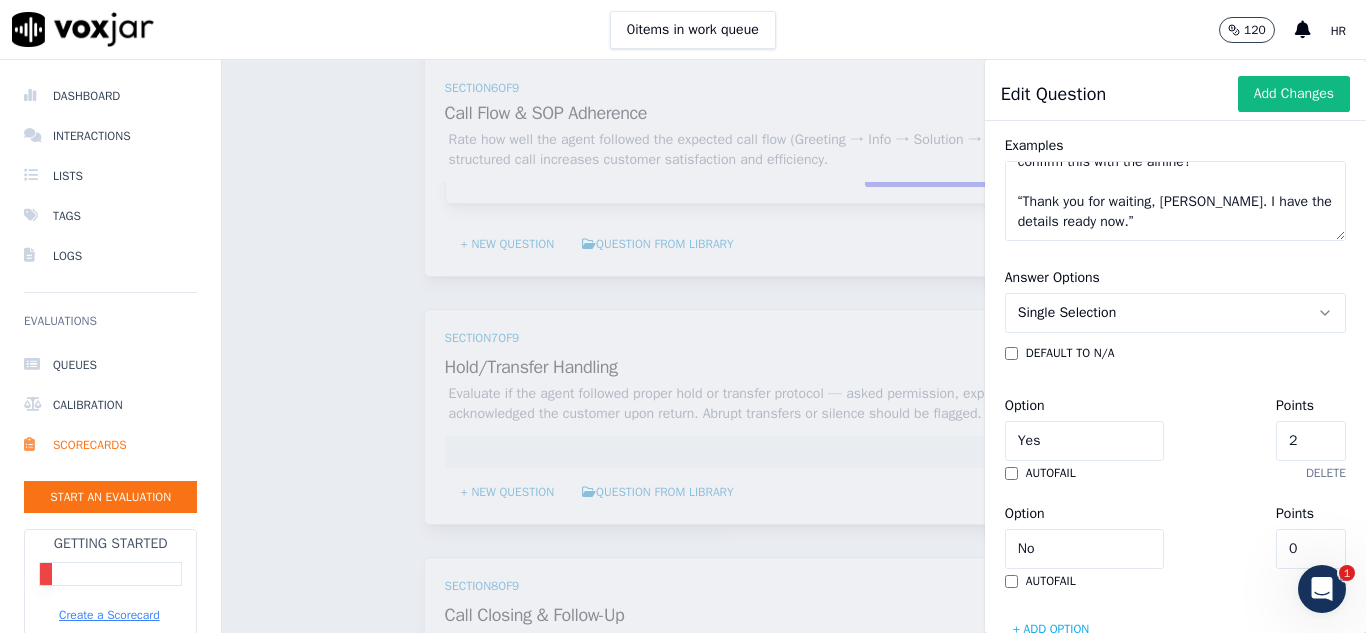 scroll, scrollTop: 508, scrollLeft: 0, axis: vertical 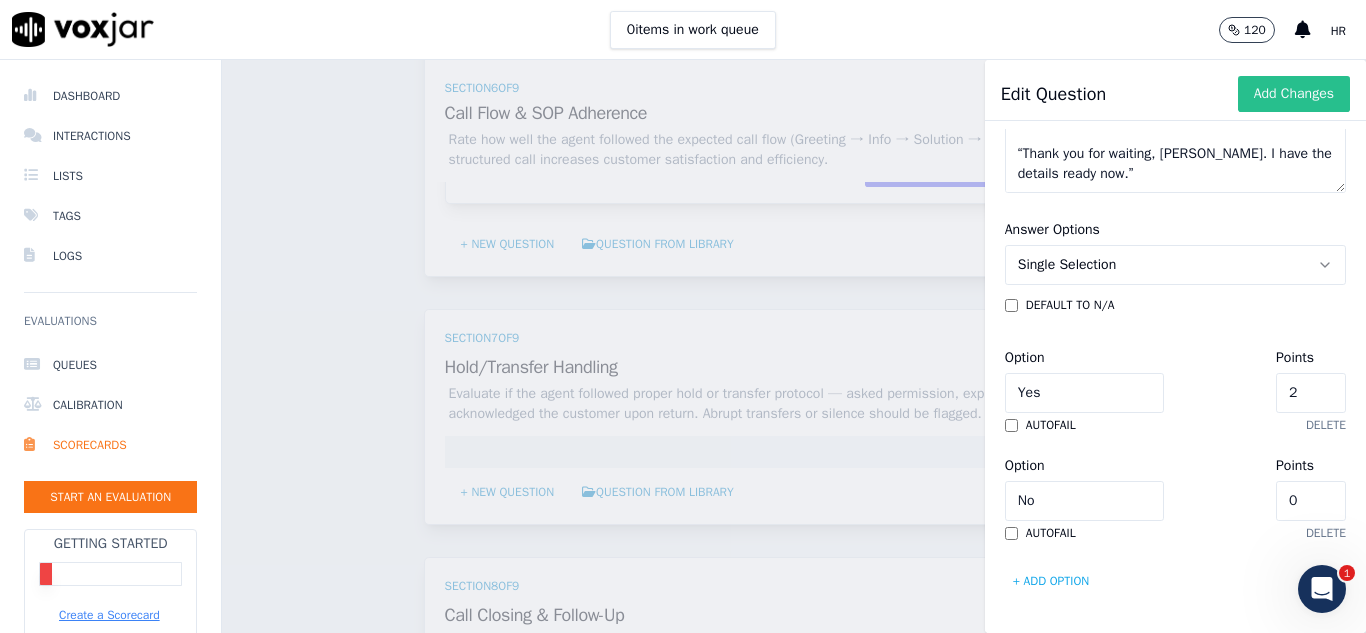click on "Add Changes" at bounding box center [1294, 94] 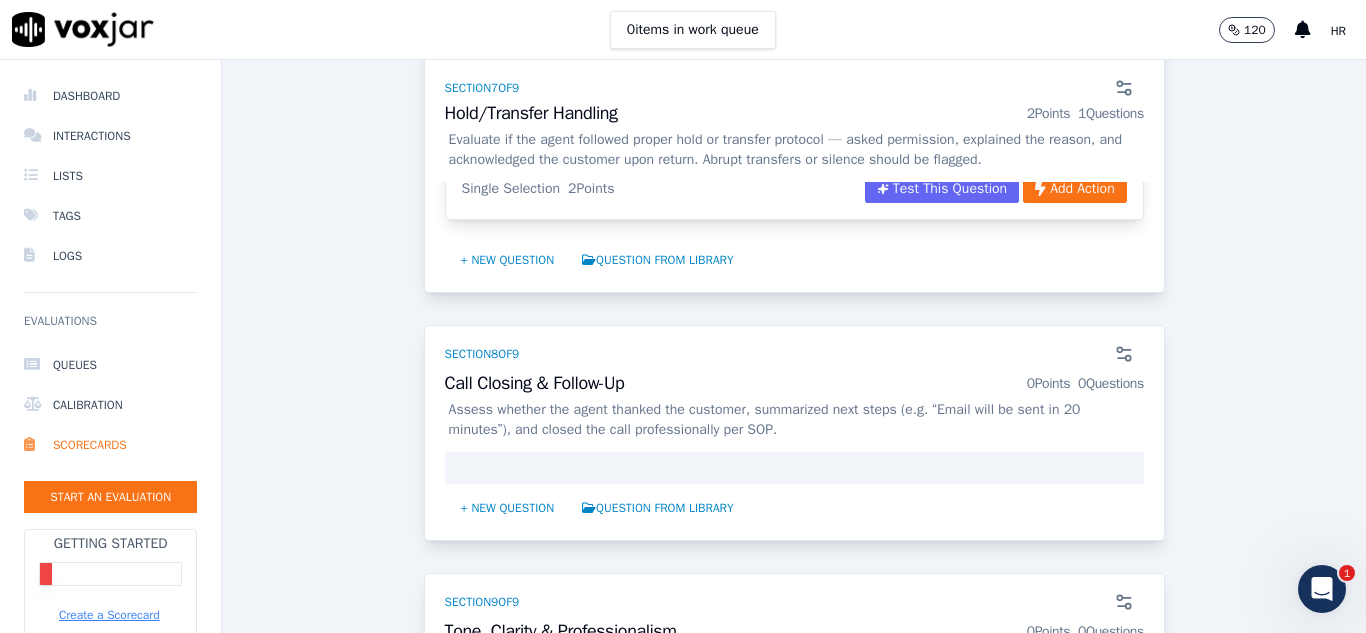 scroll, scrollTop: 3200, scrollLeft: 0, axis: vertical 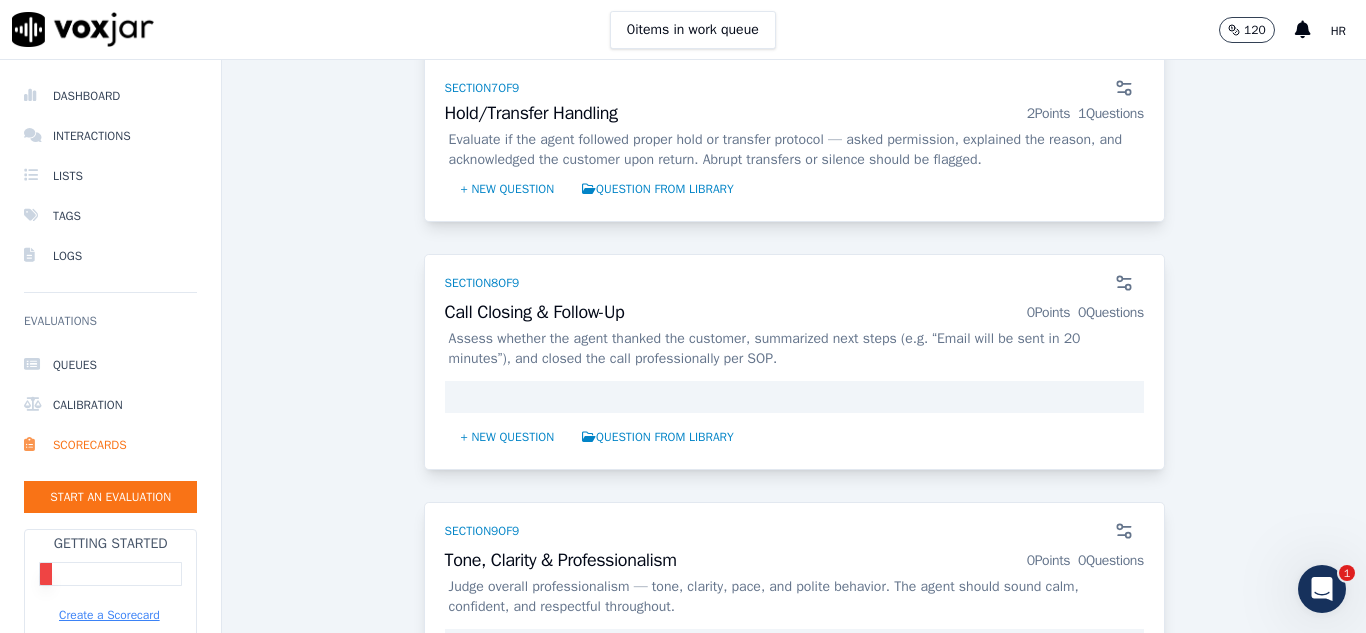 click on "Assess whether the agent thanked the customer, summarized next steps (e.g. “Email will be sent in 20 minutes”), and closed the call professionally per SOP." 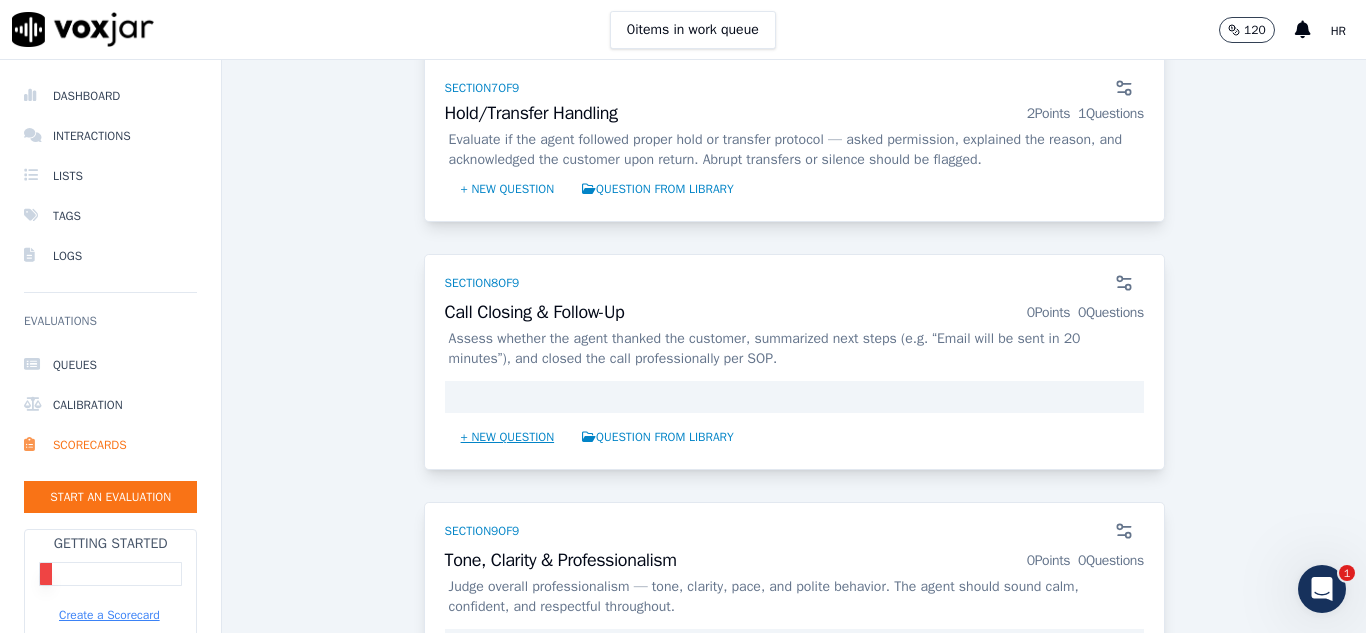 click on "+ New question" at bounding box center [508, 437] 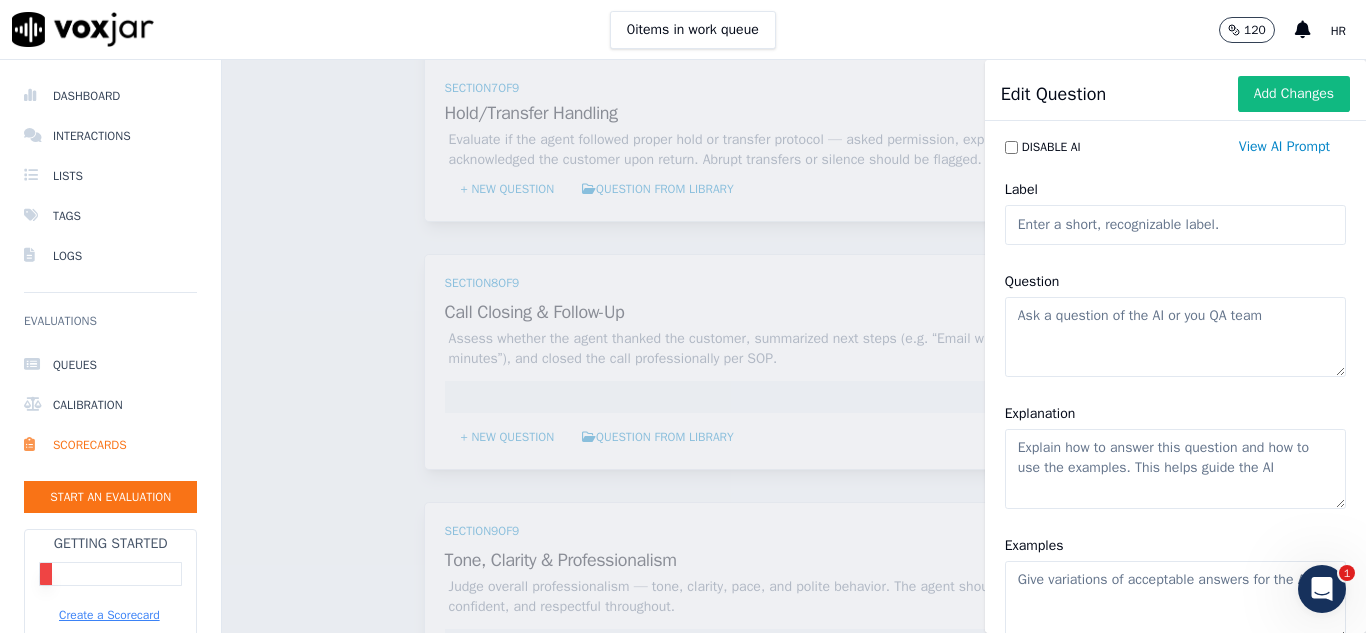 click on "Label" 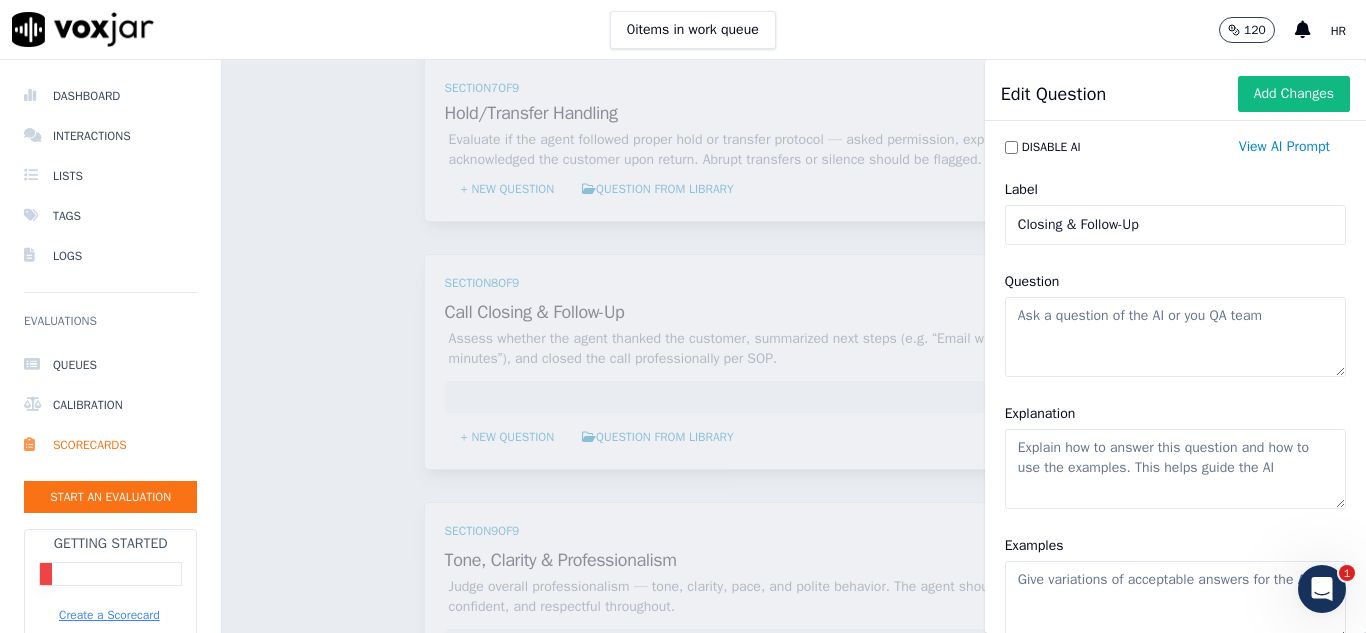drag, startPoint x: 1146, startPoint y: 221, endPoint x: 802, endPoint y: 247, distance: 344.98117 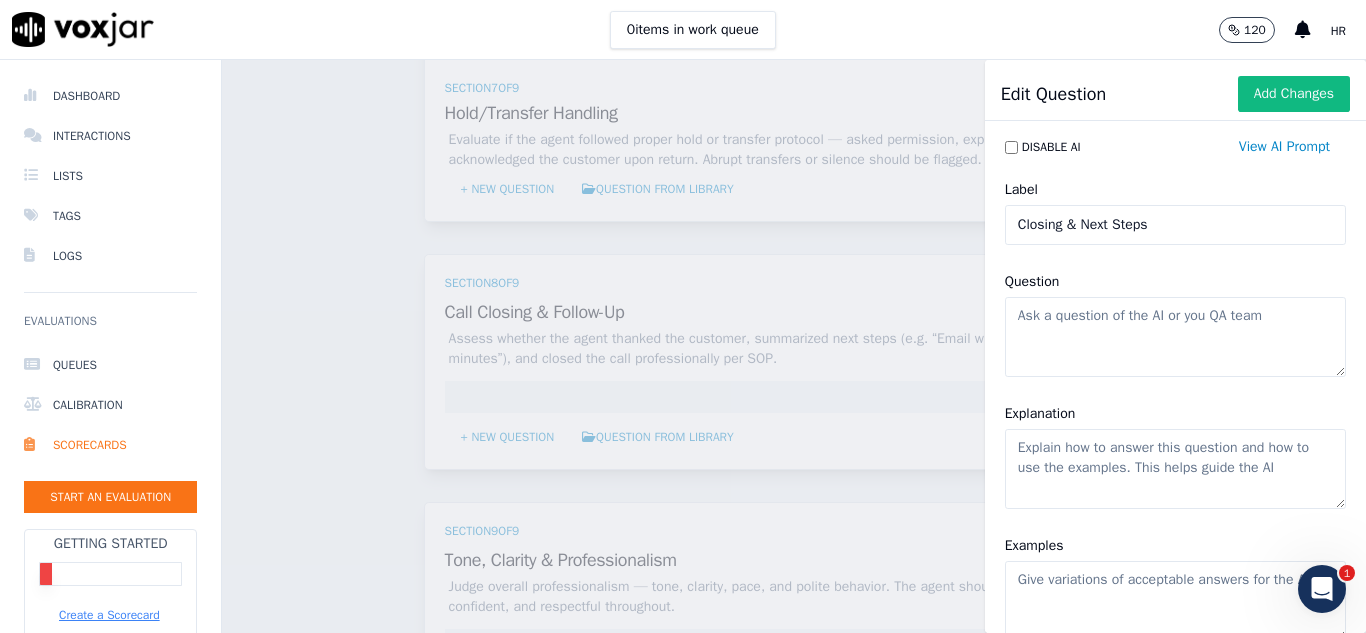 type on "Closing & Next Steps" 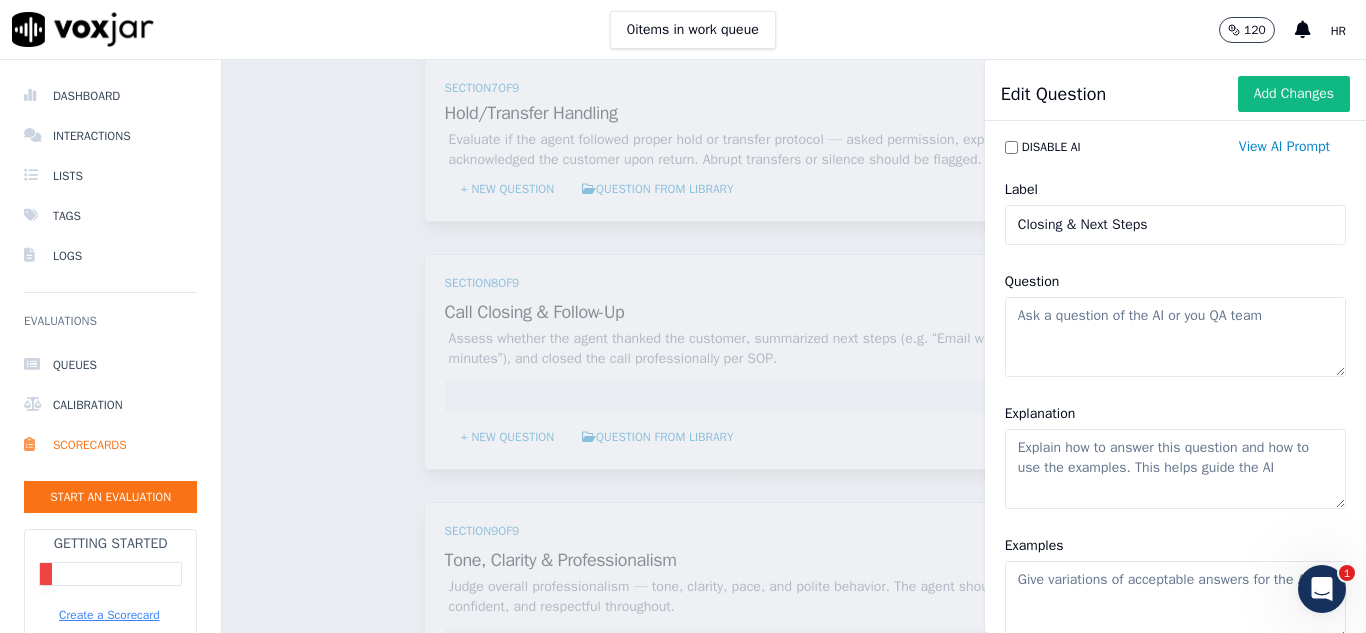 click on "Question" 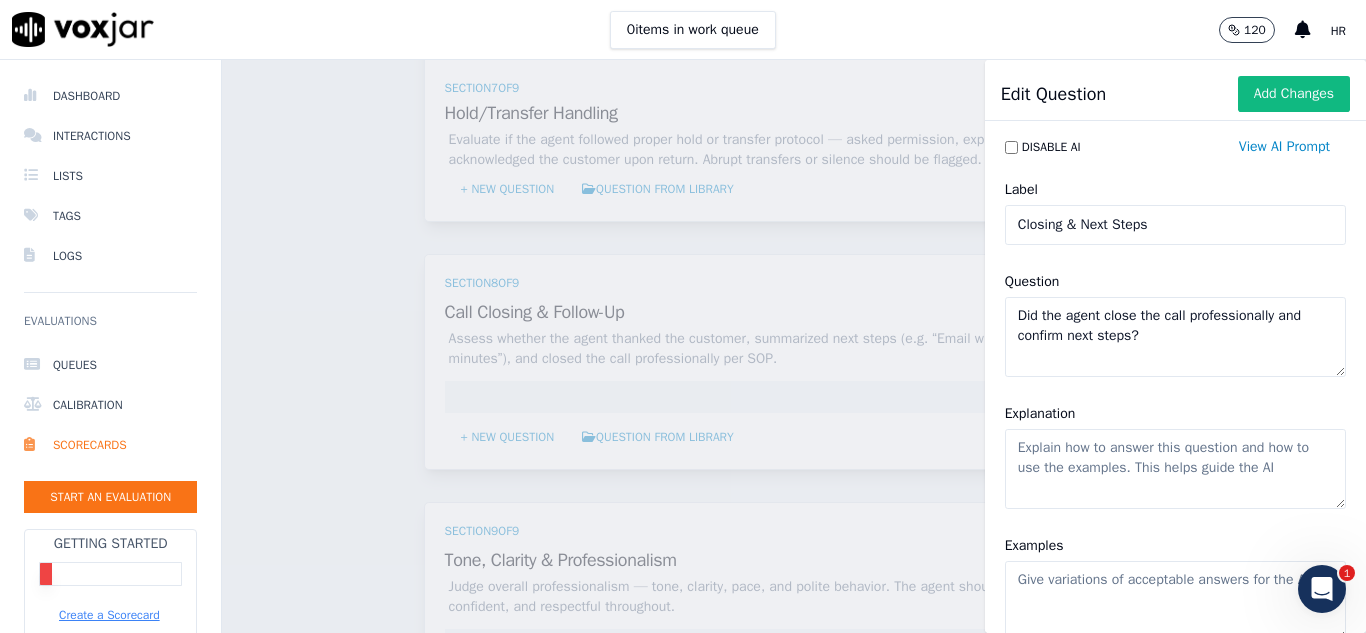 type on "Did the agent close the call professionally and confirm next steps?" 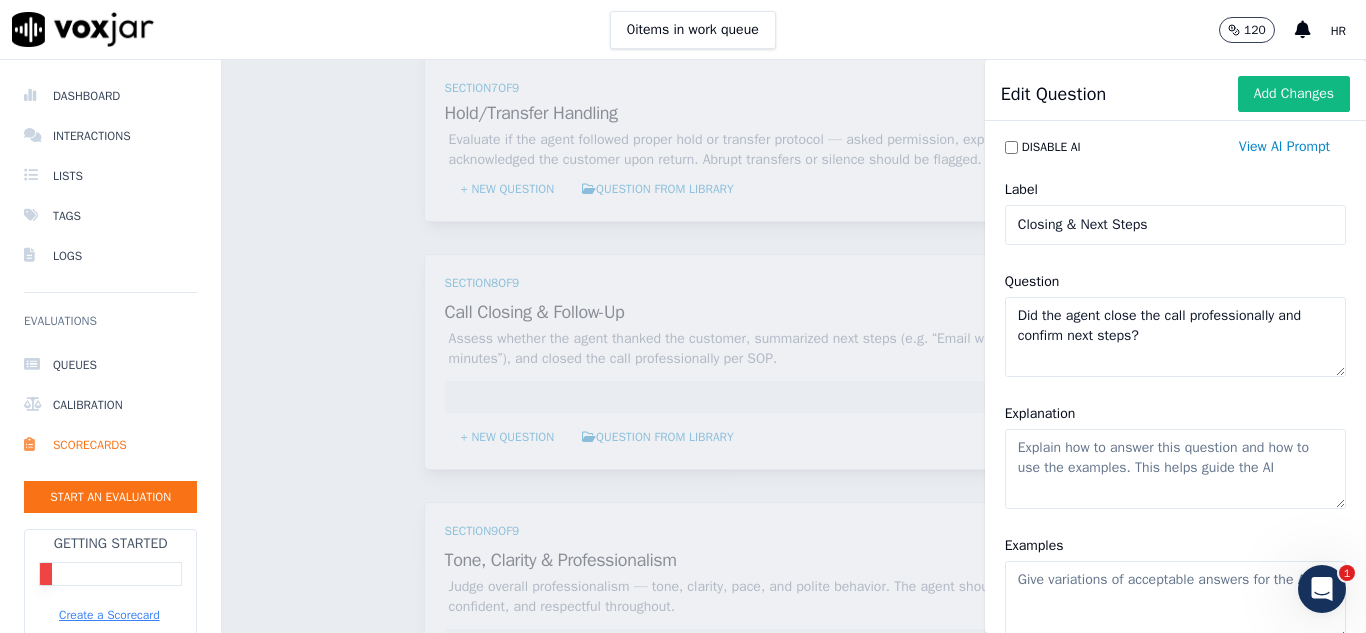 click on "Explanation" at bounding box center (1175, 455) 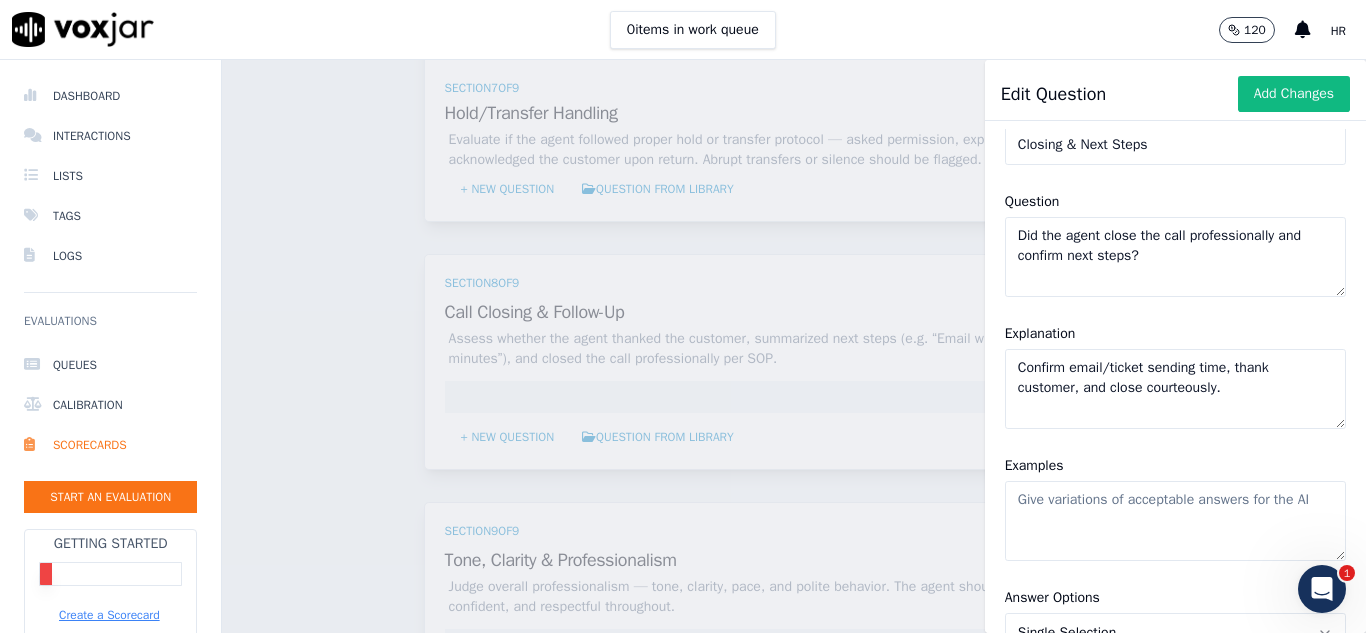 scroll, scrollTop: 200, scrollLeft: 0, axis: vertical 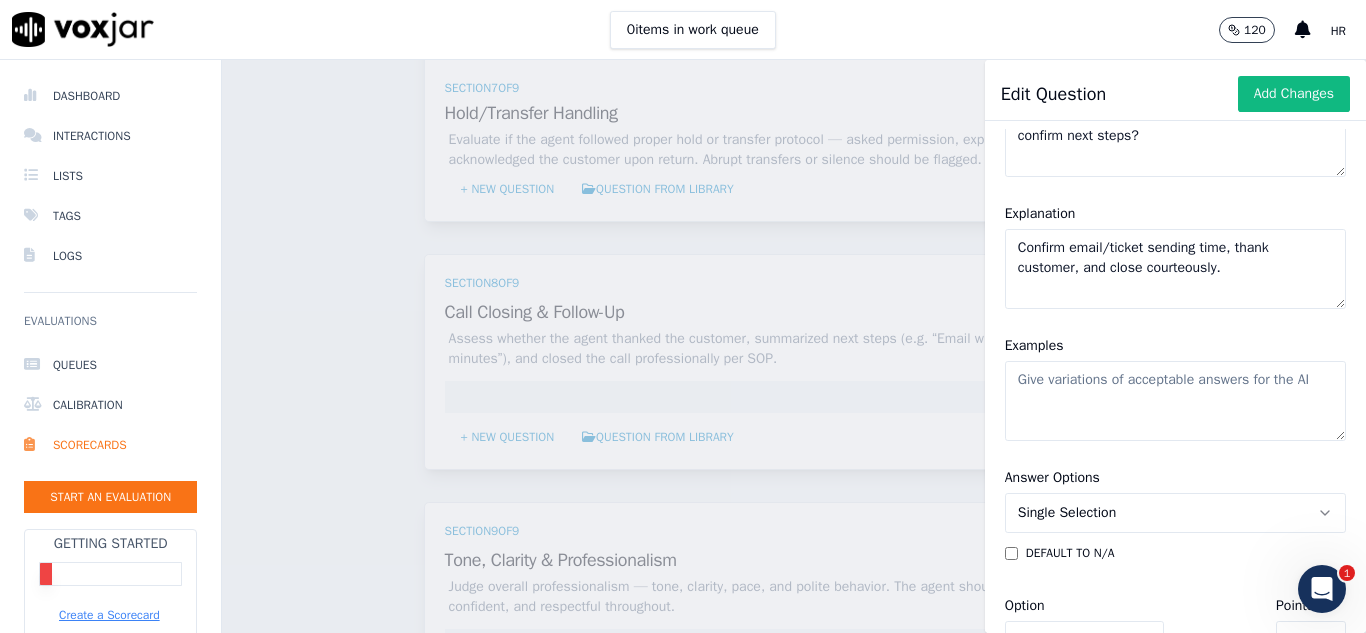 type on "Confirm email/ticket sending time, thank customer, and close courteously." 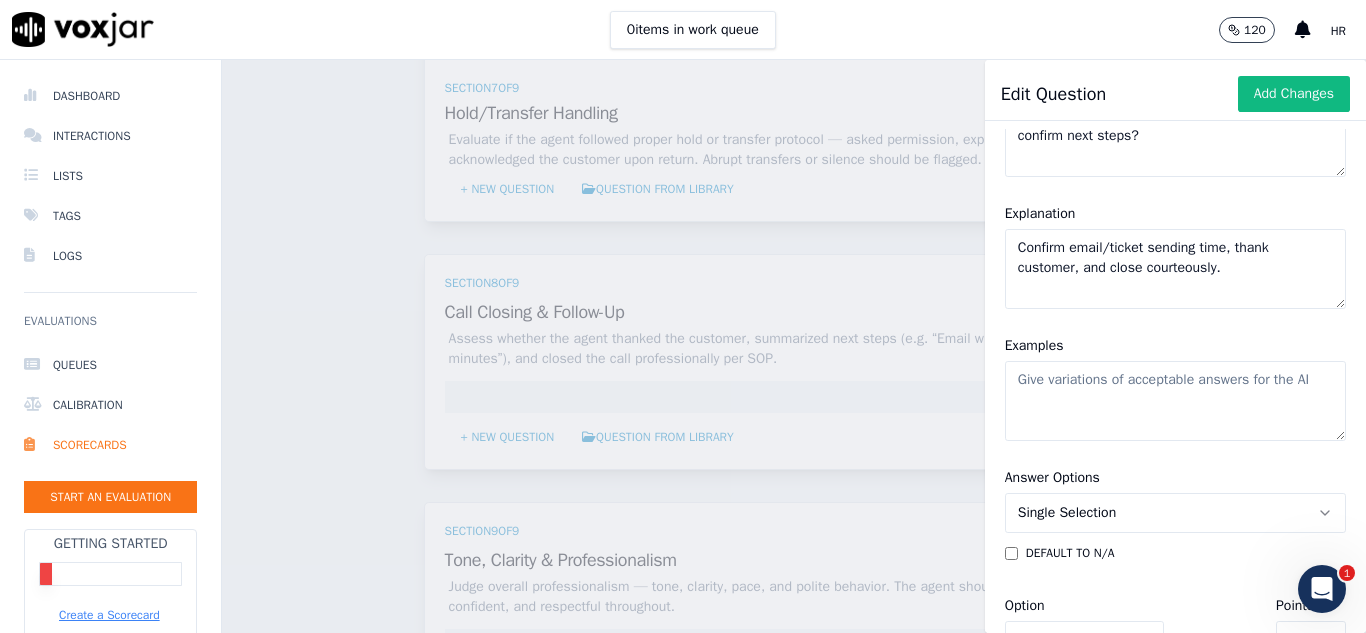 click on "Examples" 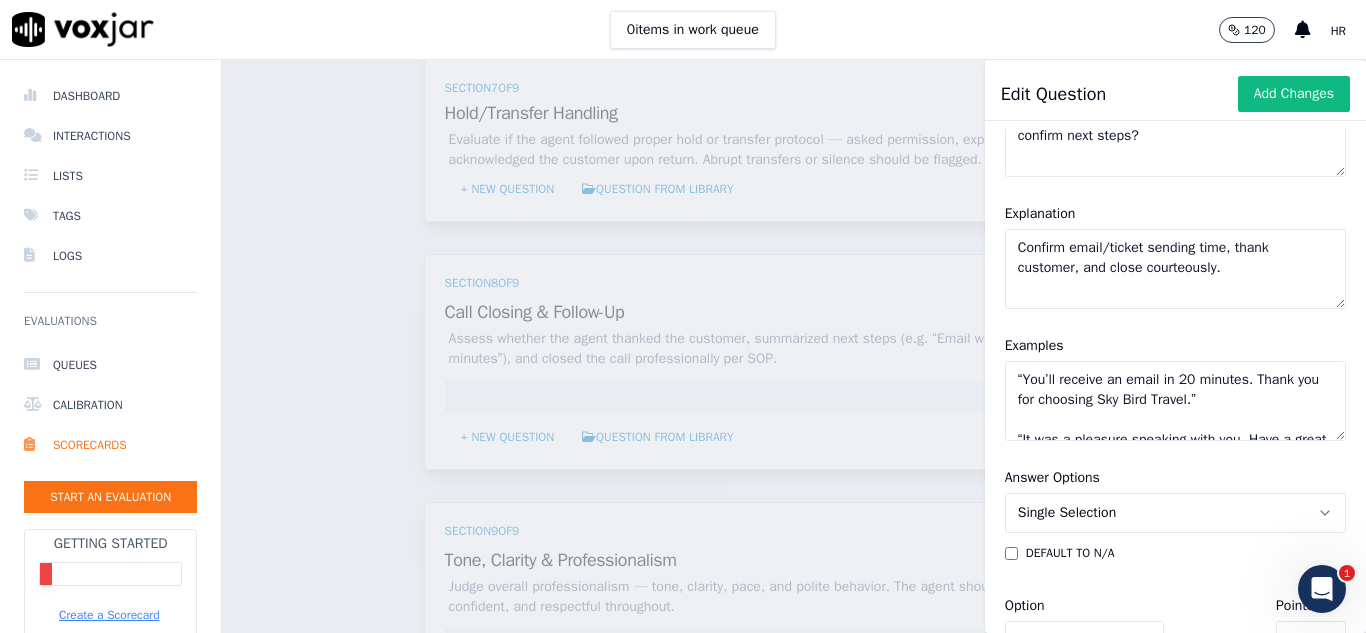 scroll, scrollTop: 29, scrollLeft: 0, axis: vertical 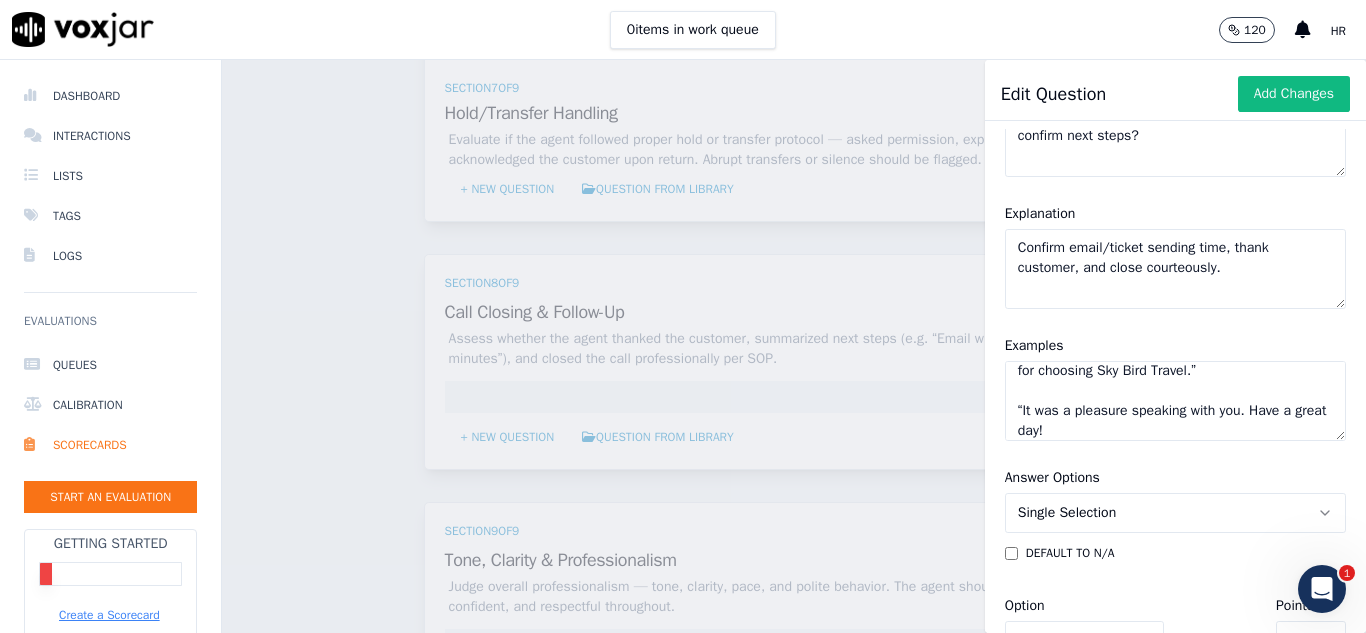 type on "“You’ll receive an email in 20 minutes. Thank you for choosing Sky Bird Travel.”
“It was a pleasure speaking with you. Have a great day!" 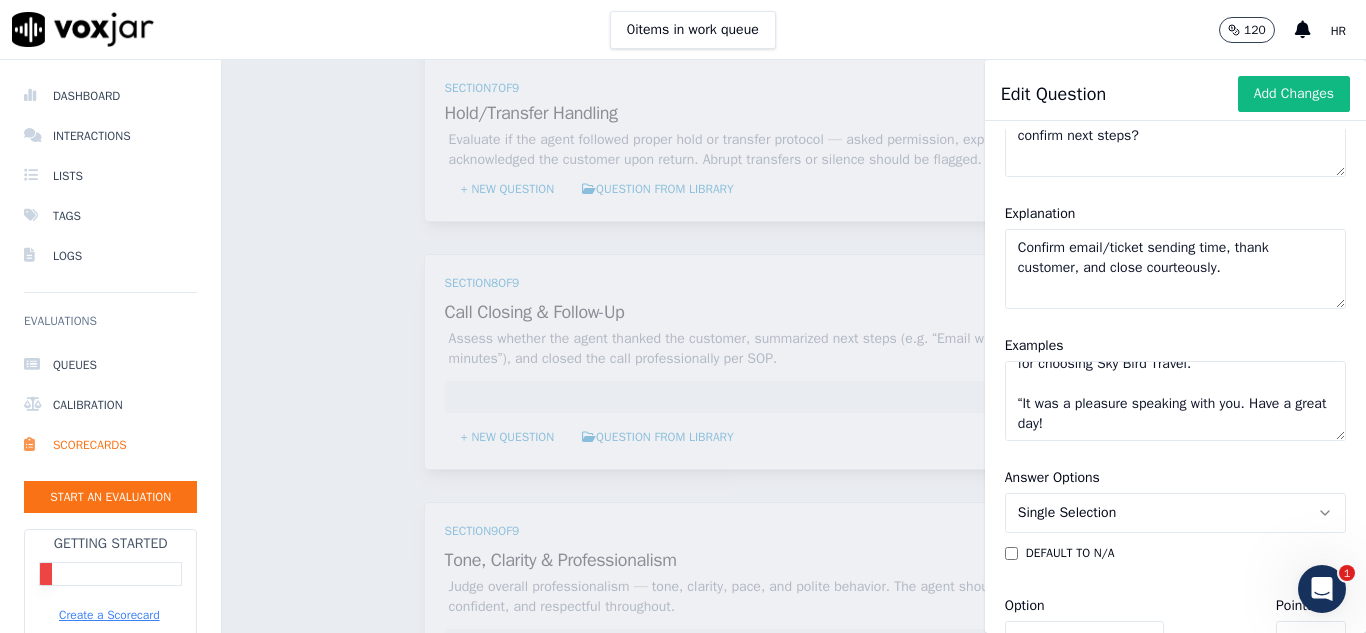 scroll, scrollTop: 38, scrollLeft: 0, axis: vertical 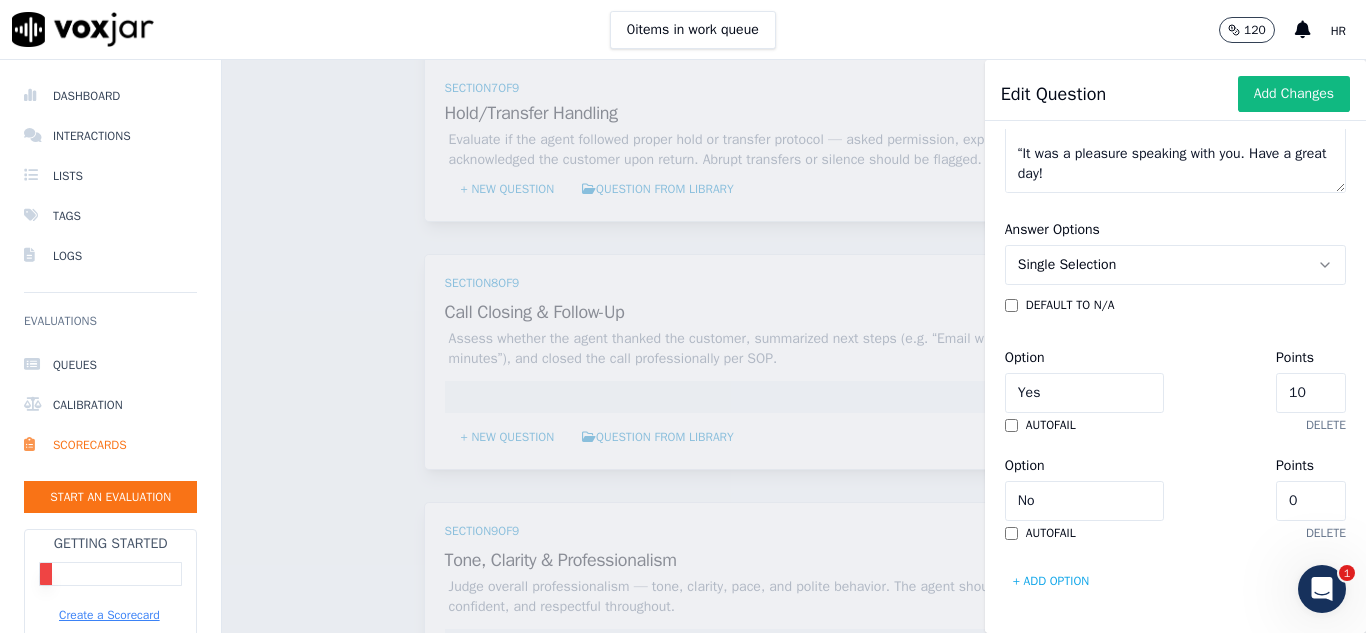 drag, startPoint x: 1226, startPoint y: 345, endPoint x: 1044, endPoint y: 338, distance: 182.13457 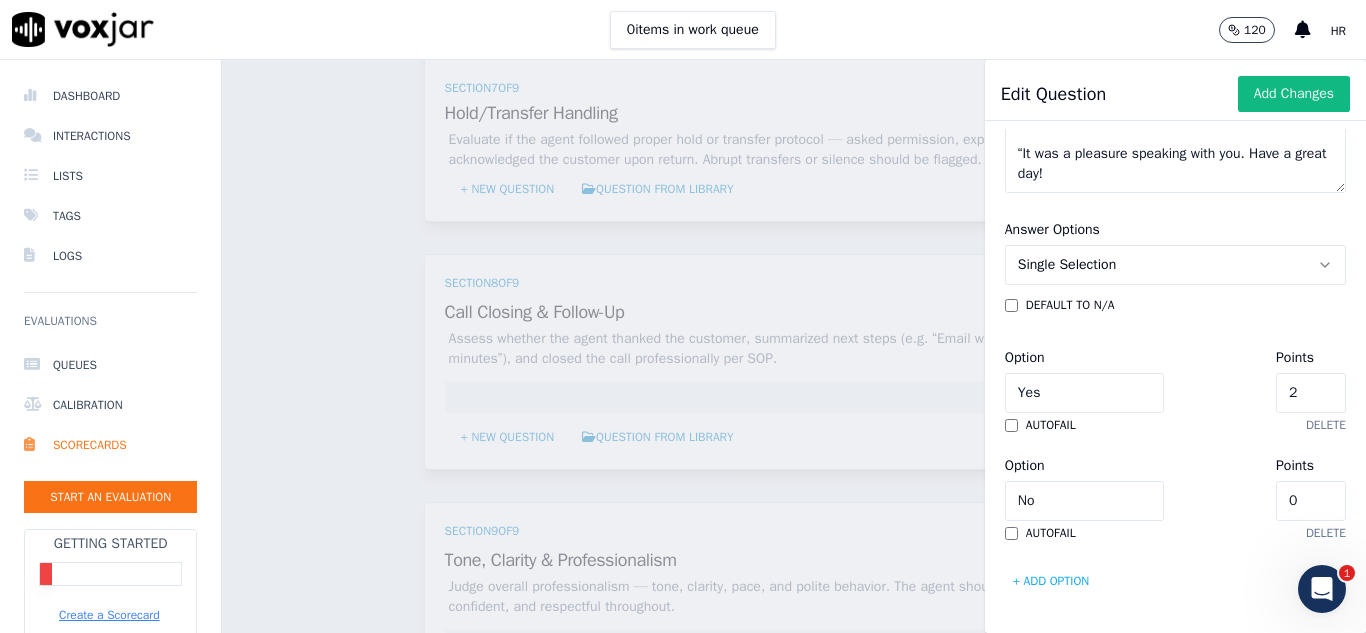 click on "Answer Options   Single Selection         default to N/A   Option   Yes   Points   2     autofail   delete   Option   No   Points   0     autofail   delete     + Add option" at bounding box center [1175, 407] 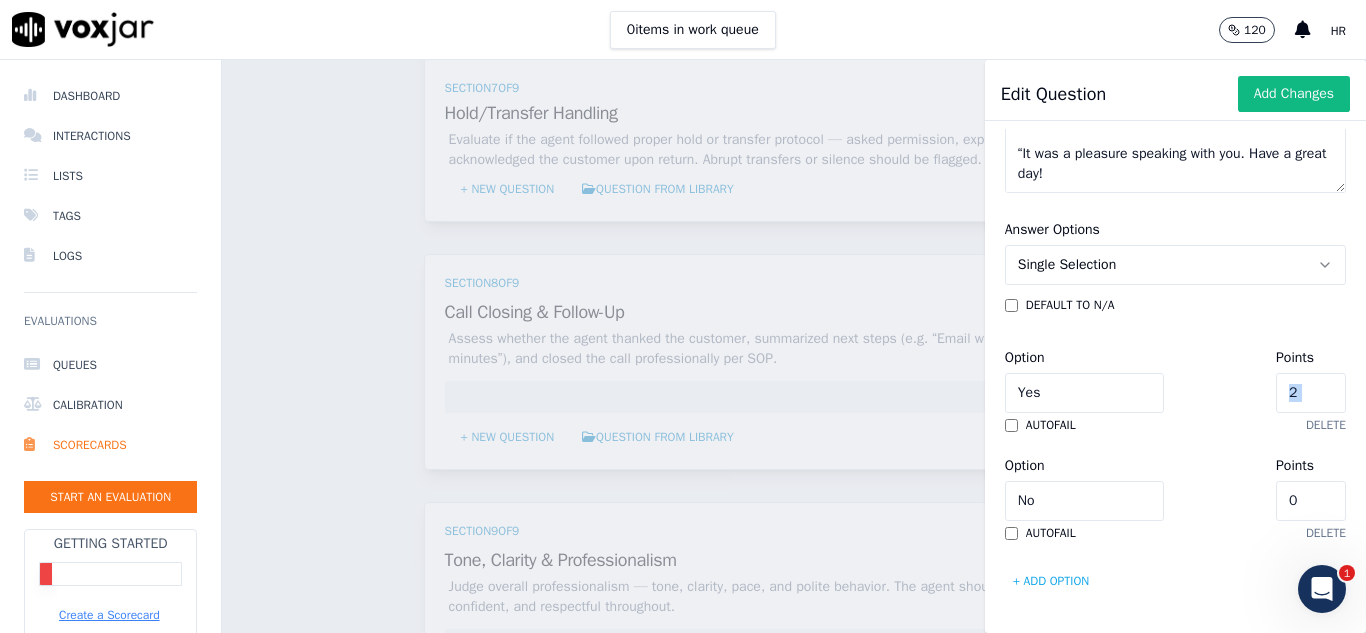 click on "Answer Options   Single Selection         default to N/A   Option   Yes   Points   2     autofail   delete   Option   No   Points   0     autofail   delete     + Add option" at bounding box center (1175, 407) 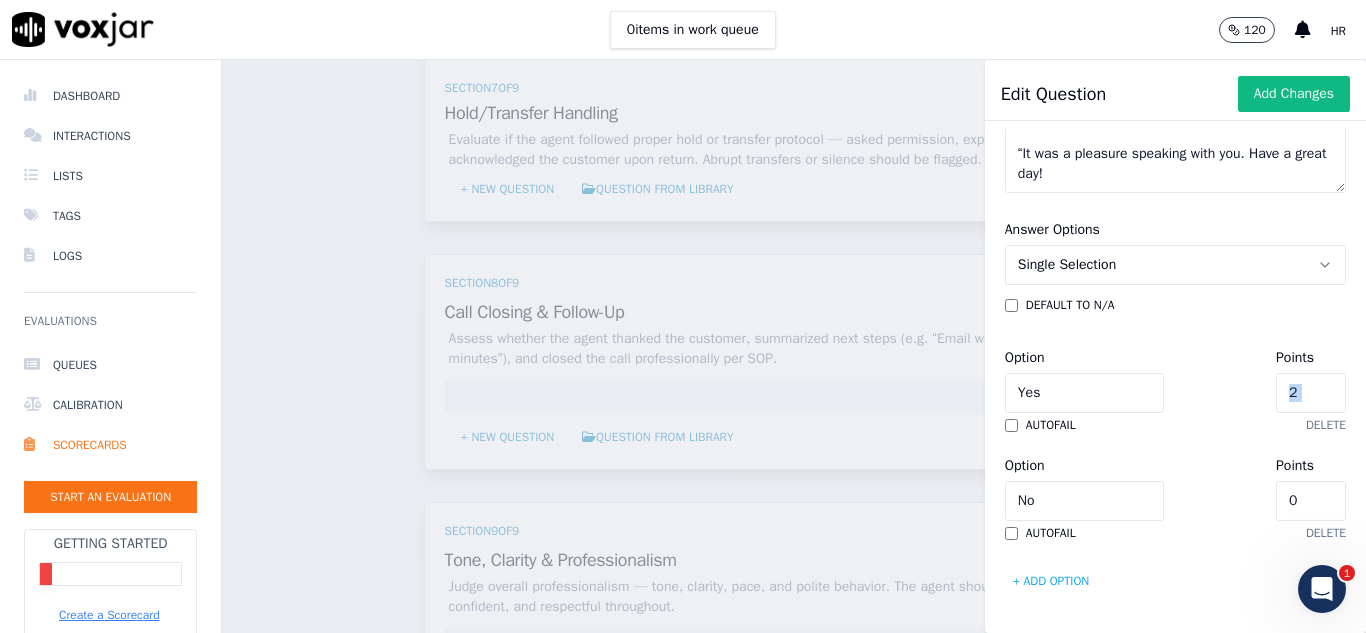 click on "default to N/A   Option   Yes   Points   2     autofail   delete   Option   No   Points   0     autofail   delete     + Add option" at bounding box center (1175, 447) 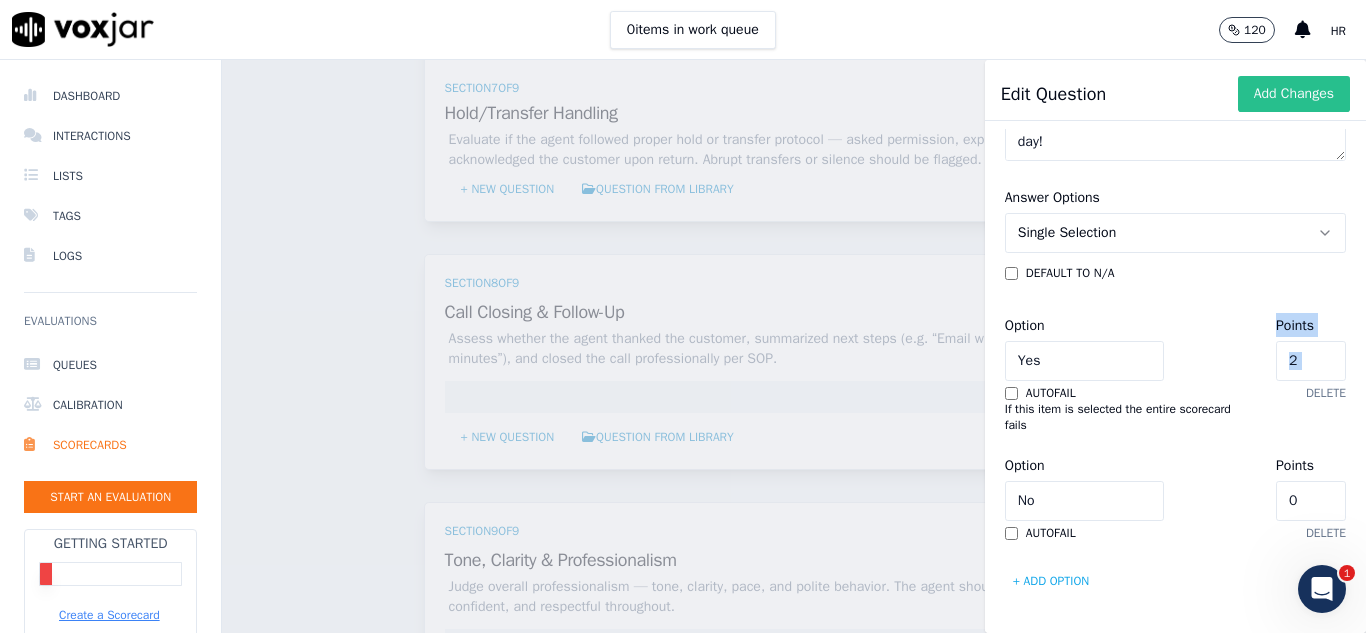 click on "Add Changes" at bounding box center [1294, 94] 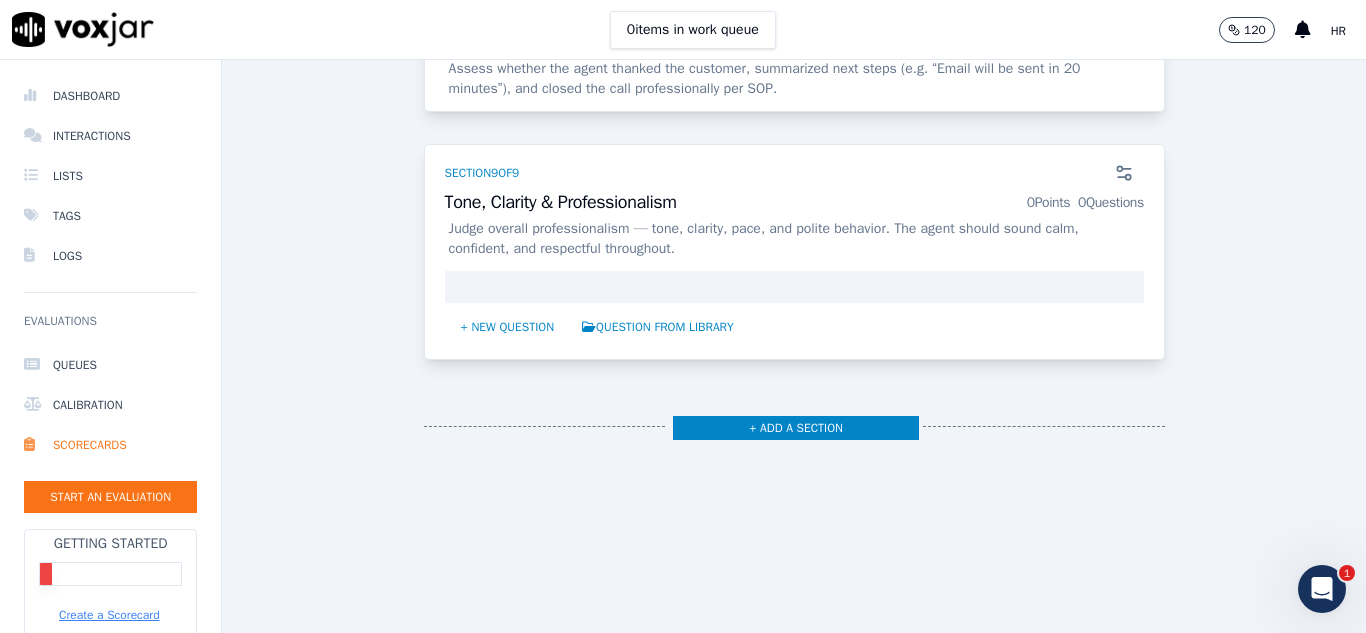 scroll, scrollTop: 3721, scrollLeft: 0, axis: vertical 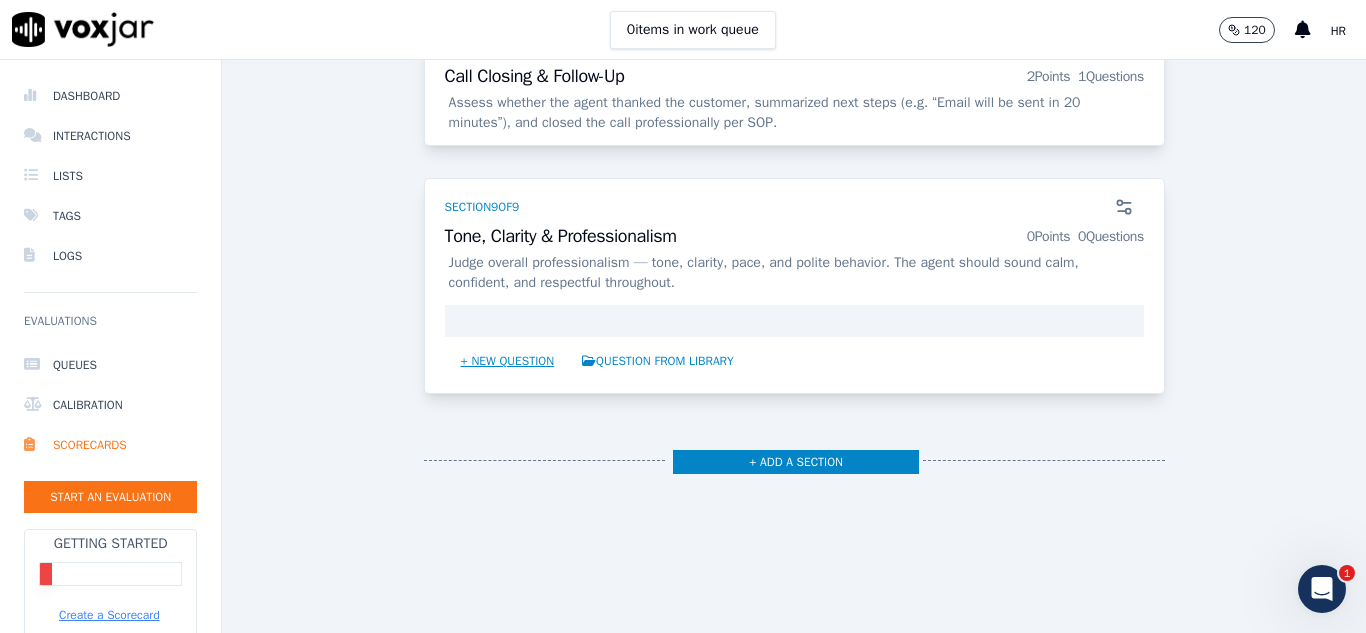 click on "+ New question" at bounding box center (508, 361) 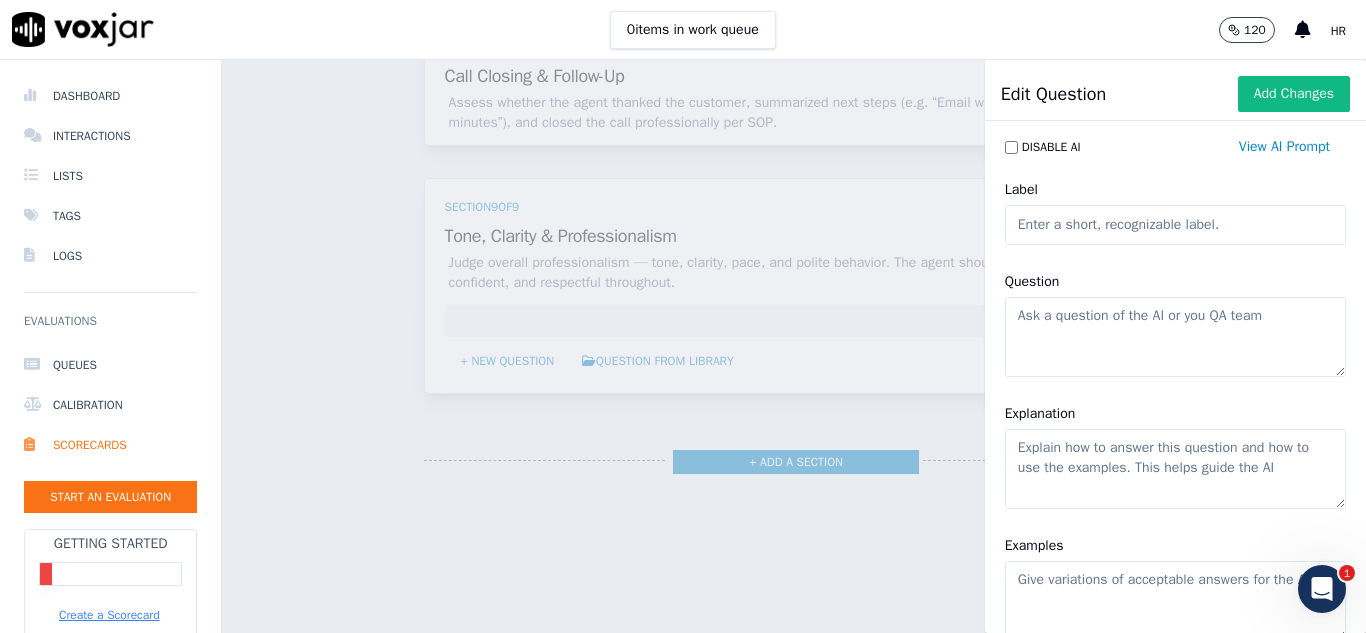 type 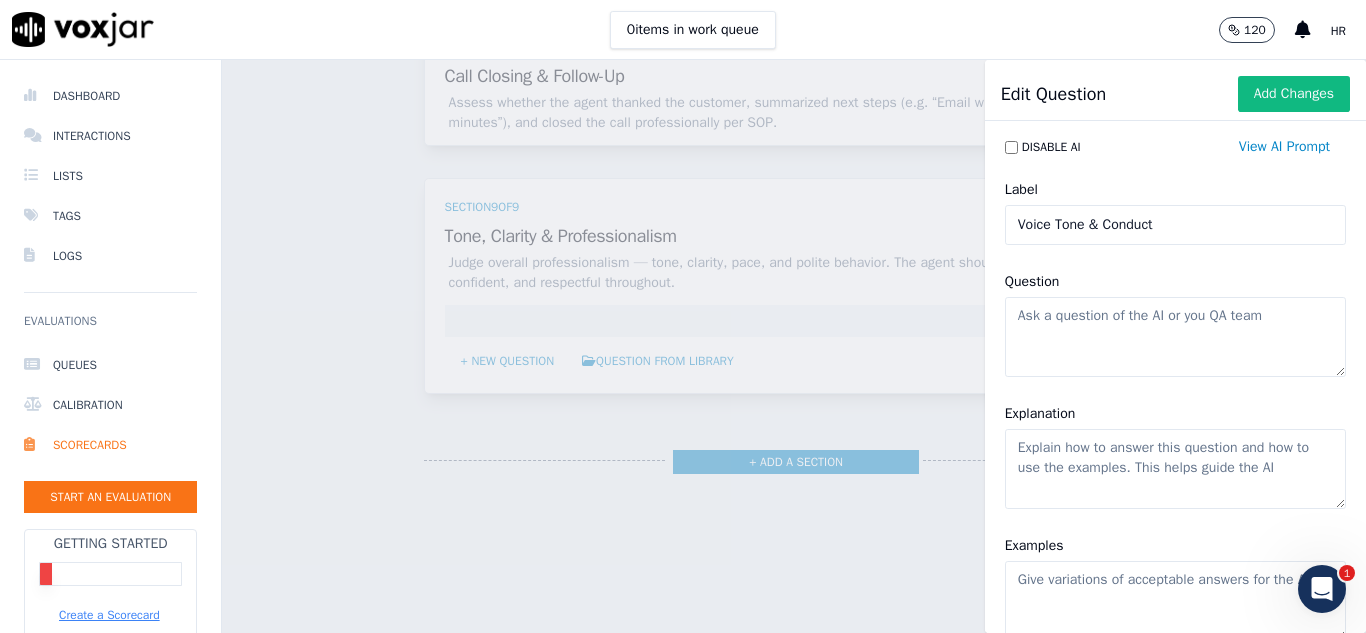 type on "Voice Tone & Conduct" 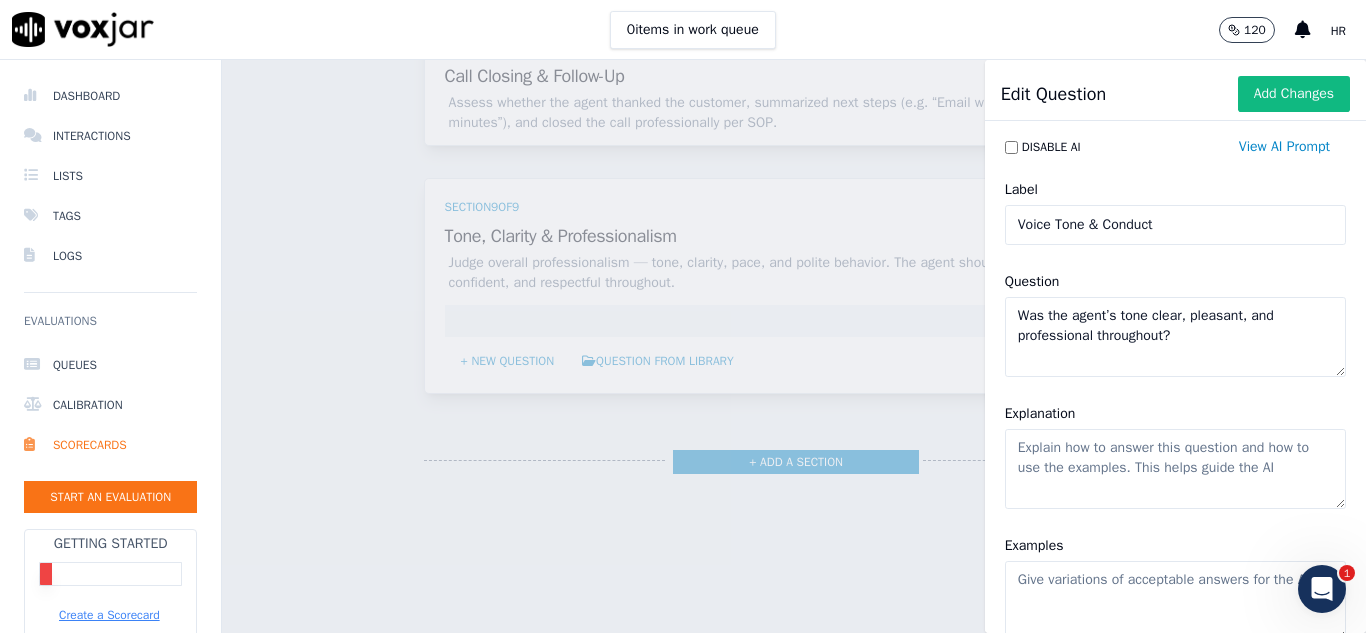 type on "Was the agent’s tone clear, pleasant, and professional throughout?" 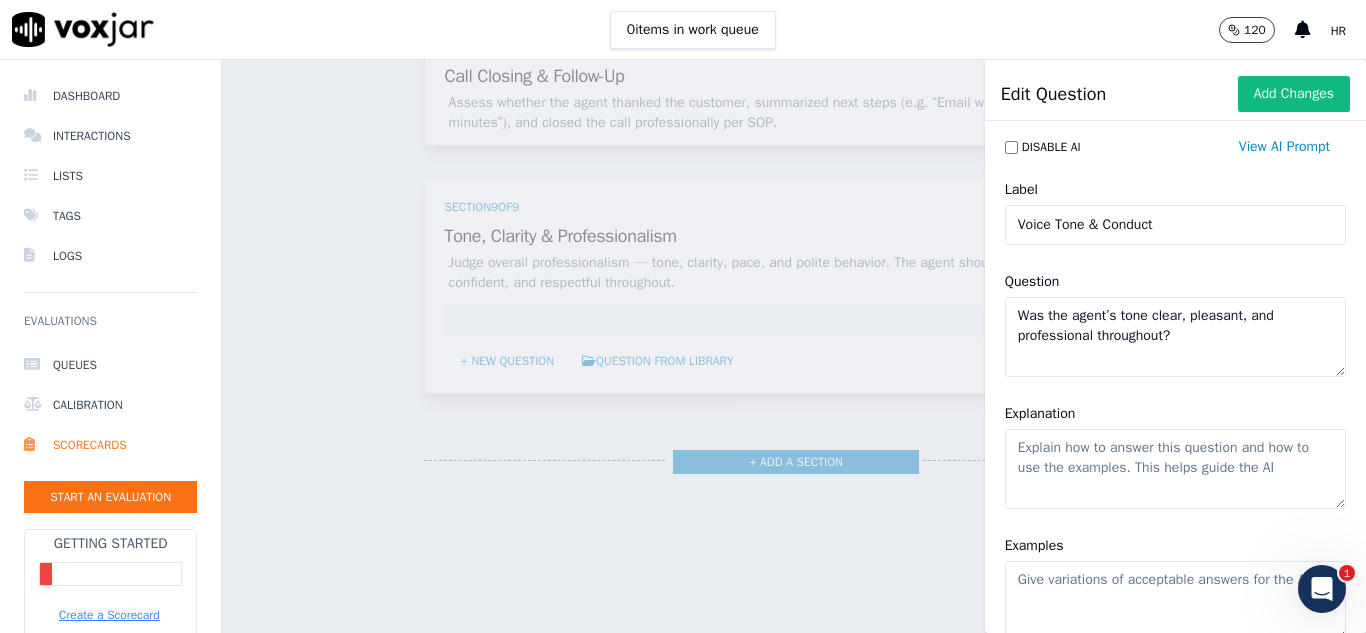 scroll, scrollTop: 200, scrollLeft: 0, axis: vertical 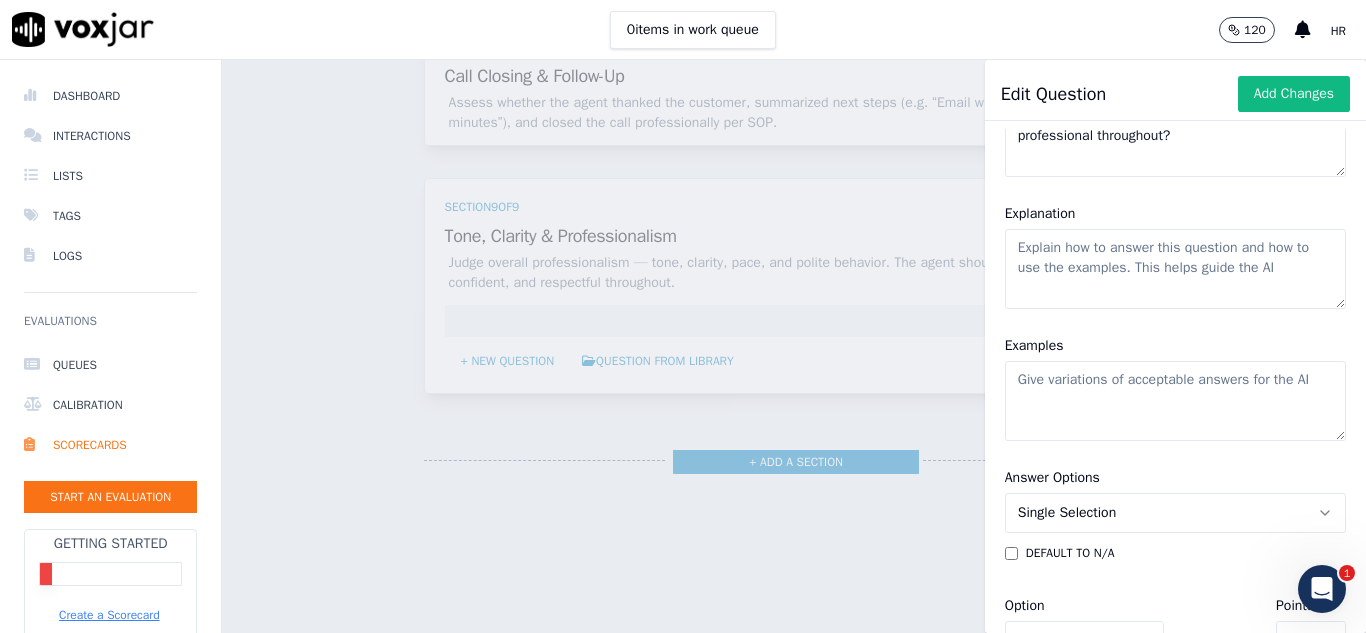 drag, startPoint x: 1099, startPoint y: 294, endPoint x: 934, endPoint y: 242, distance: 173 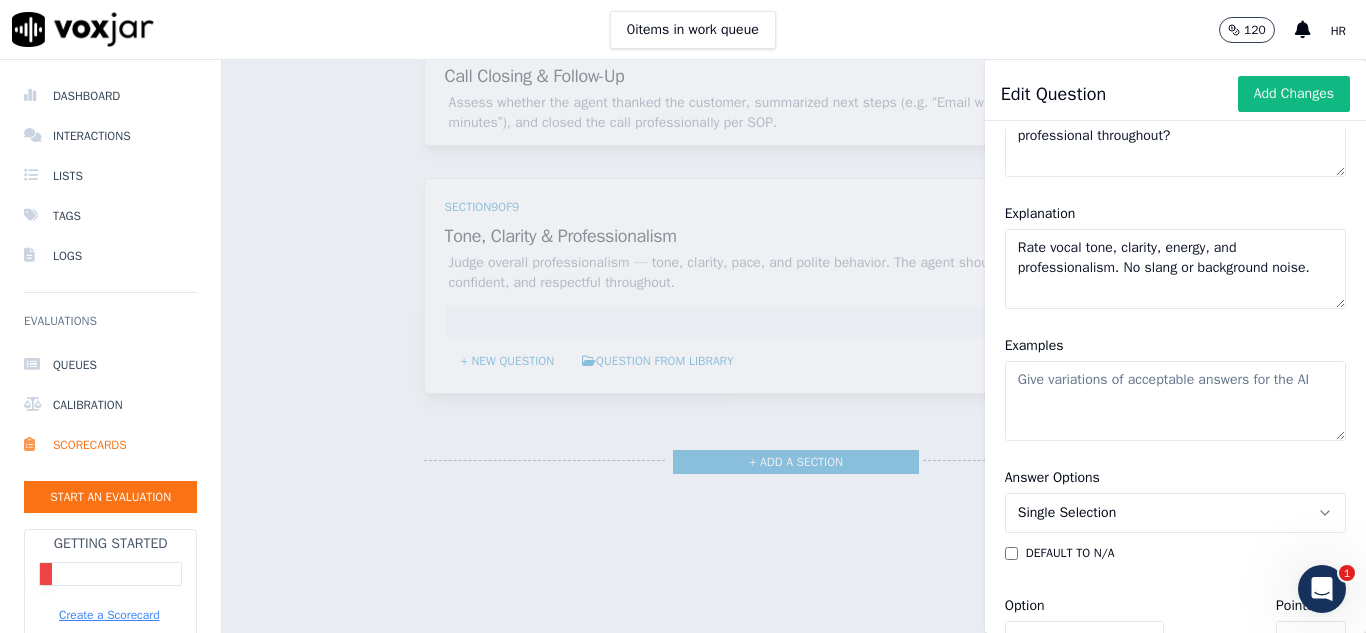 type on "Rate vocal tone, clarity, energy, and professionalism. No slang or background noise." 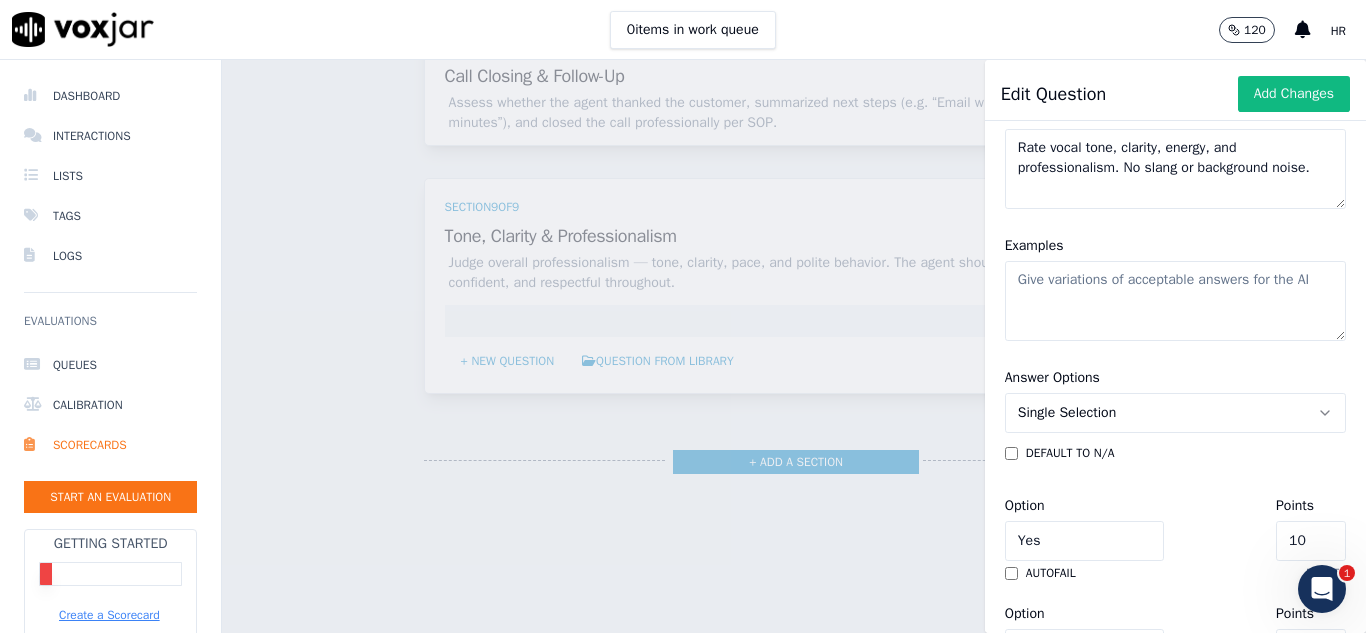 scroll, scrollTop: 400, scrollLeft: 0, axis: vertical 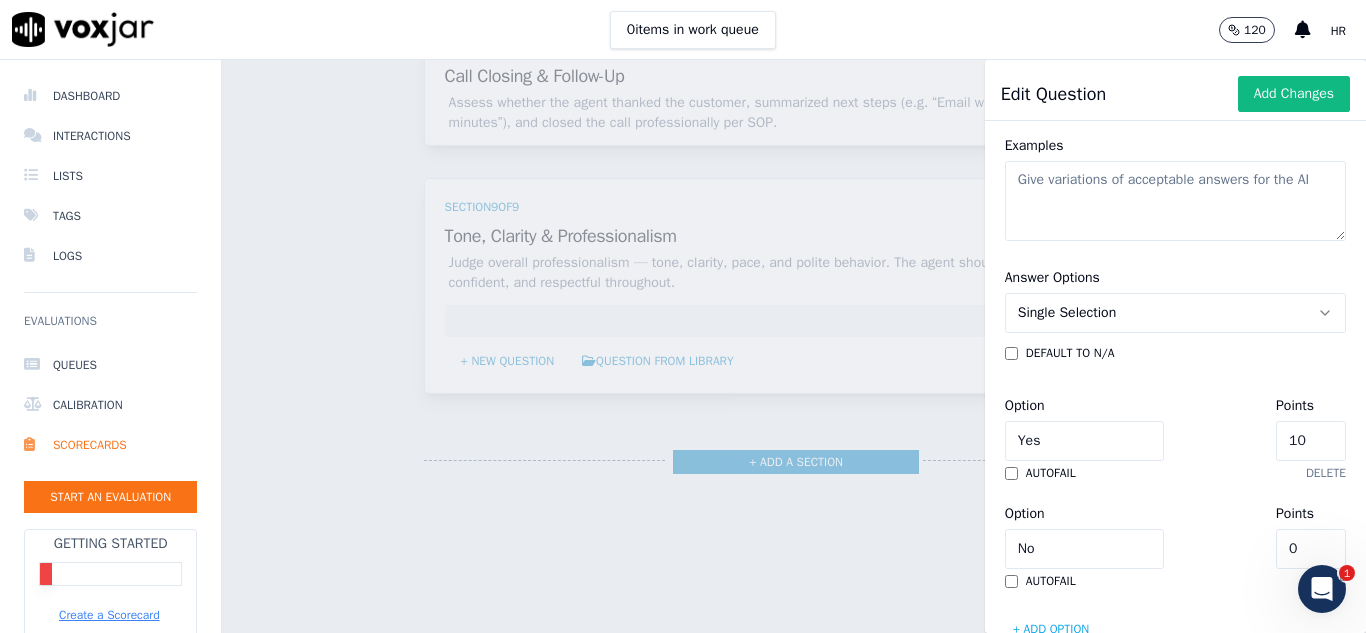 click on "Single Selection" at bounding box center [1067, 313] 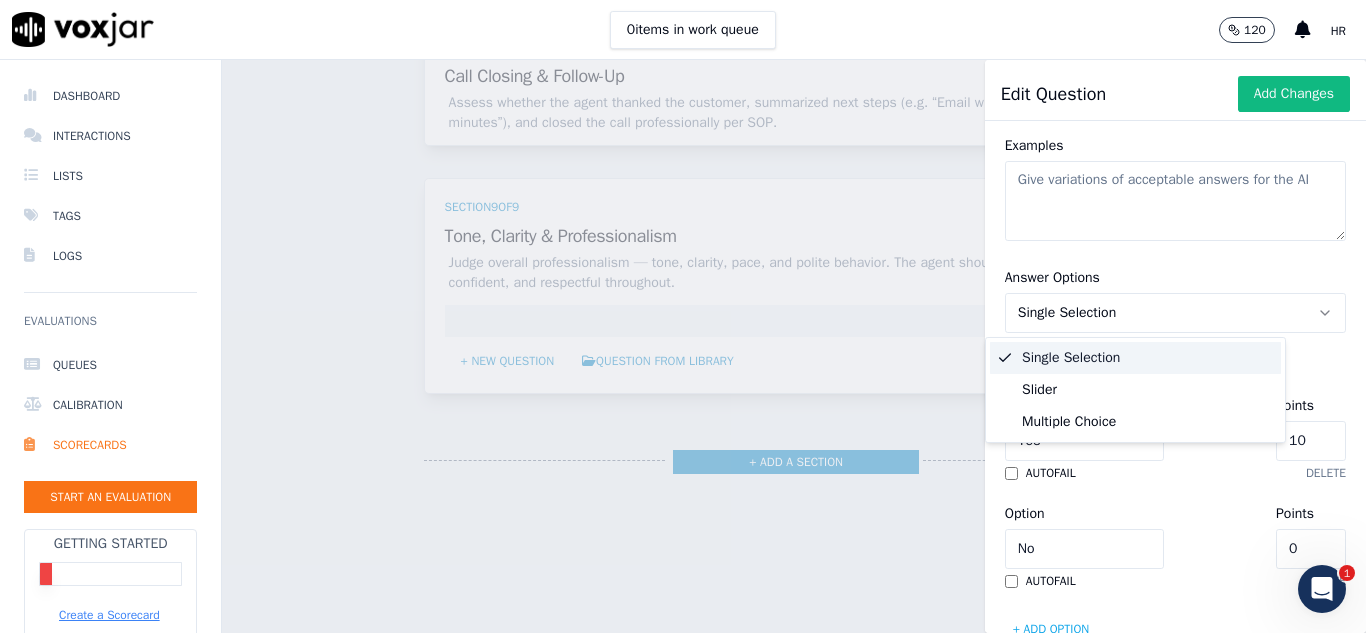 click on "Examples" 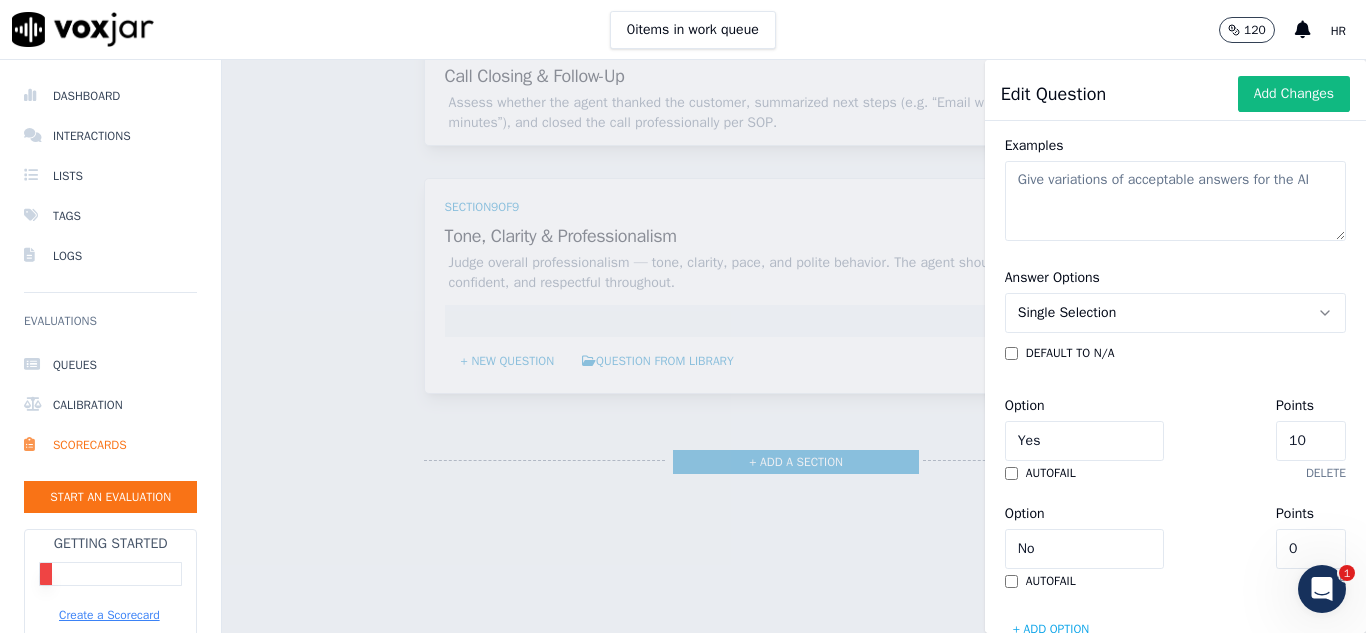 click on "Examples" 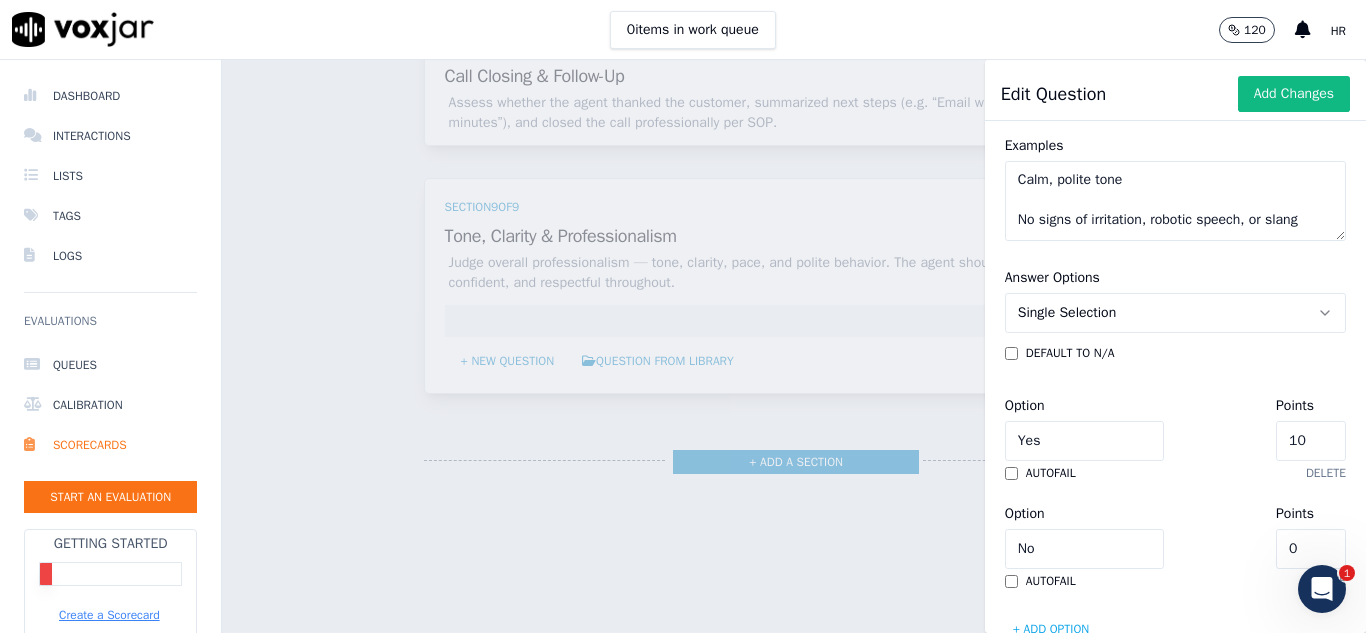 scroll, scrollTop: 9, scrollLeft: 0, axis: vertical 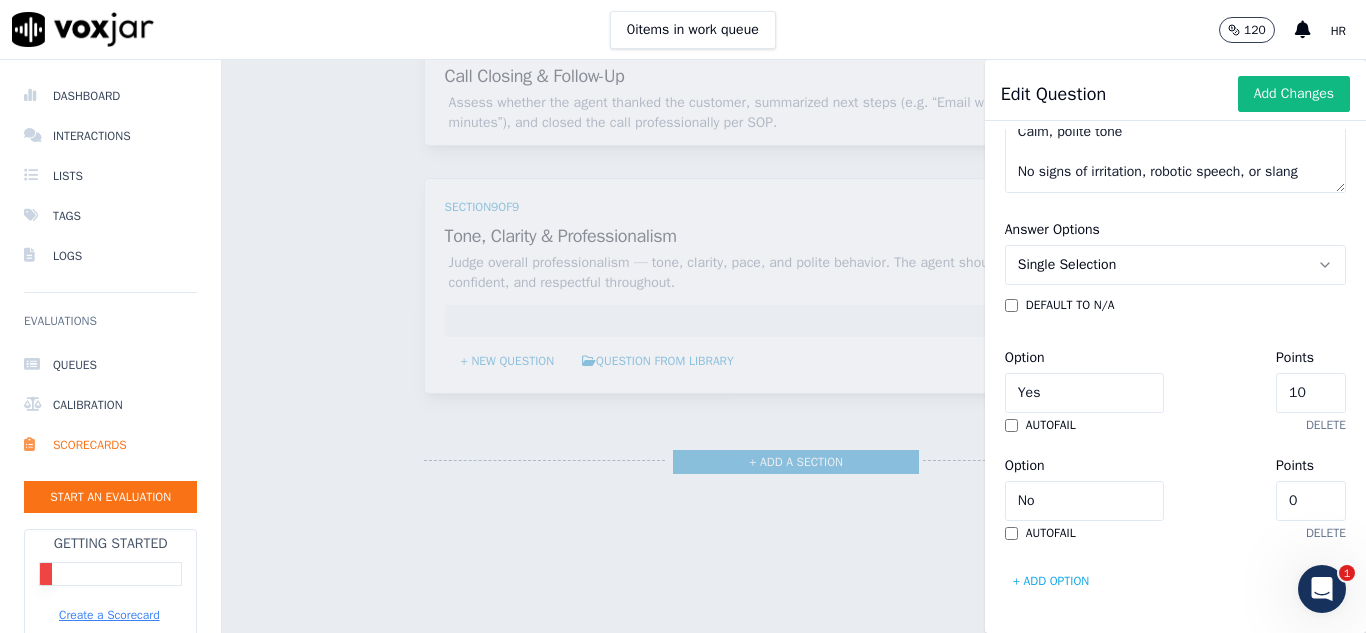 type on "Calm, polite tone
No signs of irritation, robotic speech, or slang" 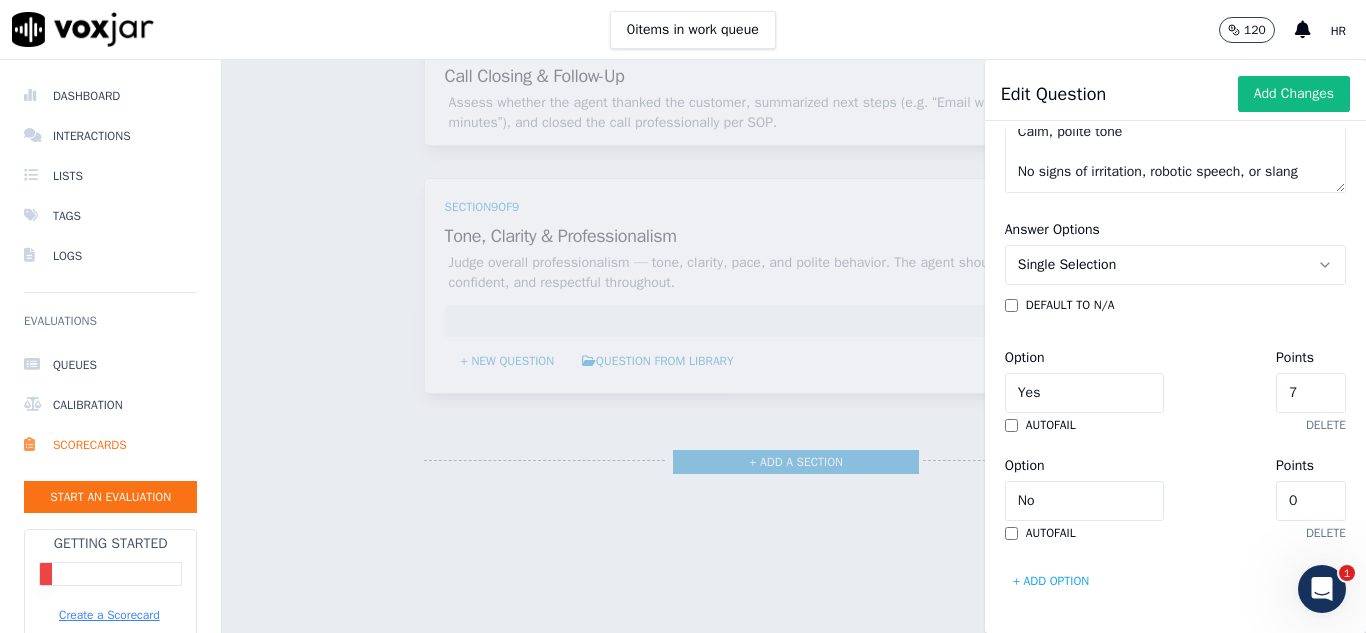 type on "6" 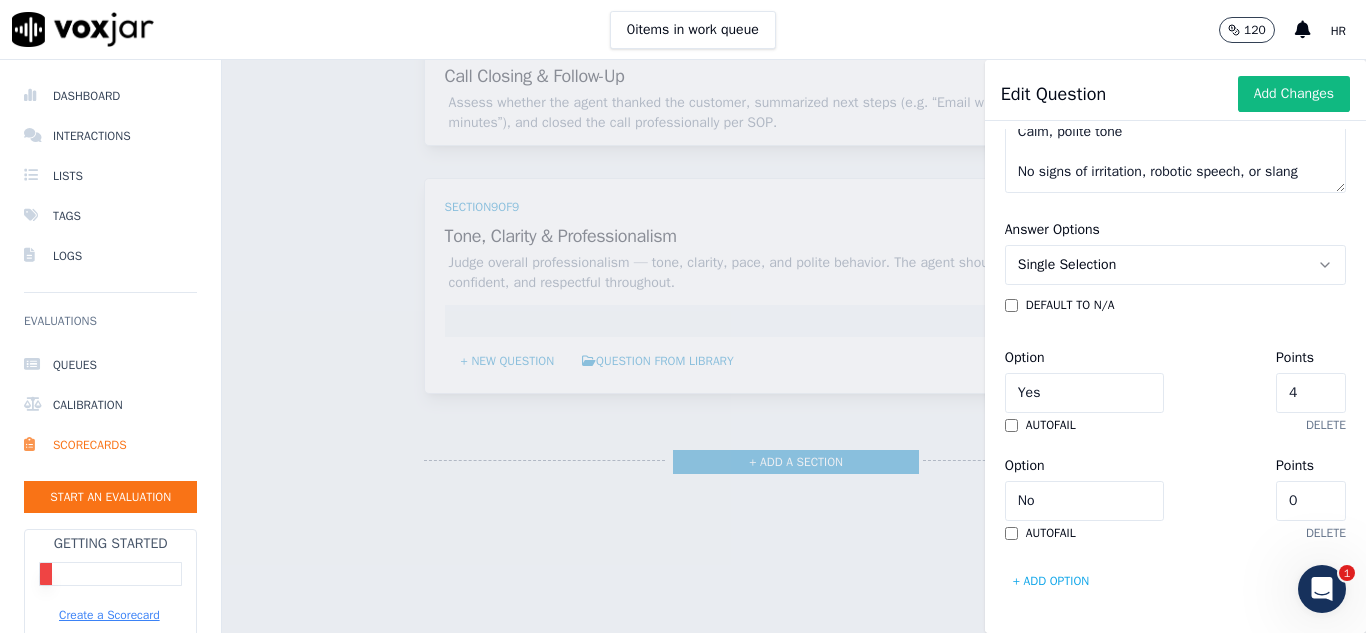 type on "3" 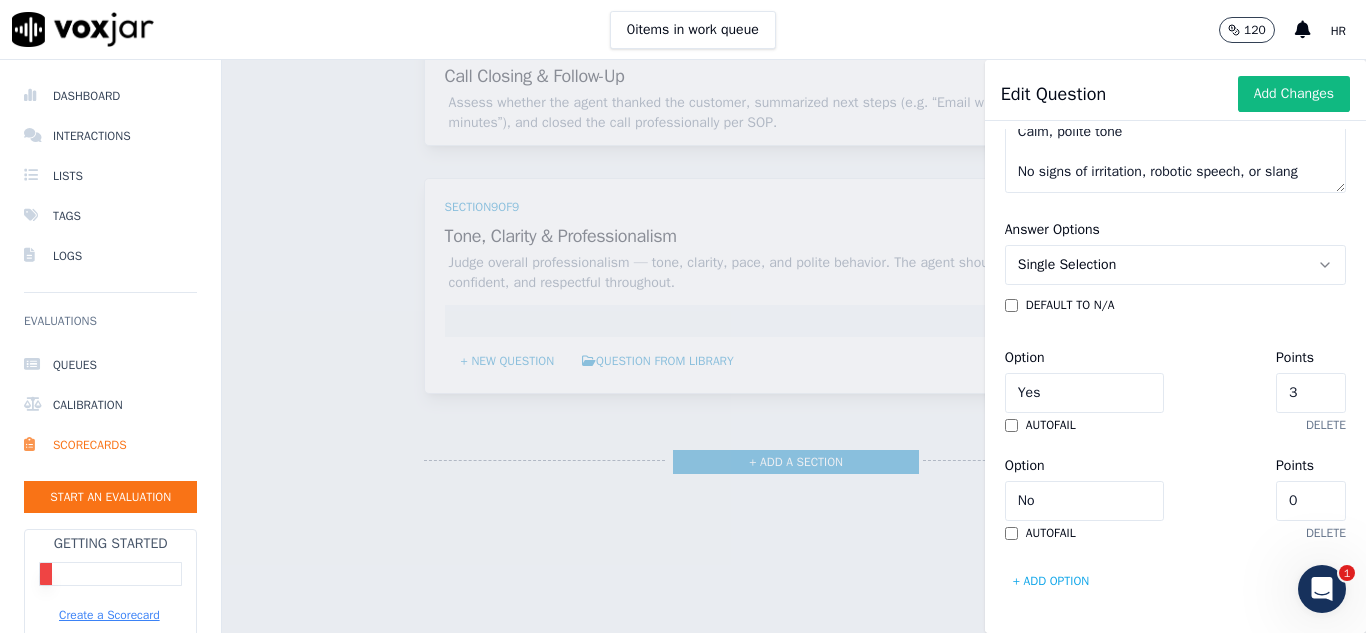type on "2" 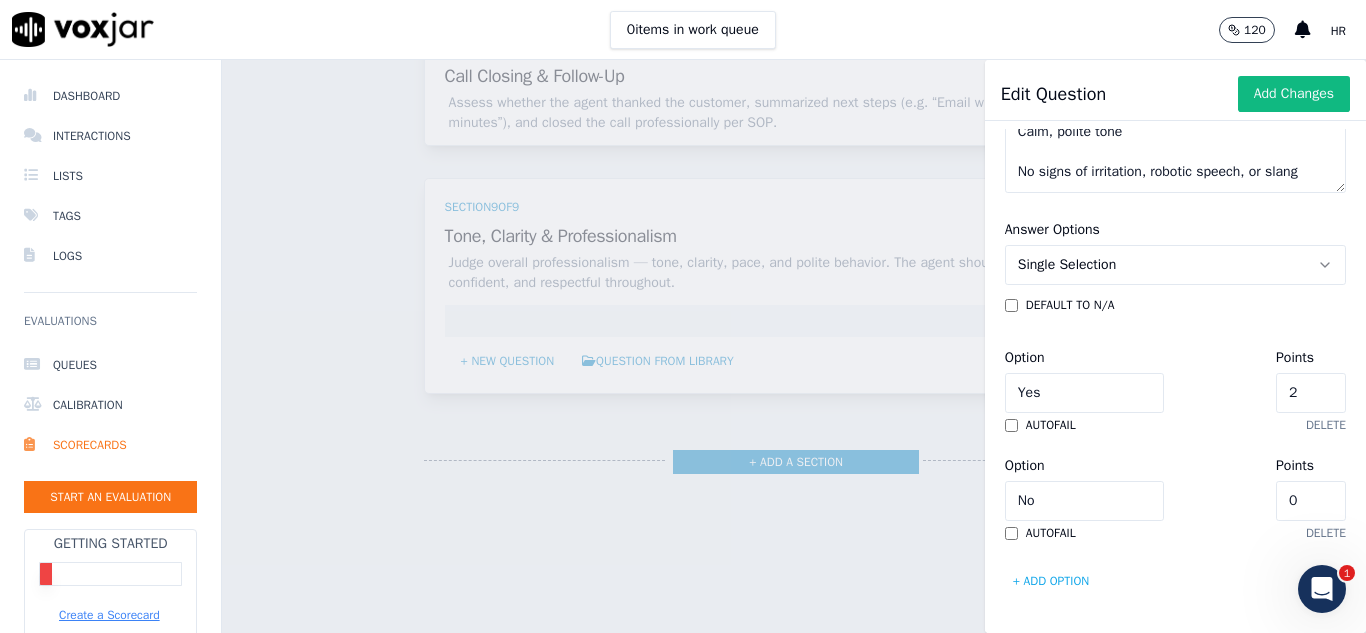 click on "autofail" at bounding box center [1040, 425] 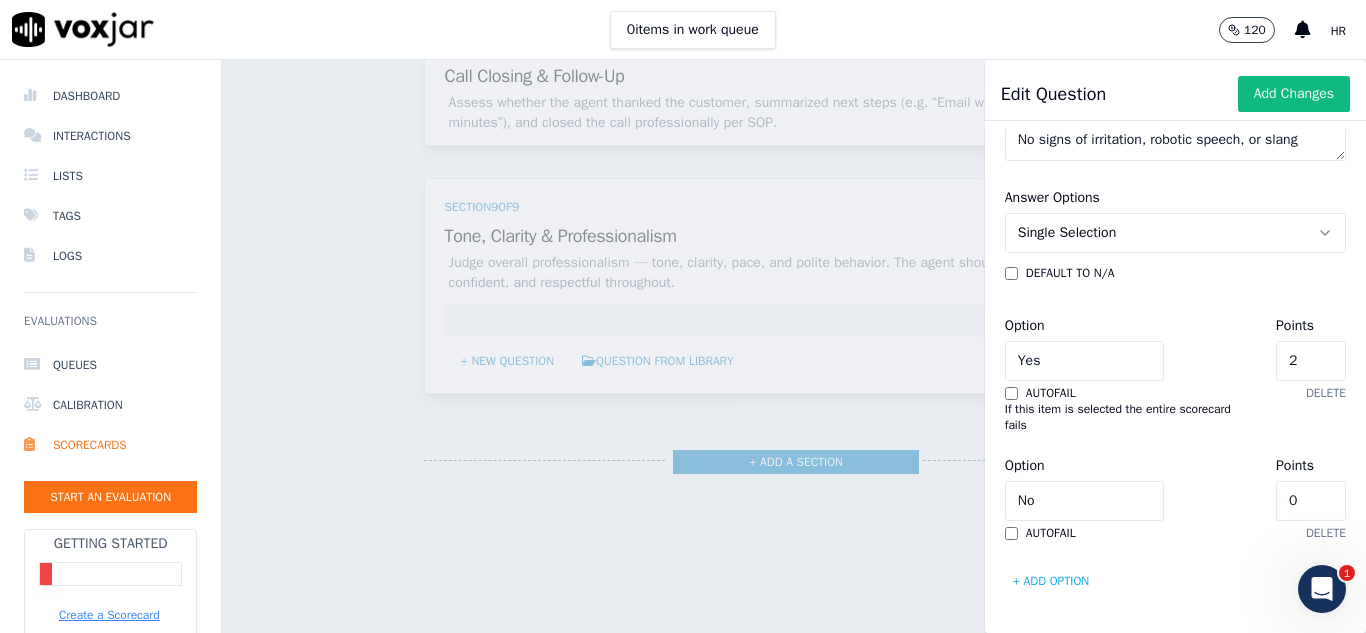 scroll, scrollTop: 540, scrollLeft: 0, axis: vertical 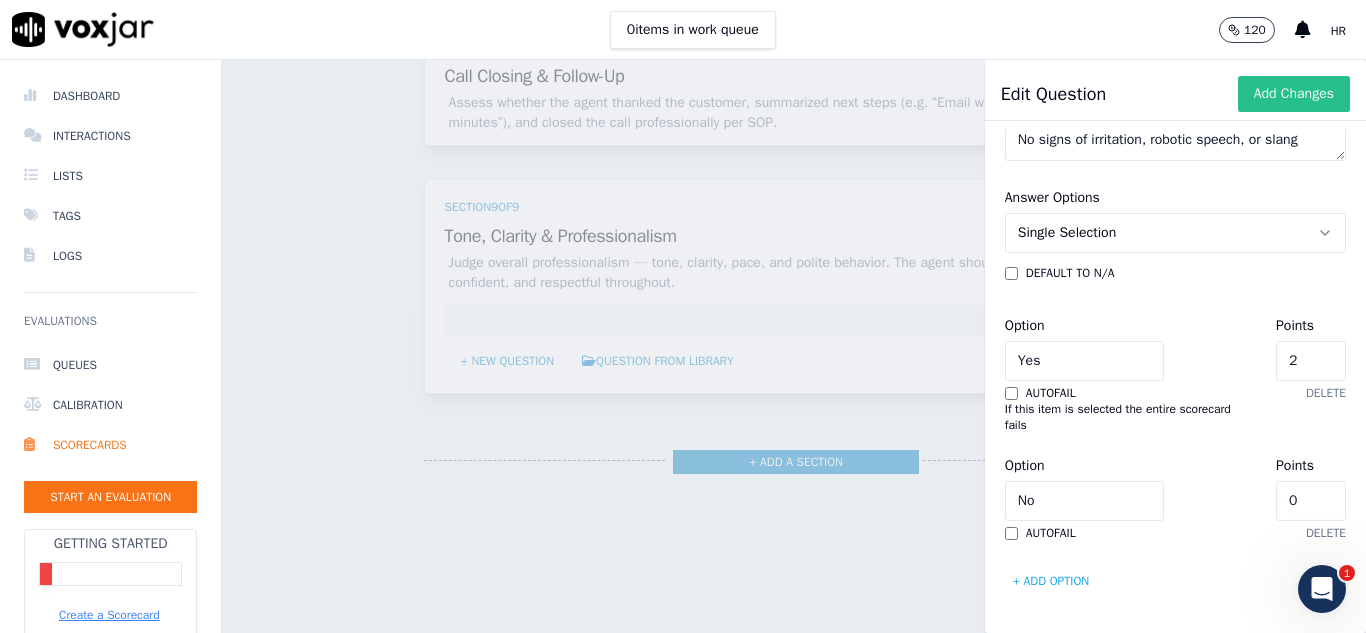 click on "Add Changes" at bounding box center [1294, 94] 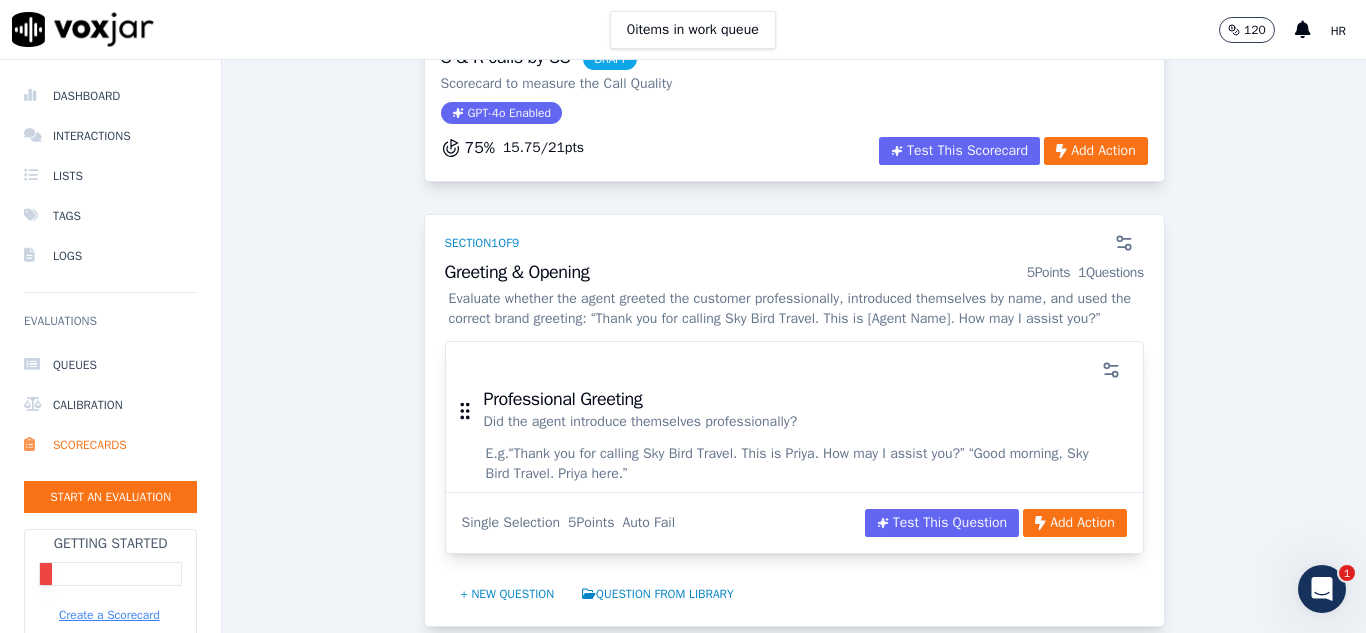 scroll, scrollTop: 0, scrollLeft: 0, axis: both 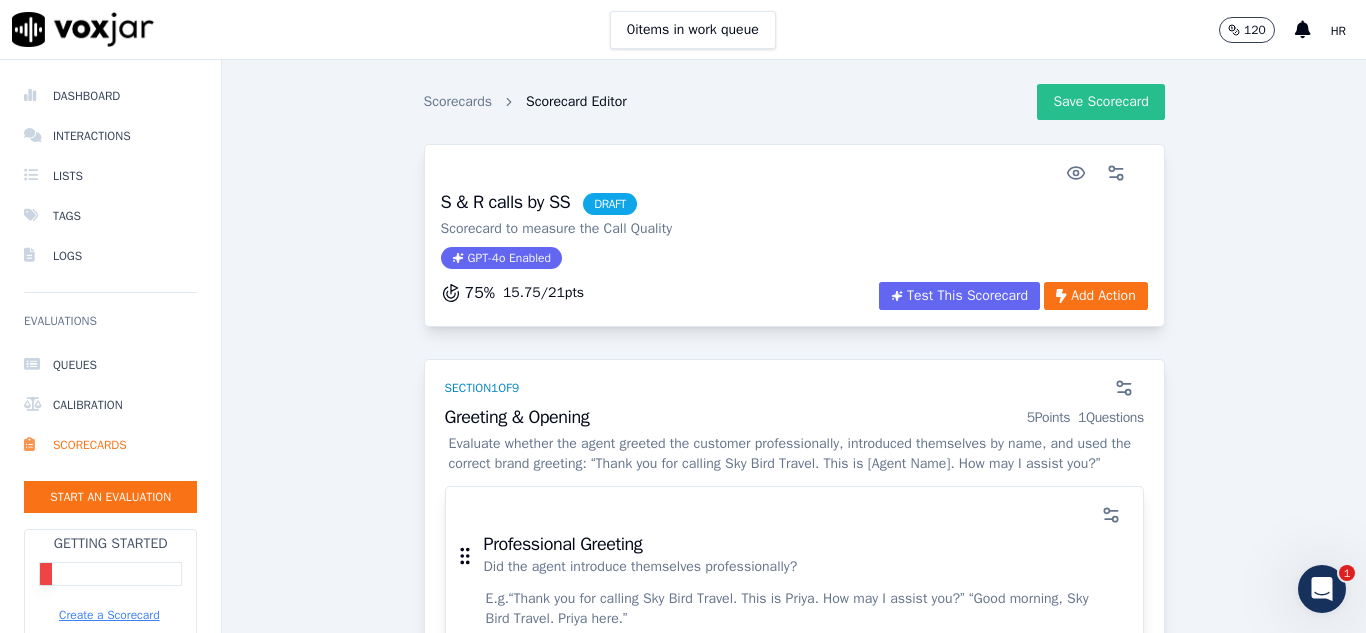 click on "Save Scorecard" at bounding box center (1100, 102) 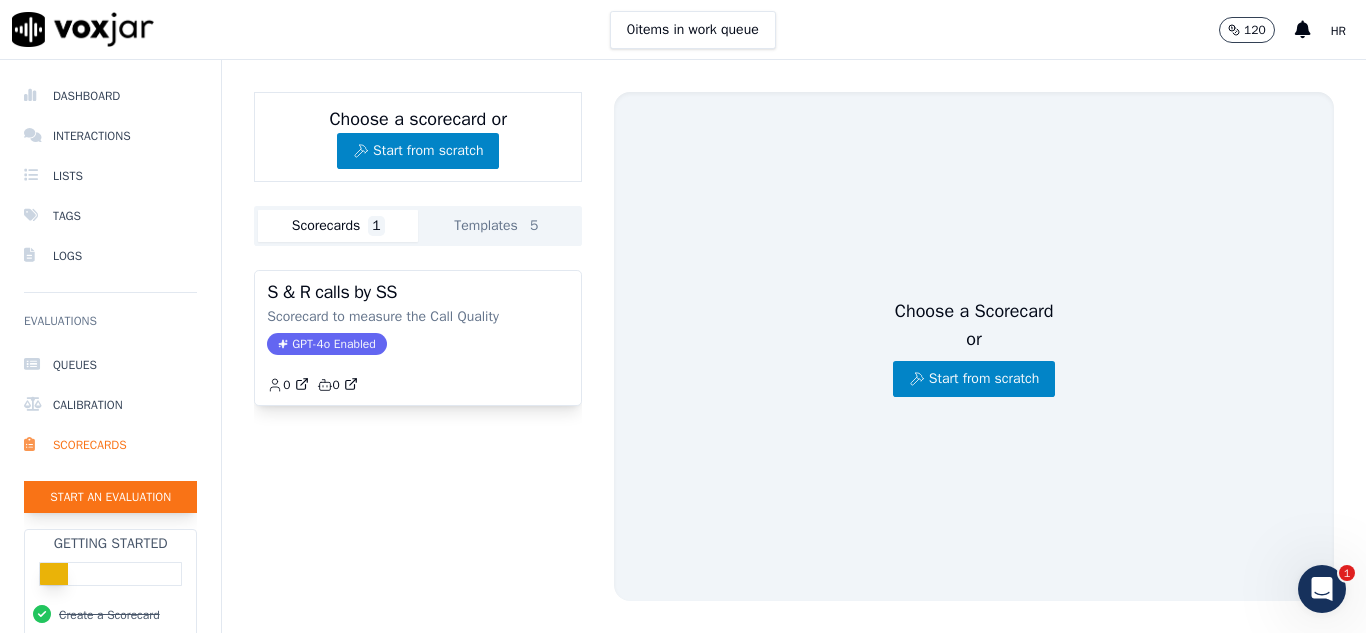 click on "Start an Evaluation" 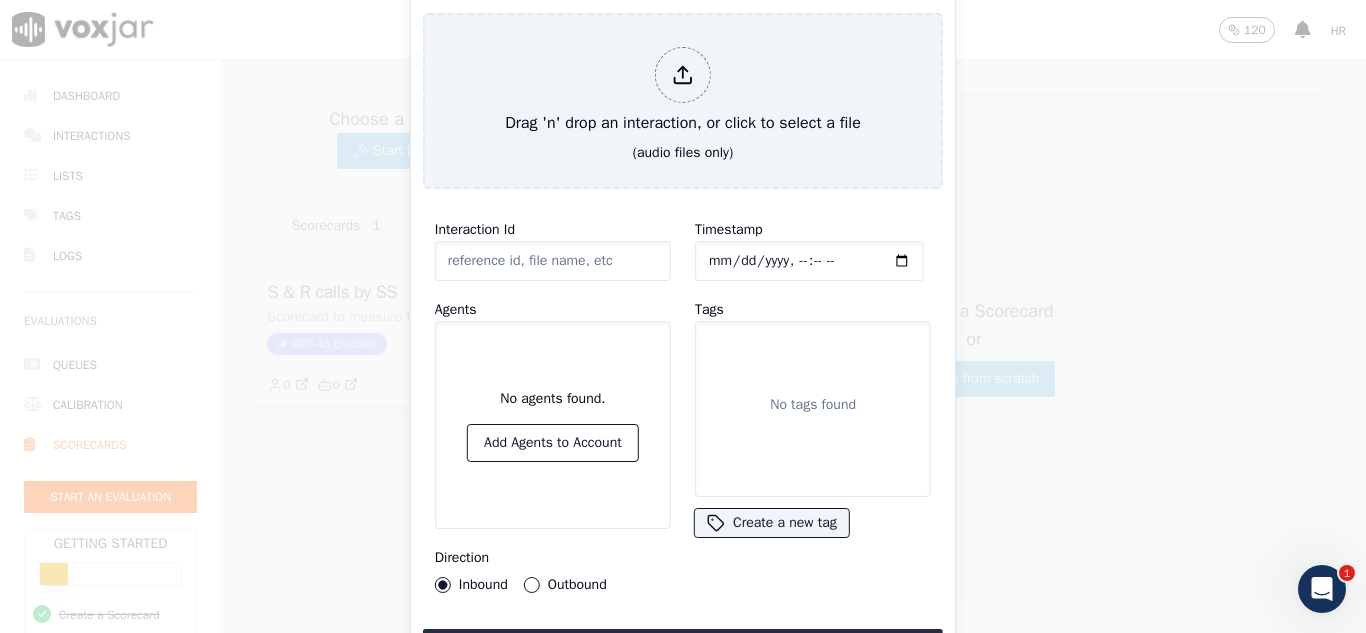paste on "b-nloPg7TcWgYKIWewhQsA" 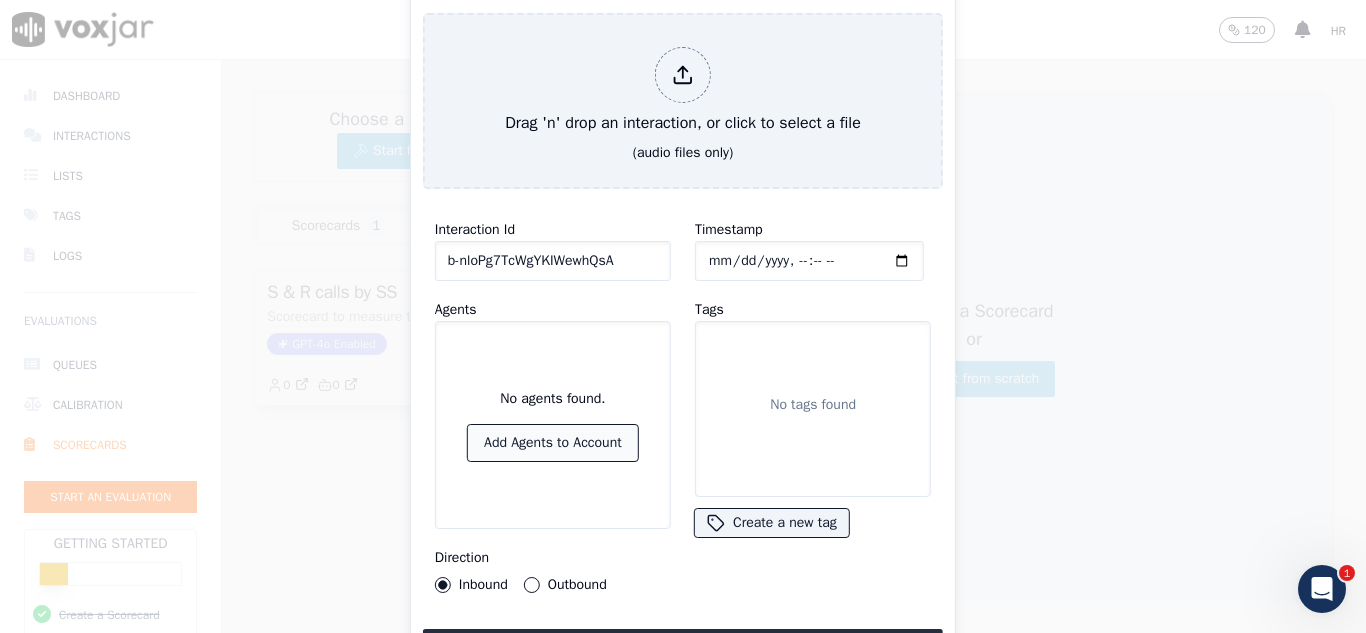 type on "b-nloPg7TcWgYKIWewhQsA" 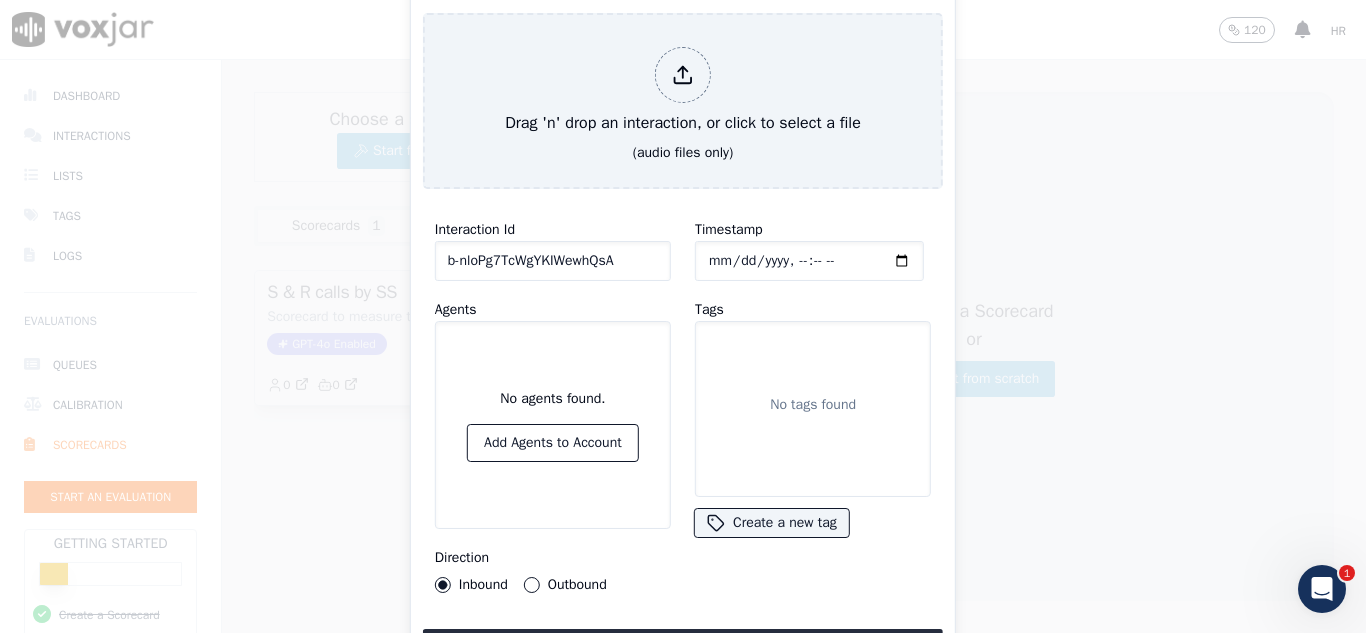 click on "No tags found" at bounding box center (813, 409) 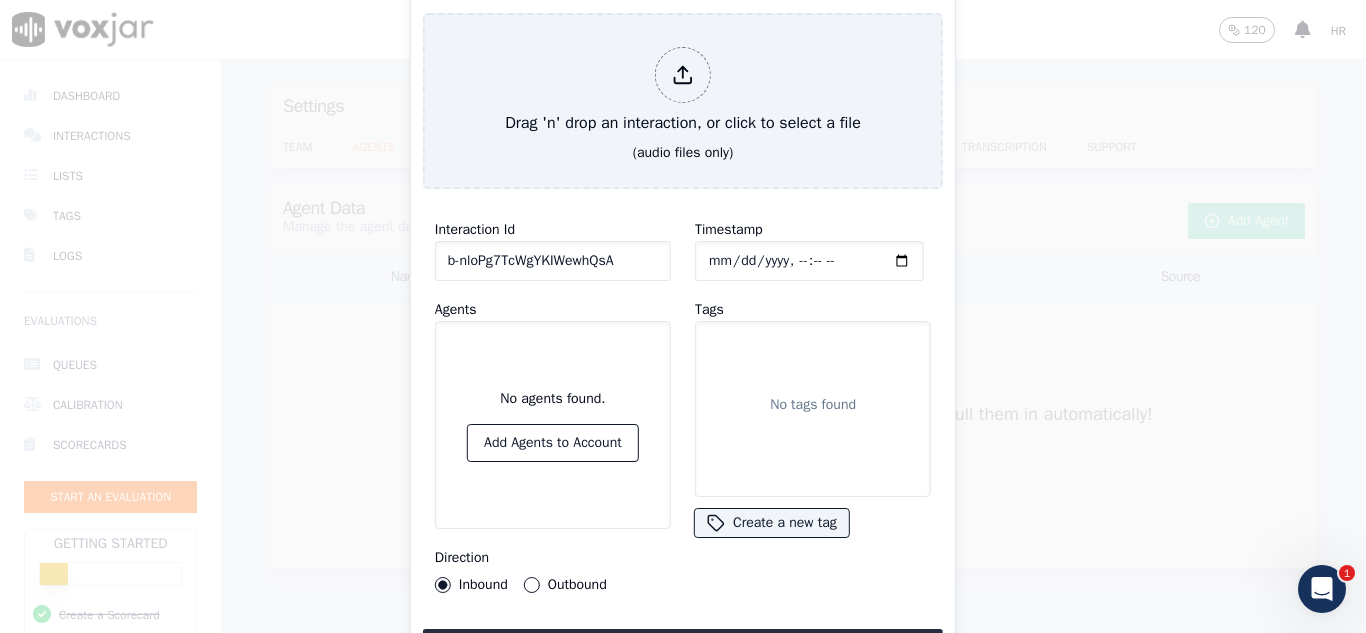click on "Timestamp" 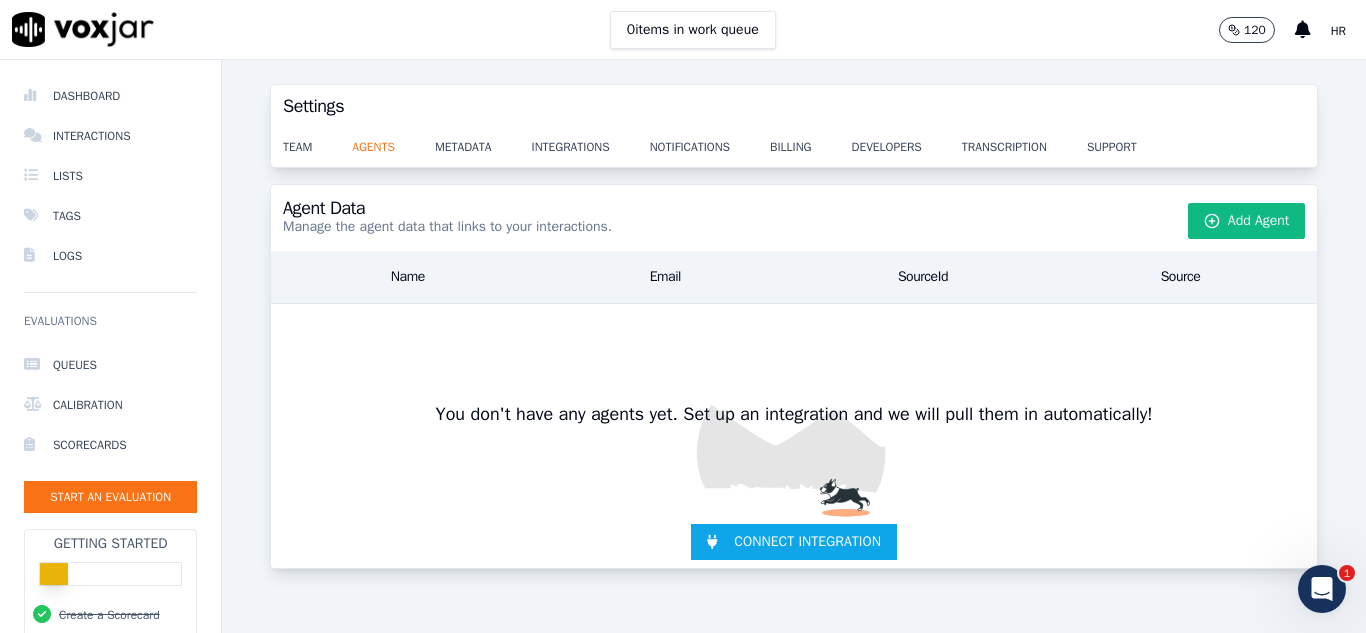 scroll, scrollTop: 21, scrollLeft: 0, axis: vertical 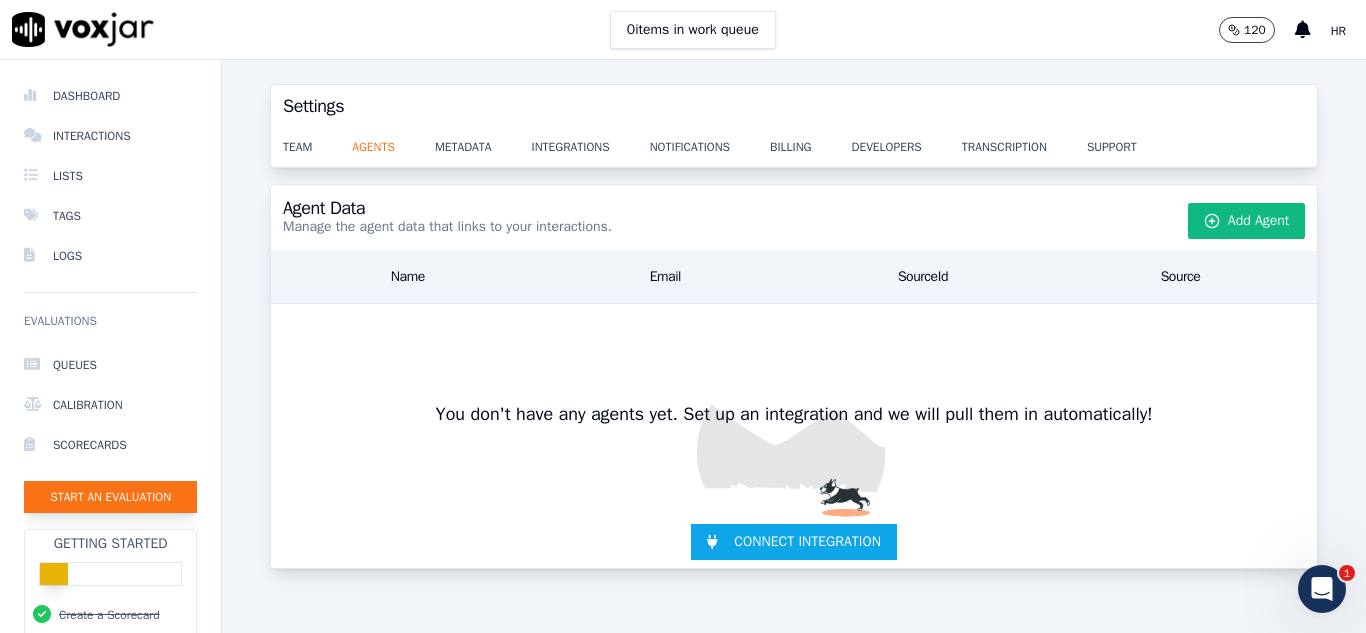 click on "Start an Evaluation" 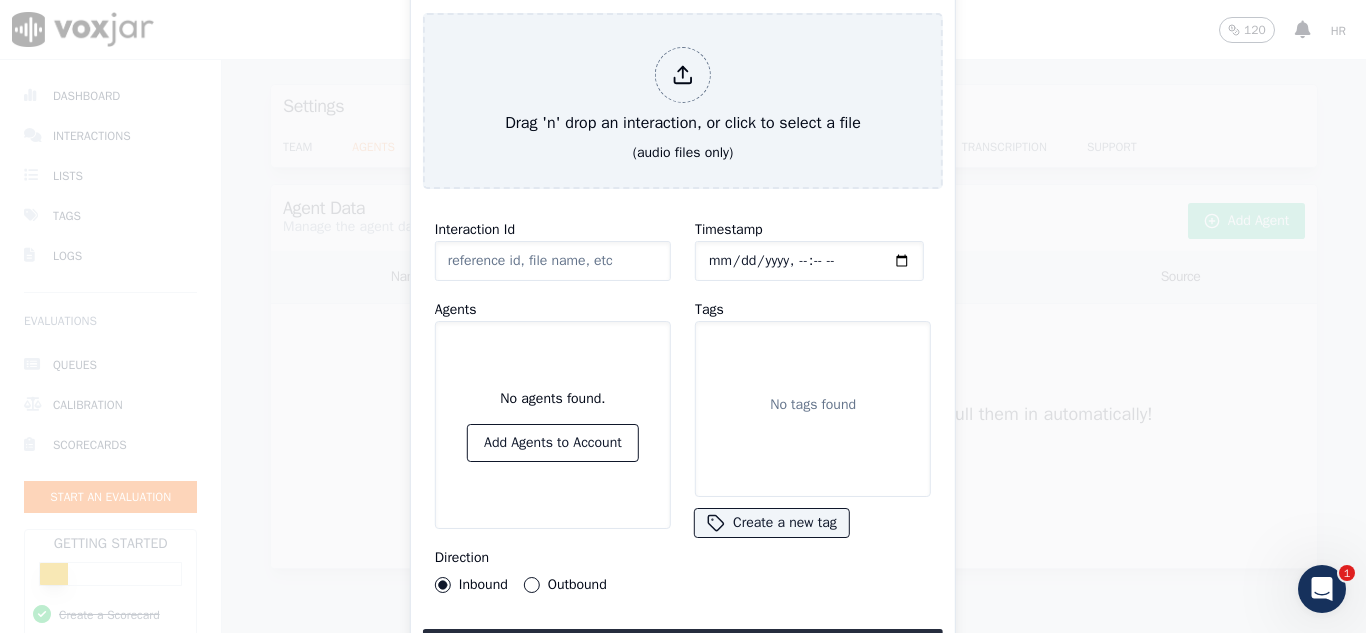 click on "Interaction Id" 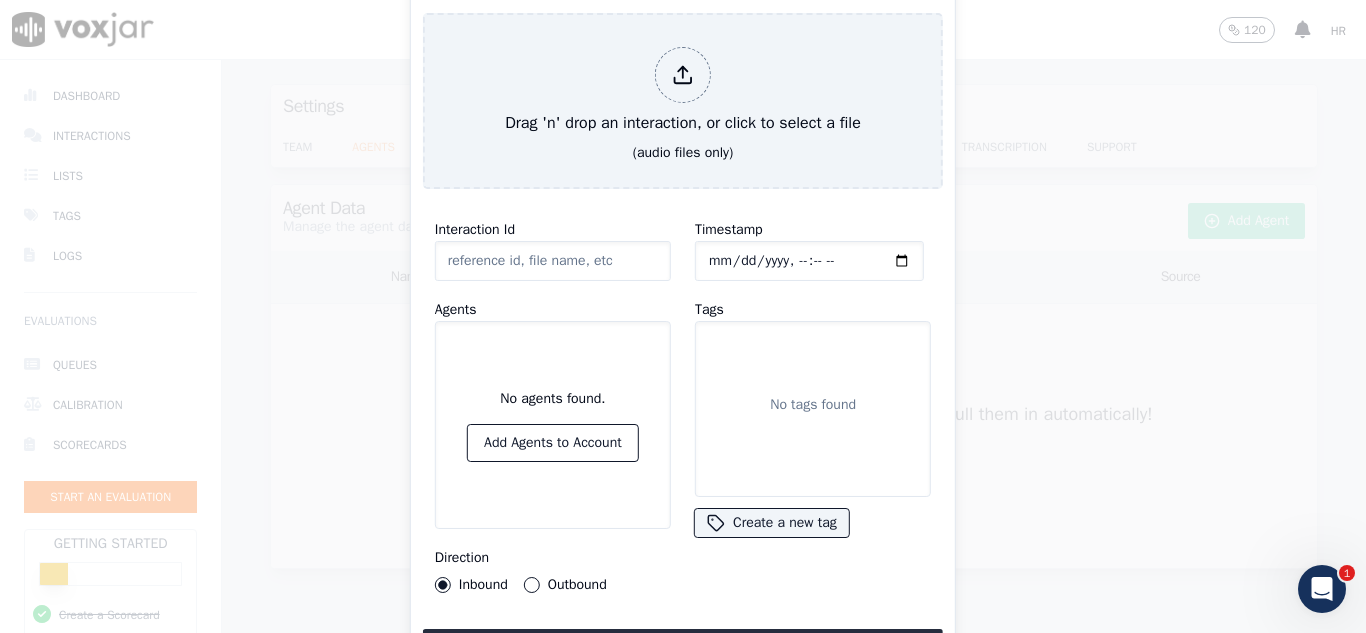 paste on "b-nloPg7TcWgYKIWewhQsA" 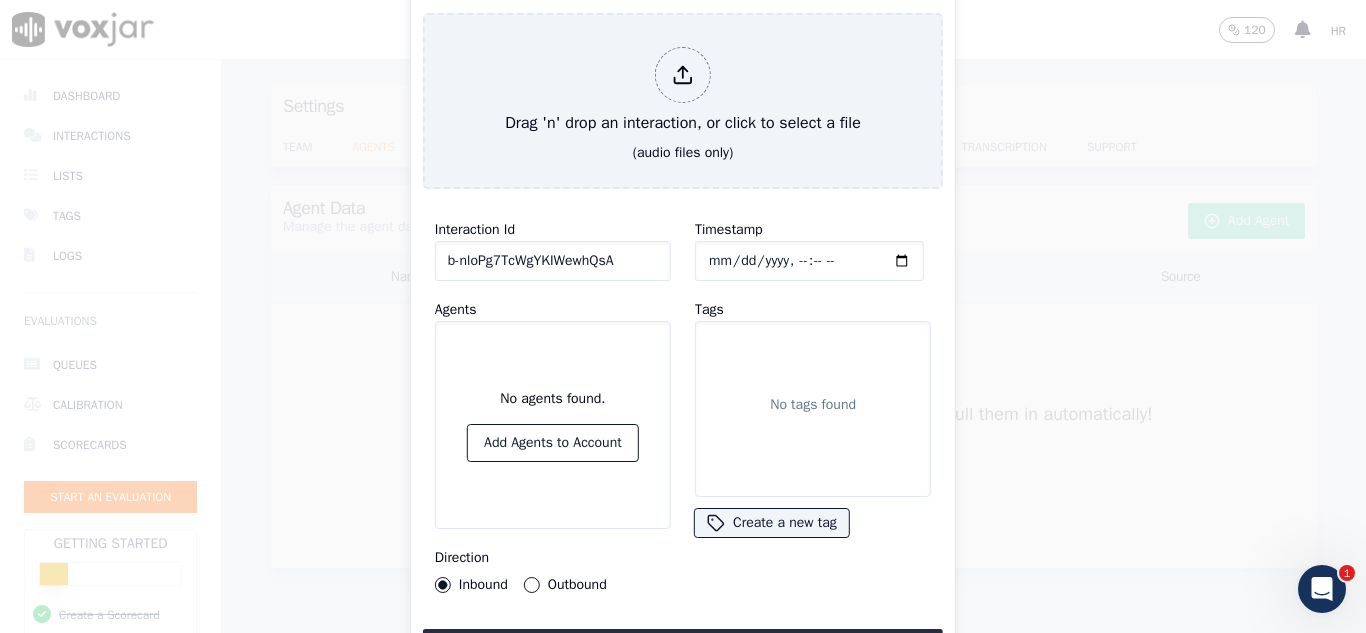 type on "b-nloPg7TcWgYKIWewhQsA" 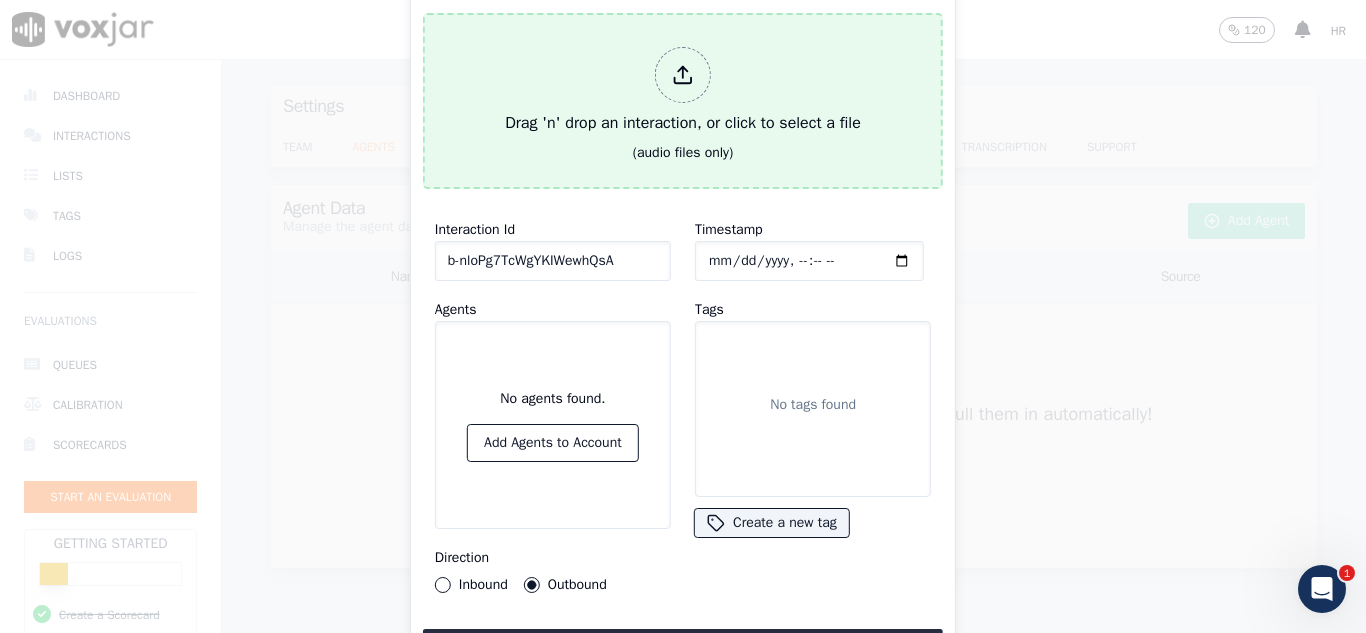 click 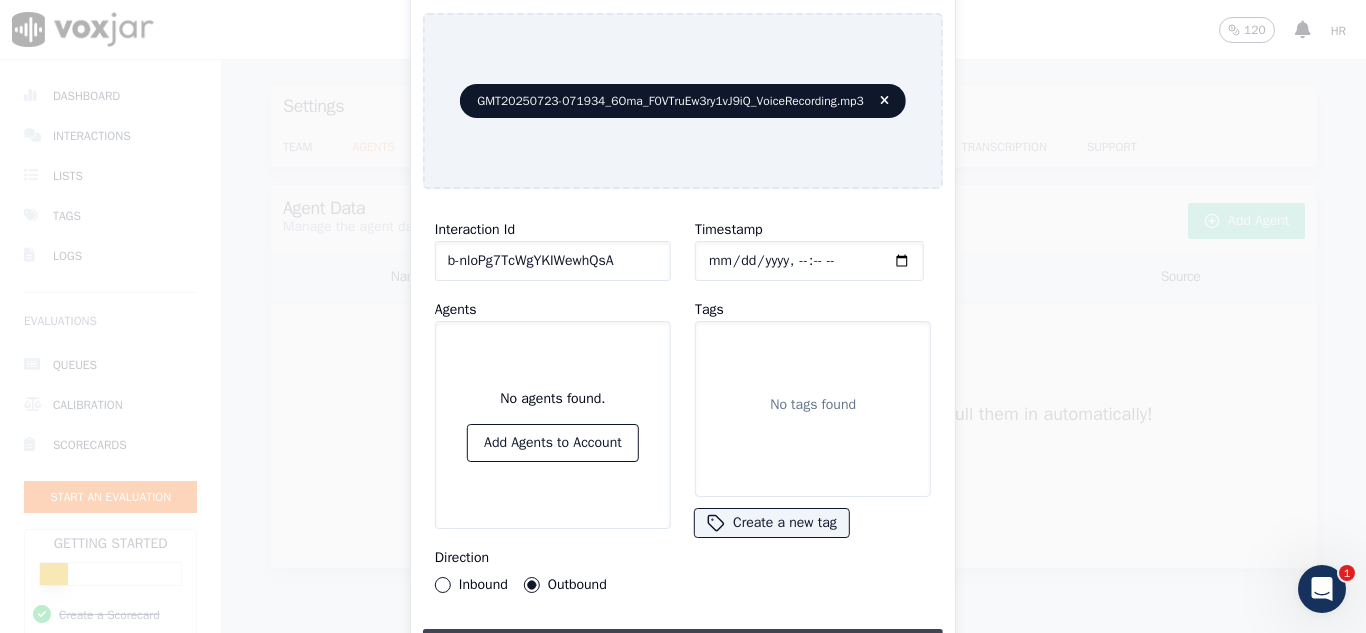 drag, startPoint x: 830, startPoint y: 625, endPoint x: 927, endPoint y: 623, distance: 97.020615 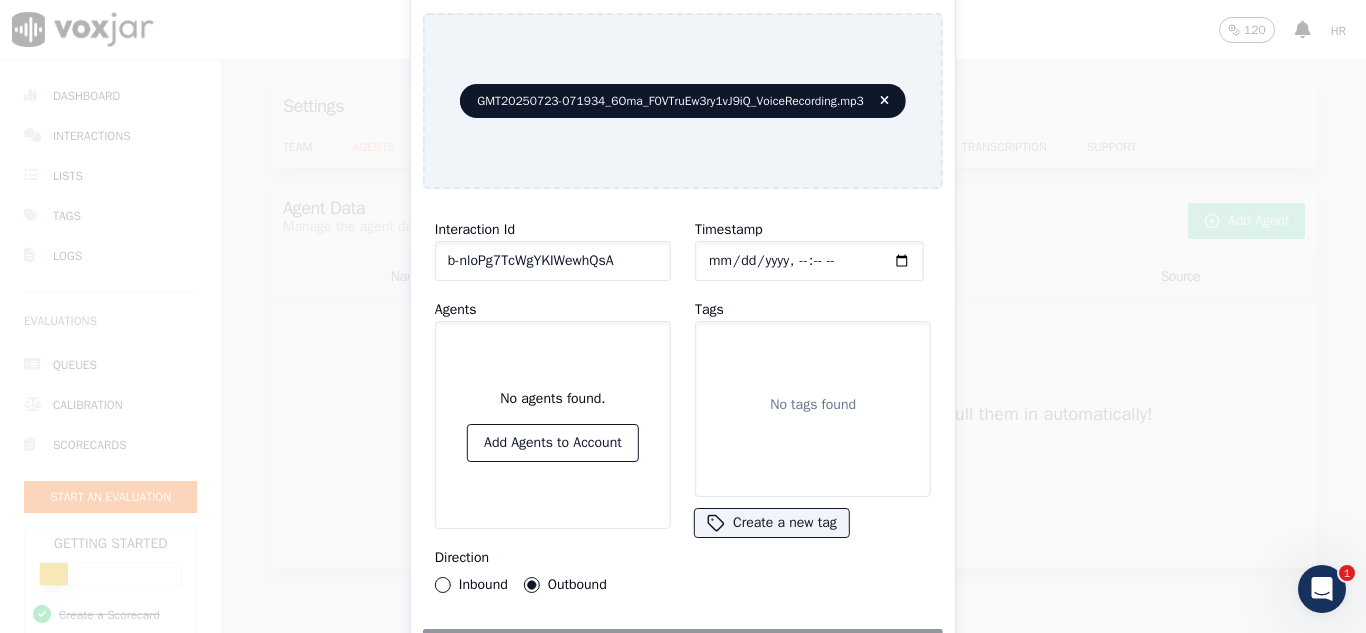 click on "Timestamp       Tags   No tags found
Create a new tag" at bounding box center (813, 405) 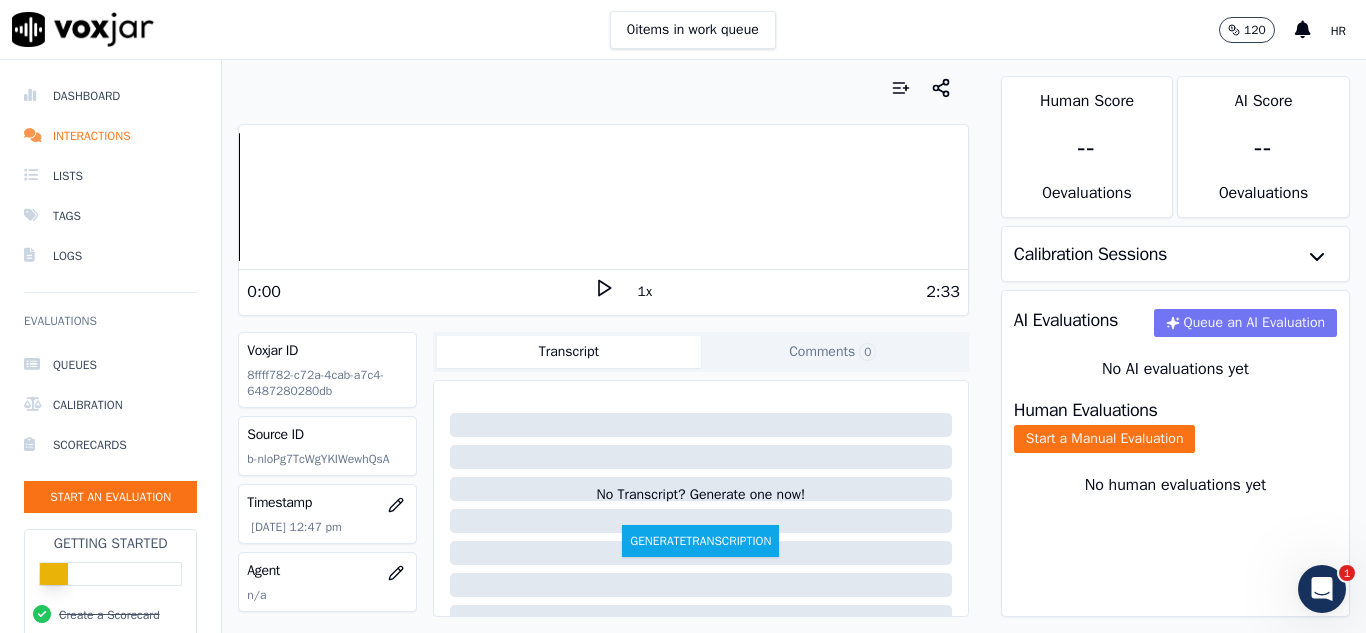 click on "Queue an AI Evaluation" 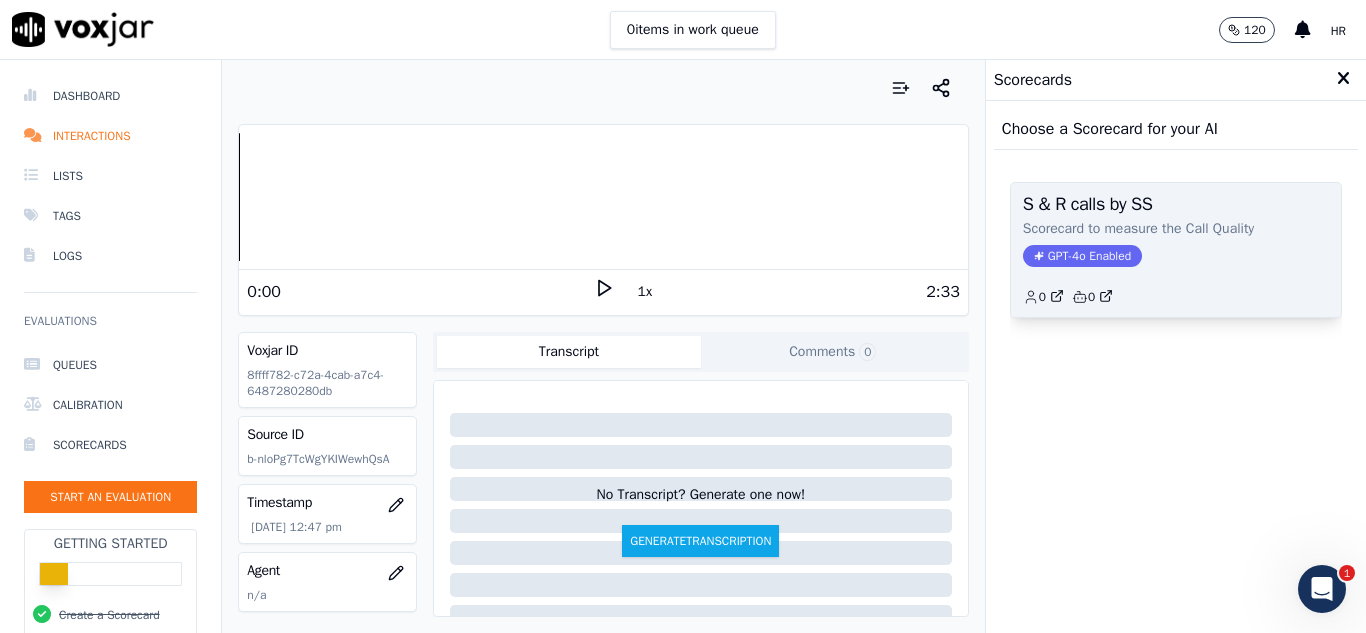 click on "S & R calls by SS" at bounding box center (1176, 204) 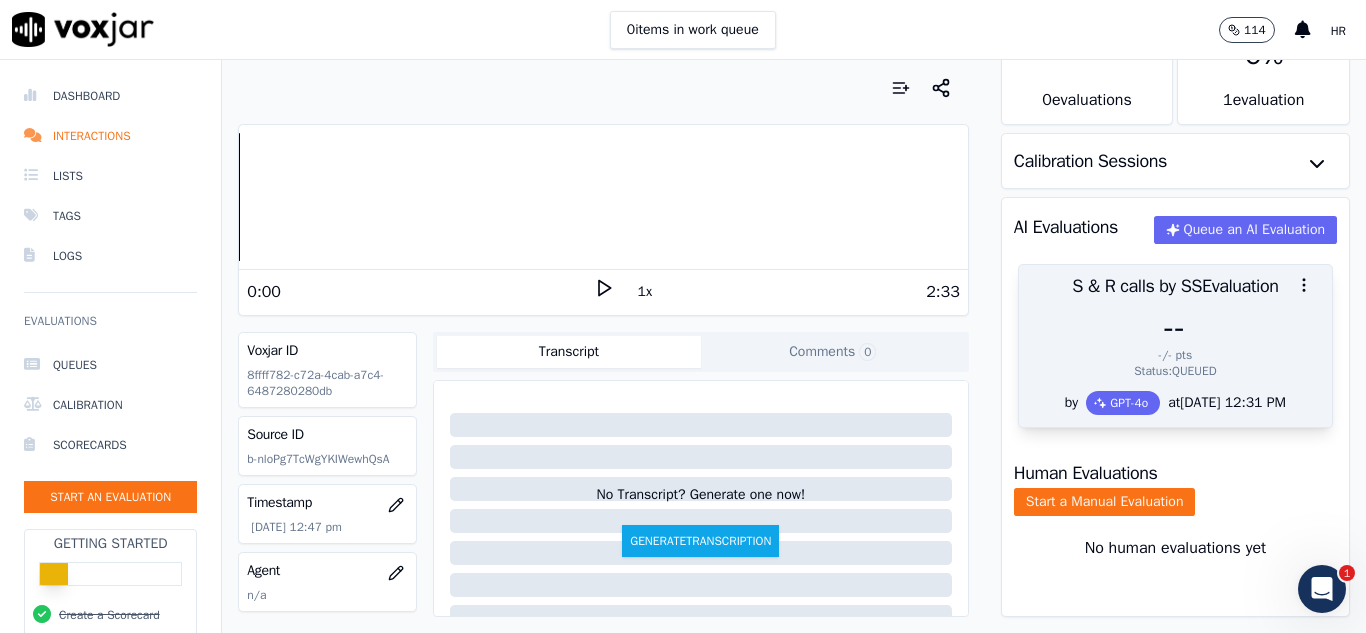 scroll, scrollTop: 156, scrollLeft: 0, axis: vertical 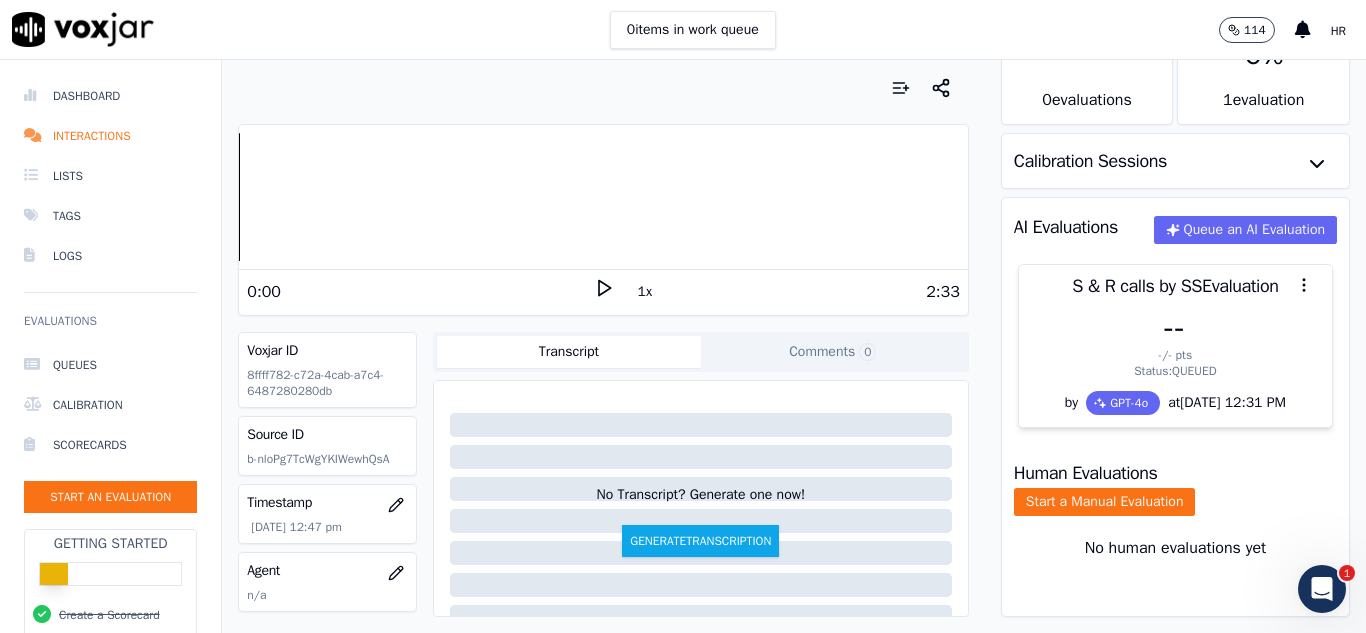 click 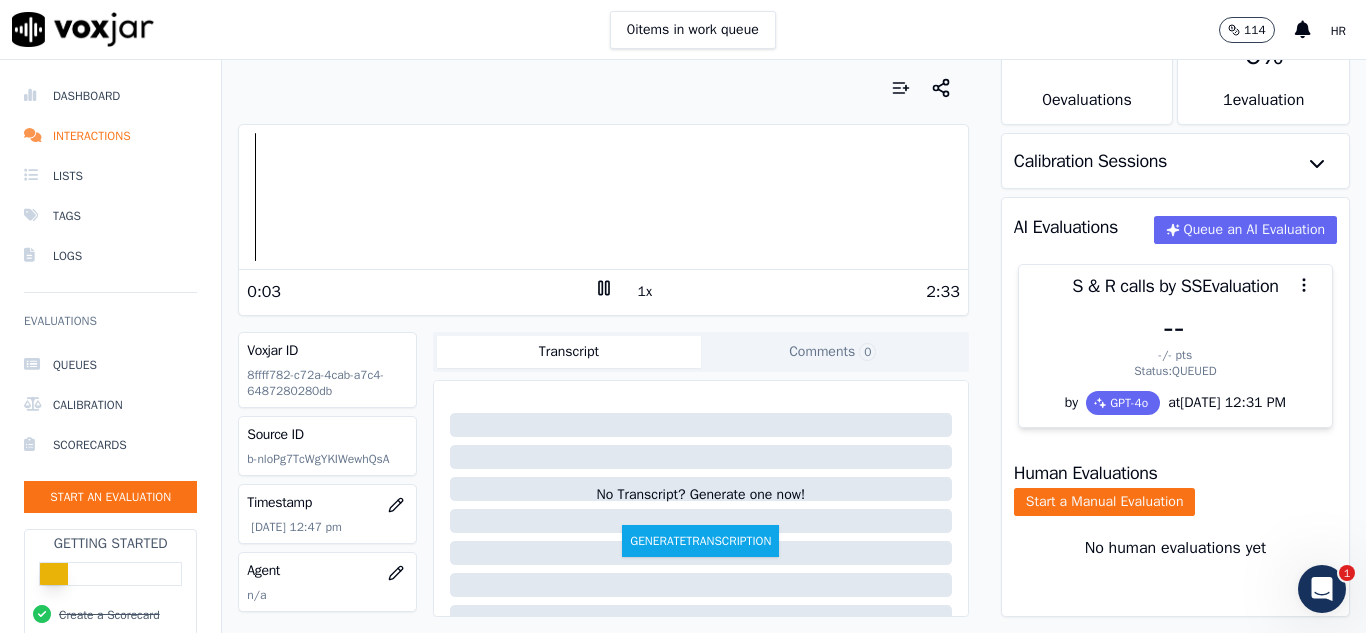 click on "Transcript" at bounding box center [569, 352] 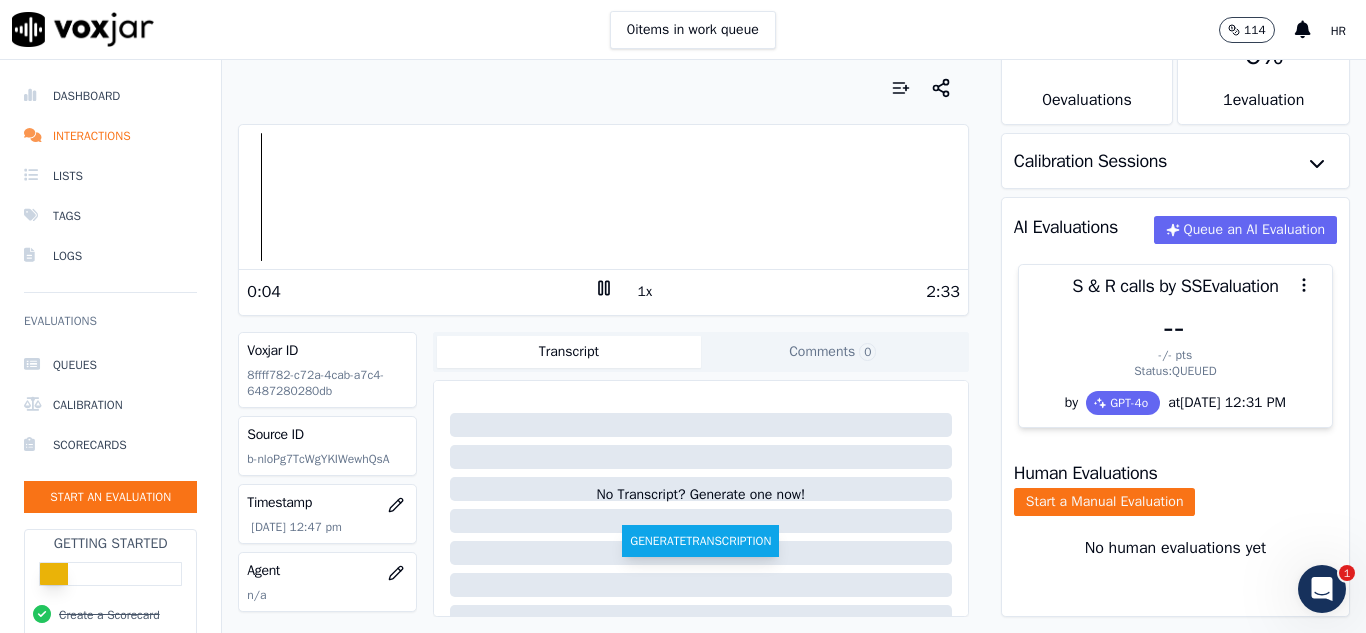 click on "Generate  Transcription" at bounding box center [700, 541] 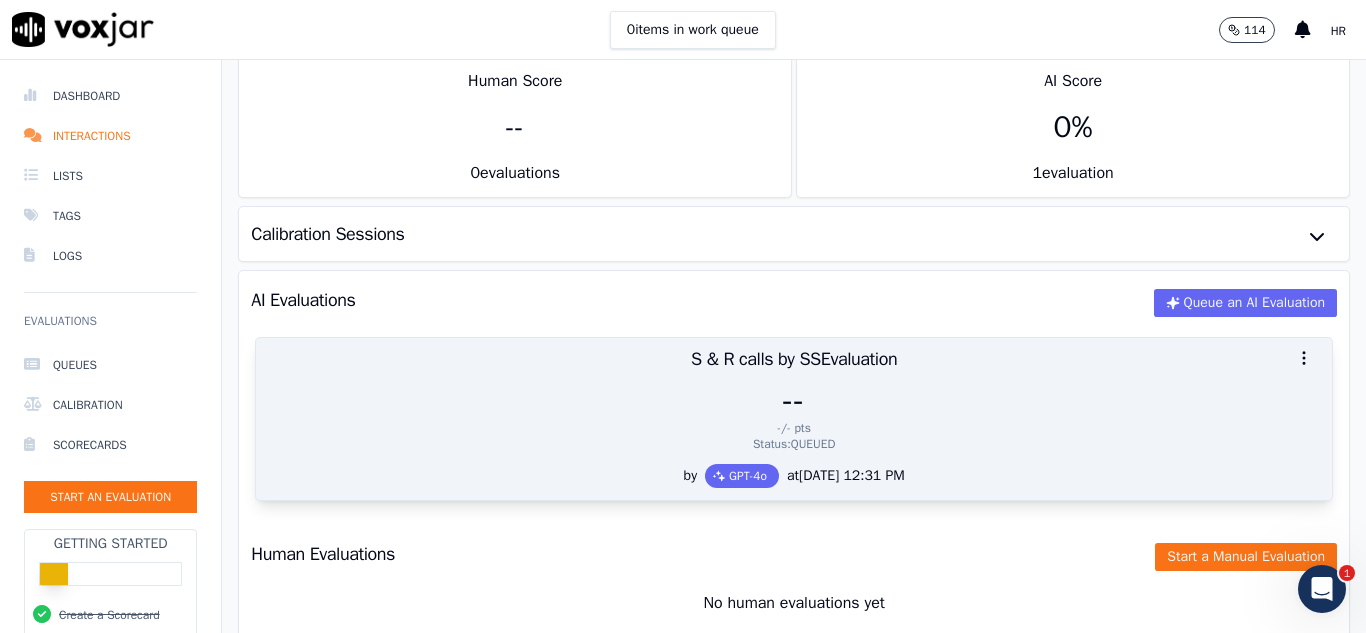 scroll, scrollTop: 0, scrollLeft: 0, axis: both 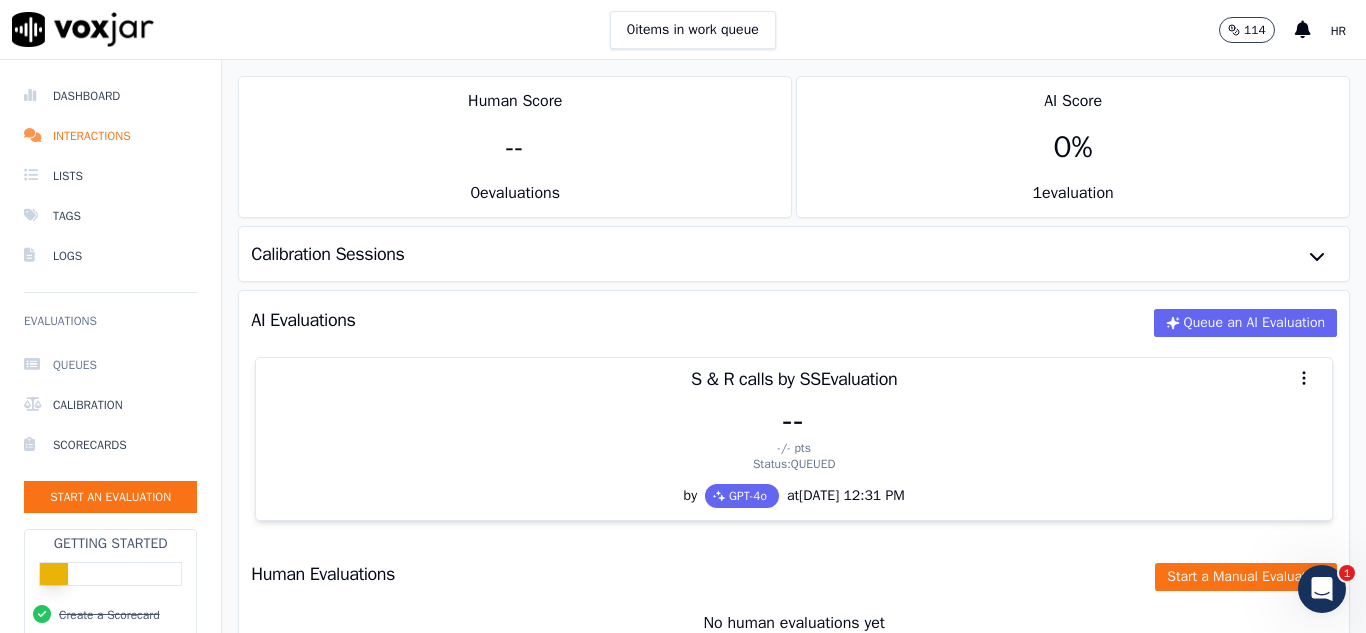 click on "Queues" at bounding box center (110, 365) 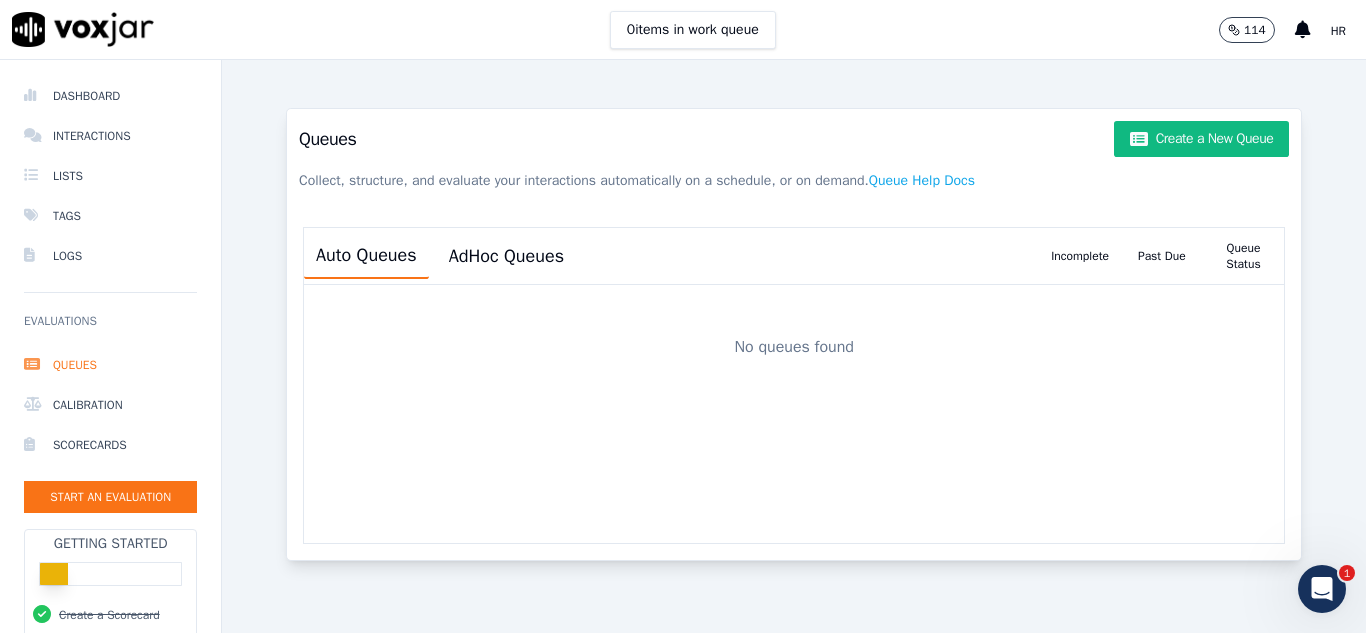 scroll, scrollTop: 0, scrollLeft: 0, axis: both 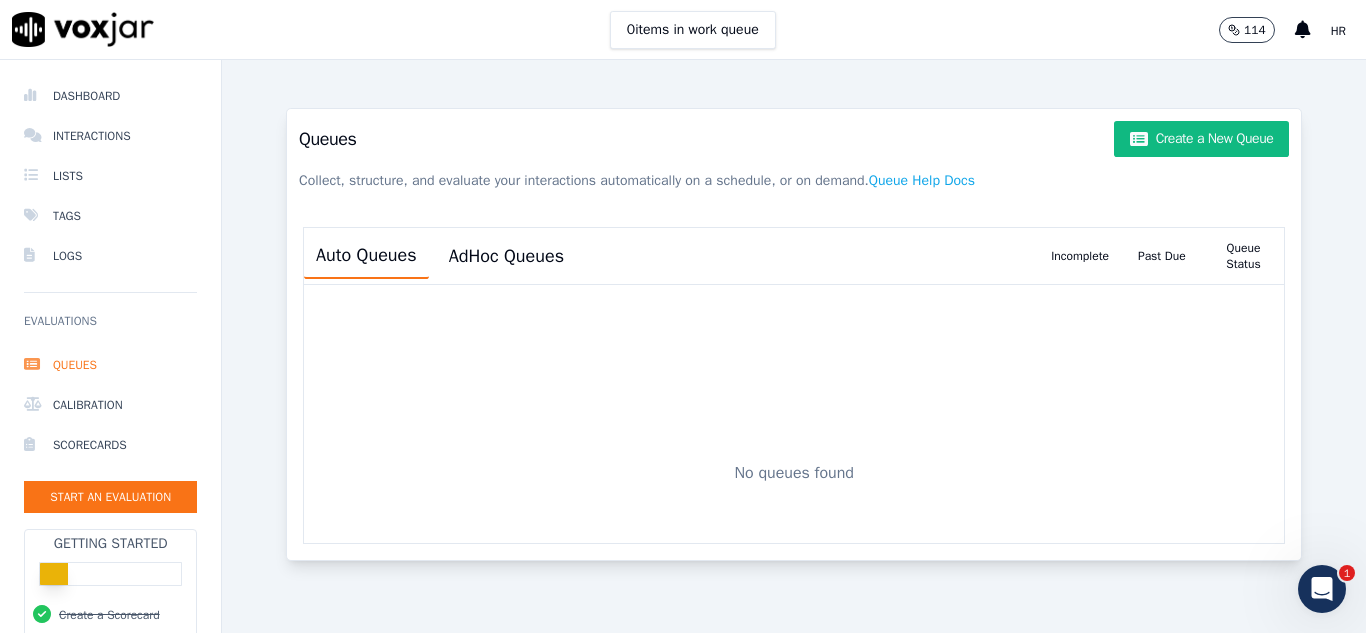 click on "Dashboard   Interactions   Lists   Tags   Logs       Evaluations     Queues   Calibration   Scorecards   Start an Evaluation
Getting Started       Create a Scorecard     Generate AI Evaluation     Connect Recordings     Automate QA     Invite your team
Report a Bug       2025   Voxjar   TOS   Privacy" at bounding box center [110, 452] 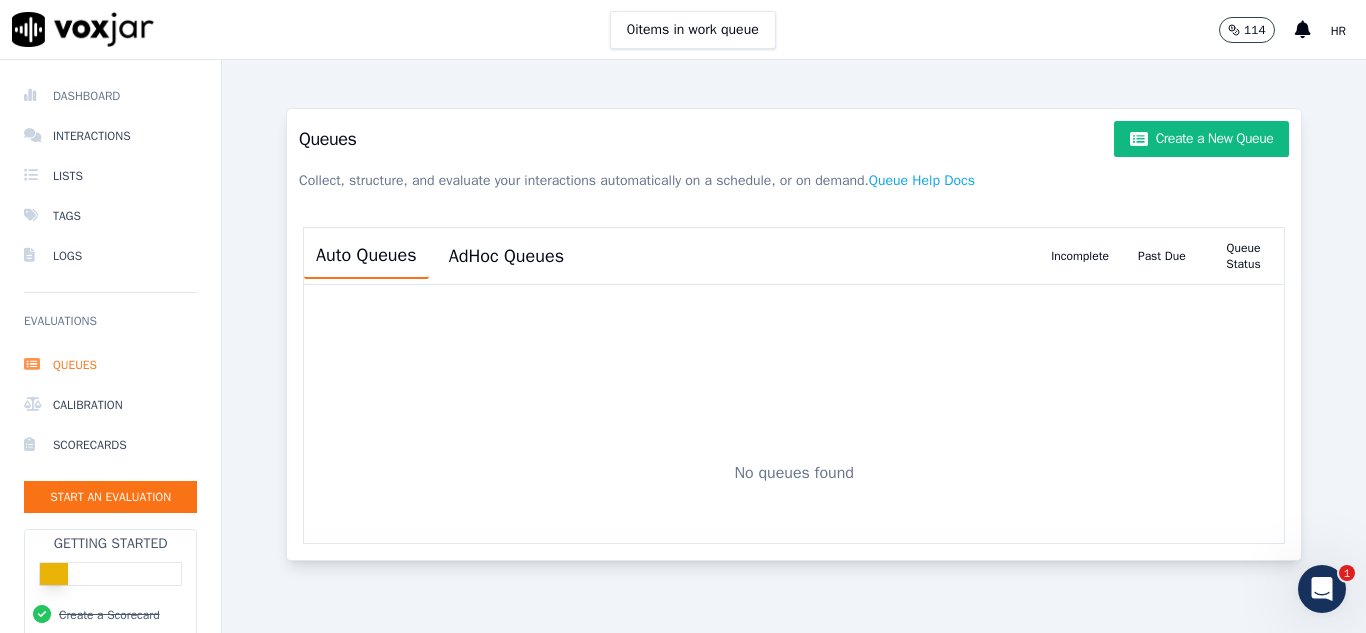 click on "Dashboard" at bounding box center (110, 96) 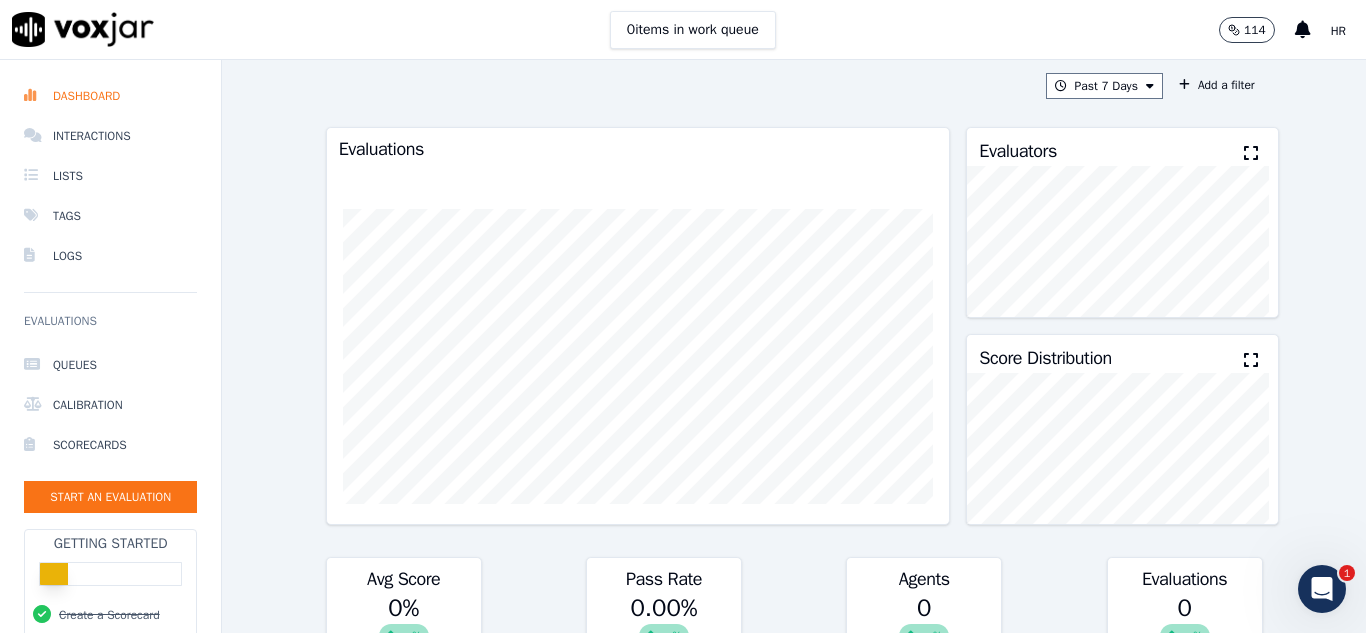 scroll, scrollTop: 0, scrollLeft: 0, axis: both 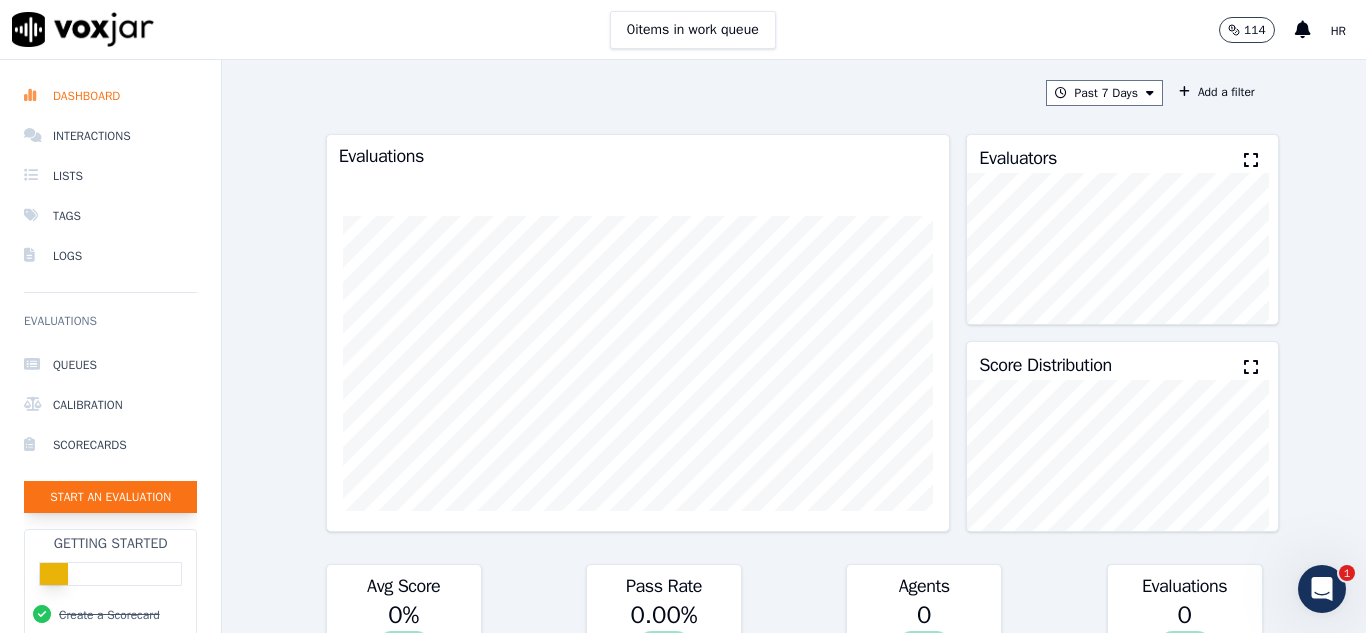click on "Start an Evaluation" 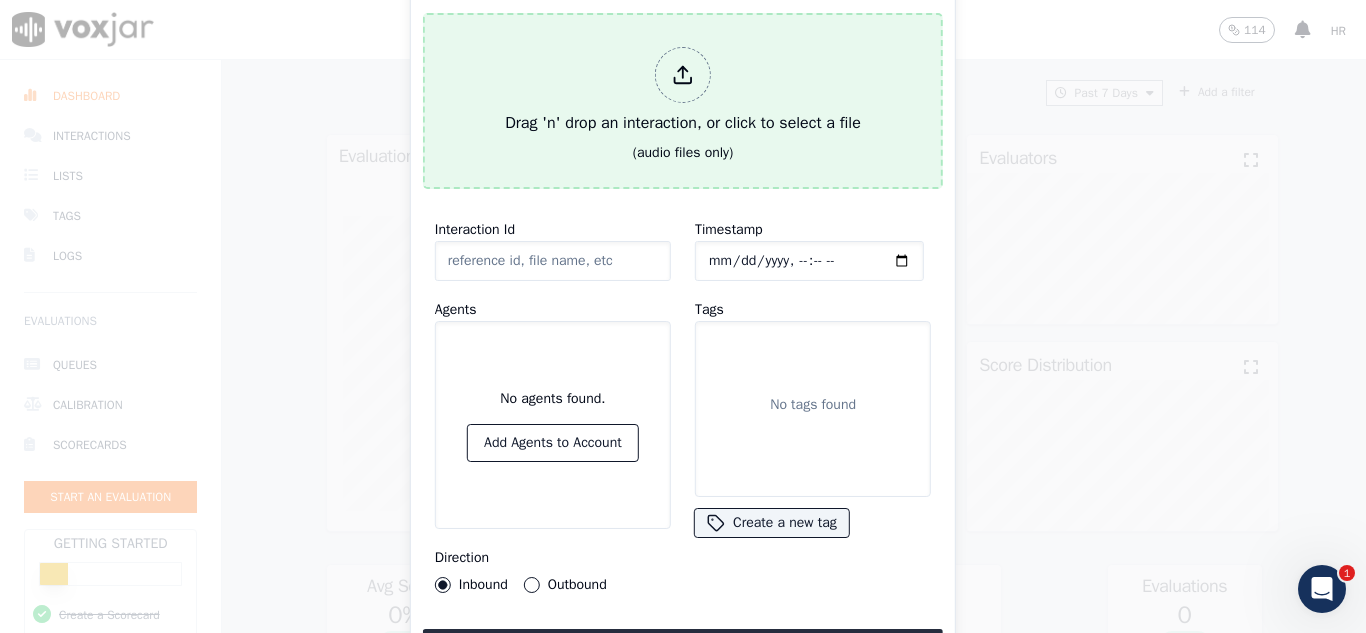 click at bounding box center [683, 75] 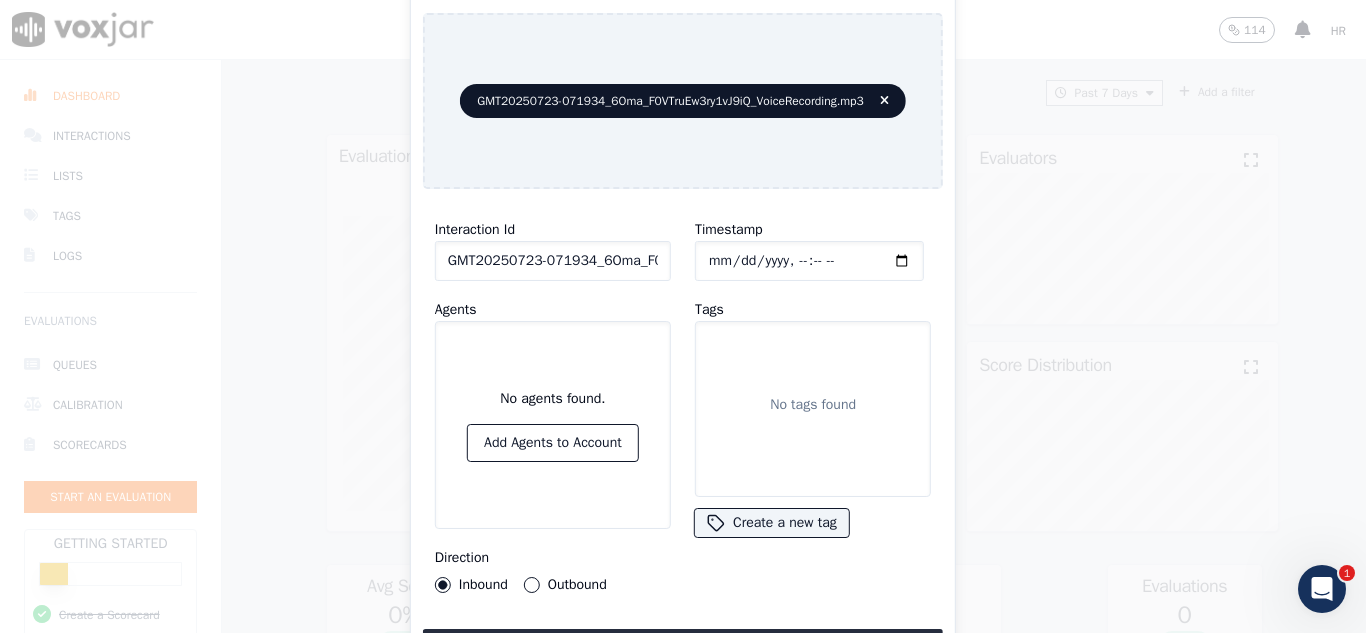 click on "GMT20250723-071934_6Oma_F0VTruEw3ry1vJ9iQ_VoiceRecording.mp3" 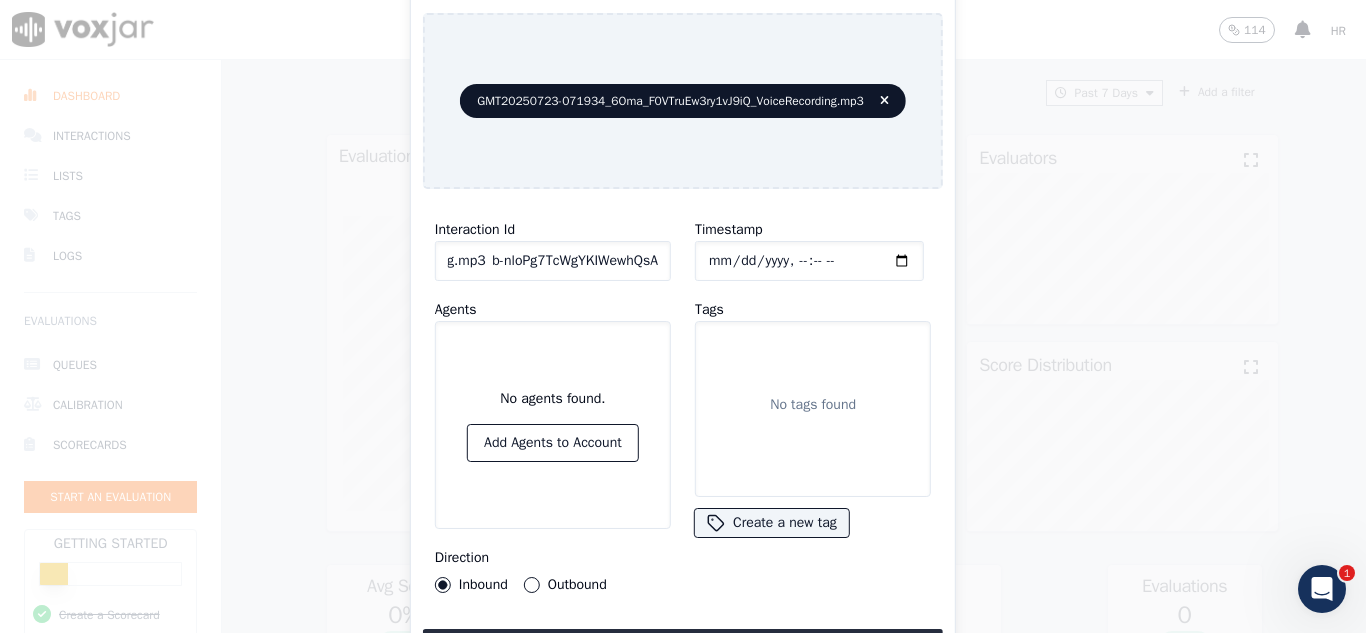 type on "GMT20250723-071934_6Oma_F0VTruEw3ry1vJ9iQ_VoiceRecording.mp3	 b-nloPg7TcWgYKIWewhQsA" 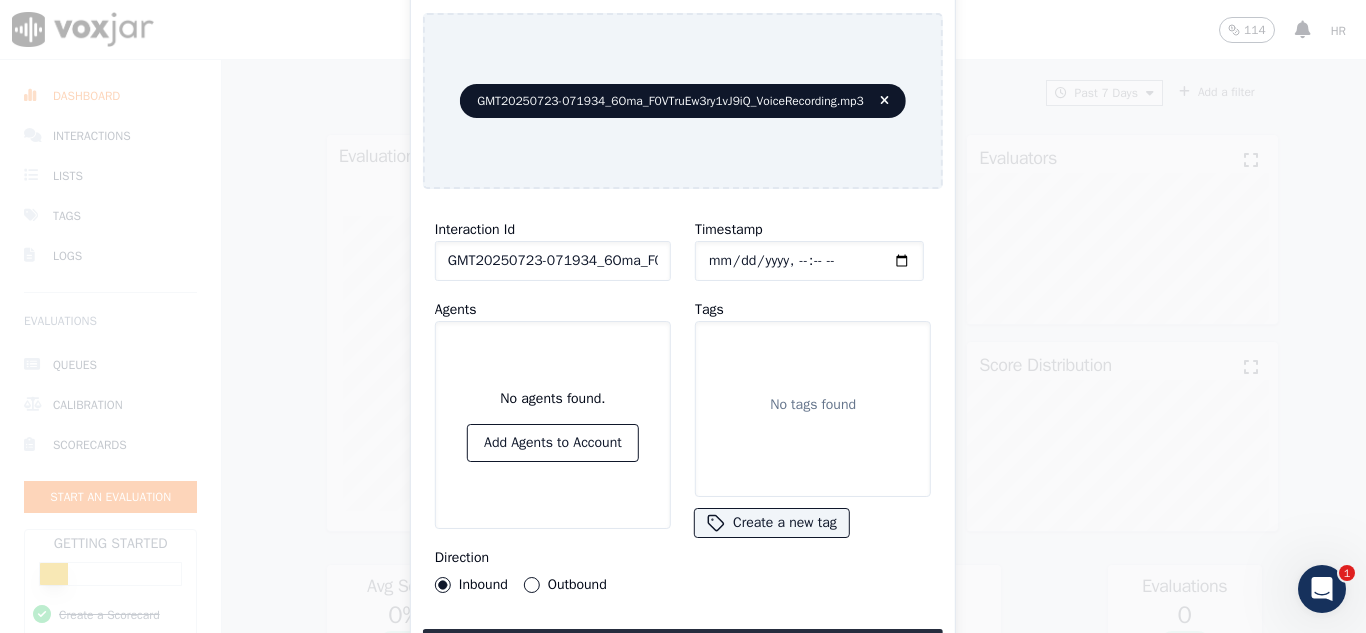 click on "Outbound" at bounding box center (532, 585) 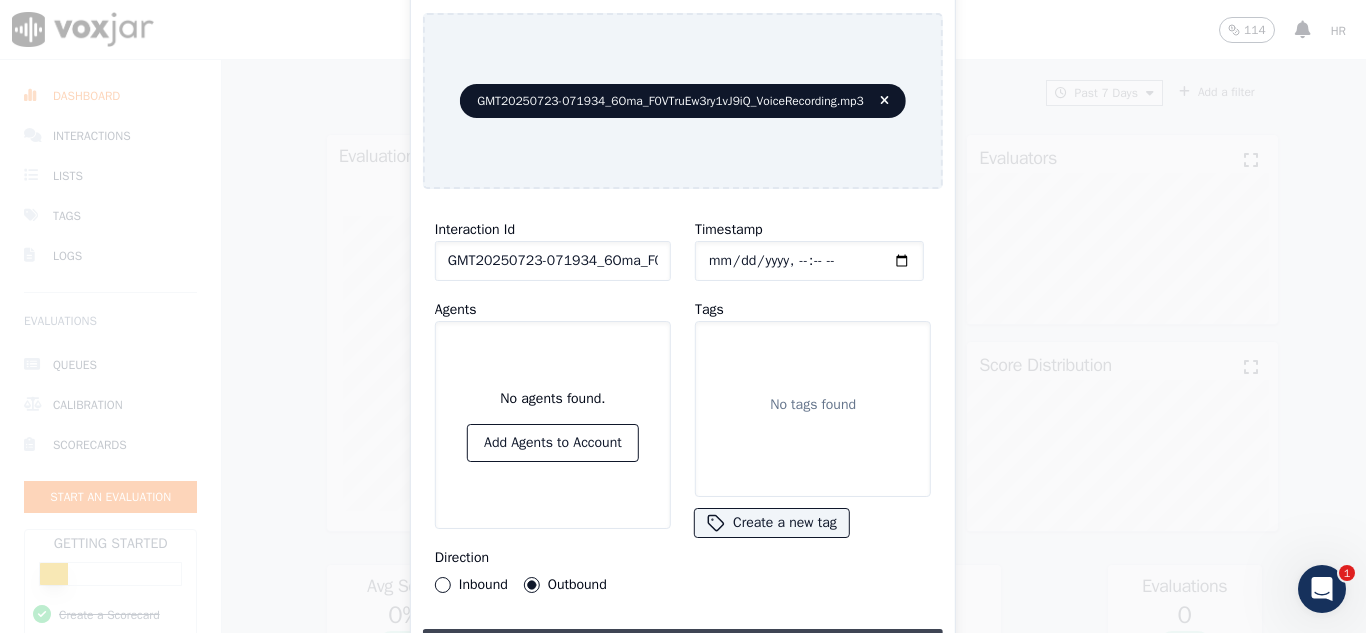 drag, startPoint x: 797, startPoint y: 625, endPoint x: 890, endPoint y: 627, distance: 93.0215 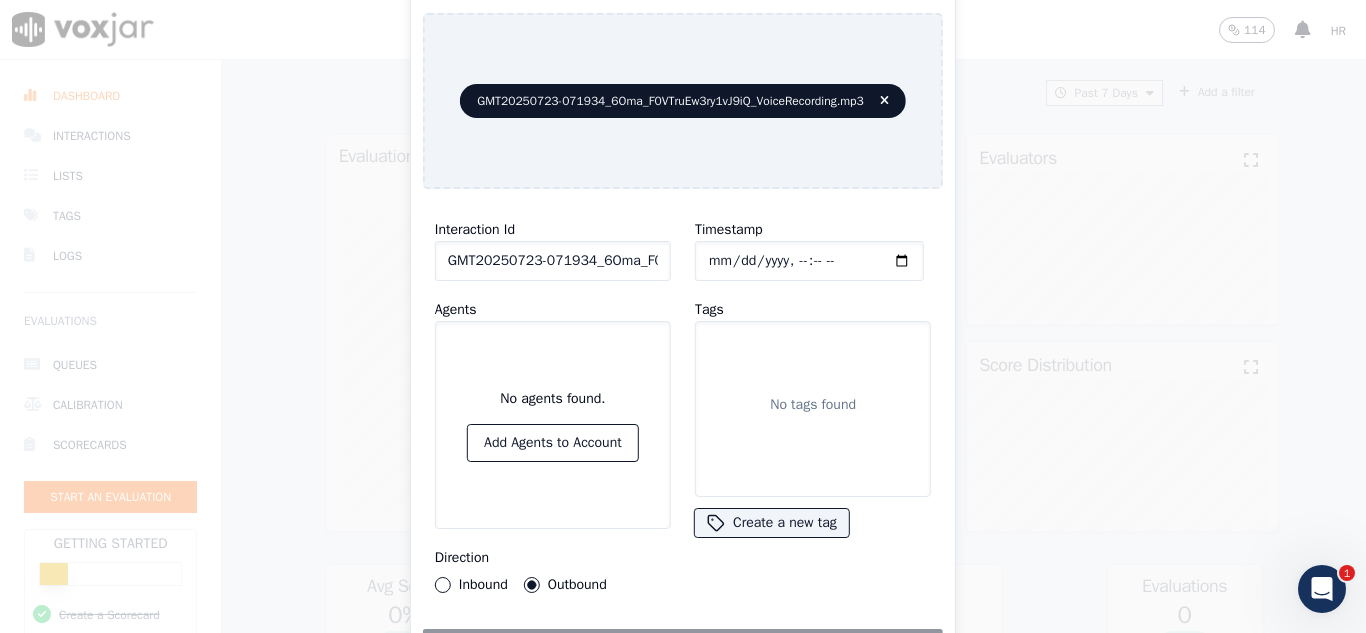 click on "Timestamp" at bounding box center [813, 249] 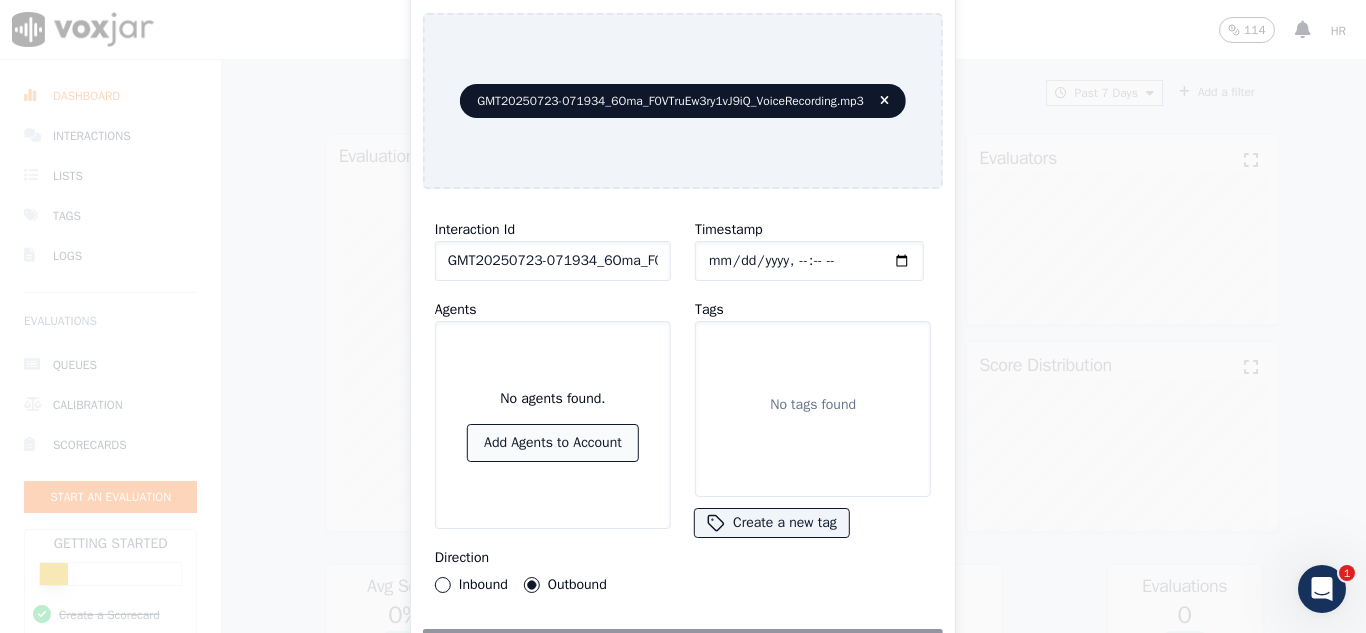 click on "Add Agents to Account" at bounding box center [553, 443] 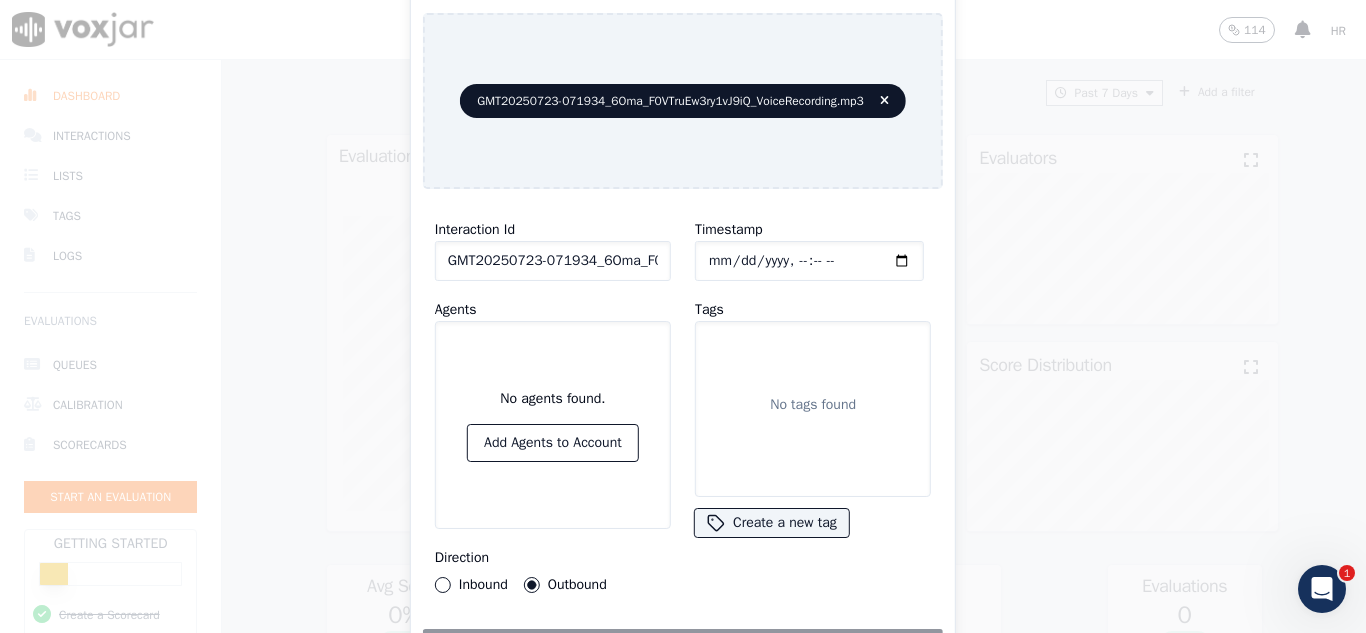 scroll, scrollTop: 0, scrollLeft: 418, axis: horizontal 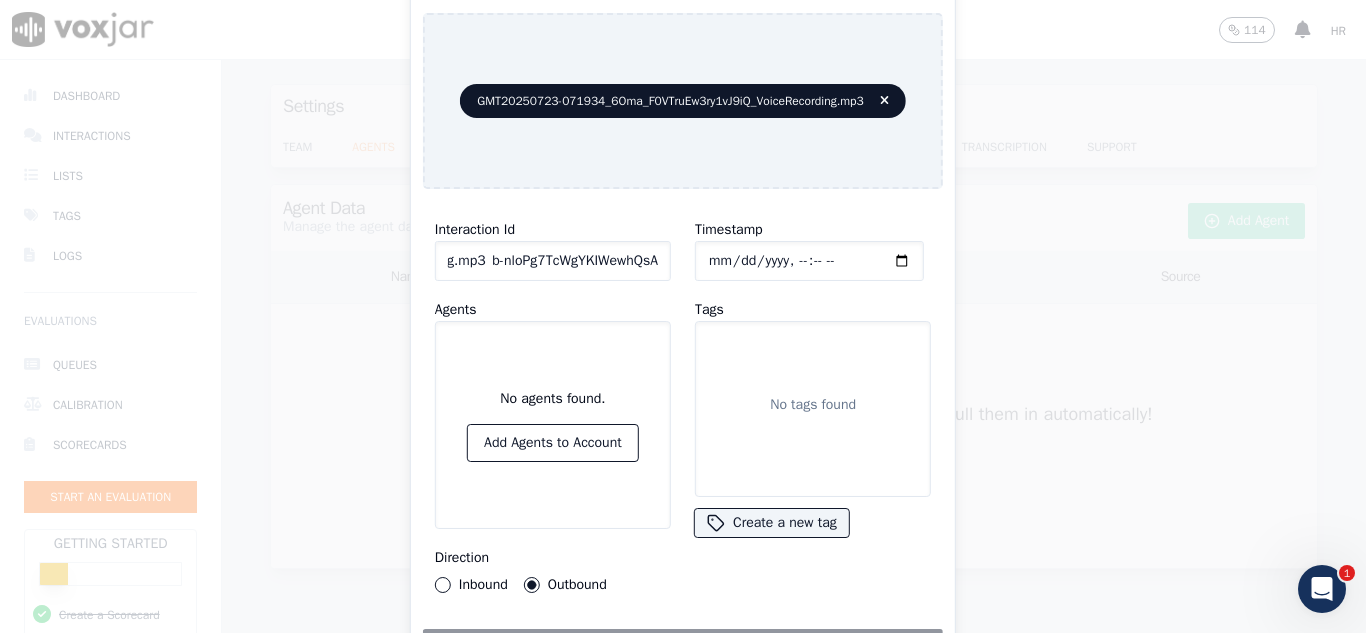 drag, startPoint x: 679, startPoint y: 585, endPoint x: 697, endPoint y: 571, distance: 22.803509 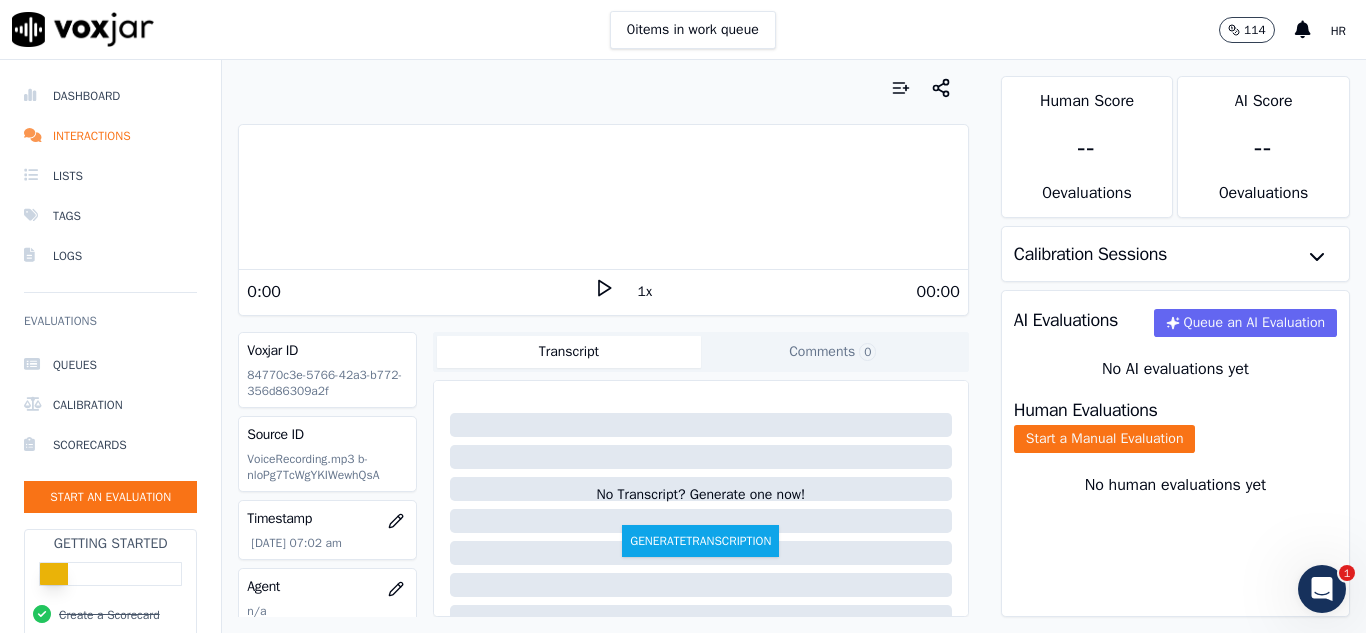 click 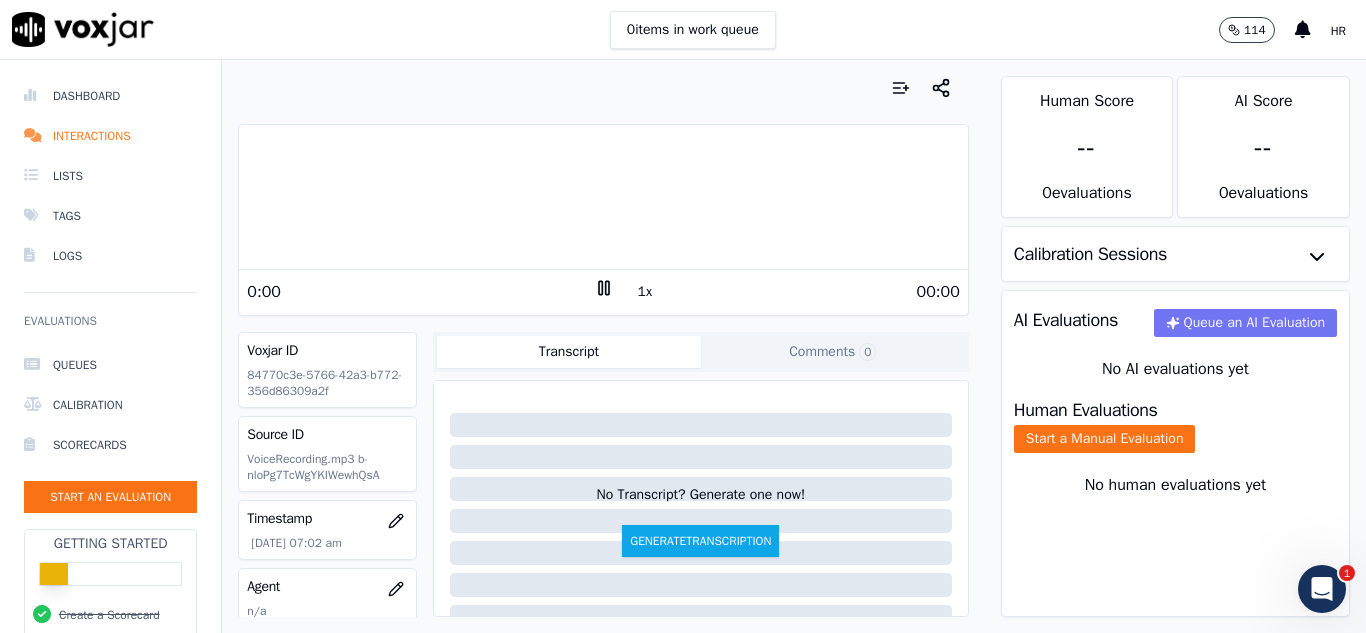 click on "Queue an AI Evaluation" 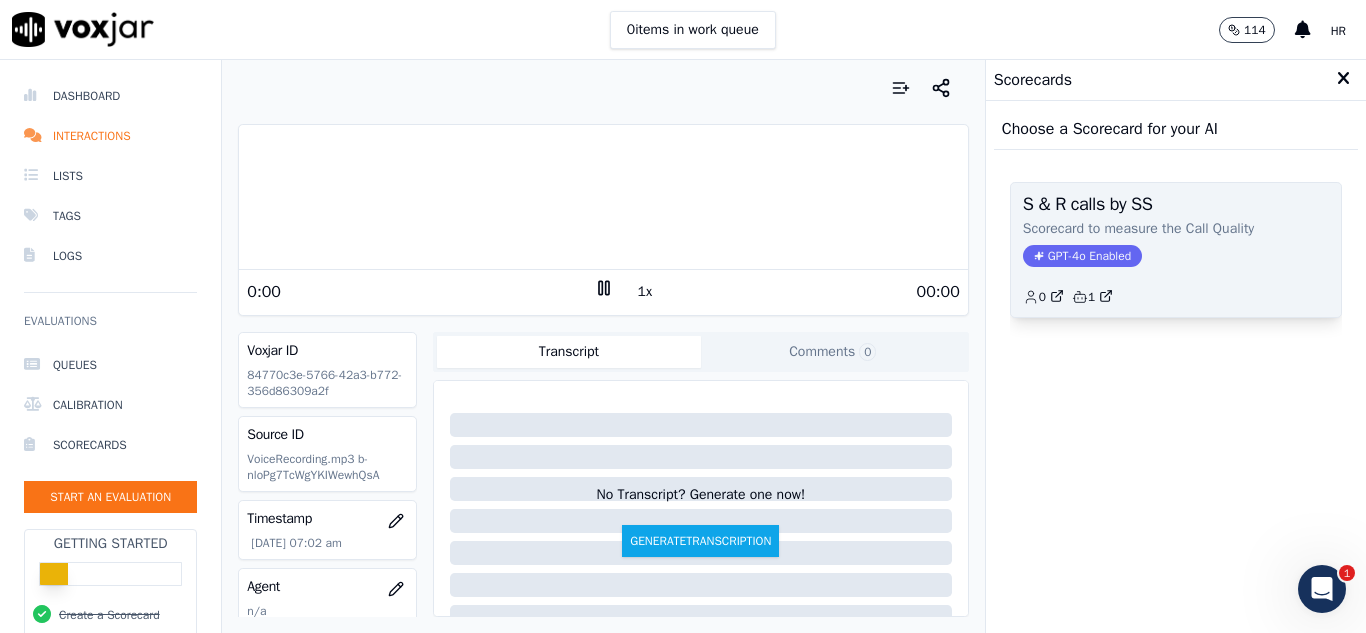 click on "GPT-4o Enabled" 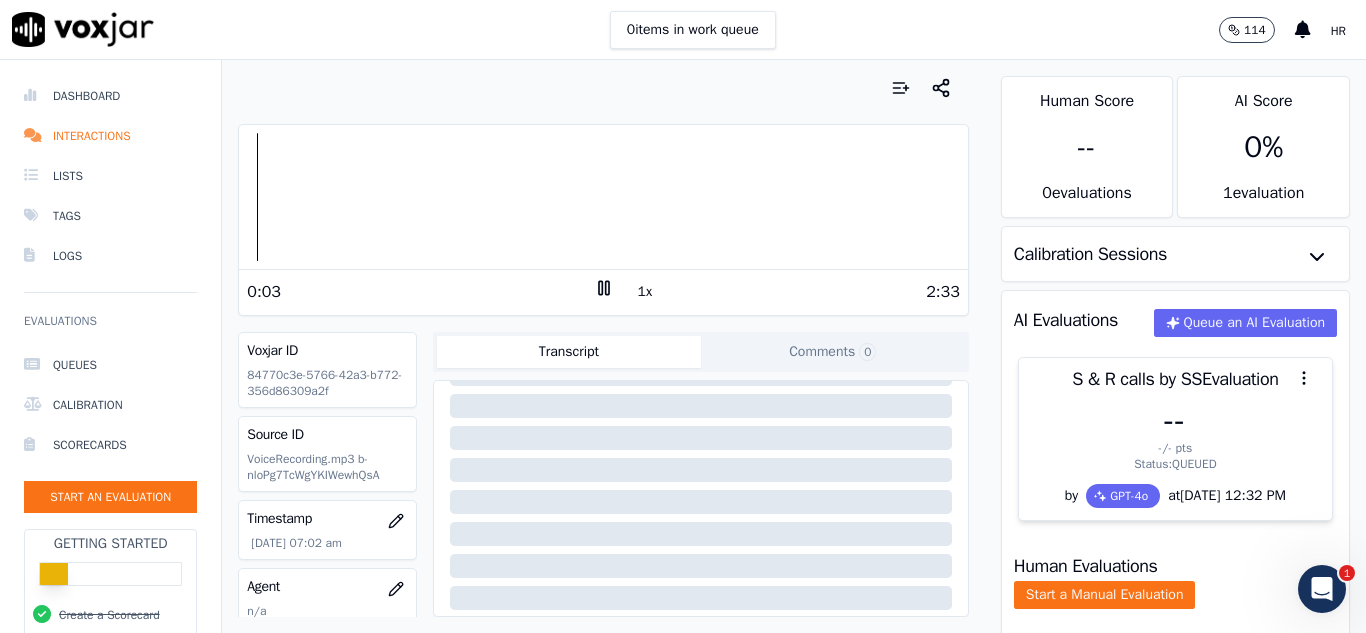 scroll, scrollTop: 10, scrollLeft: 0, axis: vertical 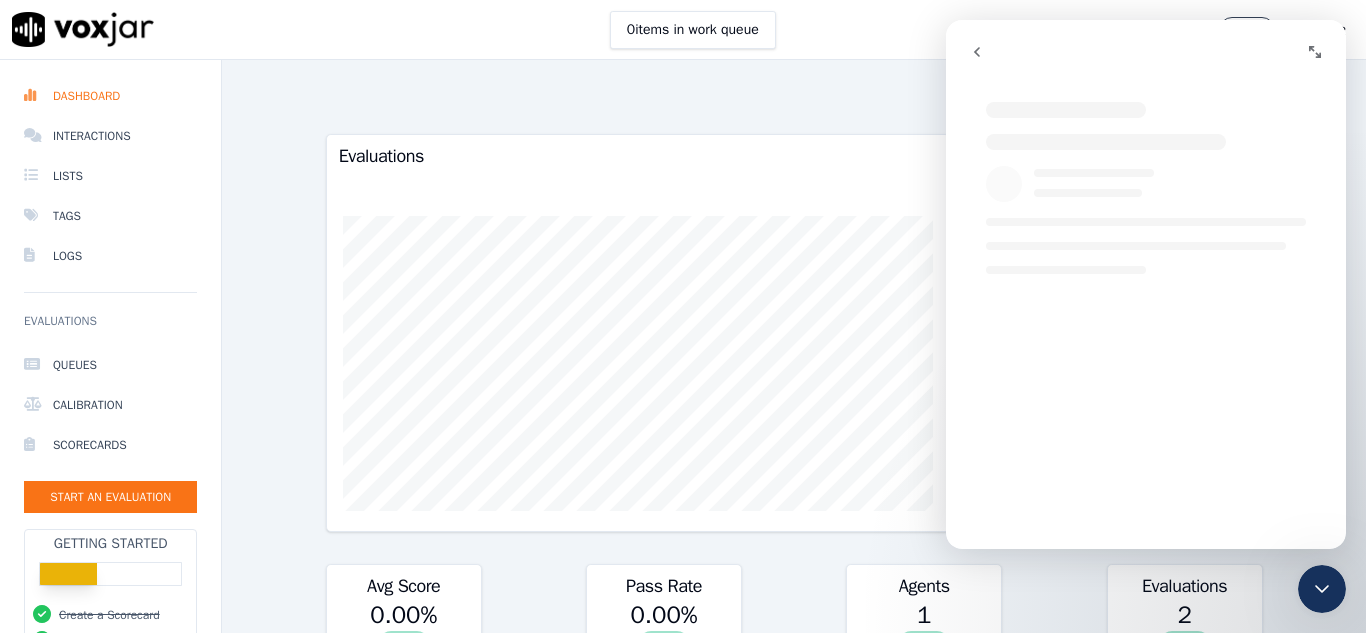 click on "Past 7 Days
Add a filter" at bounding box center [794, 93] 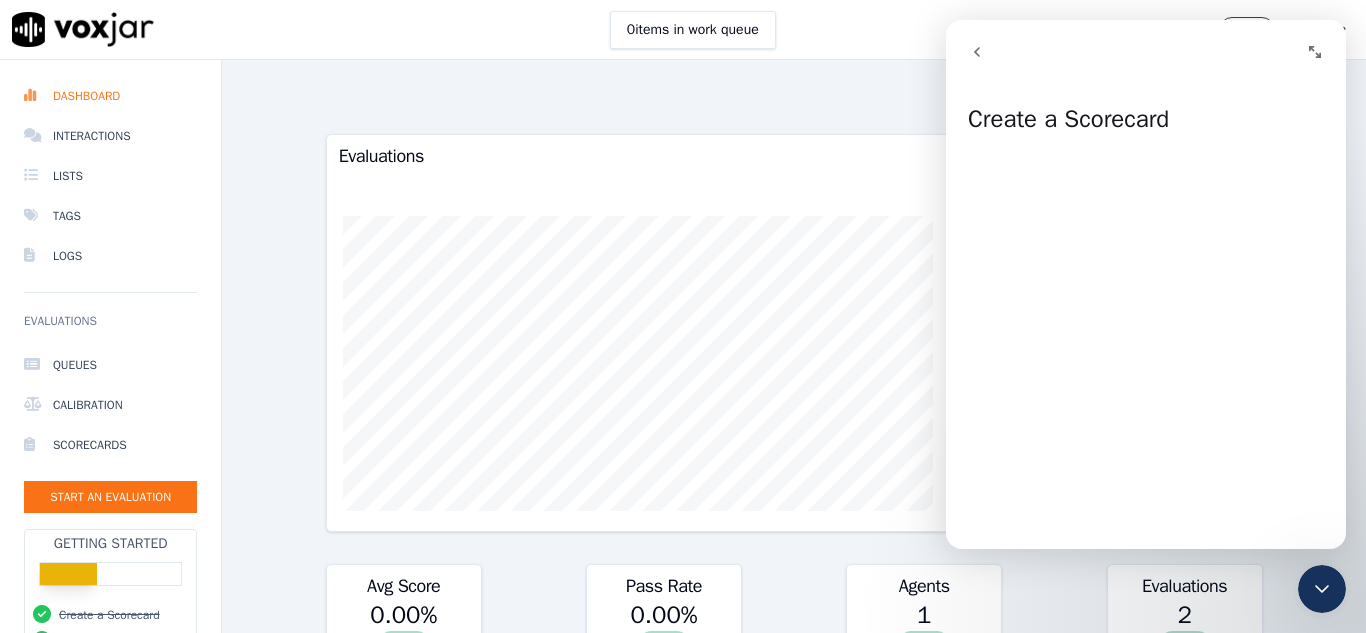click at bounding box center (977, 52) 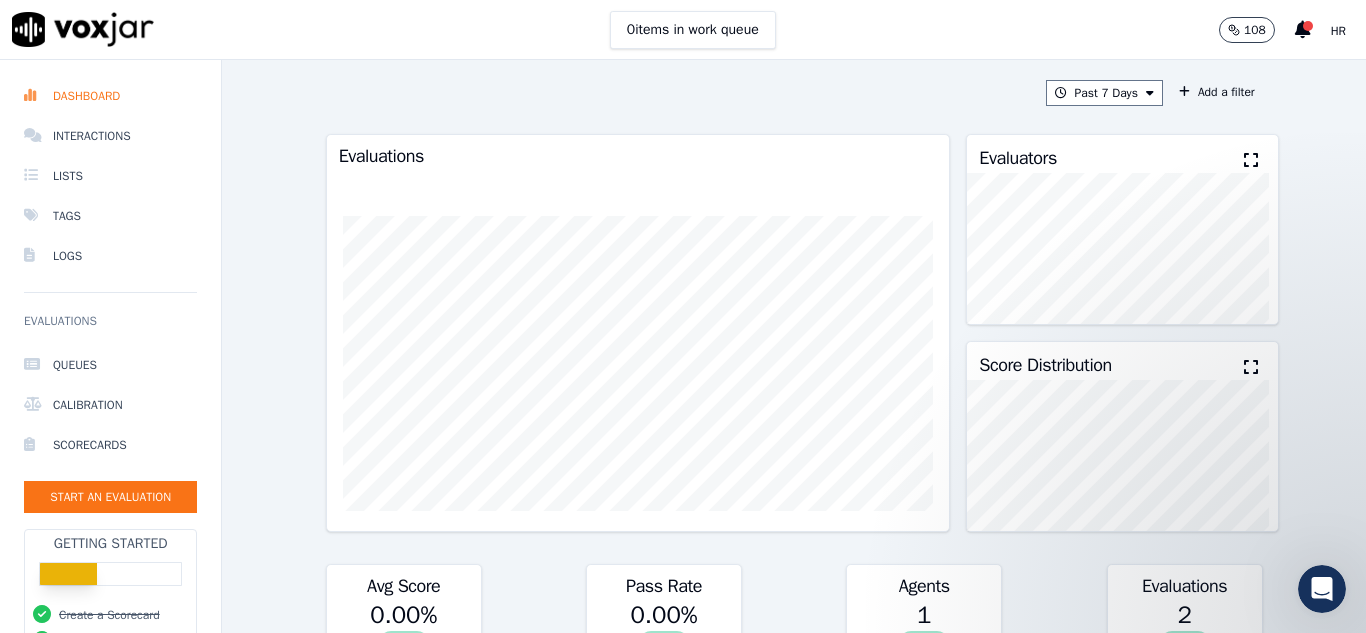scroll, scrollTop: 0, scrollLeft: 0, axis: both 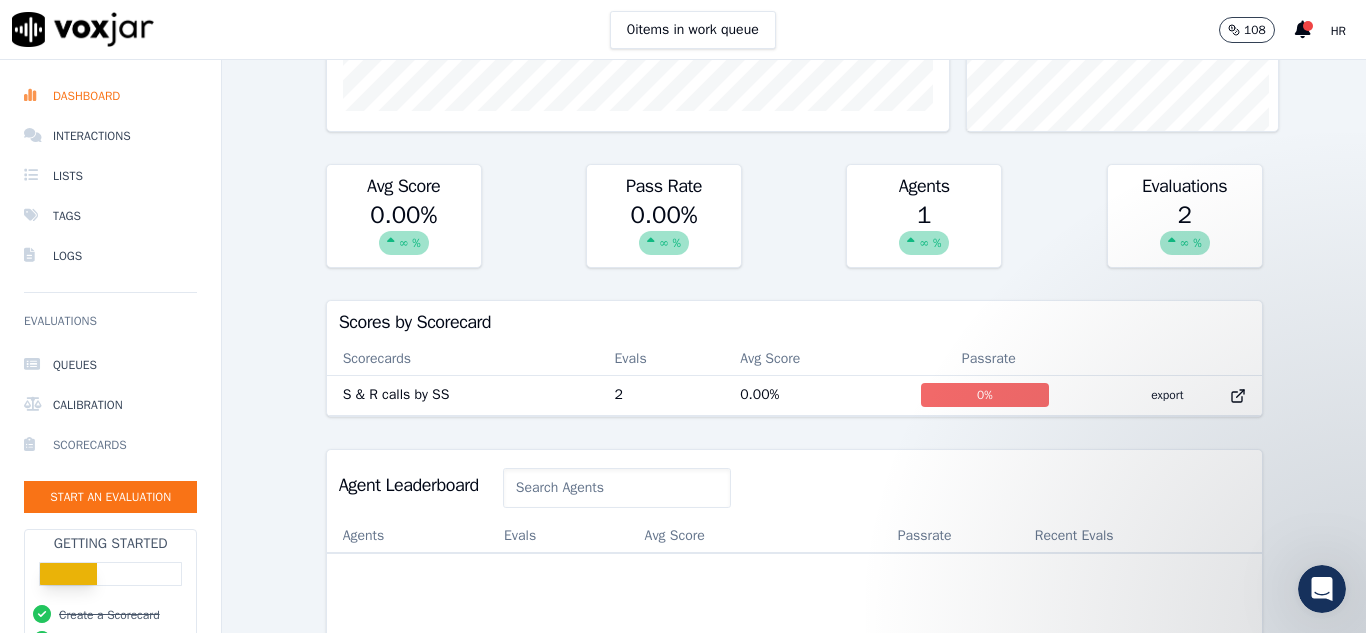 click on "Scorecards" at bounding box center [110, 445] 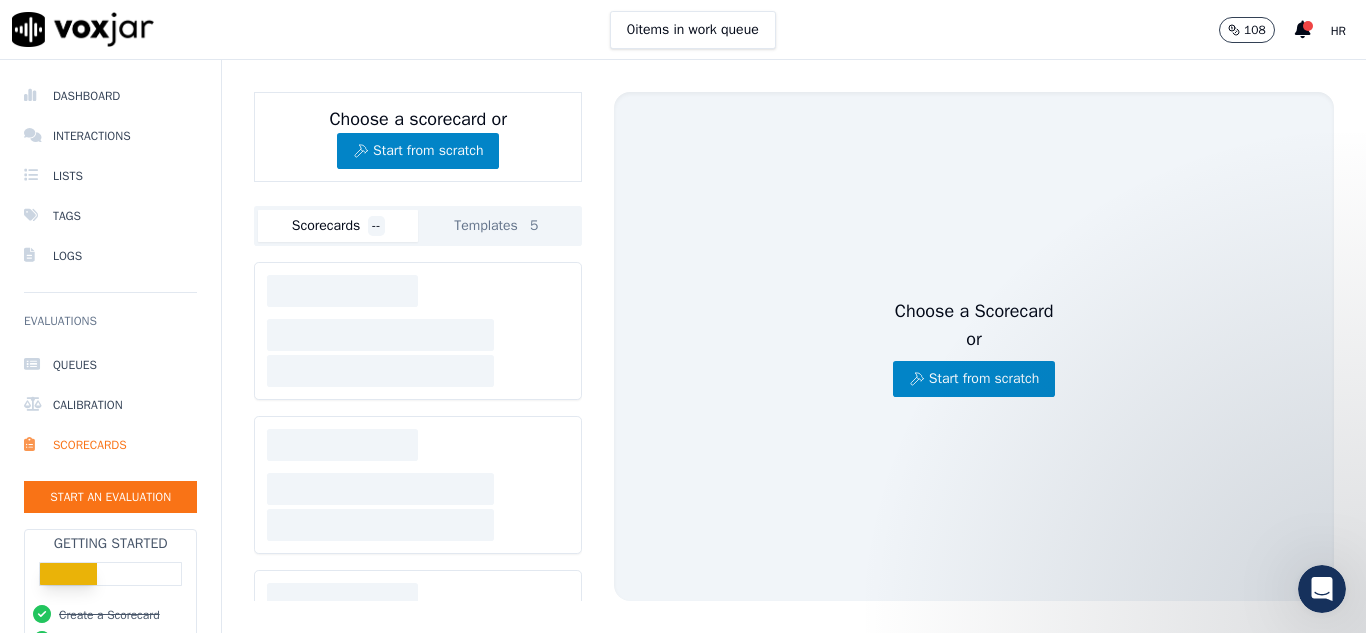 scroll, scrollTop: 0, scrollLeft: 0, axis: both 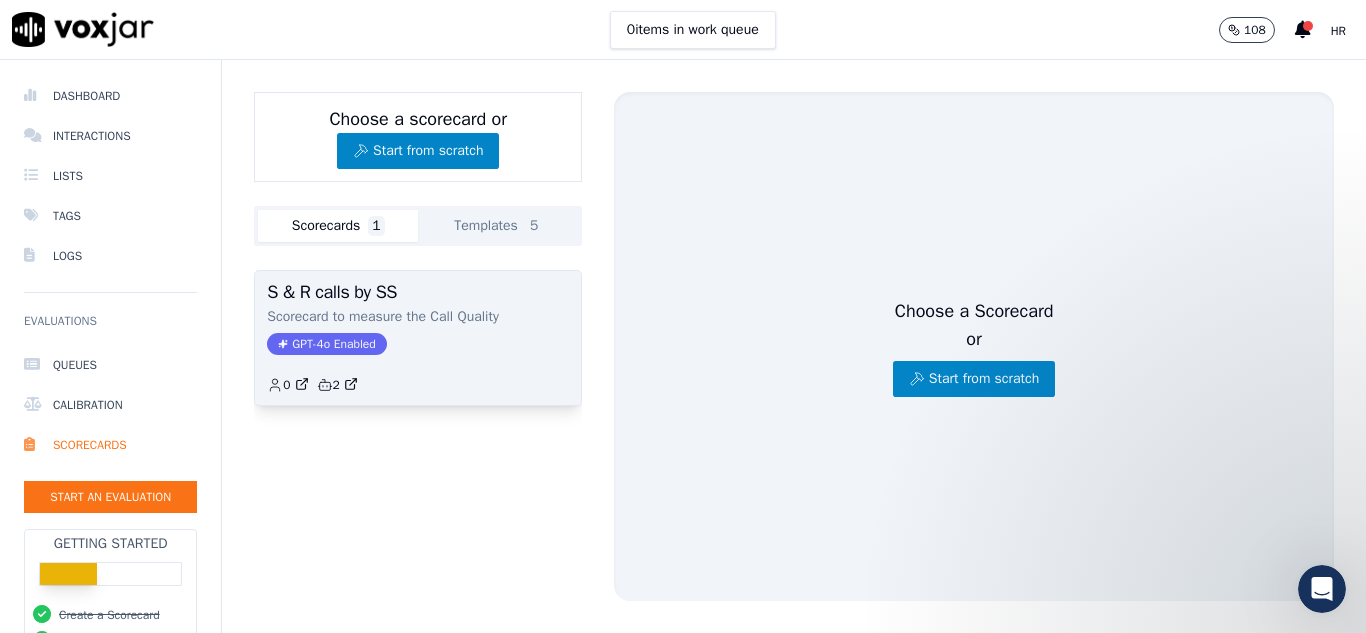 click on "GPT-4o Enabled" 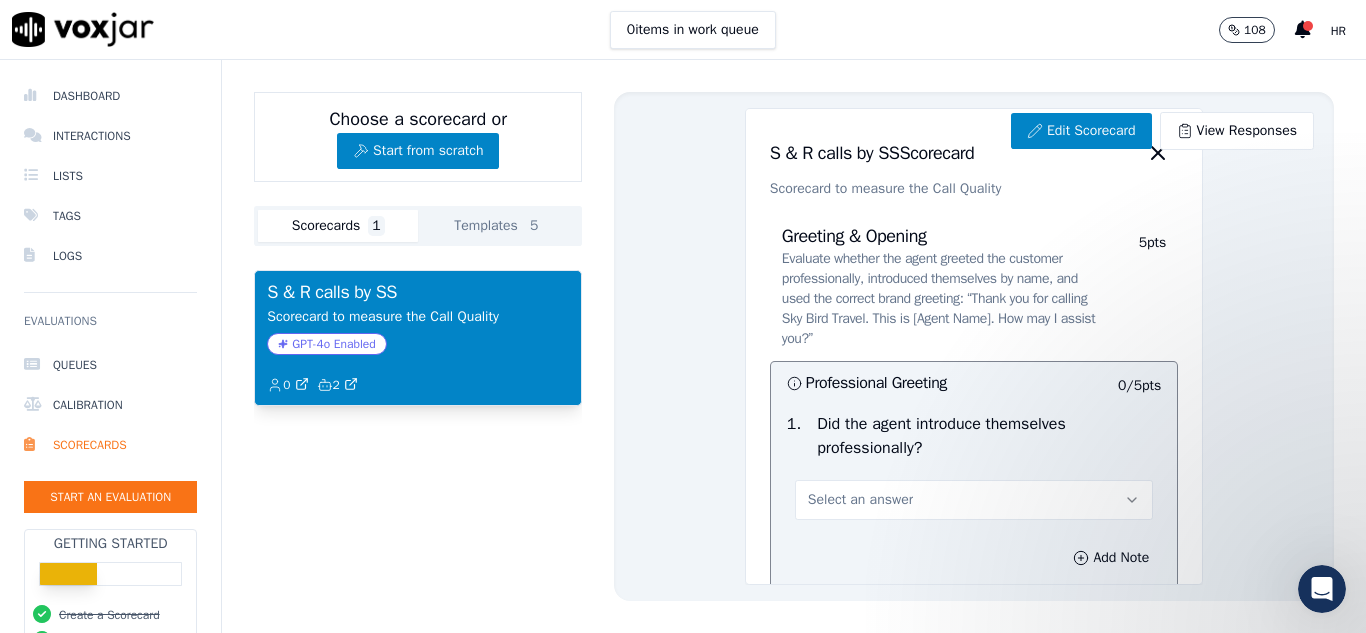 click on "GPT-4o Enabled" 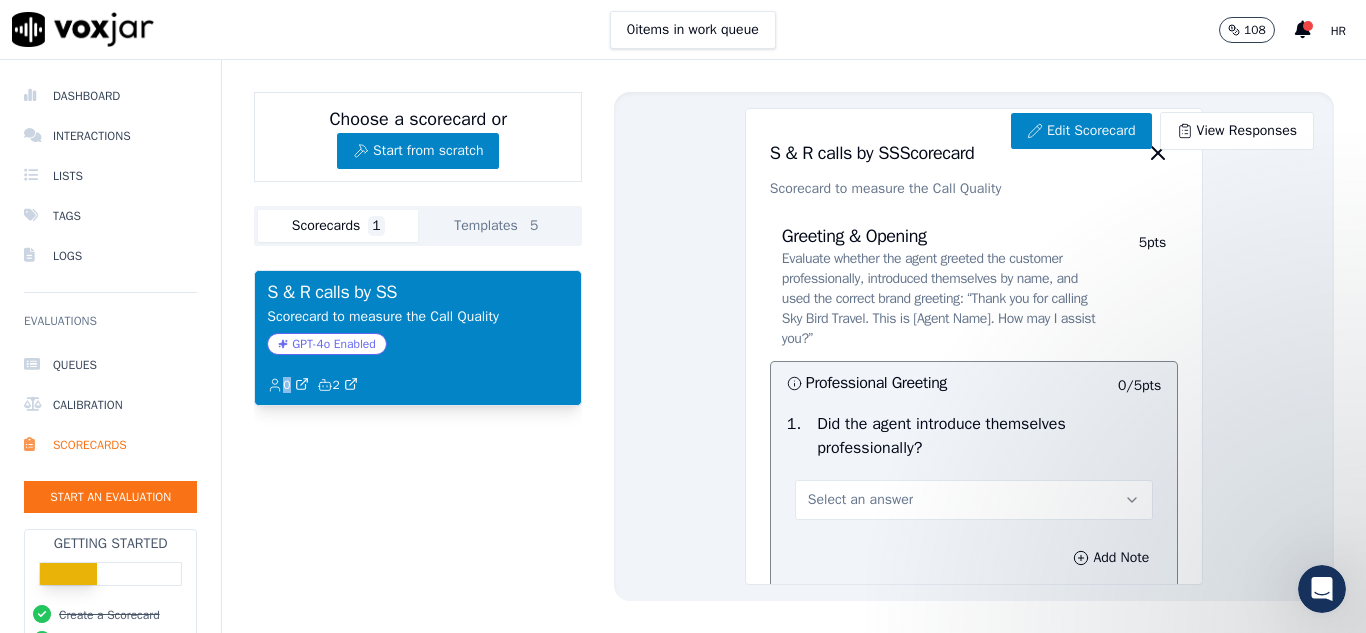 click on "GPT-4o Enabled" 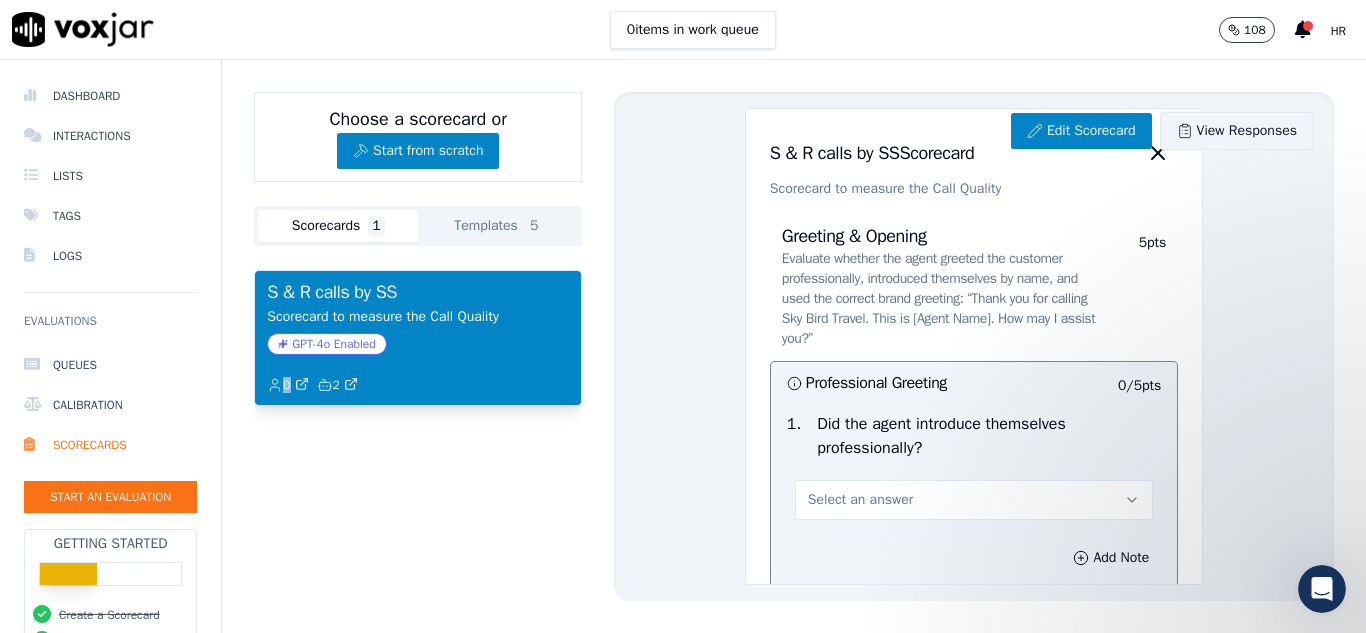 click on "View Responses" at bounding box center [1237, 131] 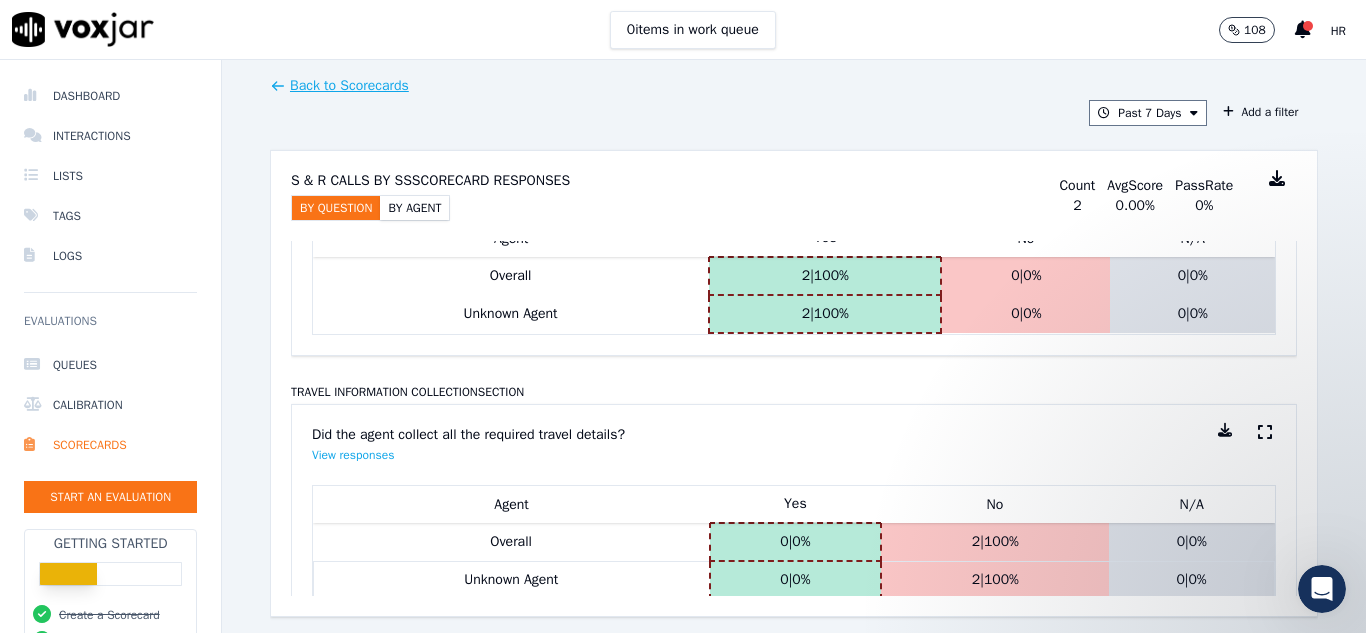 scroll, scrollTop: 300, scrollLeft: 0, axis: vertical 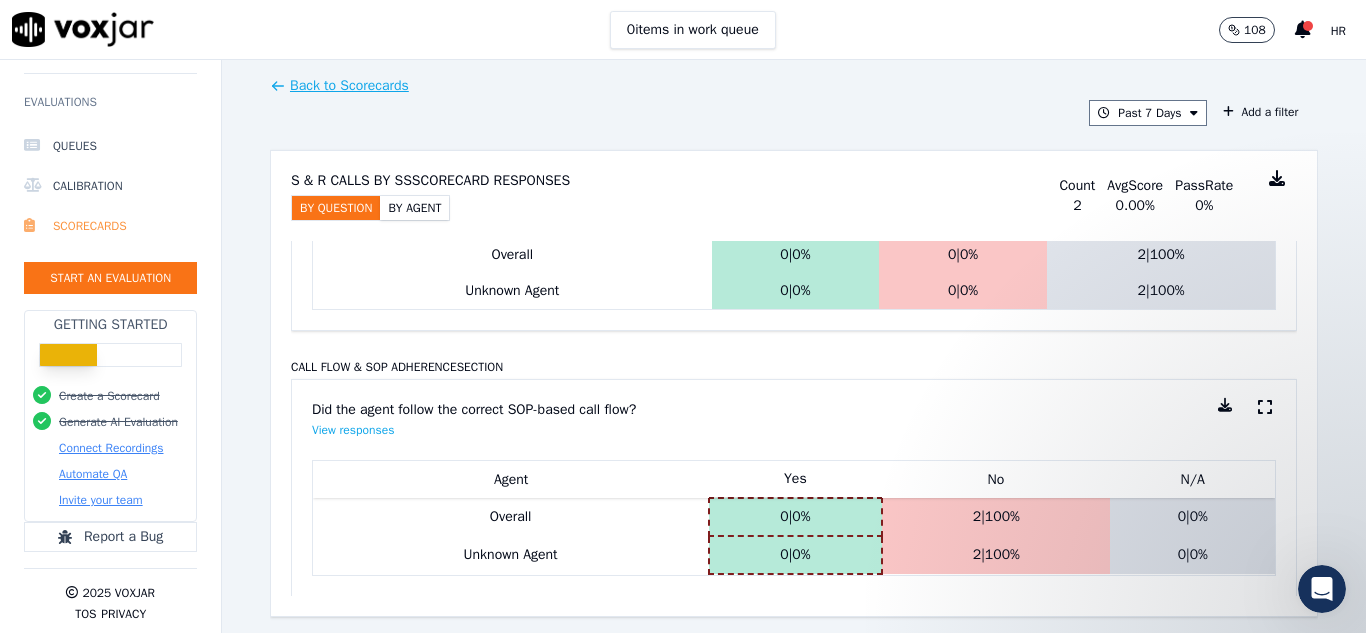 click on "Scorecards" at bounding box center [110, 226] 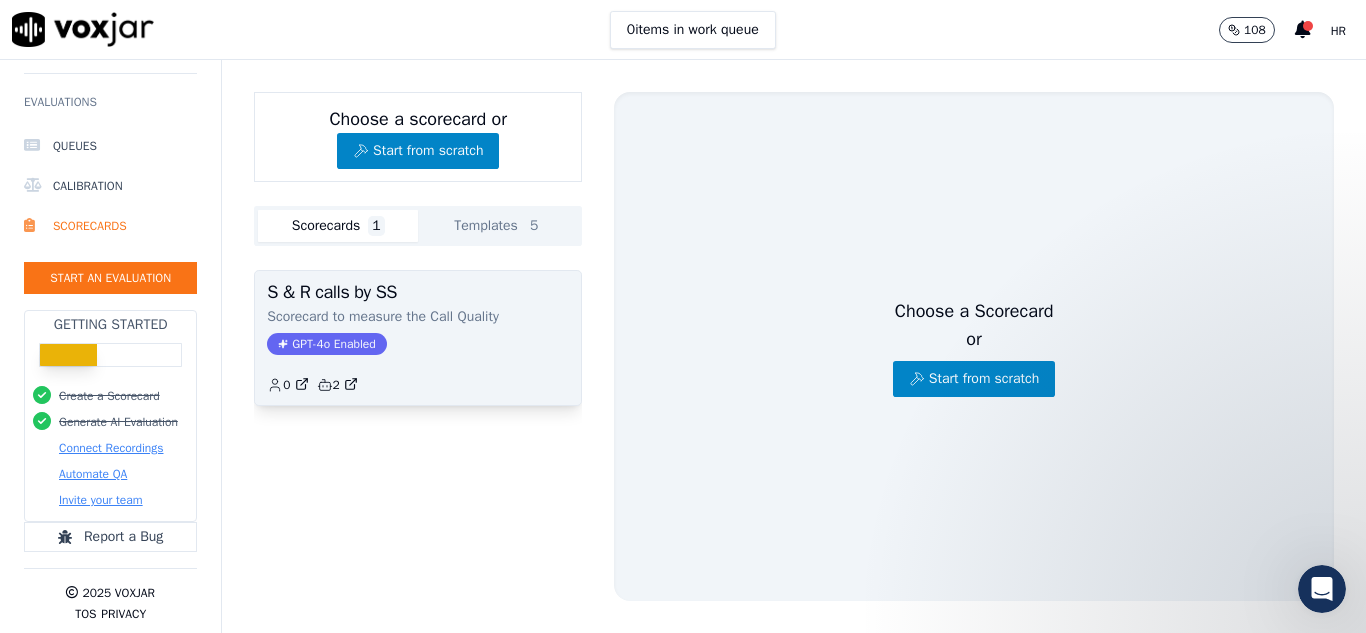 click on "Scorecard to measure the Call Quality" 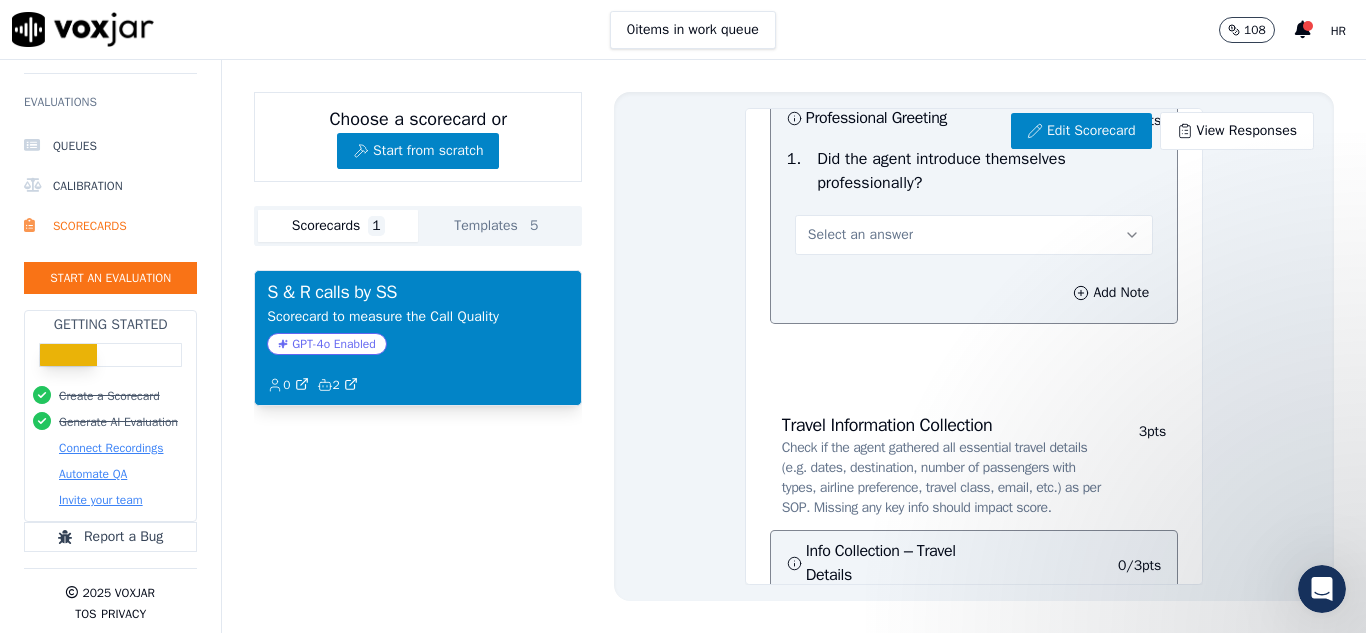 scroll, scrollTop: 300, scrollLeft: 0, axis: vertical 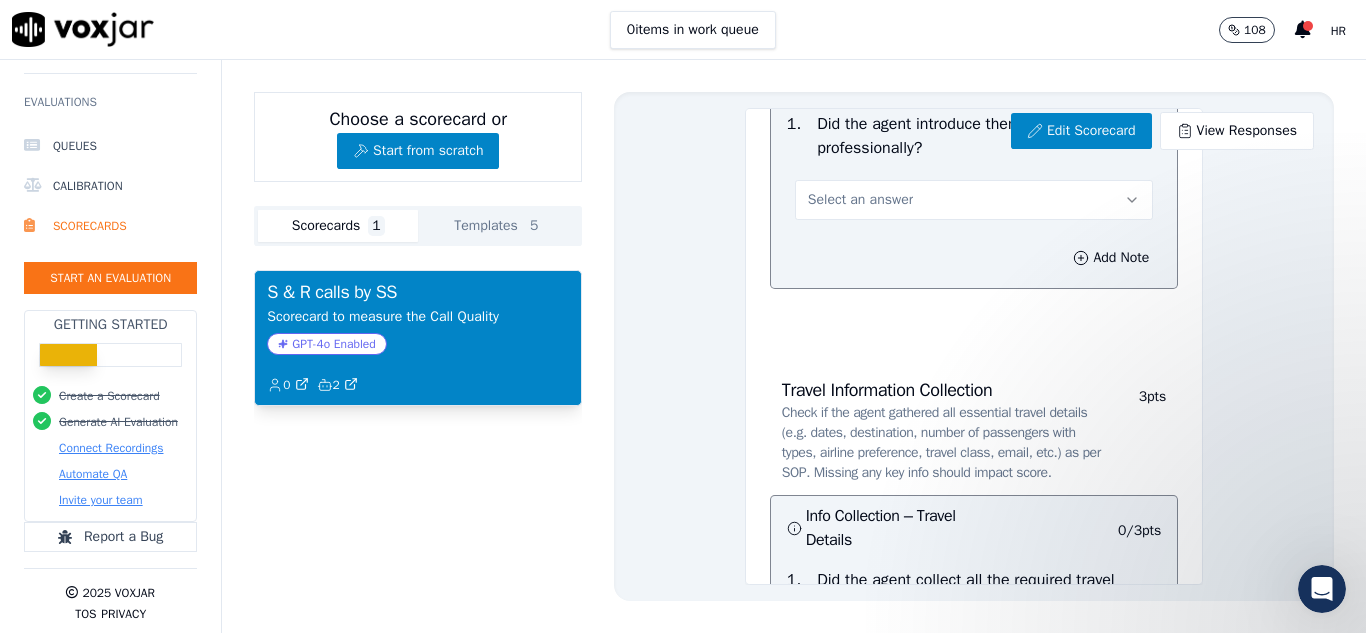 click on "Select an answer" at bounding box center [974, 200] 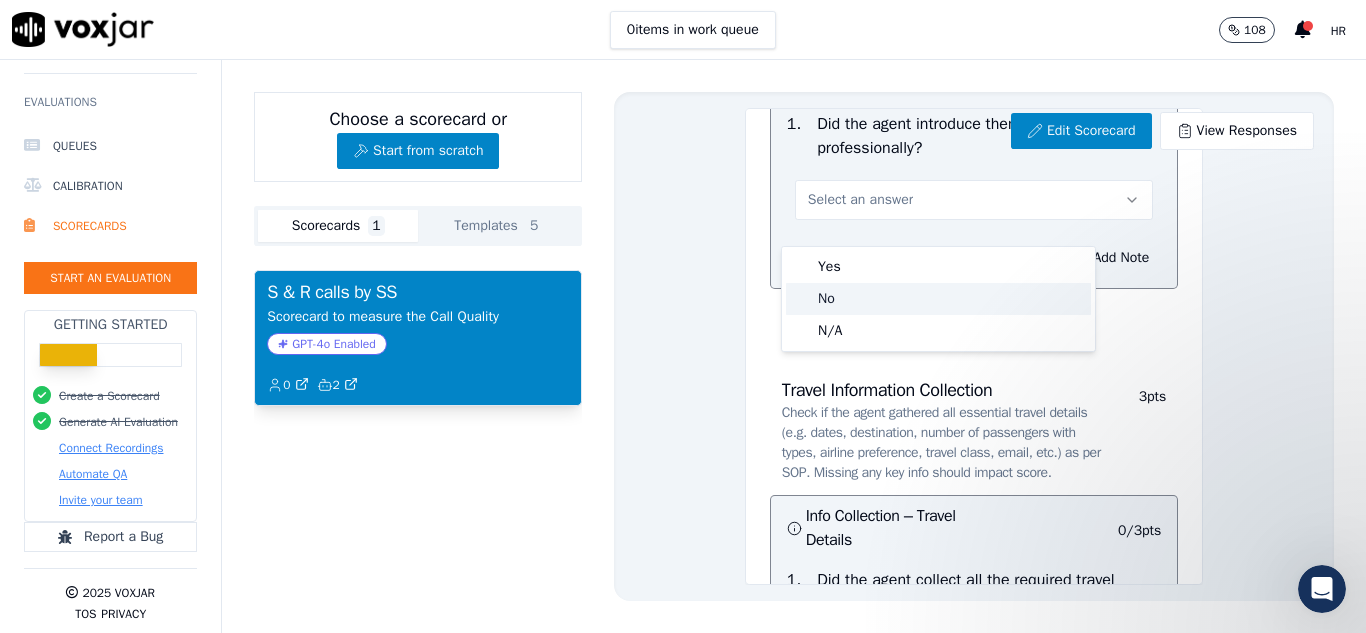 click on "No" 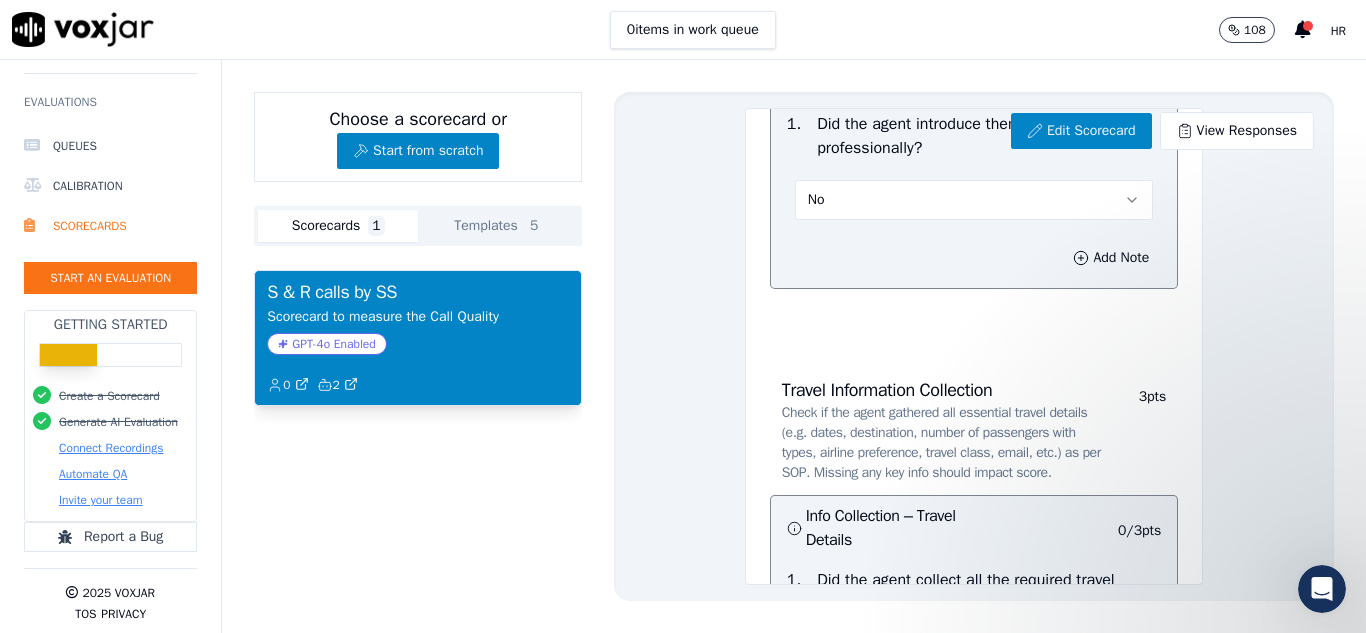 click on "No" at bounding box center [974, 200] 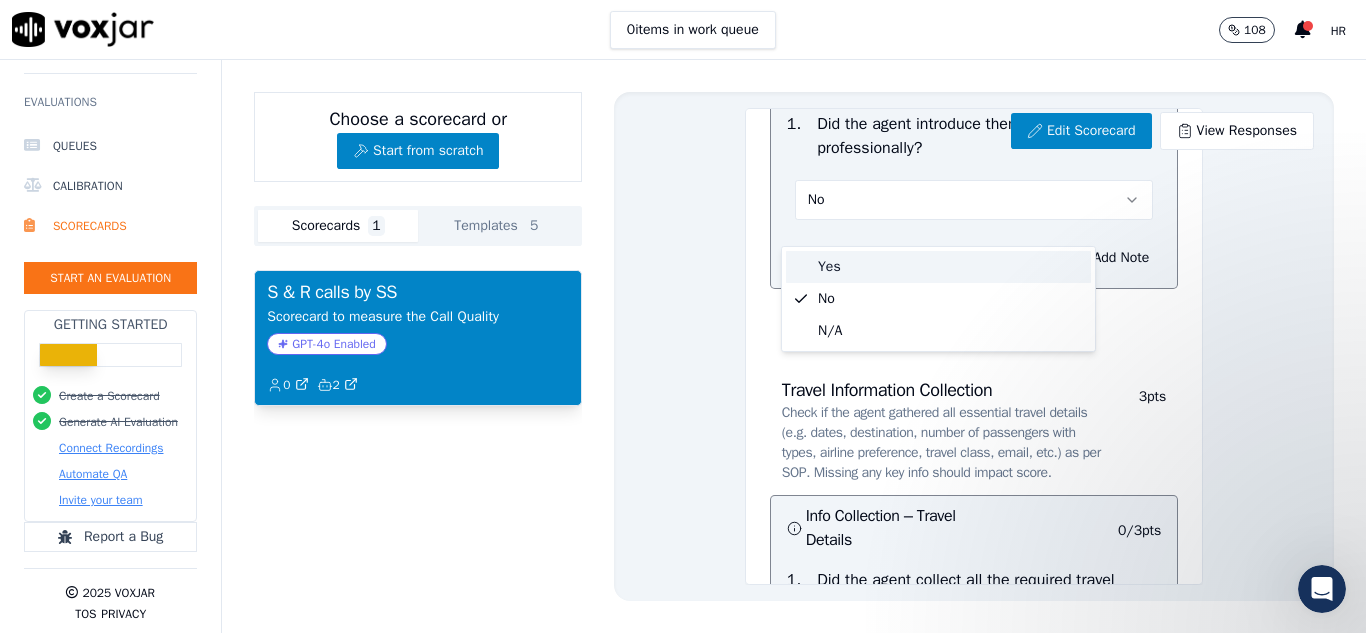 click on "Yes" at bounding box center (938, 267) 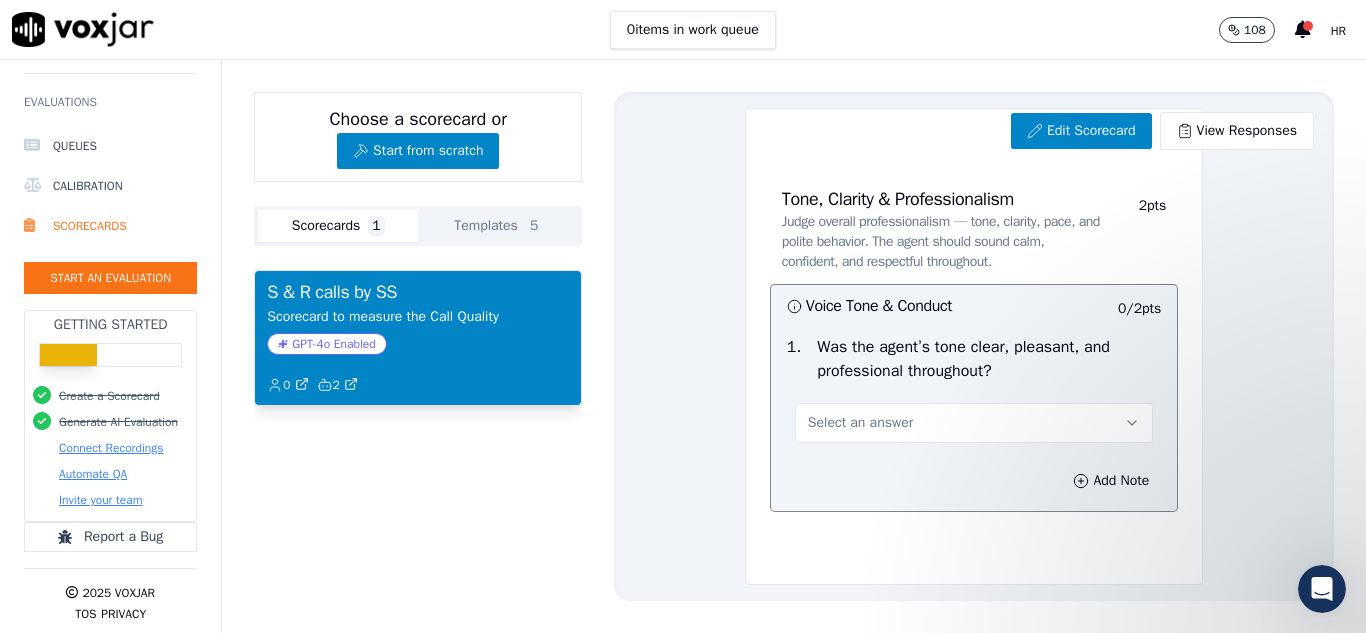 scroll, scrollTop: 3803, scrollLeft: 0, axis: vertical 